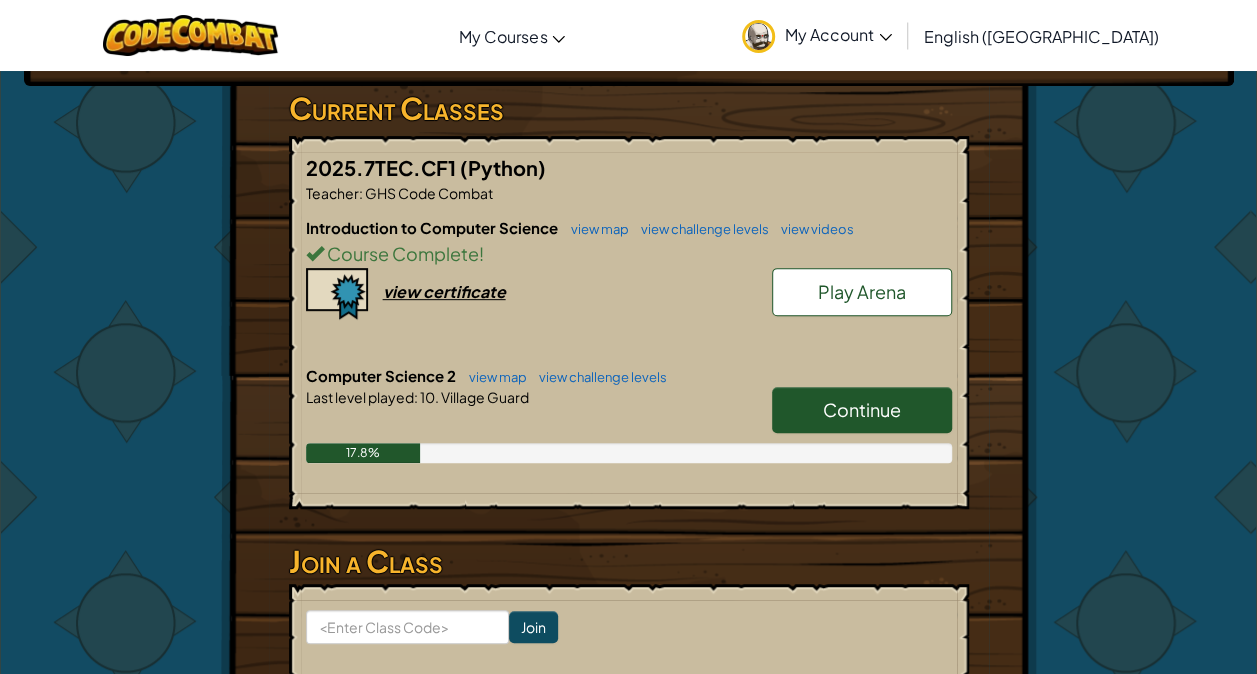 scroll, scrollTop: 325, scrollLeft: 0, axis: vertical 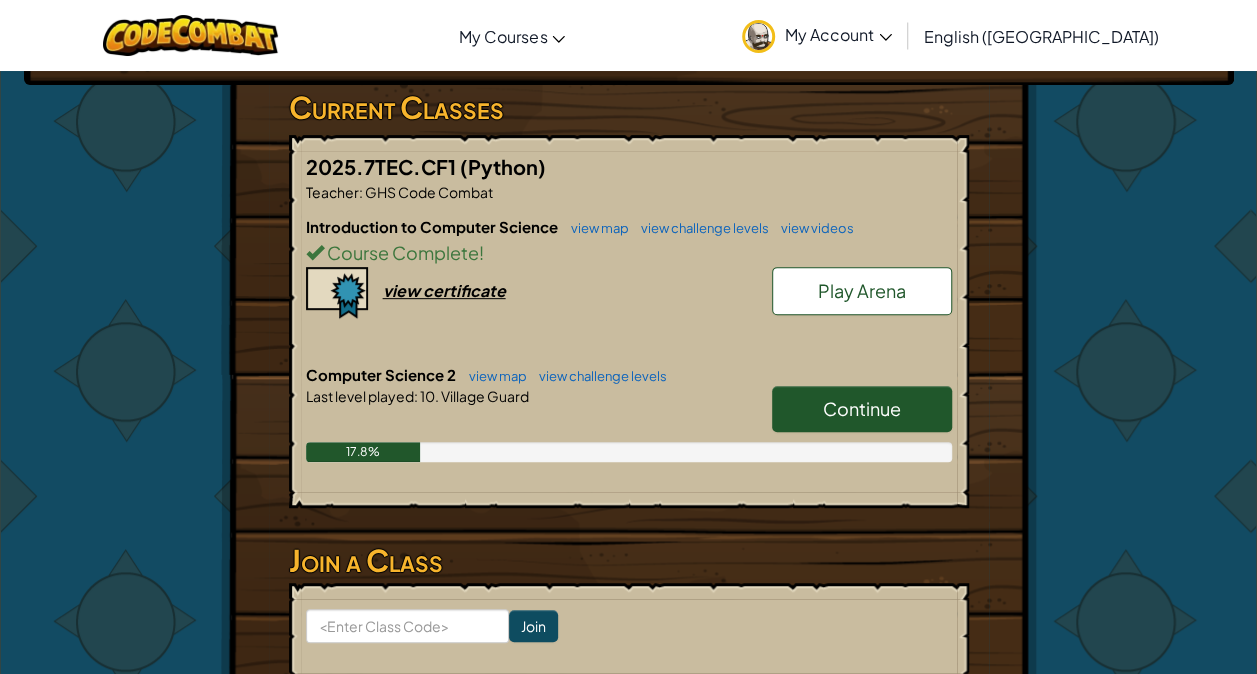 click on "Continue" at bounding box center (862, 408) 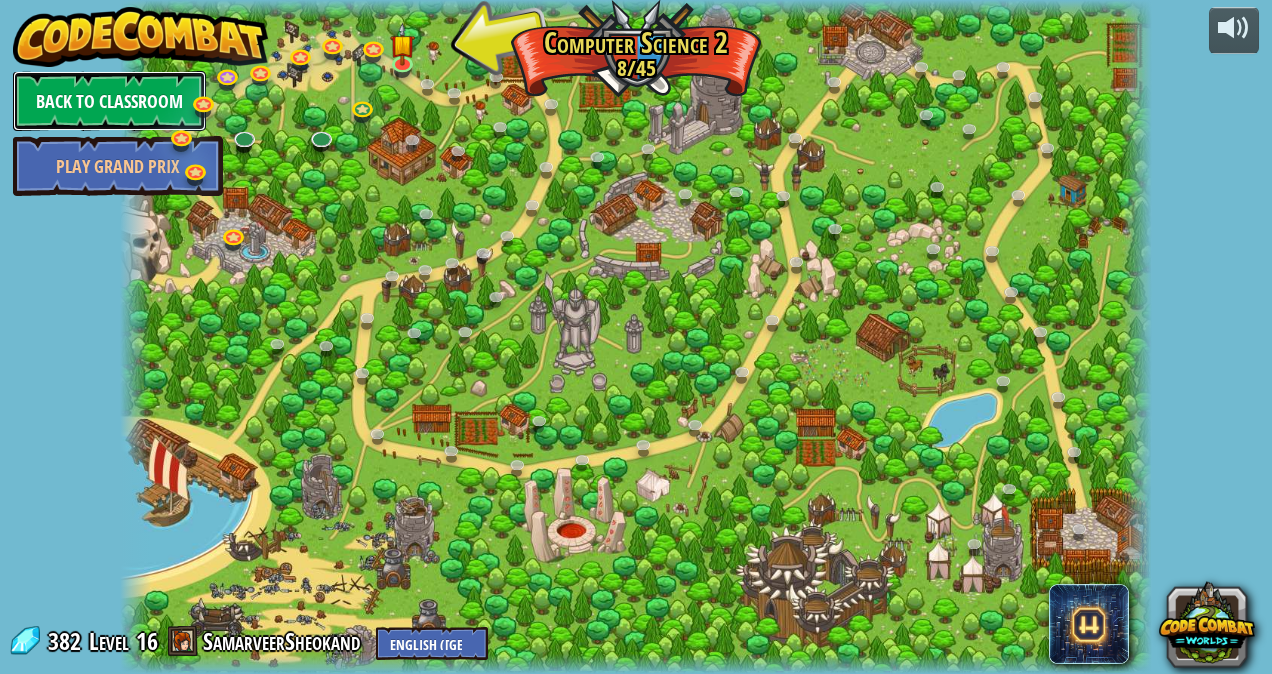click on "Back to Classroom" at bounding box center [109, 101] 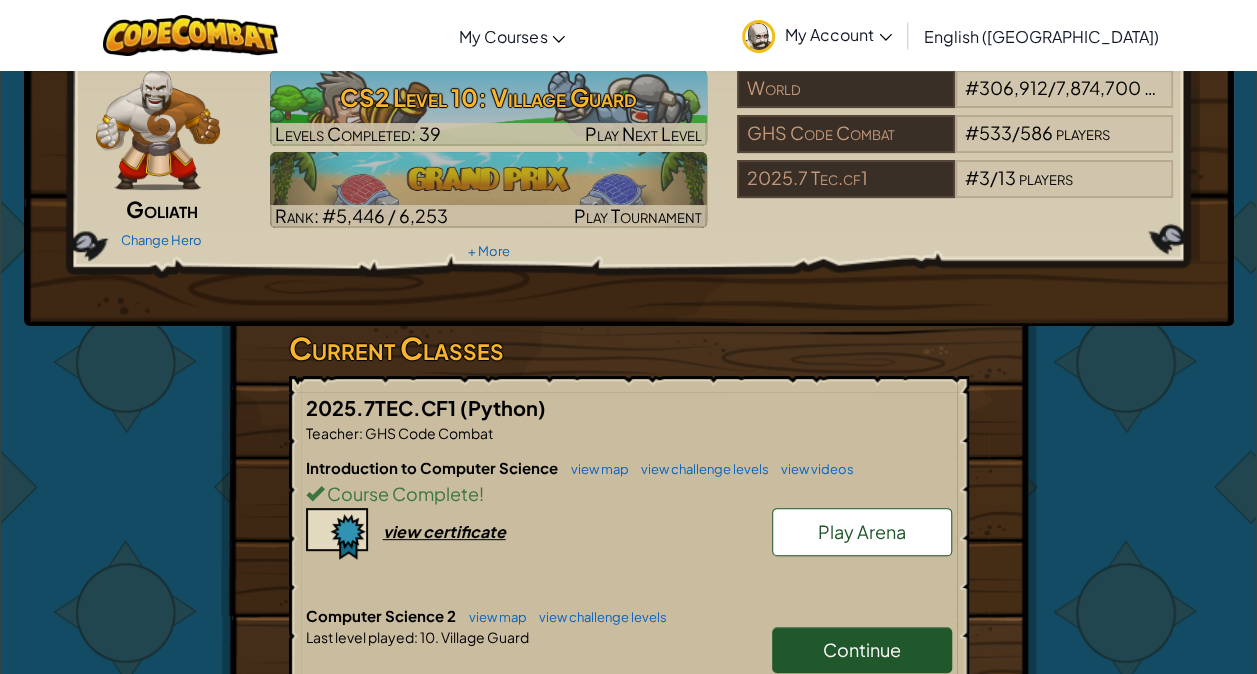 scroll, scrollTop: 0, scrollLeft: 0, axis: both 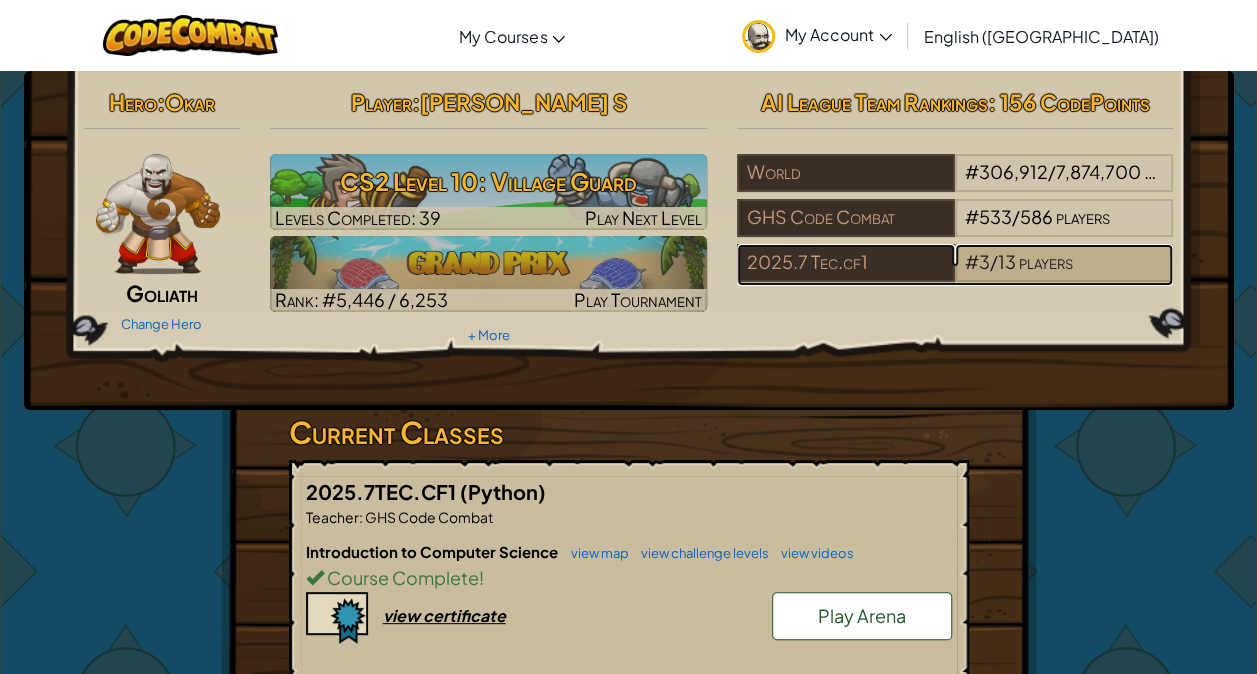 click on "13" at bounding box center [1007, 261] 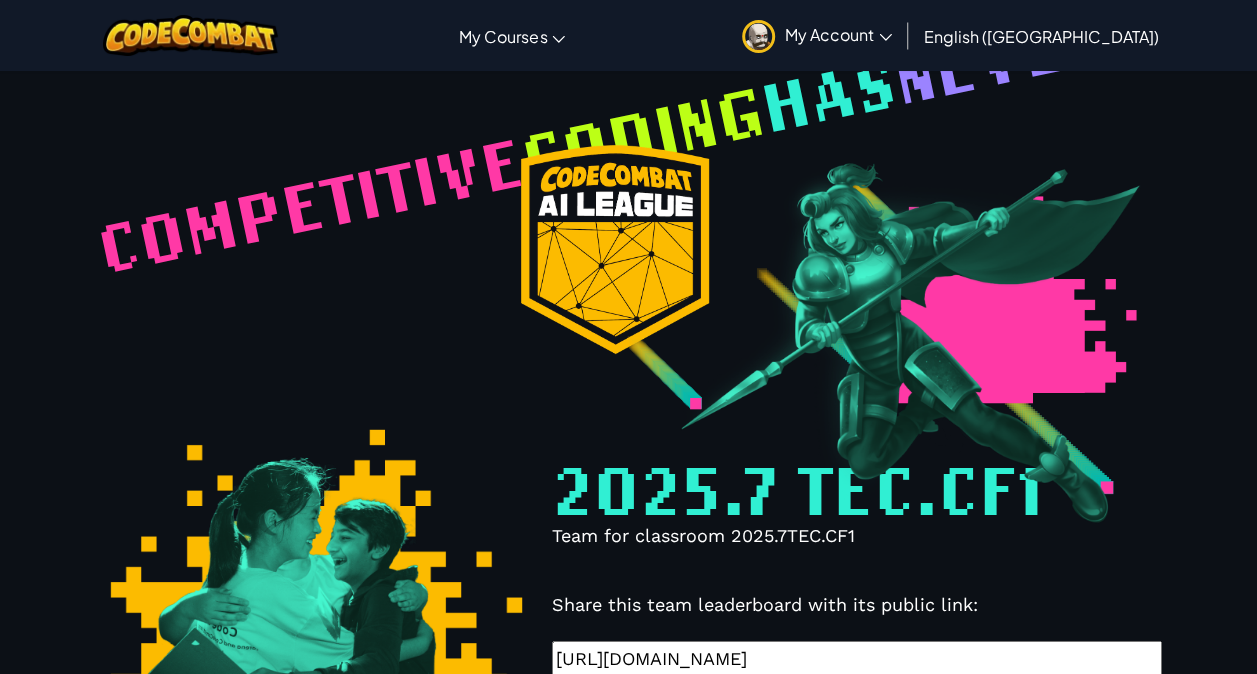 select on "688169ed8448581ccbc230c8" 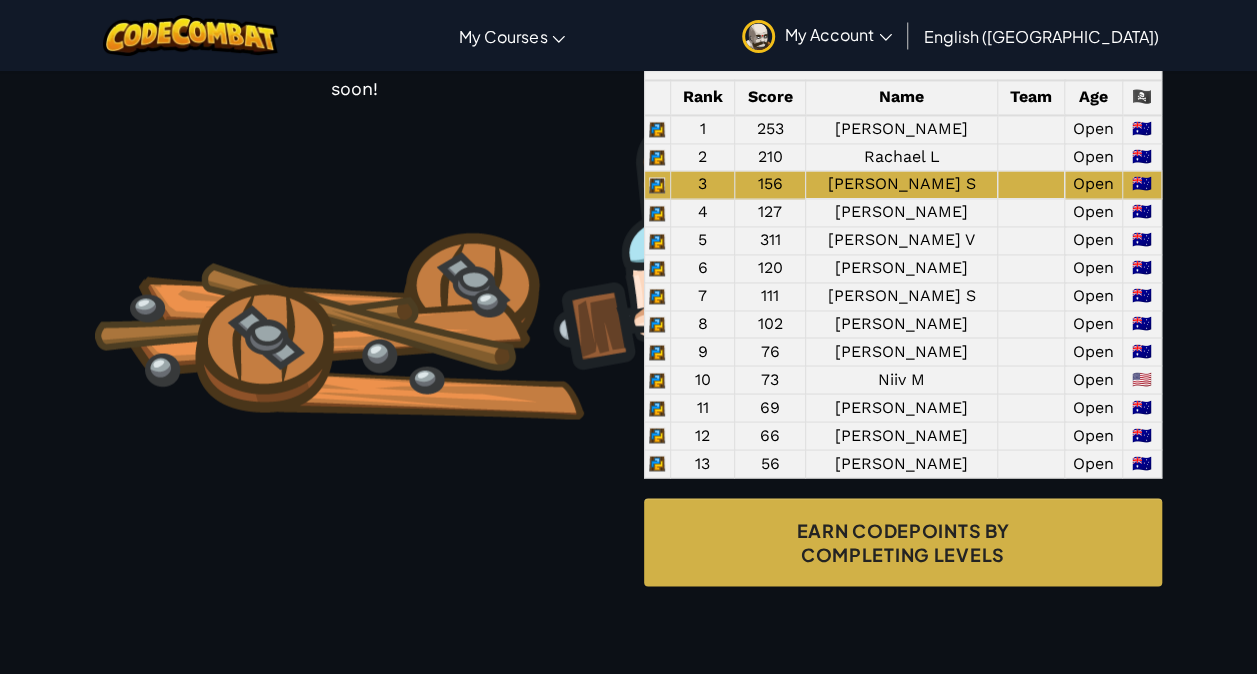 scroll, scrollTop: 1555, scrollLeft: 0, axis: vertical 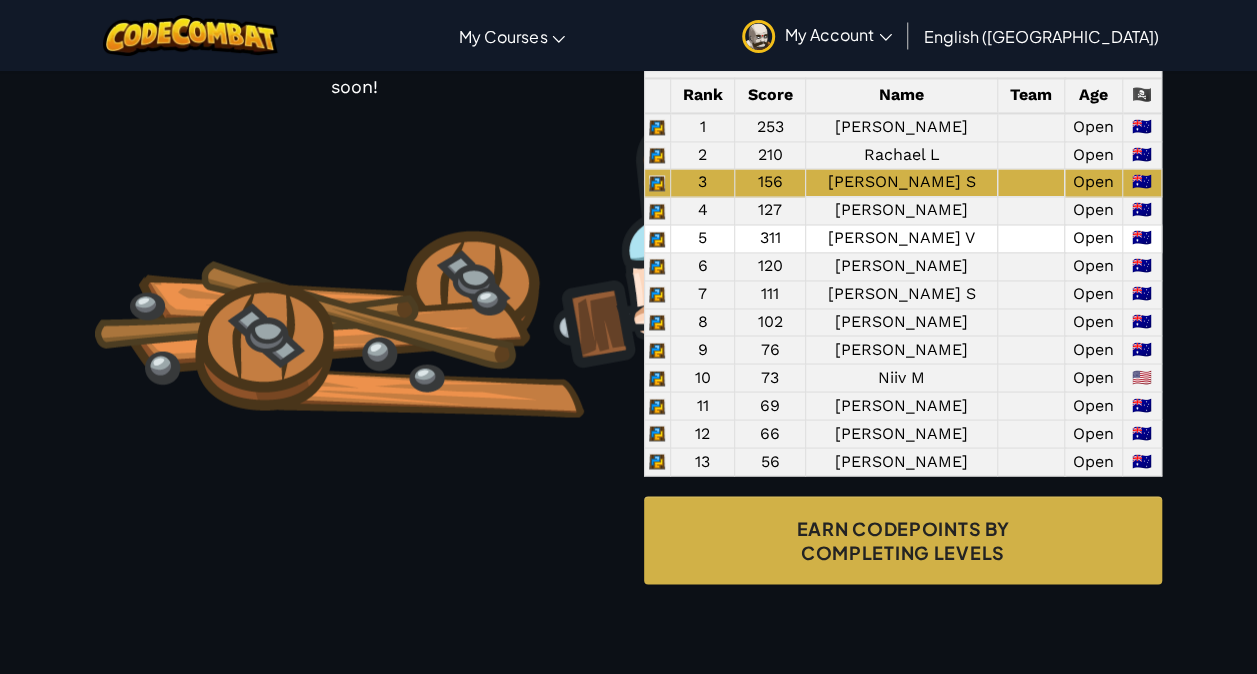 click on "[PERSON_NAME] V" at bounding box center (901, 239) 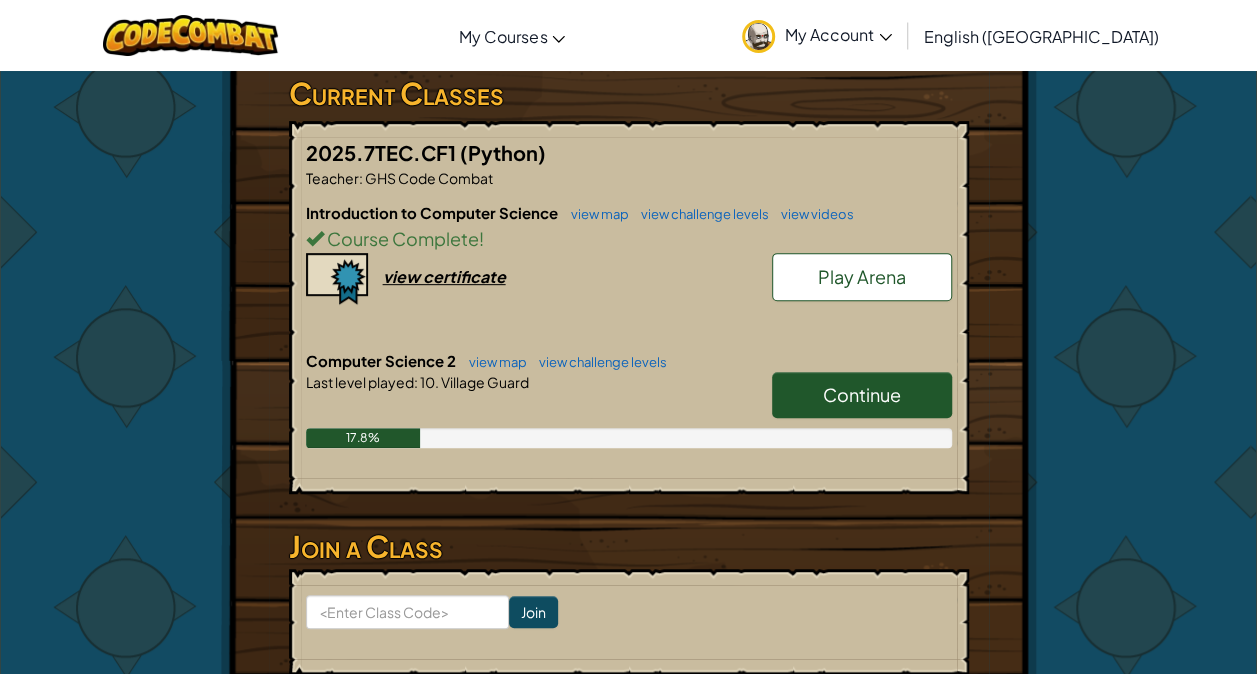 scroll, scrollTop: 341, scrollLeft: 0, axis: vertical 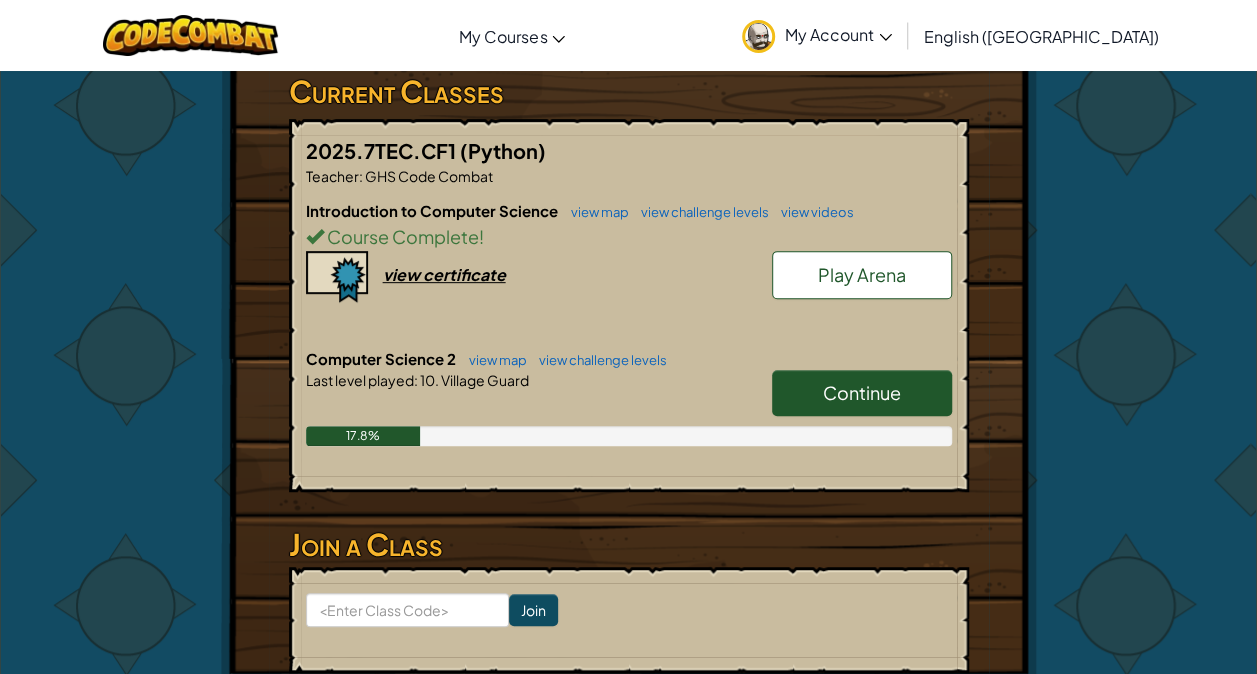 click on "Continue" at bounding box center [862, 393] 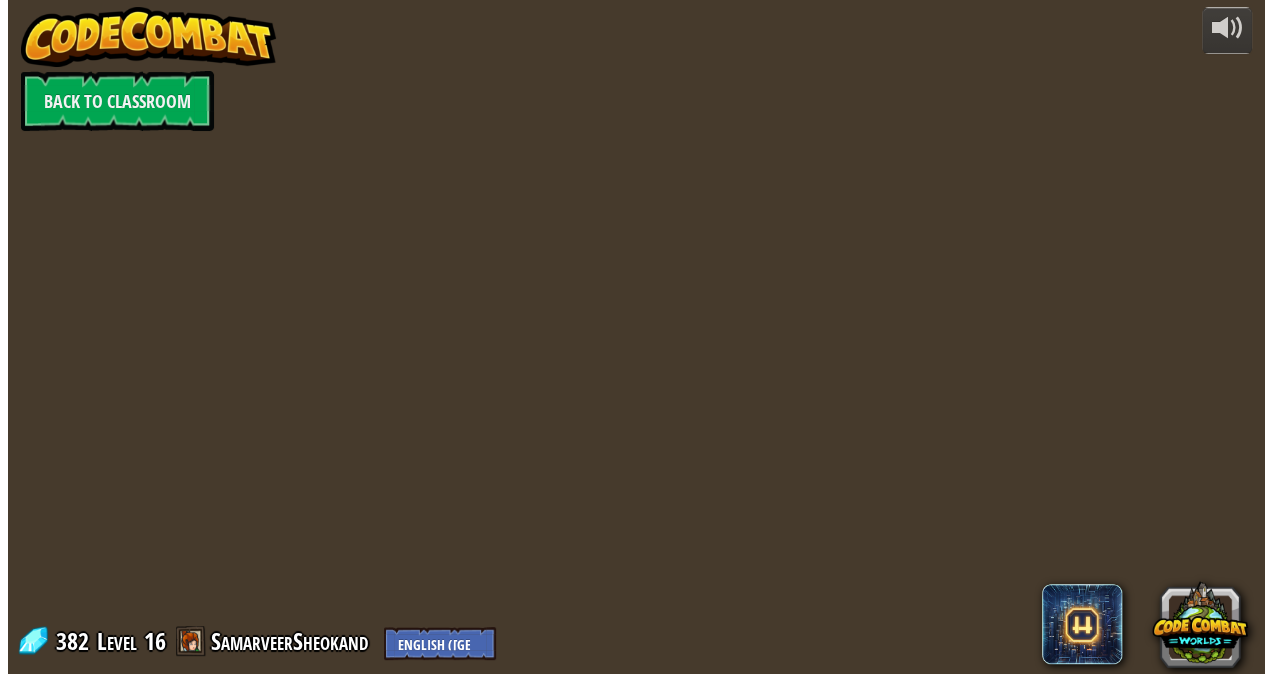 scroll, scrollTop: 0, scrollLeft: 0, axis: both 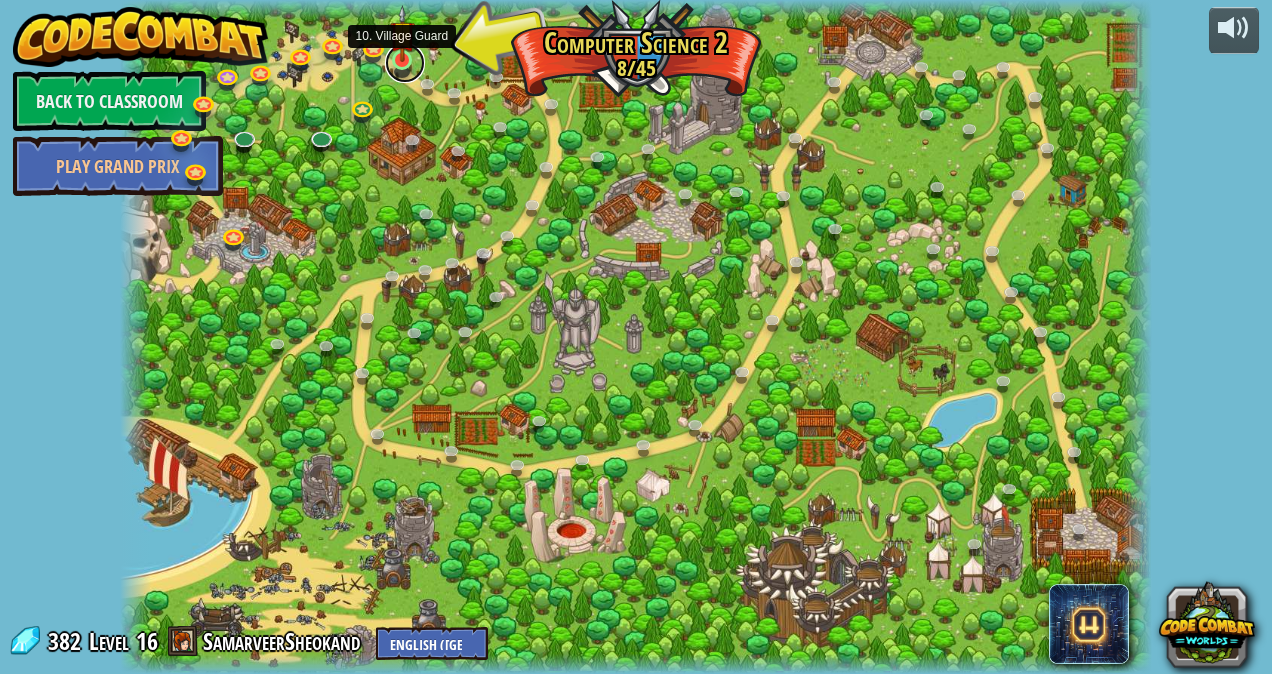 click at bounding box center (405, 63) 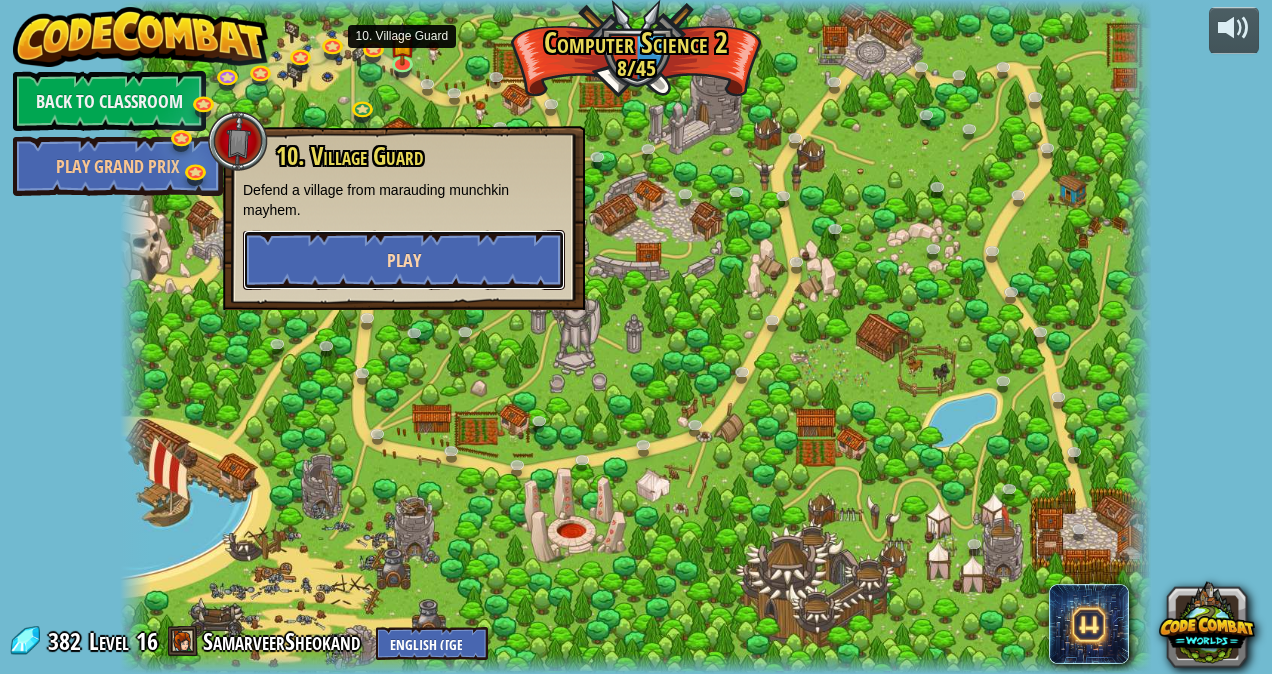 click on "Play" at bounding box center [404, 260] 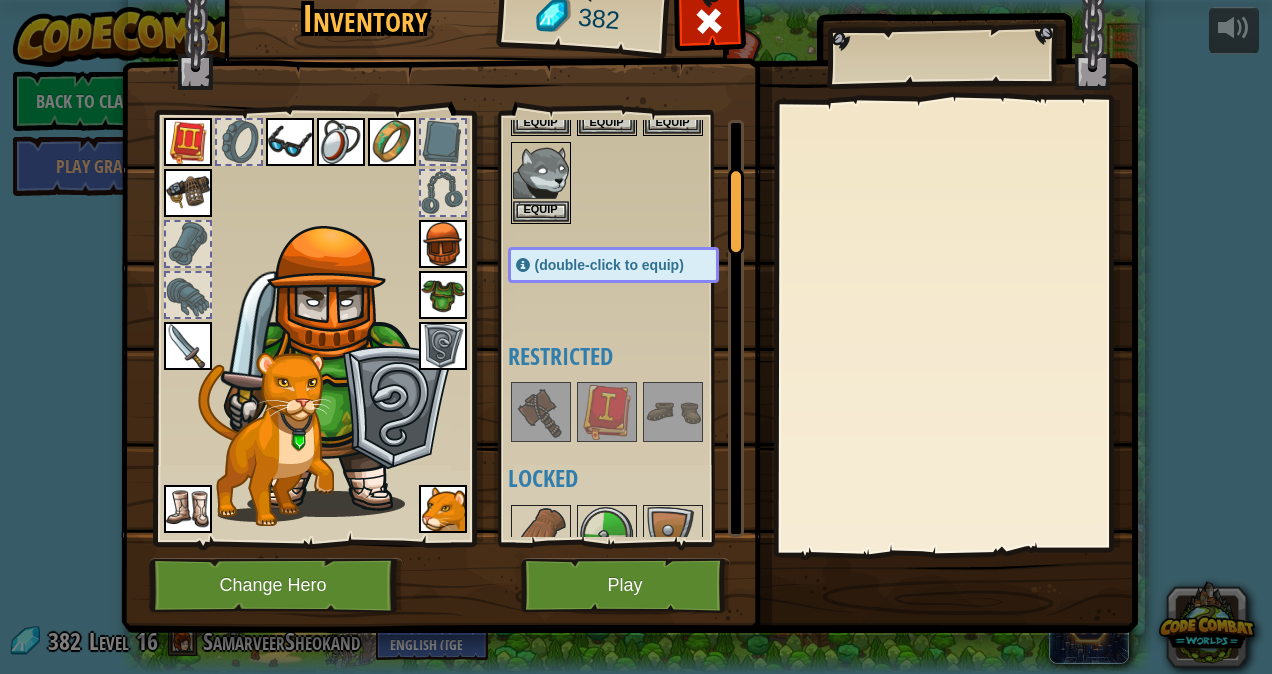 scroll, scrollTop: 236, scrollLeft: 0, axis: vertical 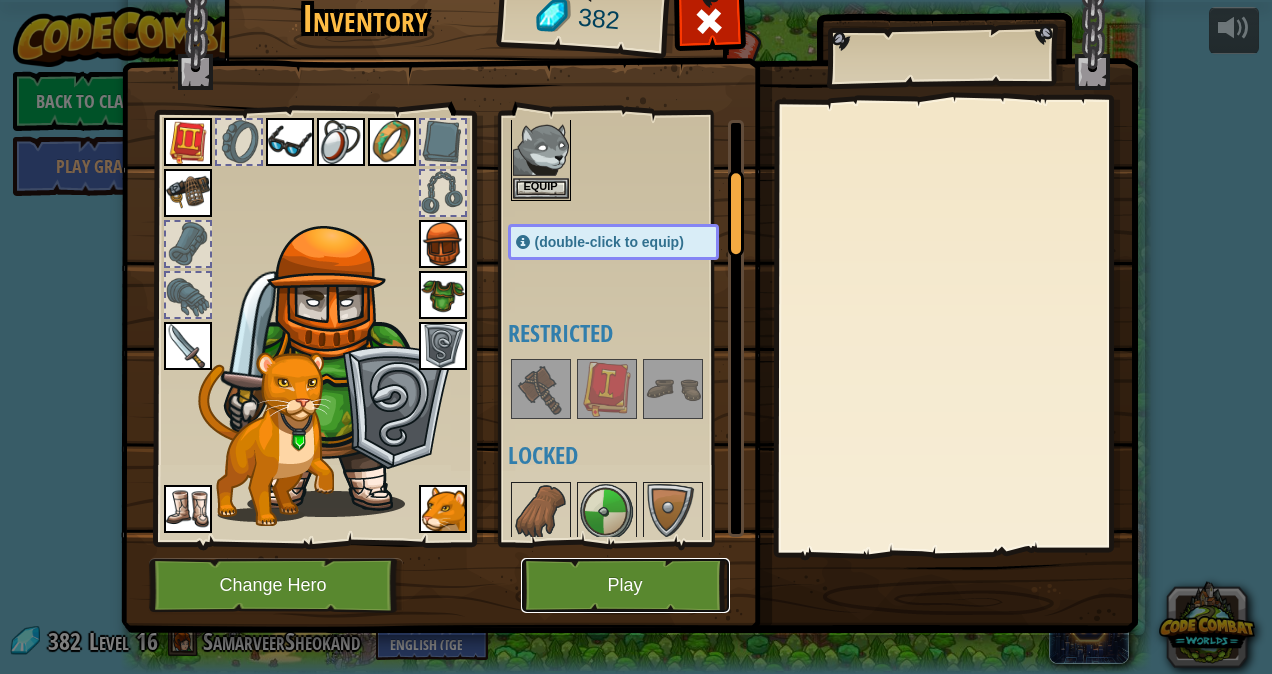 click on "Play" at bounding box center (625, 585) 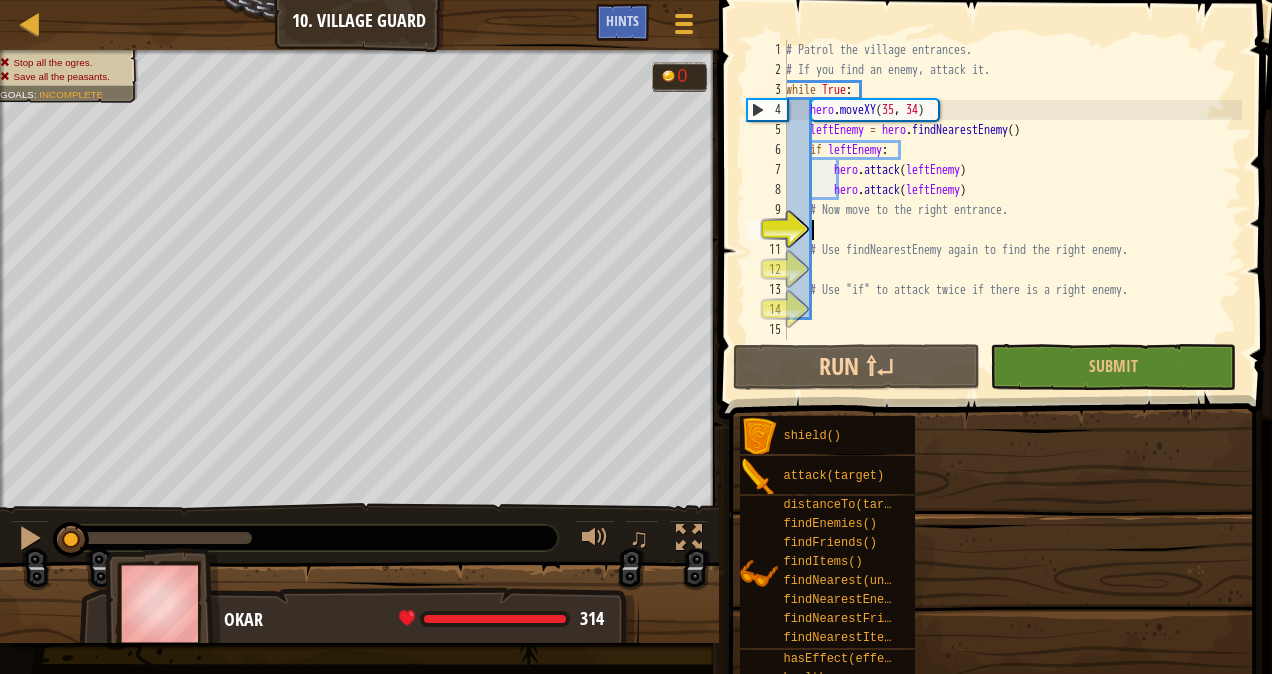 click on "Goals Stop all the ogres. Save all the peasants.
Patrol the village's entry points and use an  if -statement to check for enemies.
Start Level Error loading from server. Try refreshing the page. You'll need a subscription to play this level. Subscribe You'll need to join a course to play this level. Back to my courses Ask your teacher to assign a license to you so you can continue to play CodeCombat! Back to my courses This level is locked. Back to my courses Map Computer Science 2 10. Village Guard Game Menu Done Hints 1     XXXXXXXXXXXXXXXXXXXXXXXXXXXXXXXXXXXXXXXXXXXXXXXXXXXXXXXXXXXXXXXXXXXXXXXXXXXXXXXXXXXXXXXXXXXXXXXXXXXXXXXXXXXXXXXXXXXXXXXXXXXXXXXXXXXXXXXXXXXXXXXXXXXXXXXXXXXXXXXXXXXXXXXXXXXXXXXXXXXXXXXXXXXXXXXXXXXXXXXXXXXXXXXXXXXXXXXXXXXXXXXXXXXXXXXXXXXXXXXXXXXXXXXXXXXXXXXX Solution × Hints 1 2 3 4 5 6 7 8 9 10 11 12 13 14 15 # Patrol the village entrances. # If you find an enemy, attack it. while   True :      hero . moveXY ( 35 ,   34 )      leftEnemy   =   hero . findNearestEnemy ( )      if   :" at bounding box center [636, 337] 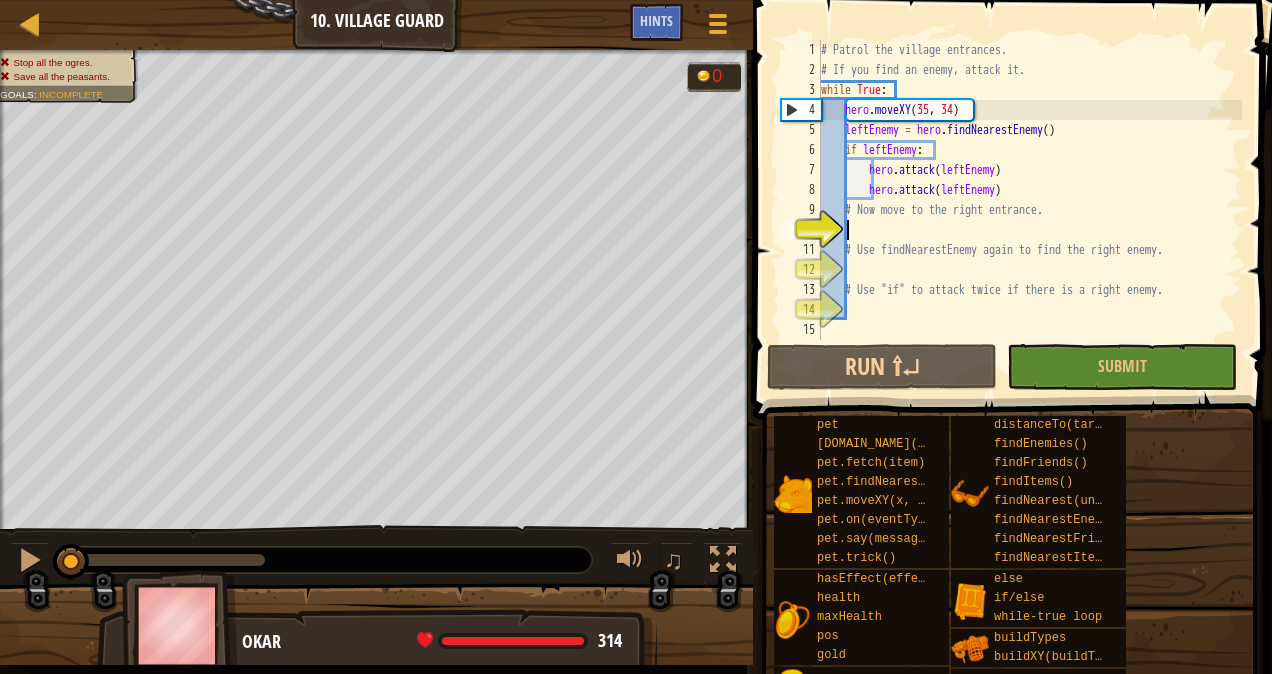 scroll, scrollTop: 9, scrollLeft: 2, axis: both 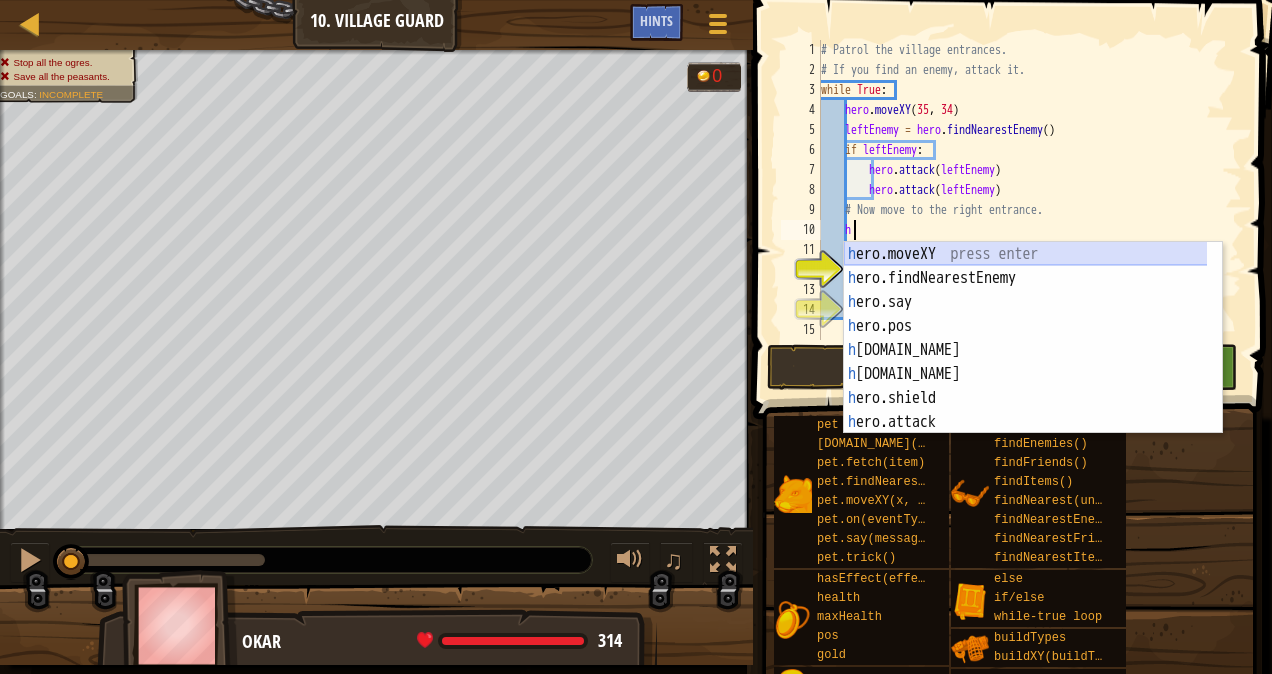 click on "h ero.moveXY press enter h ero.findNearestEnemy press enter h ero.say press enter h ero.pos press enter h [DOMAIN_NAME] press enter h [DOMAIN_NAME] press enter h ero.shield press enter h ero.attack press enter h ero.maxHealth press enter" at bounding box center (1026, 362) 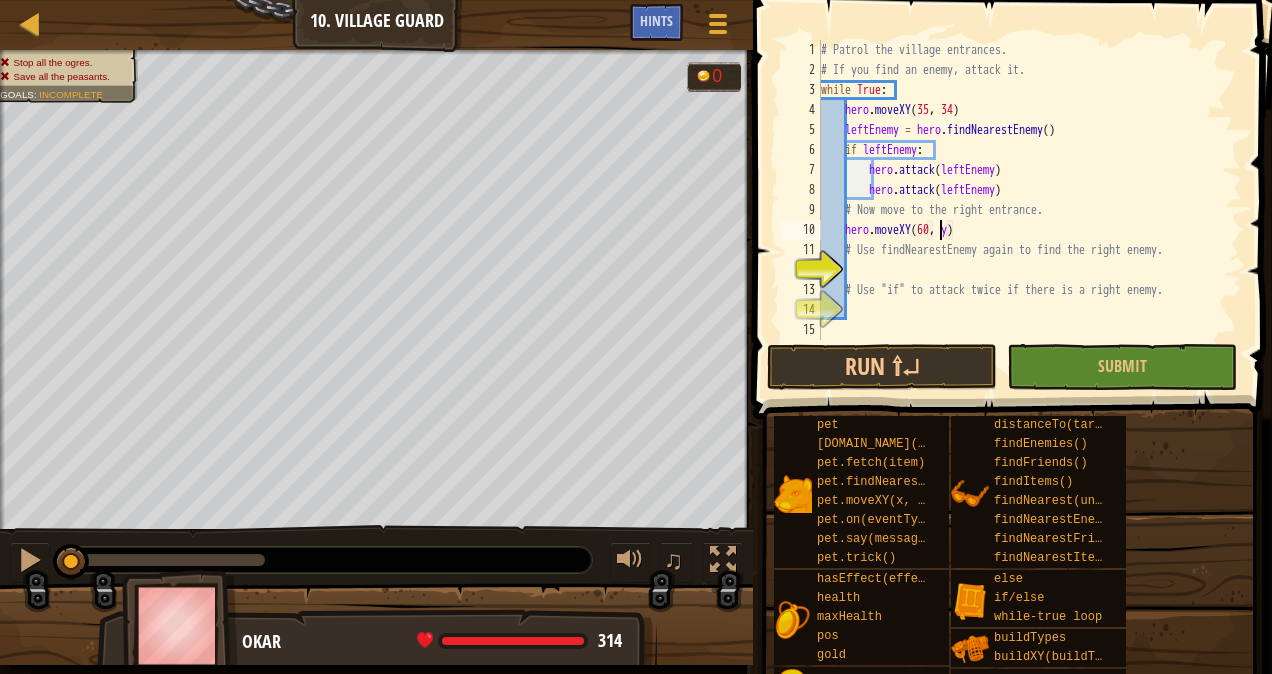 scroll, scrollTop: 9, scrollLeft: 10, axis: both 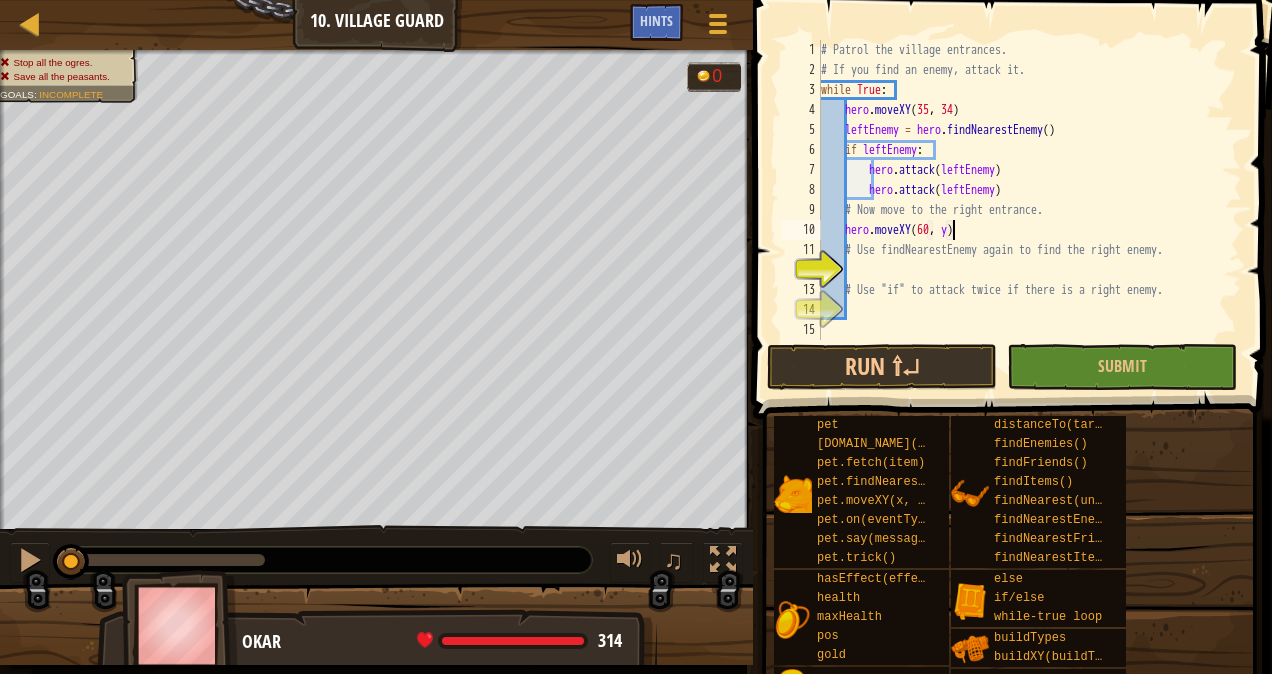 click on "# Patrol the village entrances. # If you find an enemy, attack it. while   True :      hero . moveXY ( 35 ,   34 )      leftEnemy   =   hero . findNearestEnemy ( )      if   leftEnemy :          hero . attack ( leftEnemy )          hero . attack ( leftEnemy )      # Now move to the right entrance.      hero . moveXY ( 60 ,   y )      # Use findNearestEnemy again to find the right enemy.           # Use "if" to attack twice if there is a right enemy." at bounding box center [1029, 210] 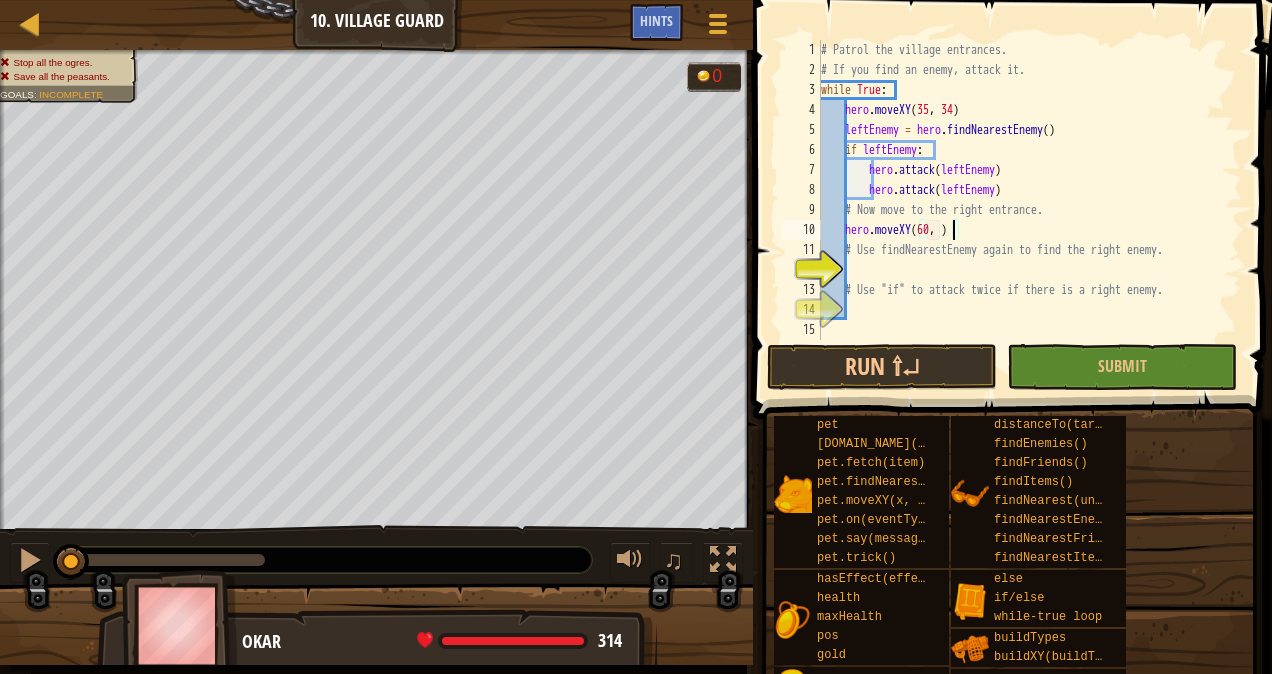 scroll, scrollTop: 9, scrollLeft: 11, axis: both 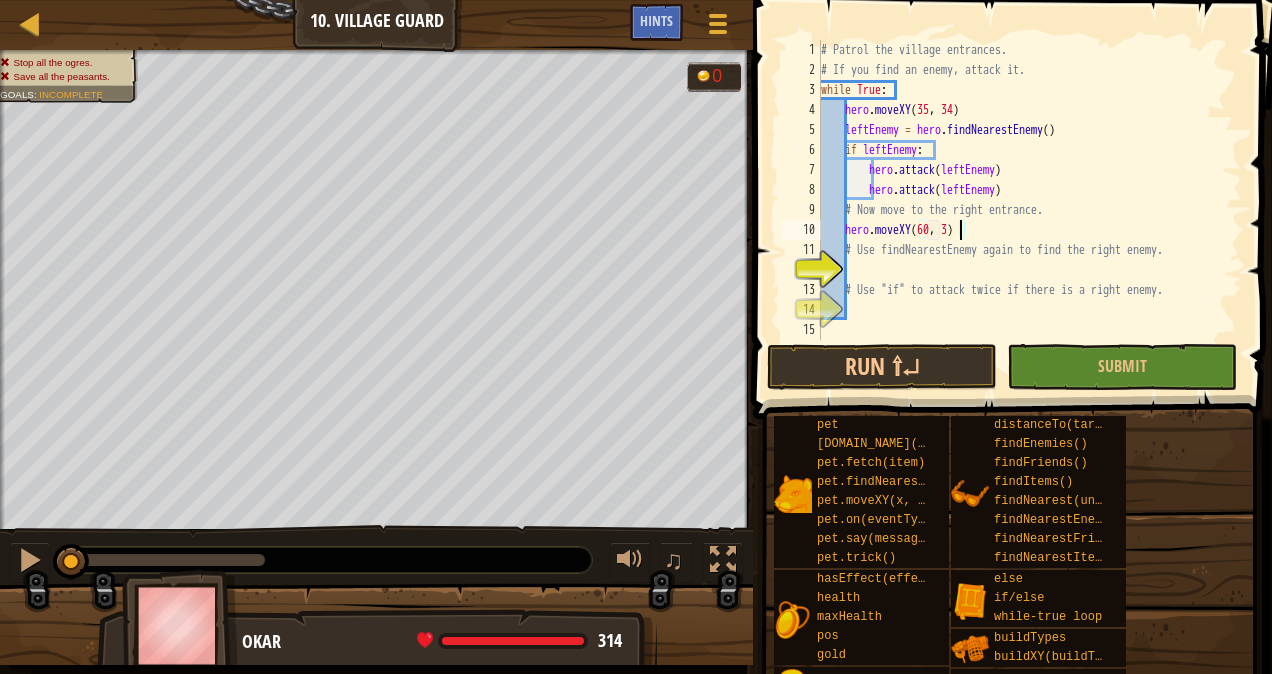 type on "hero.moveXY(60, 31)" 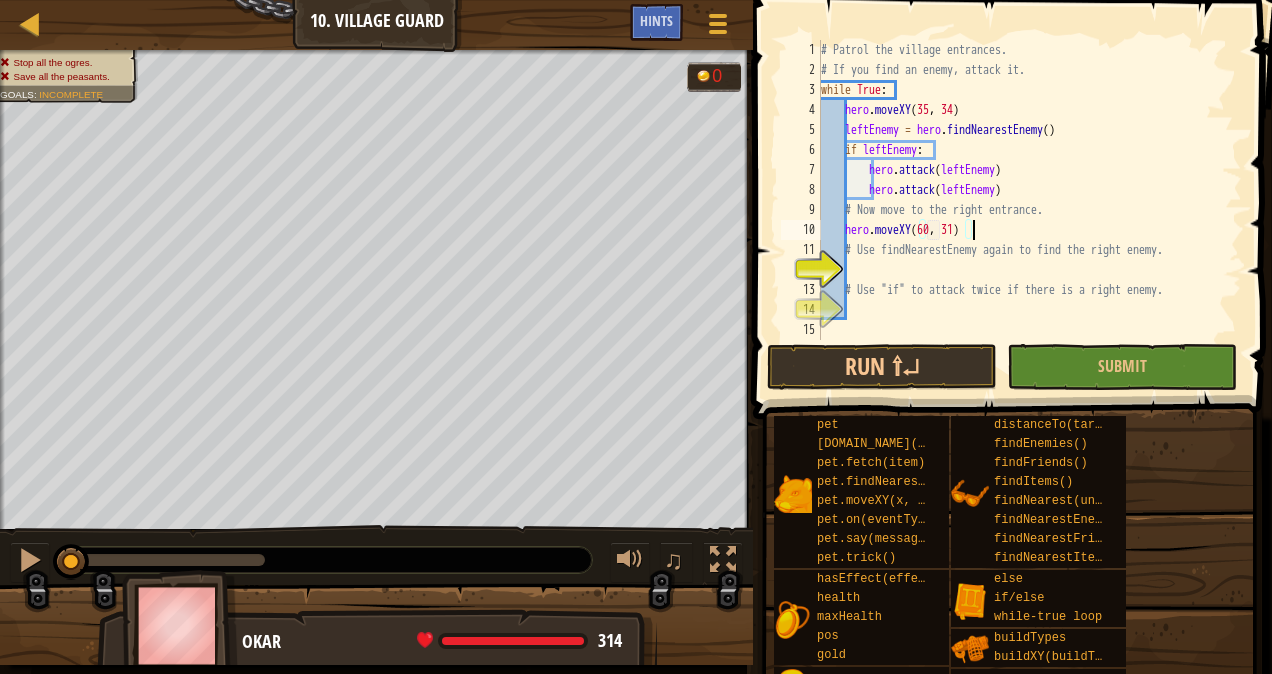 click on "# Patrol the village entrances. # If you find an enemy, attack it. while   True :      hero . moveXY ( 35 ,   34 )      leftEnemy   =   hero . findNearestEnemy ( )      if   leftEnemy :          hero . attack ( leftEnemy )          hero . attack ( leftEnemy )      # Now move to the right entrance.      hero . moveXY ( 60 ,   31 )      # Use findNearestEnemy again to find the right enemy.           # Use "if" to attack twice if there is a right enemy." at bounding box center [1029, 210] 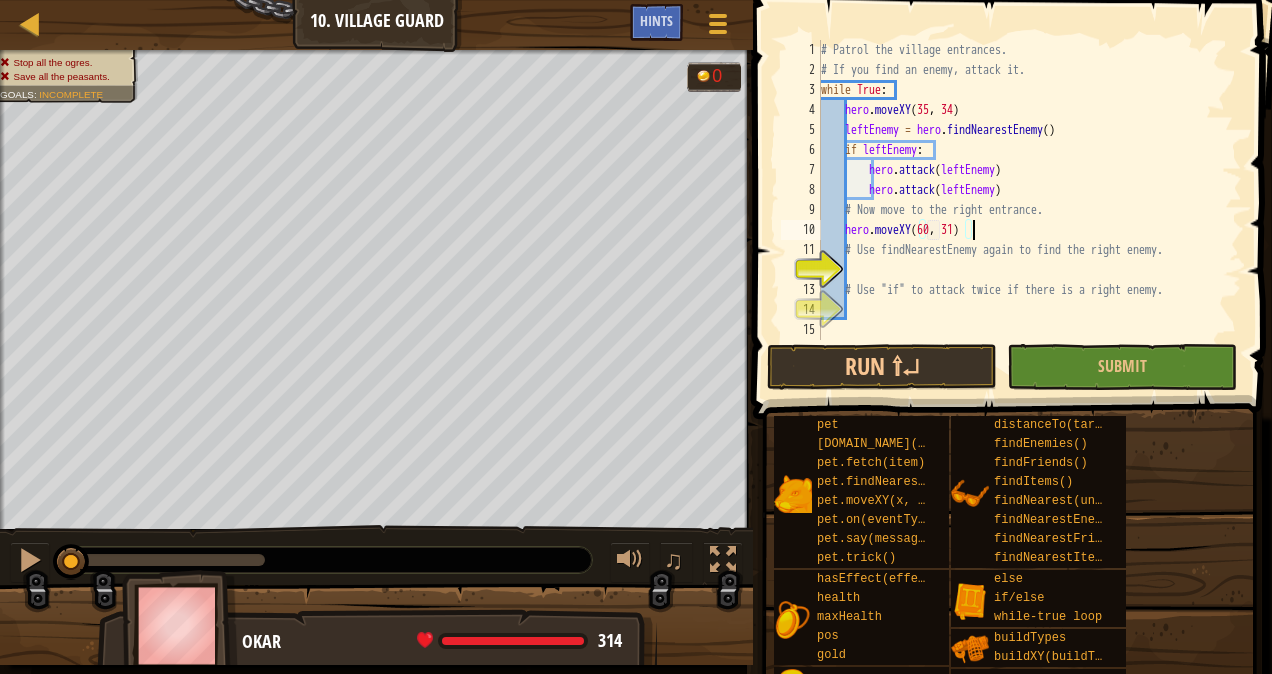 click on "# Patrol the village entrances. # If you find an enemy, attack it. while   True :      hero . moveXY ( 35 ,   34 )      leftEnemy   =   hero . findNearestEnemy ( )      if   leftEnemy :          hero . attack ( leftEnemy )          hero . attack ( leftEnemy )      # Now move to the right entrance.      hero . moveXY ( 60 ,   31 )      # Use findNearestEnemy again to find the right enemy.           # Use "if" to attack twice if there is a right enemy." at bounding box center [1029, 210] 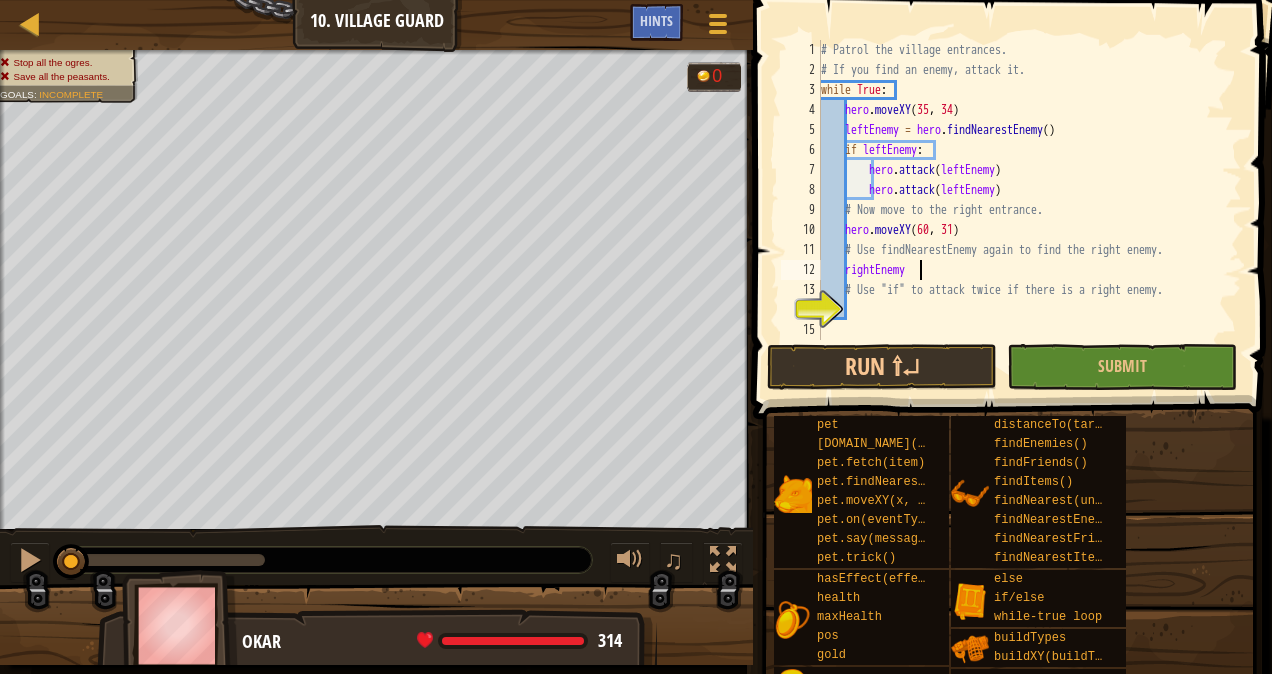 scroll, scrollTop: 9, scrollLeft: 7, axis: both 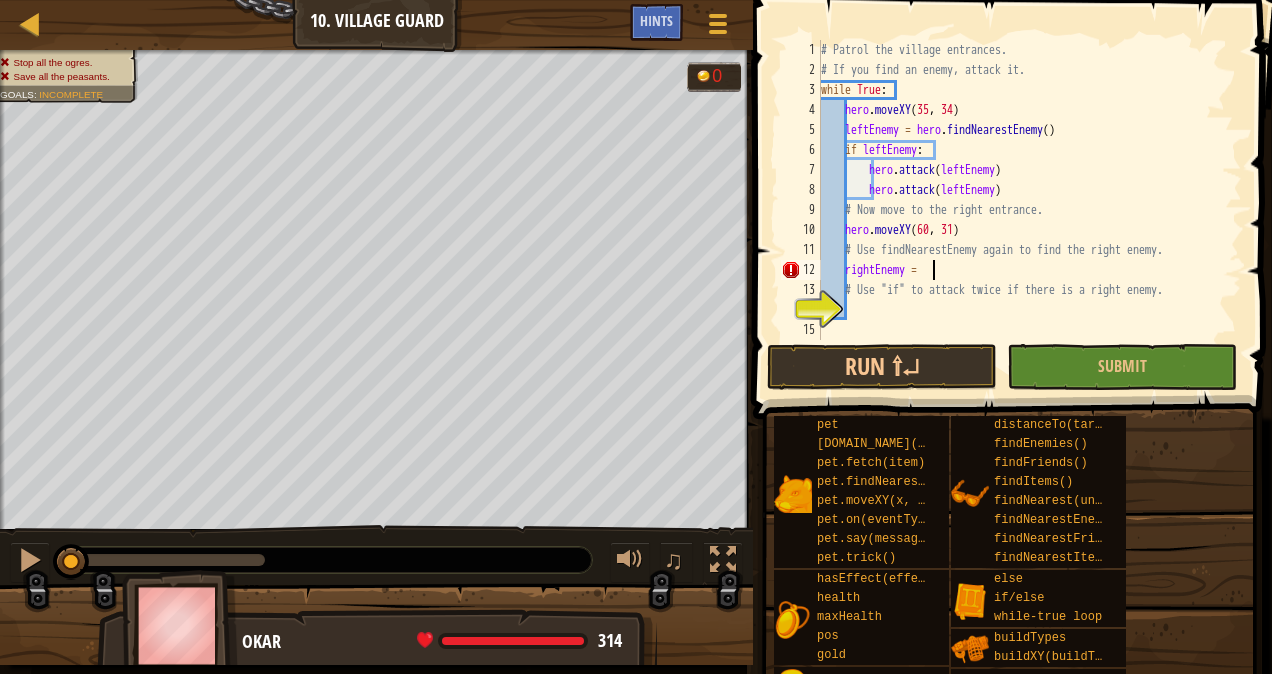 type on "rightEnemy = h" 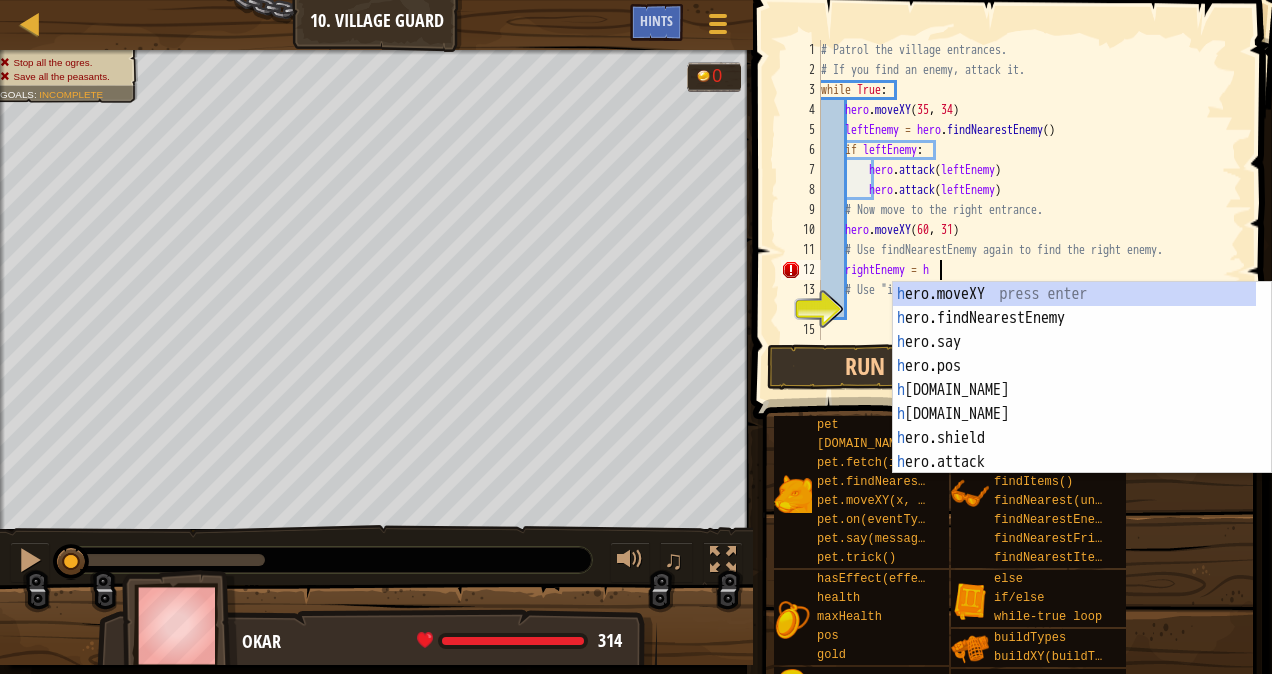 scroll, scrollTop: 9, scrollLeft: 8, axis: both 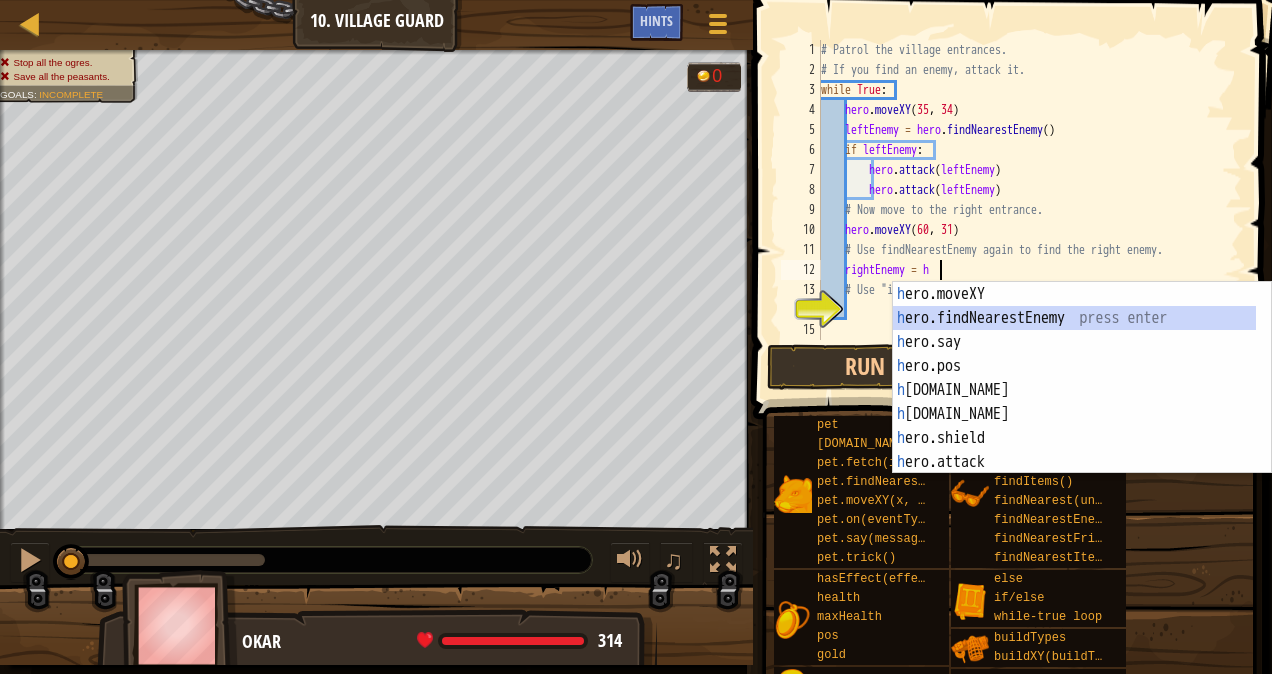click on "h ero.moveXY press enter h ero.findNearestEnemy press enter h ero.say press enter h ero.pos press enter h [DOMAIN_NAME] press enter h [DOMAIN_NAME] press enter h ero.shield press enter h ero.attack press enter h ero.maxHealth press enter" at bounding box center (1075, 402) 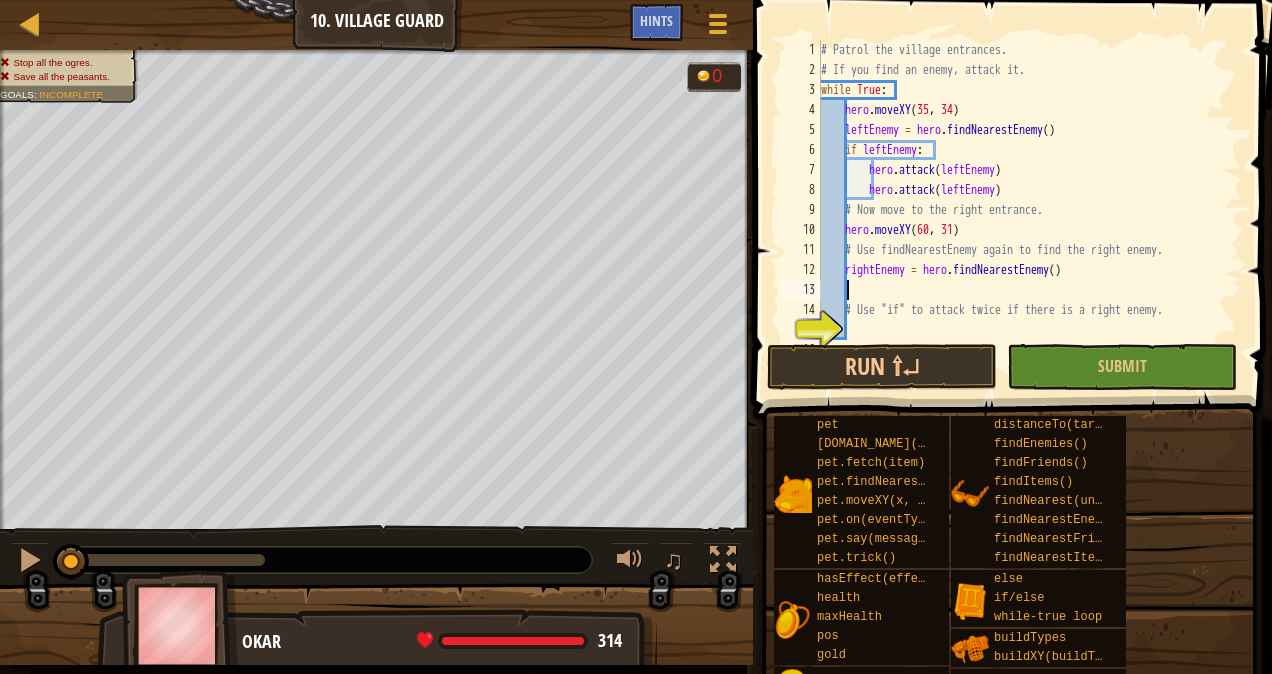 click on "# Patrol the village entrances. # If you find an enemy, attack it. while   True :      hero . moveXY ( 35 ,   34 )      leftEnemy   =   hero . findNearestEnemy ( )      if   leftEnemy :          hero . attack ( leftEnemy )          hero . attack ( leftEnemy )      # Now move to the right entrance.      hero . moveXY ( 60 ,   31 )      # Use findNearestEnemy again to find the right enemy.      rightEnemy   =   hero . findNearestEnemy ( )           # Use "if" to attack twice if there is a right enemy." at bounding box center (1022, 210) 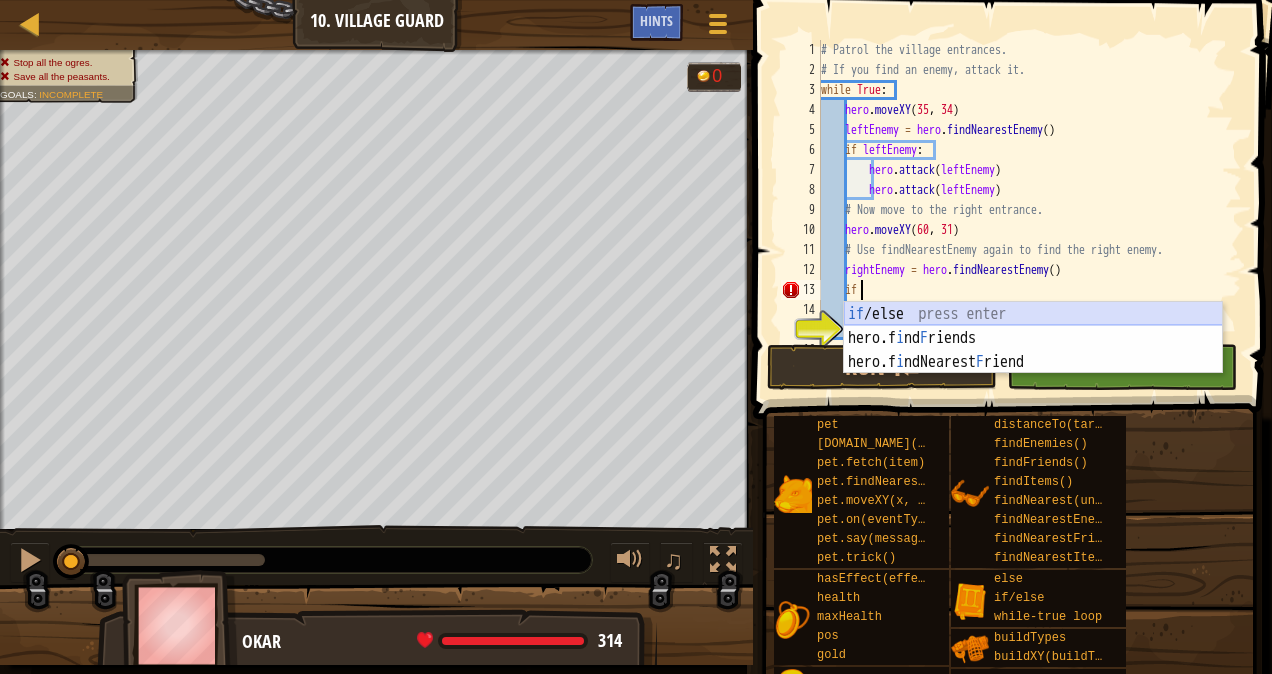 click on "if /else press enter hero.f i nd F riends press enter hero.f i ndNearest F riend press enter" at bounding box center (1033, 362) 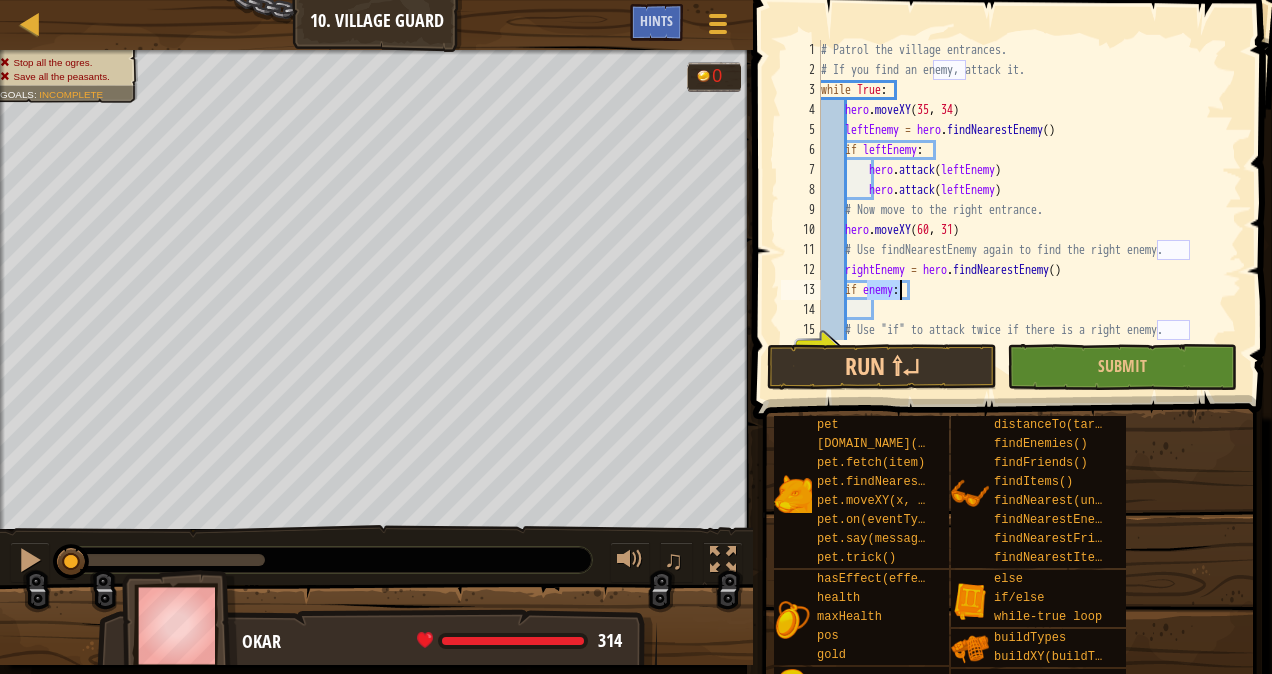 click on "# Patrol the village entrances. # If you find an enemy, attack it. while   True :      hero . moveXY ( 35 ,   34 )      leftEnemy   =   hero . findNearestEnemy ( )      if   leftEnemy :          hero . attack ( leftEnemy )          hero . attack ( leftEnemy )      # Now move to the right entrance.      hero . moveXY ( 60 ,   31 )      # Use findNearestEnemy again to find the right enemy.      rightEnemy   =   hero . findNearestEnemy ( )      if   enemy :               # Use "if" to attack twice if there is a right enemy." at bounding box center (1022, 190) 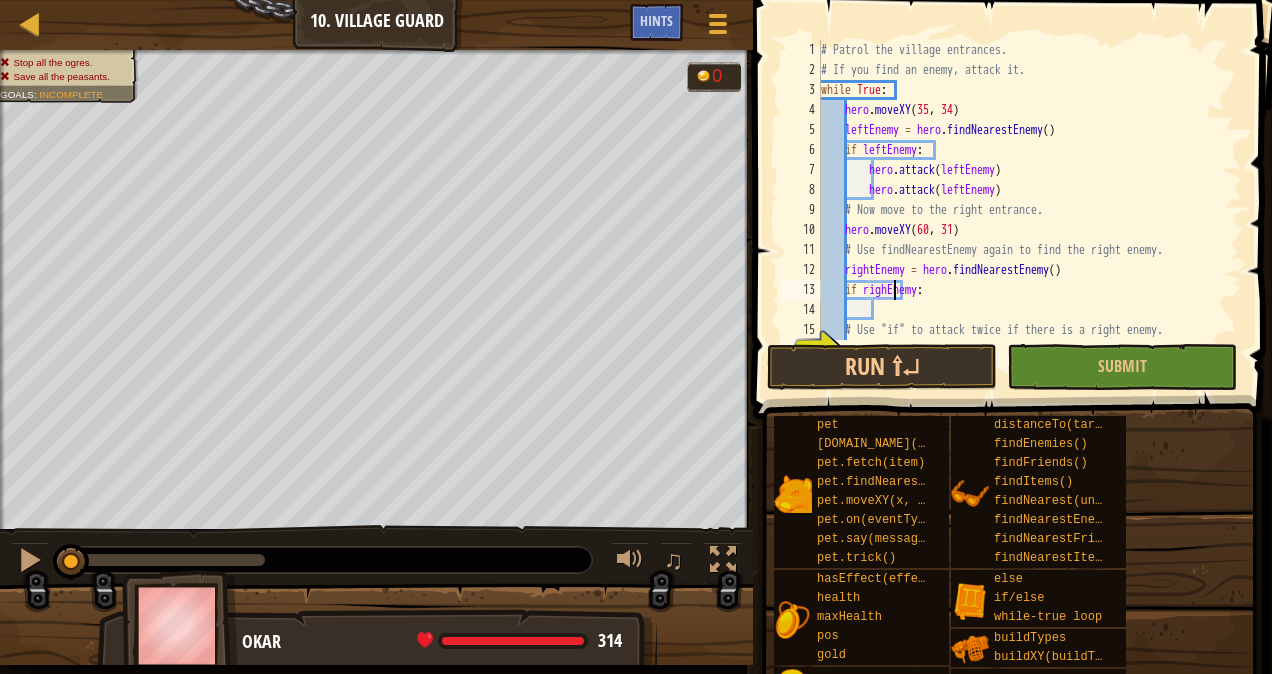 scroll, scrollTop: 9, scrollLeft: 6, axis: both 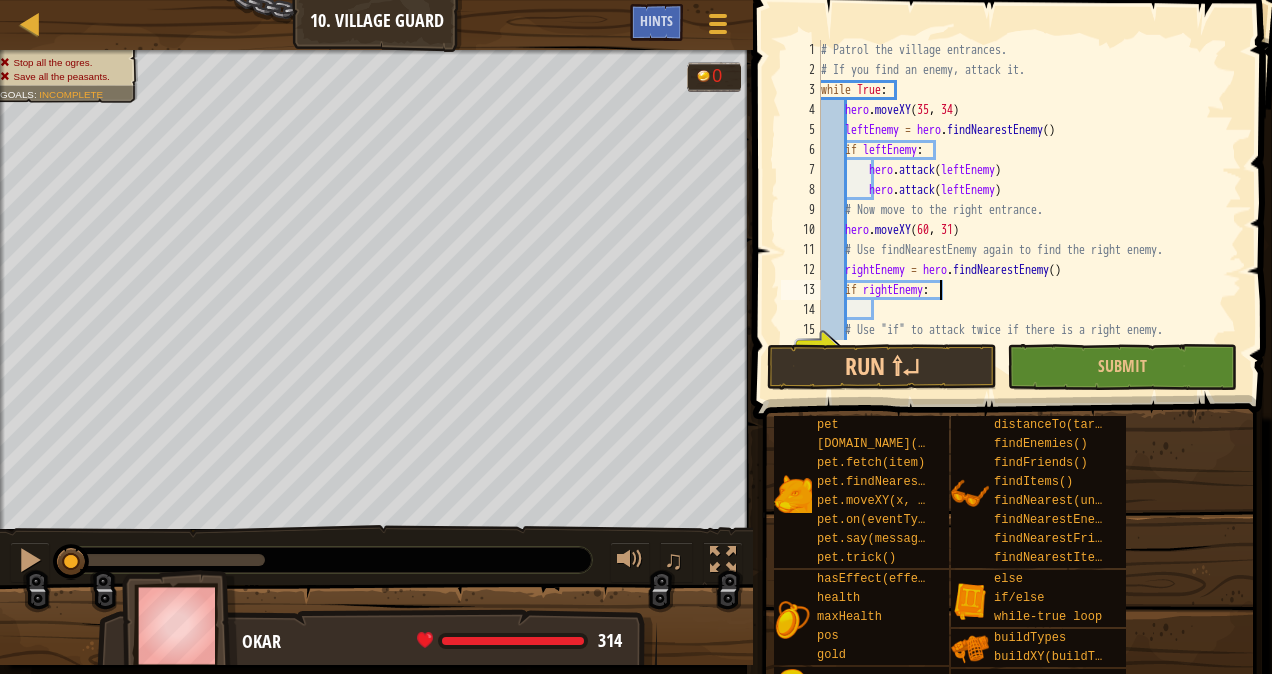 click on "# Patrol the village entrances. # If you find an enemy, attack it. while   True :      hero . moveXY ( 35 ,   34 )      leftEnemy   =   hero . findNearestEnemy ( )      if   leftEnemy :          hero . attack ( leftEnemy )          hero . attack ( leftEnemy )      # Now move to the right entrance.      hero . moveXY ( 60 ,   31 )      # Use findNearestEnemy again to find the right enemy.      rightEnemy   =   hero . findNearestEnemy ( )      if   rightEnemy :               # Use "if" to attack twice if there is a right enemy." at bounding box center (1022, 210) 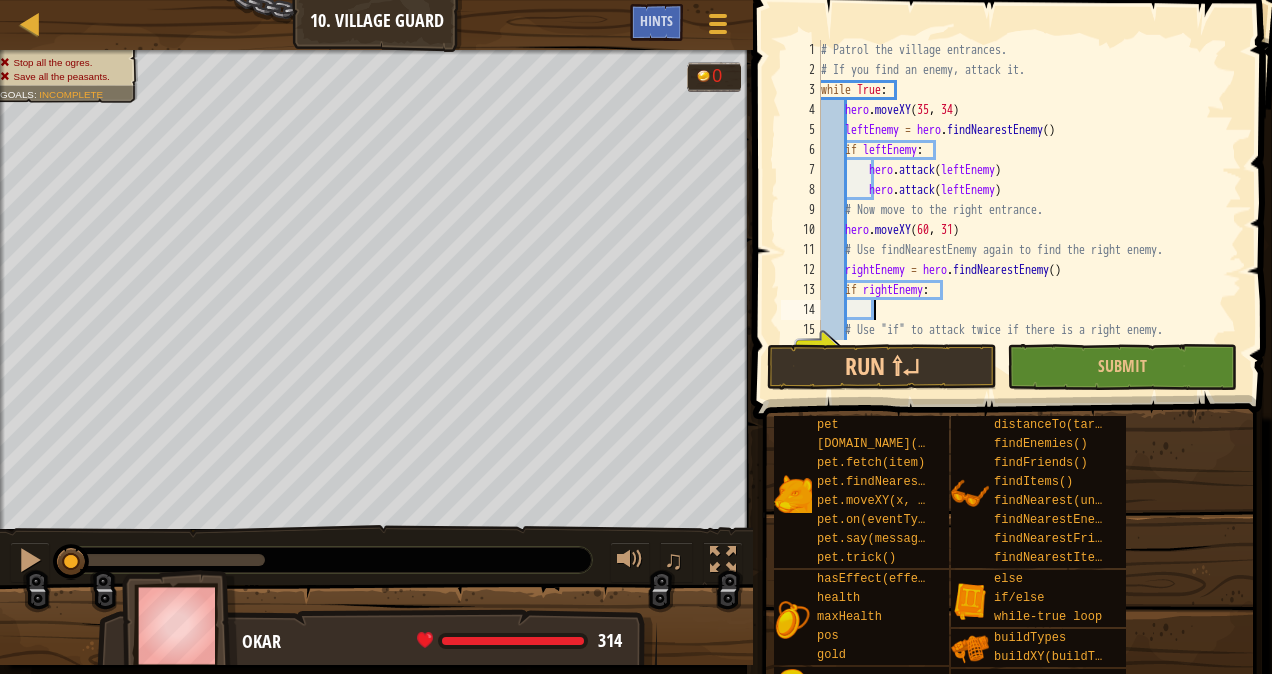 scroll, scrollTop: 9, scrollLeft: 3, axis: both 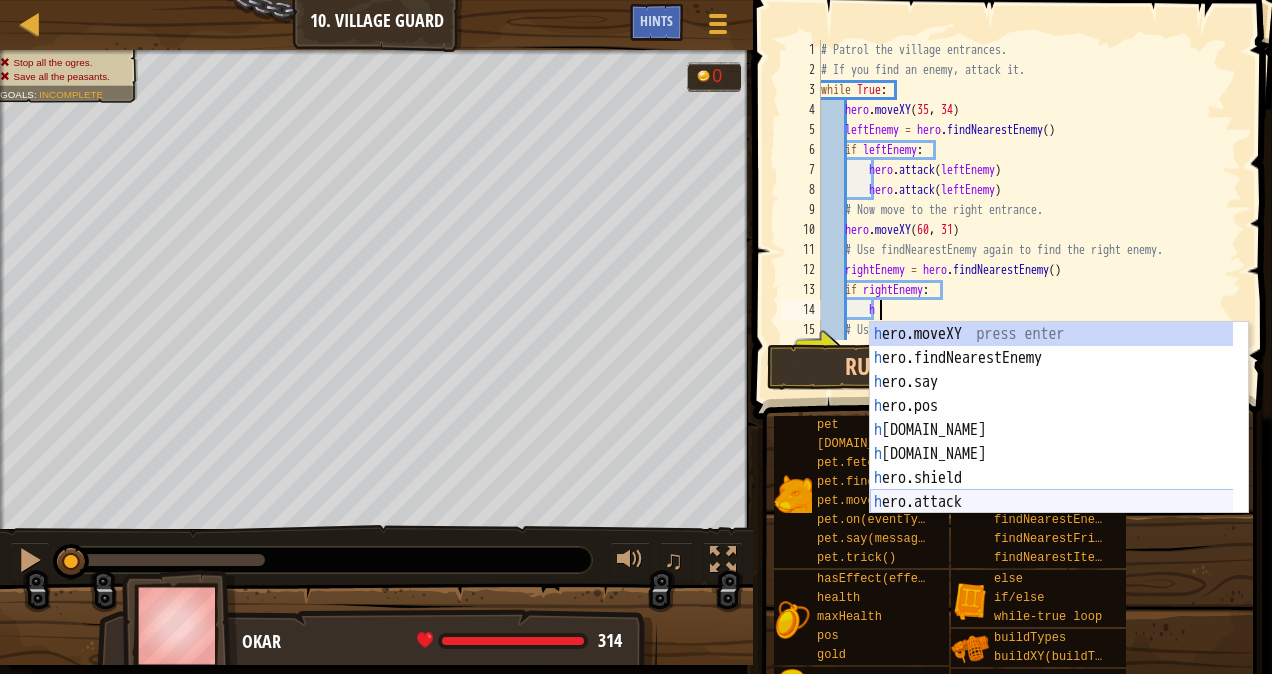 click on "h ero.moveXY press enter h ero.findNearestEnemy press enter h ero.say press enter h ero.pos press enter h [DOMAIN_NAME] press enter h [DOMAIN_NAME] press enter h ero.shield press enter h ero.attack press enter h ero.maxHealth press enter" at bounding box center (1052, 442) 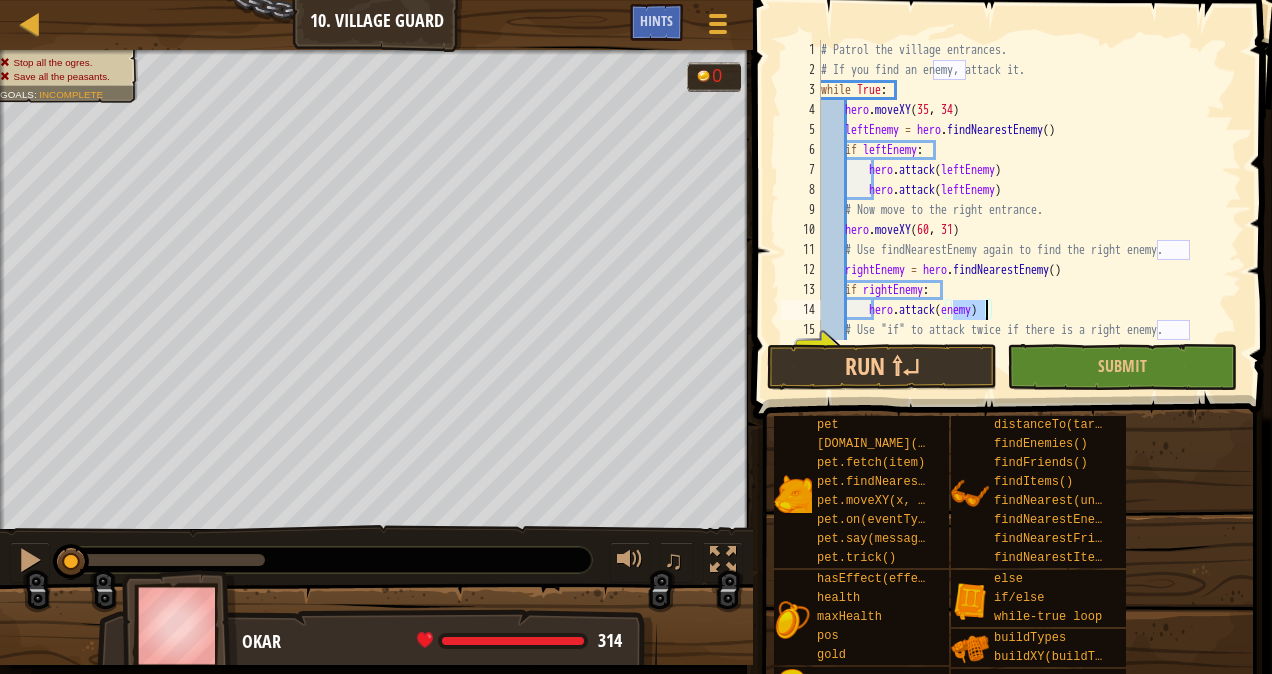 click on "# Patrol the village entrances. # If you find an enemy, attack it. while   True :      hero . moveXY ( 35 ,   34 )      leftEnemy   =   hero . findNearestEnemy ( )      if   leftEnemy :          hero . attack ( leftEnemy )          hero . attack ( leftEnemy )      # Now move to the right entrance.      hero . moveXY ( 60 ,   31 )      # Use findNearestEnemy again to find the right enemy.      rightEnemy   =   hero . findNearestEnemy ( )      if   rightEnemy :          hero . attack ( enemy )      # Use "if" to attack twice if there is a right enemy." at bounding box center [1022, 190] 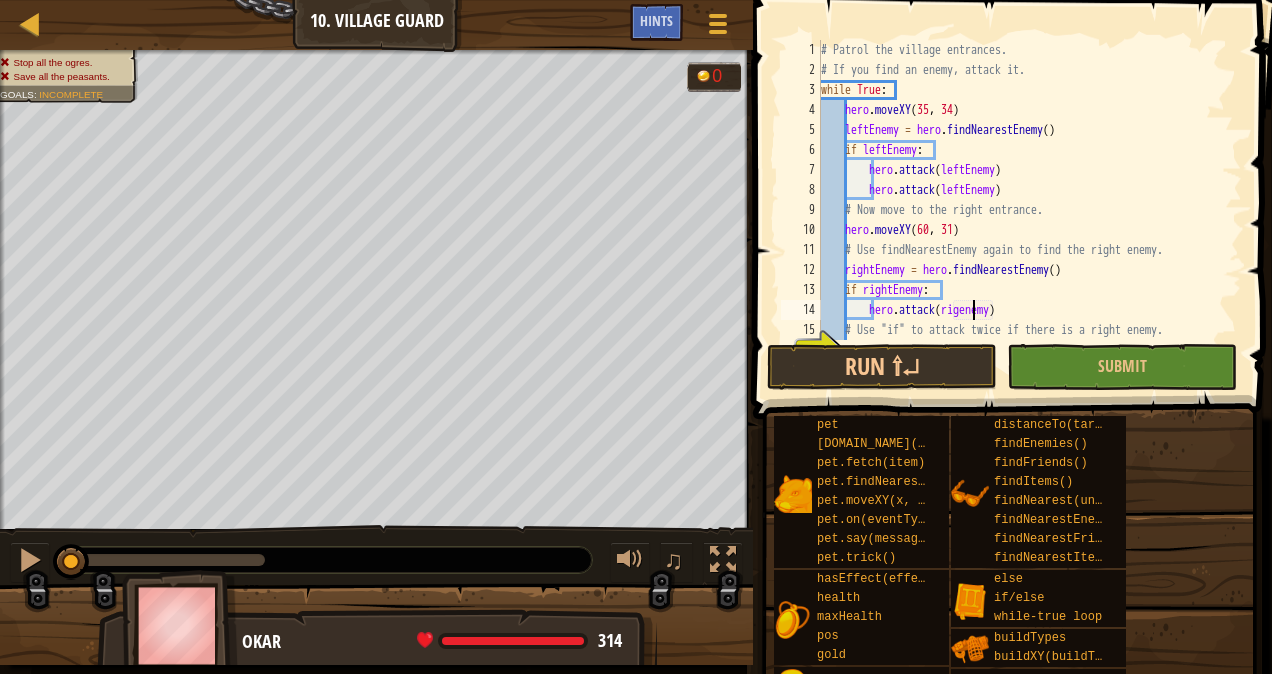 type on "hero.attack(rightenemy)" 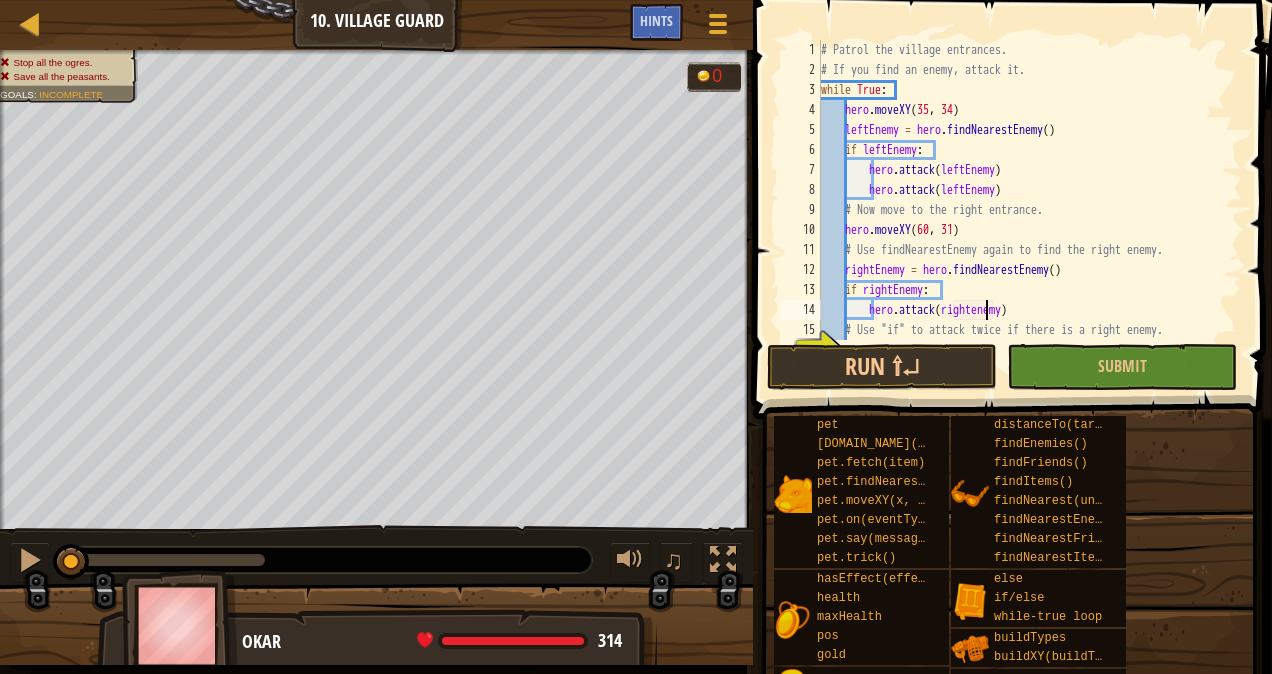 scroll, scrollTop: 9, scrollLeft: 14, axis: both 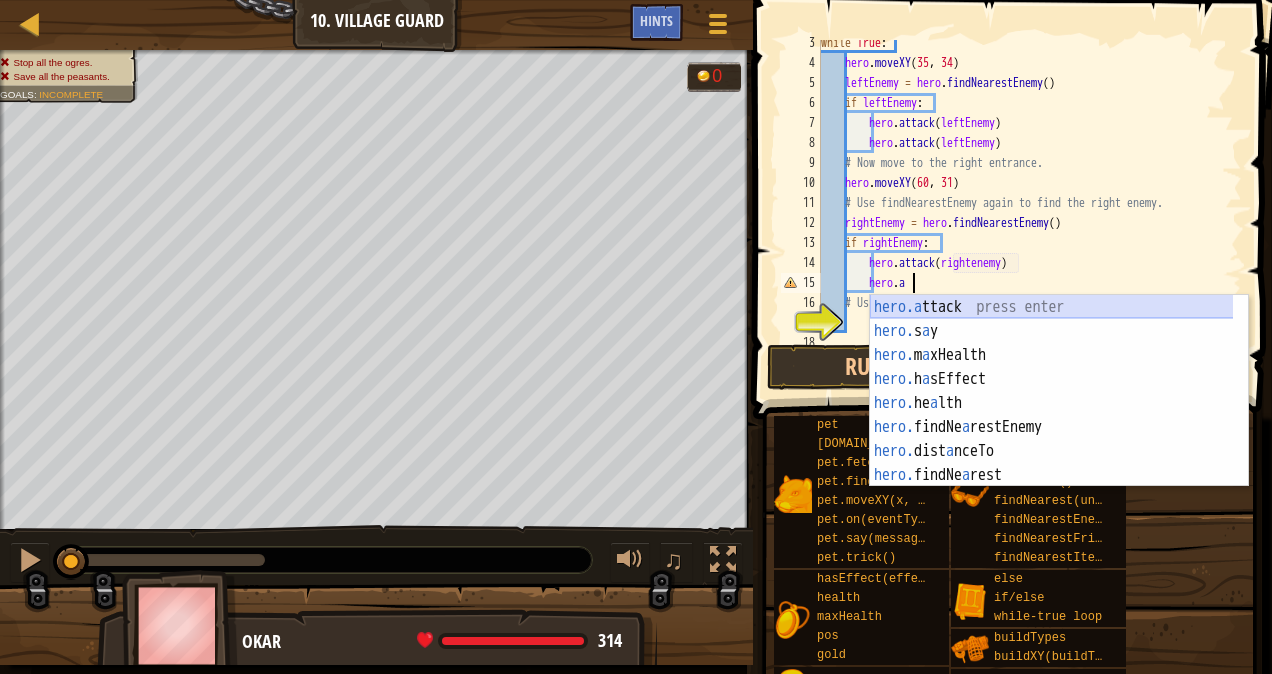 click on "hero.a ttack press enter hero. s a y press enter hero. m a xHealth press enter hero. h a sEffect press enter hero. he a lth press enter hero. findNe a restEnemy press enter hero. dist a nceTo press enter hero. findNe a rest press enter hero. findNe a restItem press enter" at bounding box center [1052, 415] 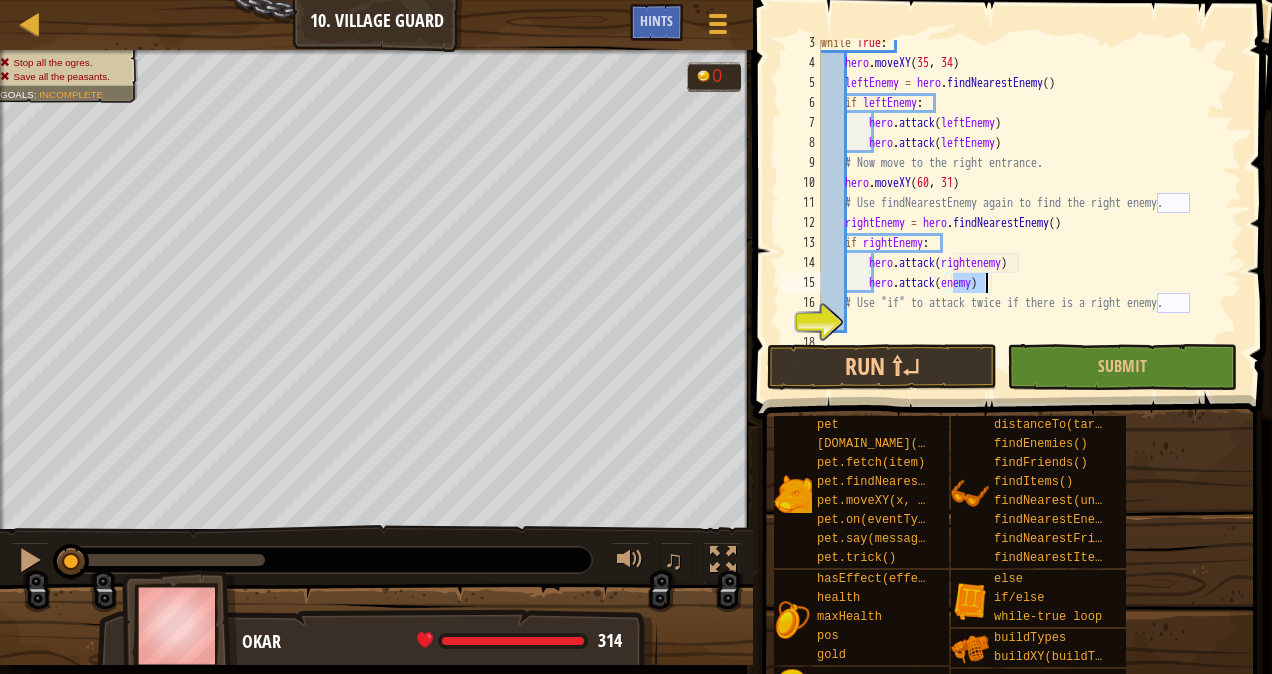 click on "while   True :      hero . moveXY ( 35 ,   34 )      leftEnemy   =   hero . findNearestEnemy ( )      if   leftEnemy :          hero . attack ( leftEnemy )          hero . attack ( leftEnemy )      # Now move to the right entrance.      hero . moveXY ( 60 ,   31 )      # Use findNearestEnemy again to find the right enemy.      rightEnemy   =   hero . findNearestEnemy ( )      if   rightEnemy :          hero . attack ( rightenemy )          hero . attack ( enemy )      # Use "if" to attack twice if there is a right enemy." at bounding box center [1022, 190] 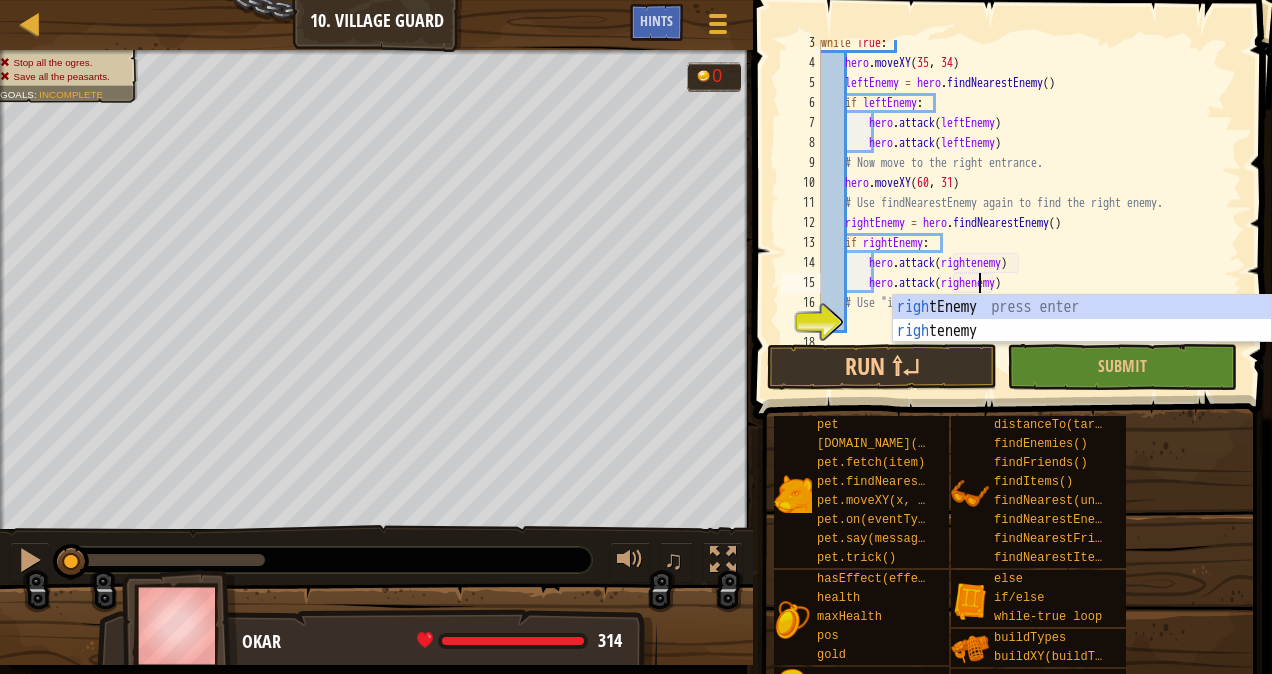 scroll, scrollTop: 9, scrollLeft: 14, axis: both 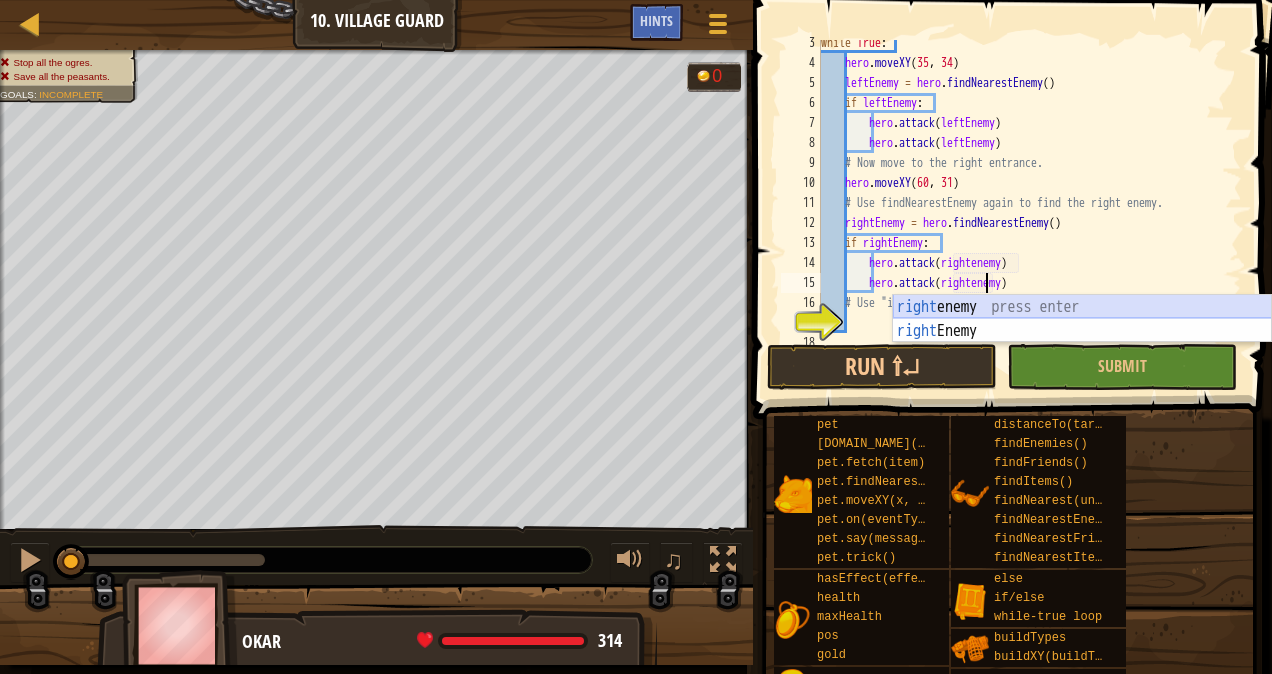 click on "right enemy press enter right Enemy press enter" at bounding box center [1082, 343] 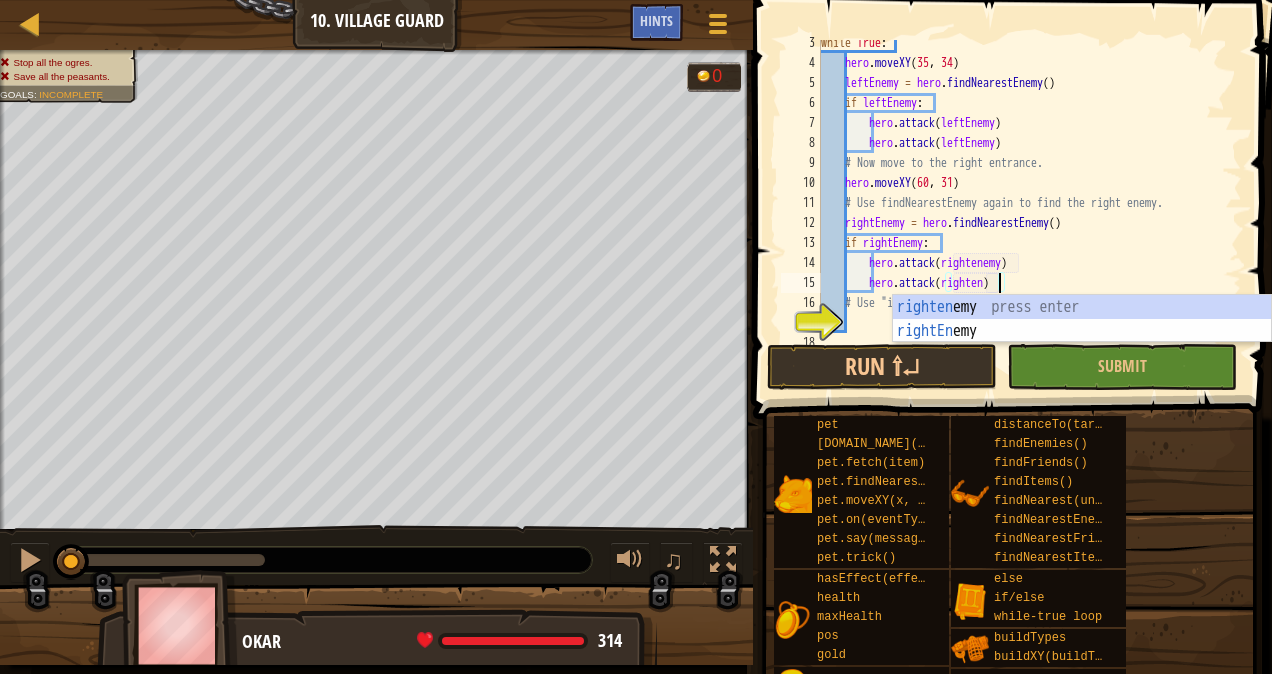 scroll, scrollTop: 9, scrollLeft: 14, axis: both 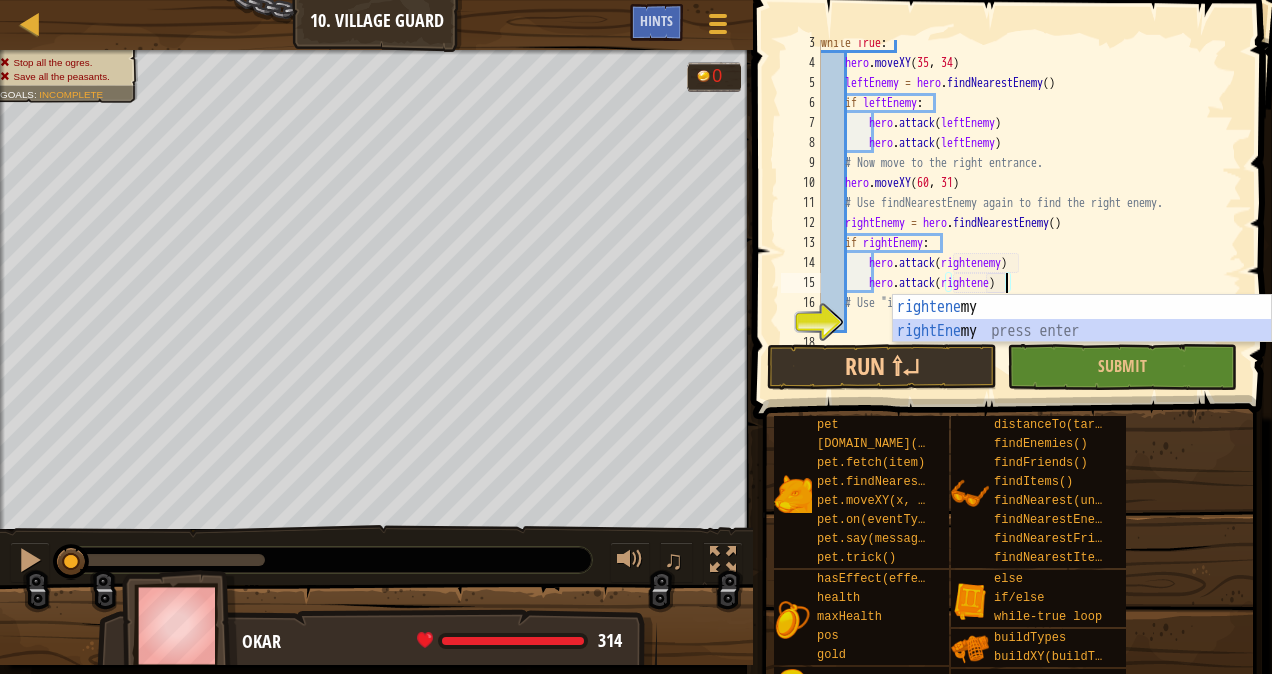 click on "rightene my press enter rightEne my press enter" at bounding box center (1082, 343) 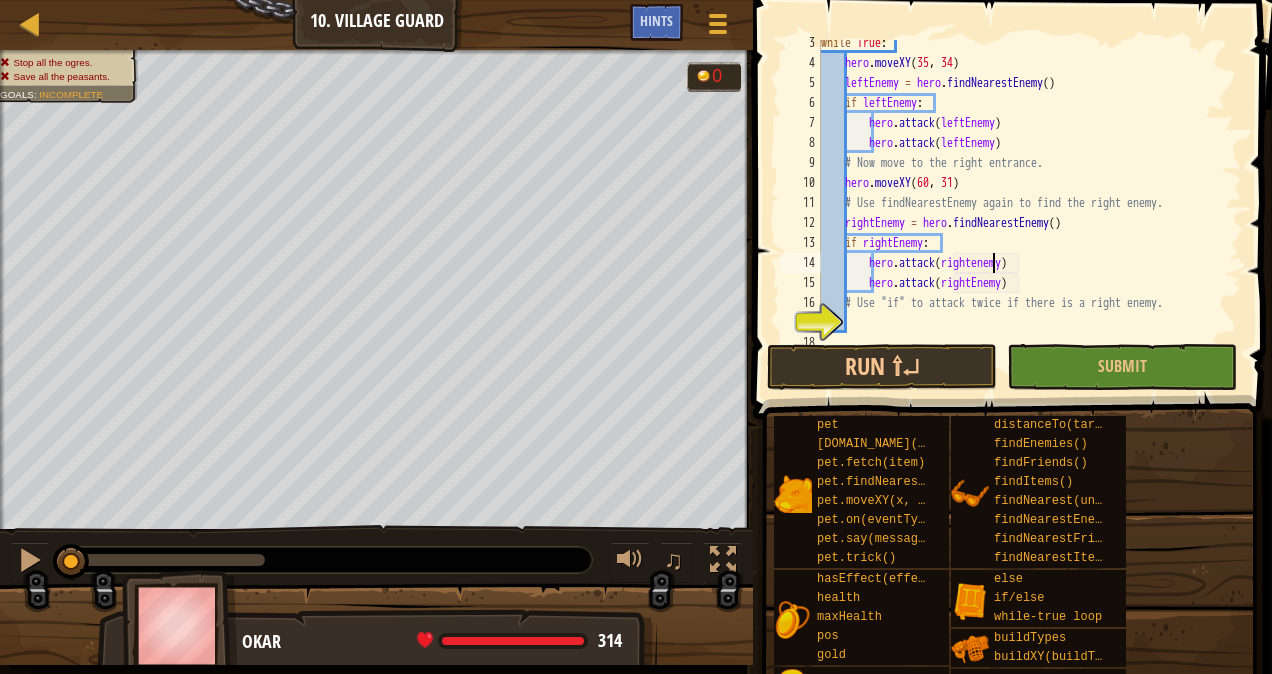 click on "while   True :      hero . moveXY ( 35 ,   34 )      leftEnemy   =   hero . findNearestEnemy ( )      if   leftEnemy :          hero . attack ( leftEnemy )          hero . attack ( leftEnemy )      # Now move to the right entrance.      hero . moveXY ( 60 ,   31 )      # Use findNearestEnemy again to find the right enemy.      rightEnemy   =   hero . findNearestEnemy ( )      if   rightEnemy :          hero . attack ( rightenemy )          hero . attack ( rightEnemy )      # Use "if" to attack twice if there is a right enemy." at bounding box center [1022, 203] 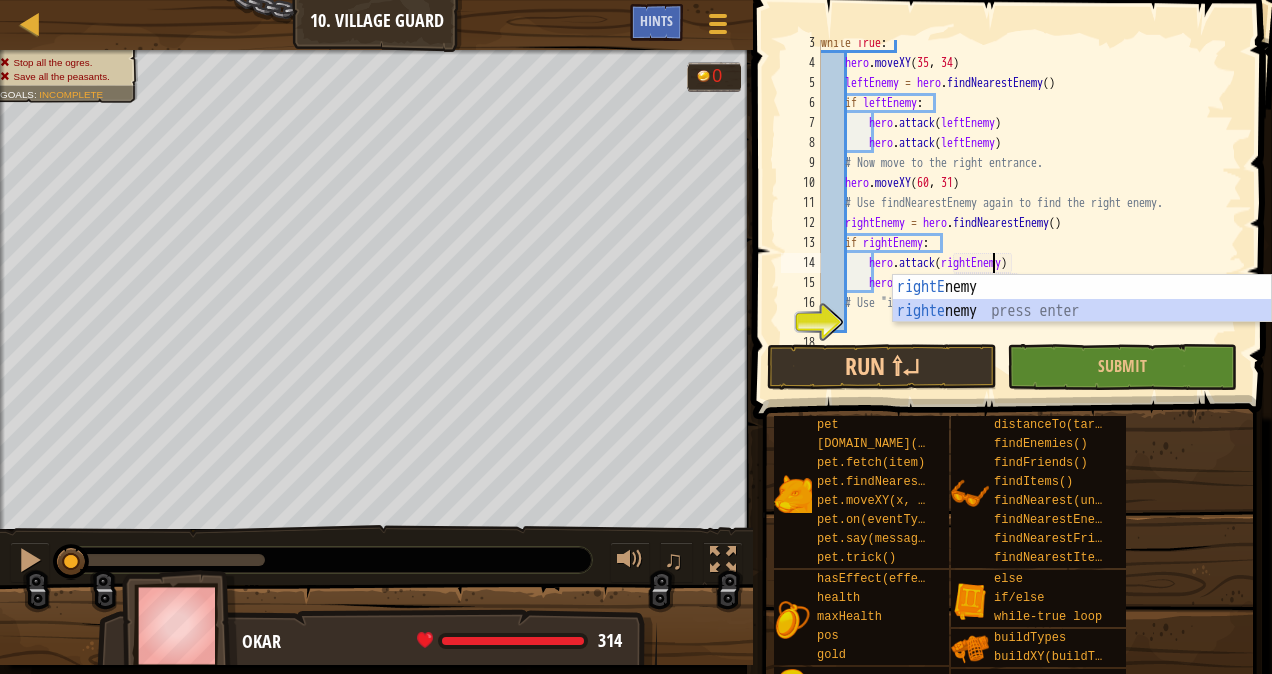 click on "rightE nemy press enter righte nemy press enter" at bounding box center [1082, 323] 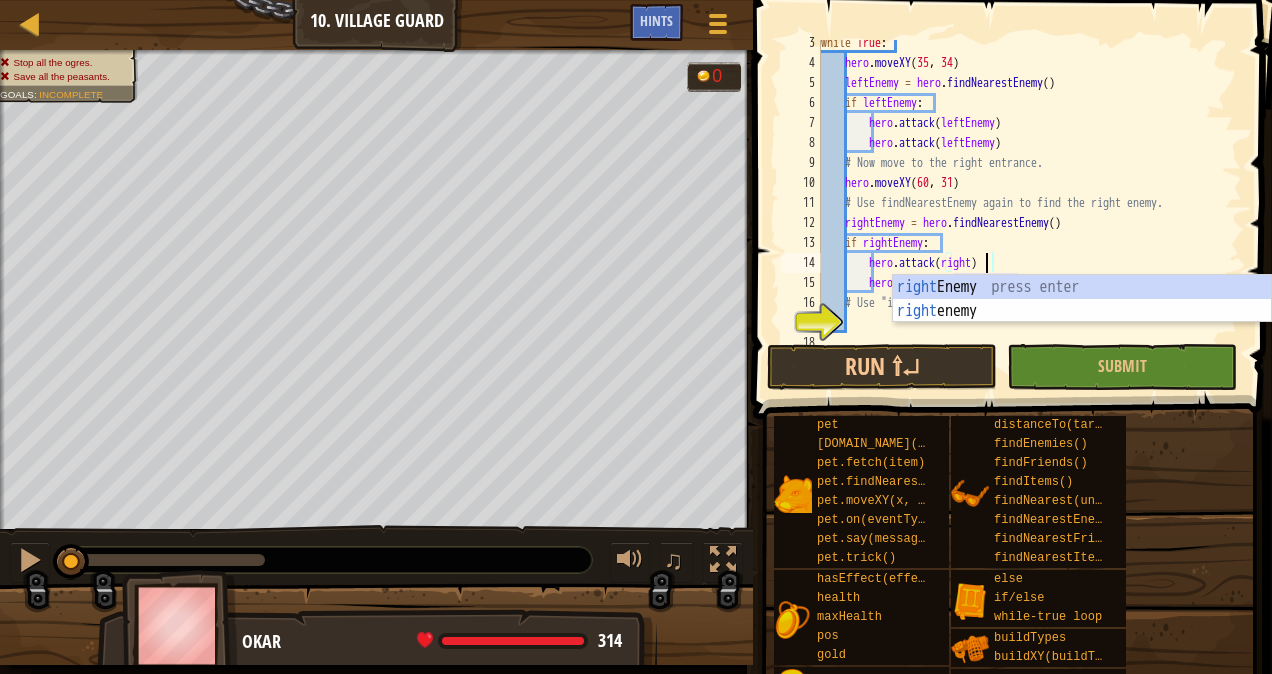 scroll, scrollTop: 9, scrollLeft: 13, axis: both 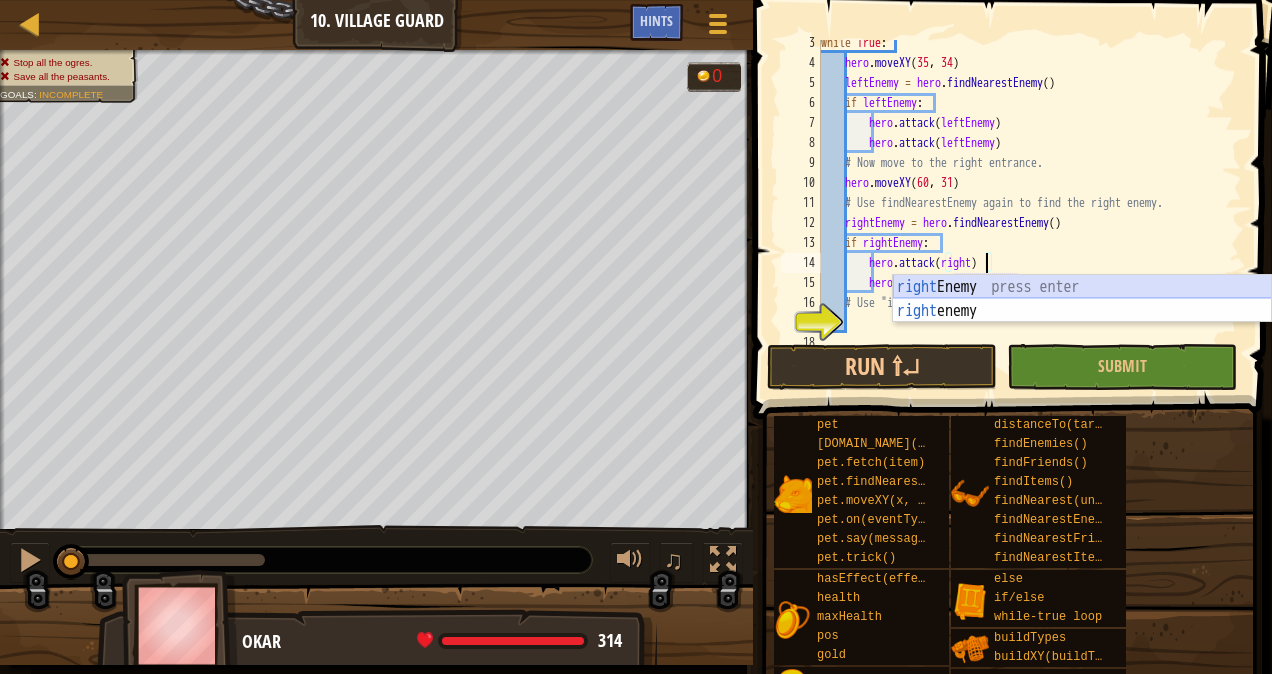 click on "right Enemy press enter right enemy press enter" at bounding box center [1082, 323] 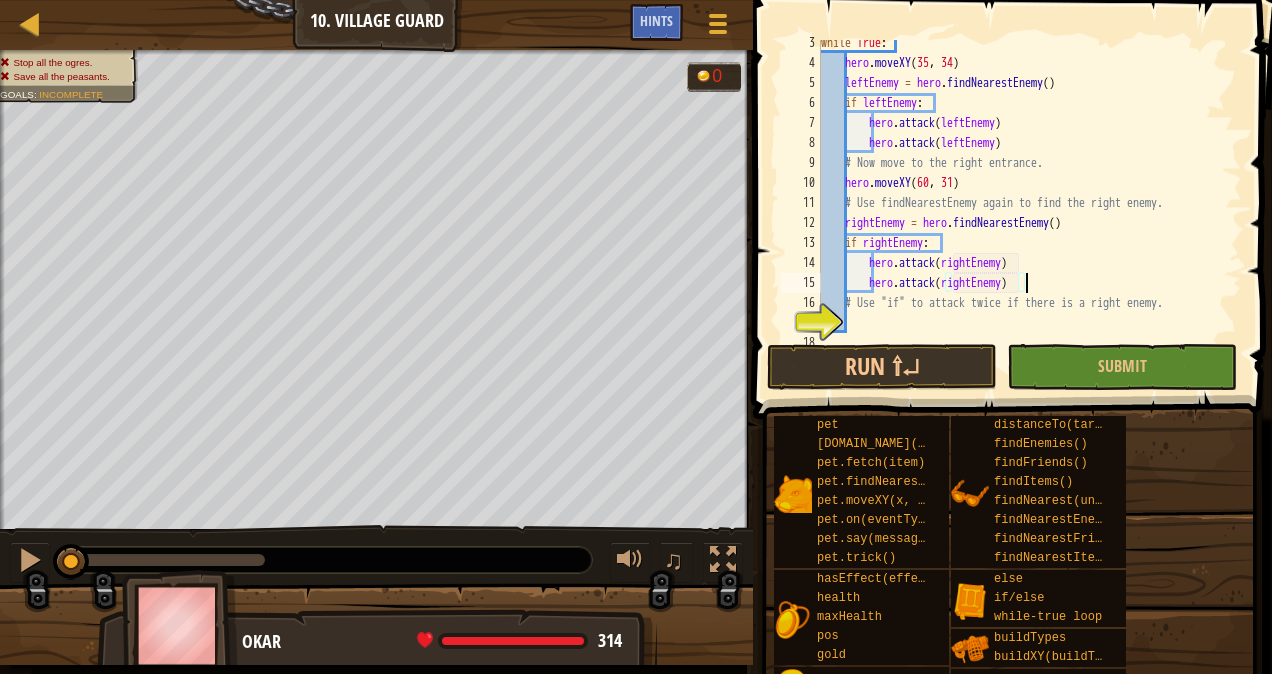 click on "while   True :      hero . moveXY ( 35 ,   34 )      leftEnemy   =   hero . findNearestEnemy ( )      if   leftEnemy :          hero . attack ( leftEnemy )          hero . attack ( leftEnemy )      # Now move to the right entrance.      hero . moveXY ( 60 ,   31 )      # Use findNearestEnemy again to find the right enemy.      rightEnemy   =   hero . findNearestEnemy ( )      if   rightEnemy :          hero . attack ( rightEnemy )          hero . attack ( rightEnemy )      # Use "if" to attack twice if there is a right enemy." at bounding box center [1022, 203] 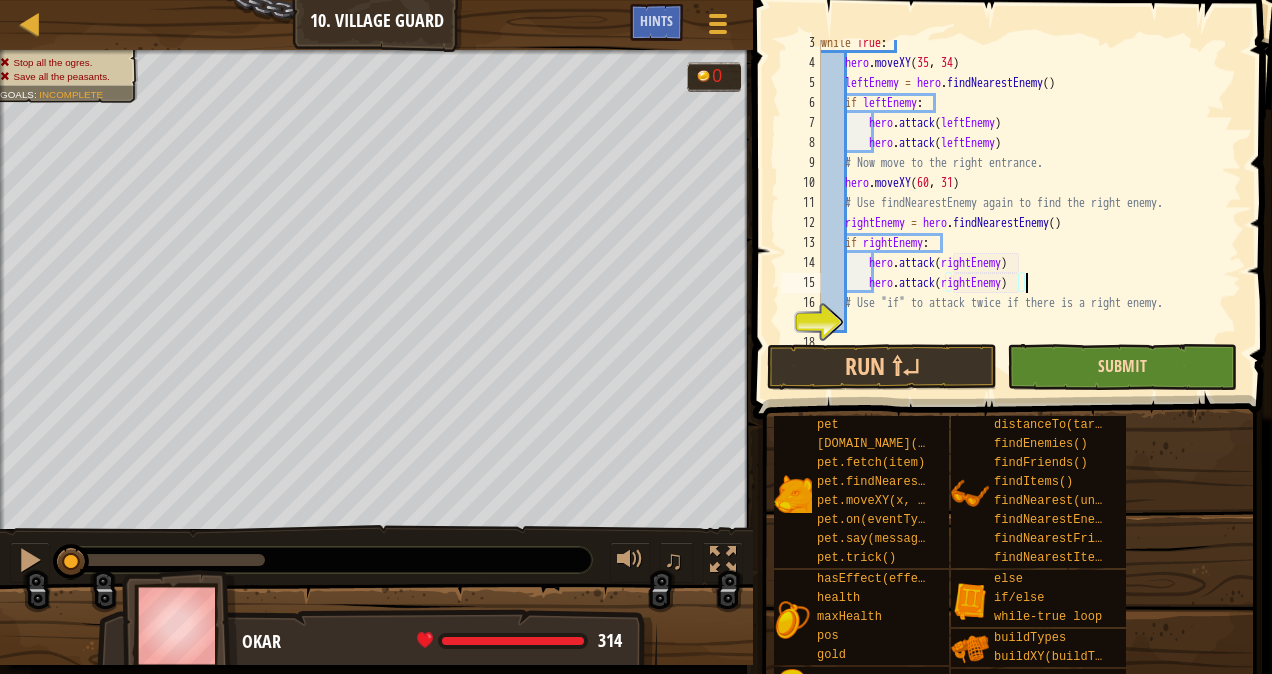 type on "hero.attack(rightEnemy)" 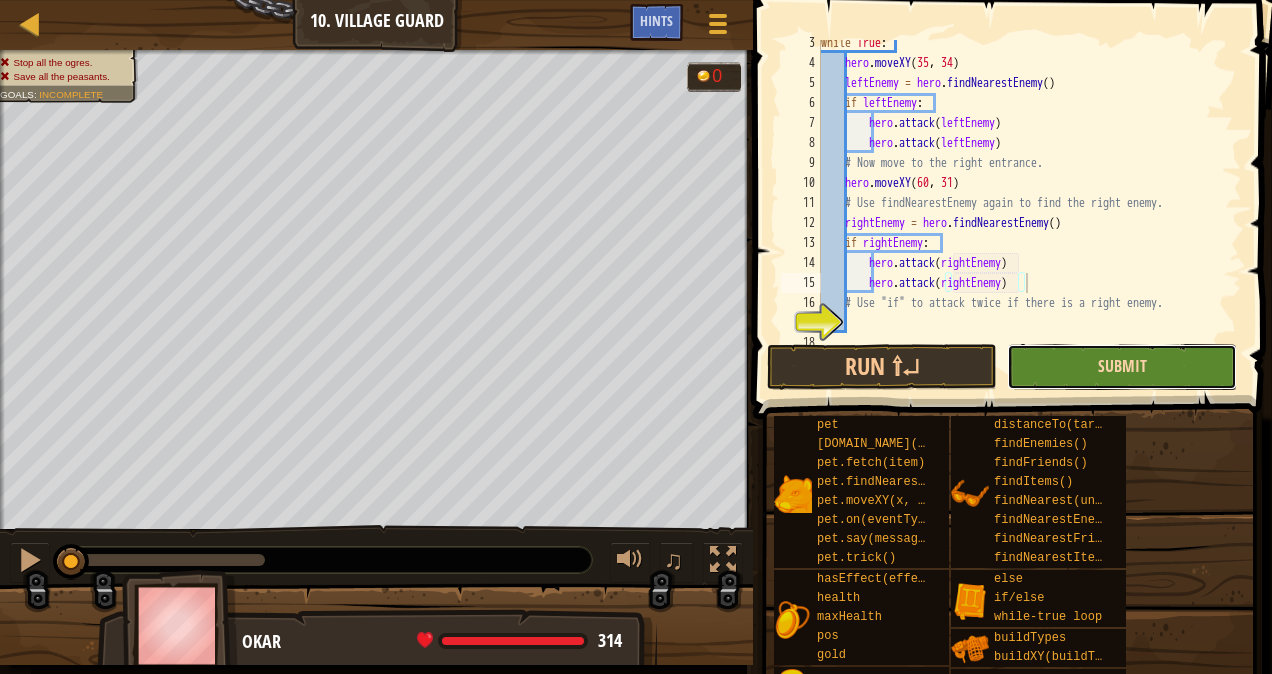 click on "Submit" at bounding box center [1122, 366] 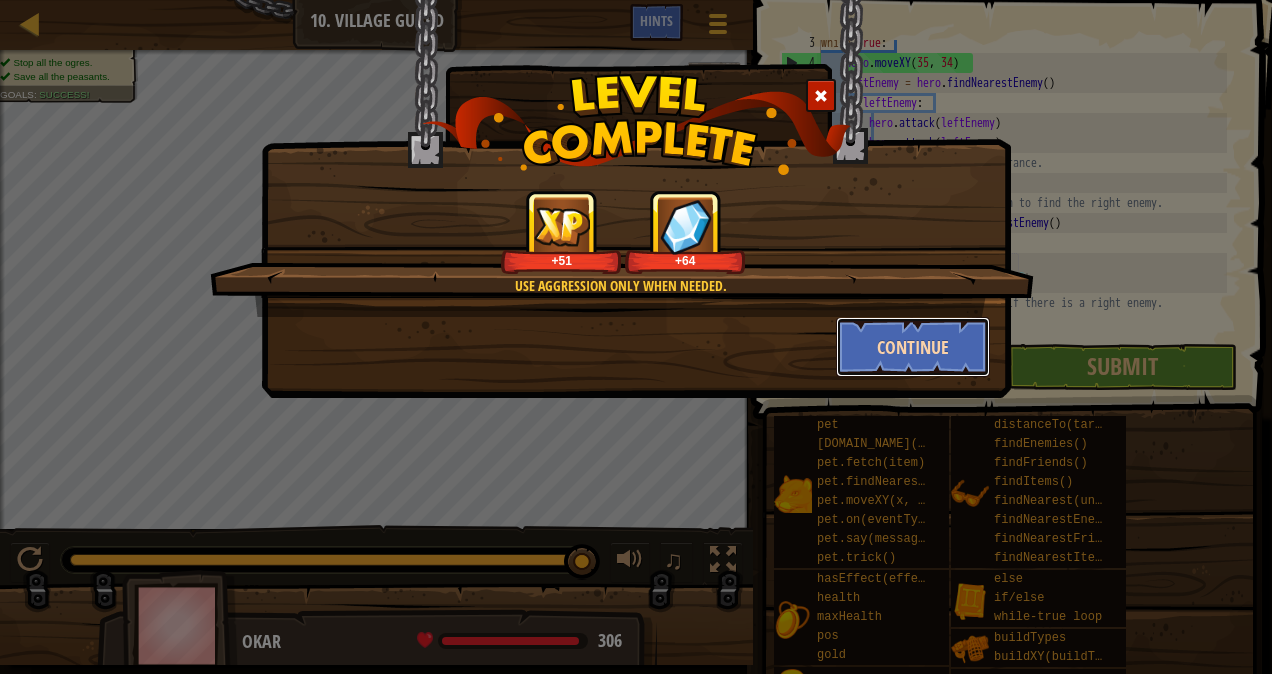 click on "Continue" at bounding box center (913, 347) 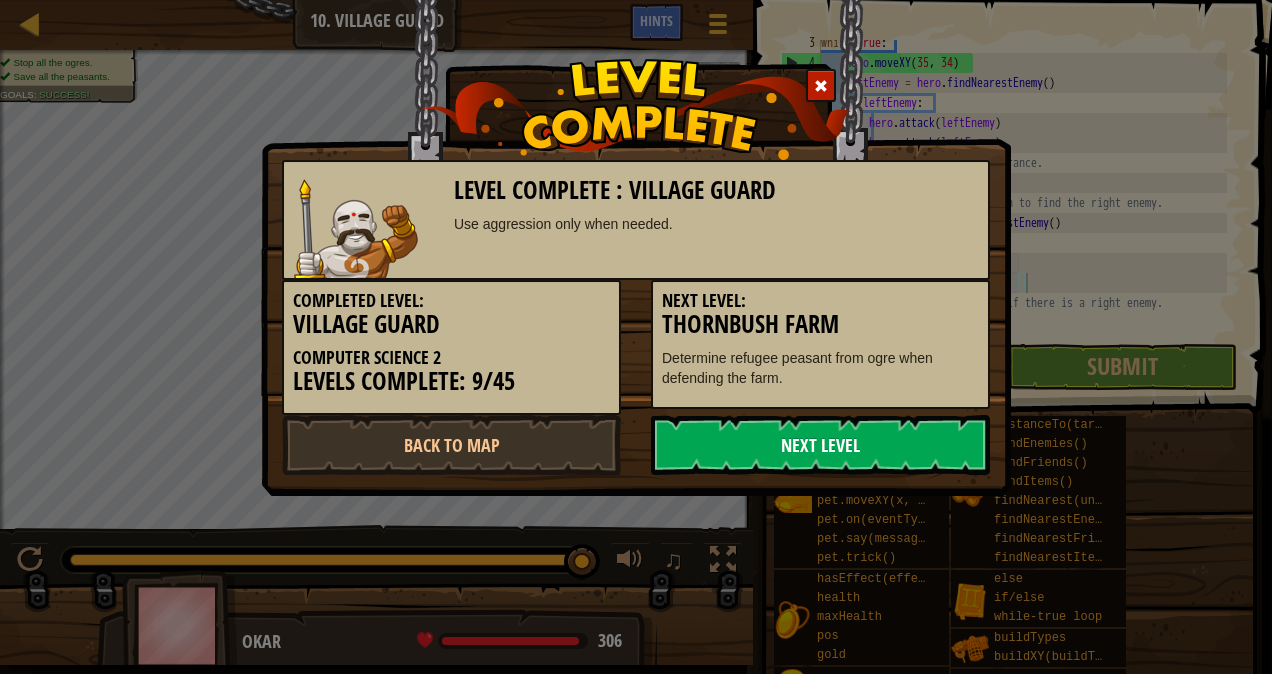 click on "Next Level" at bounding box center [820, 445] 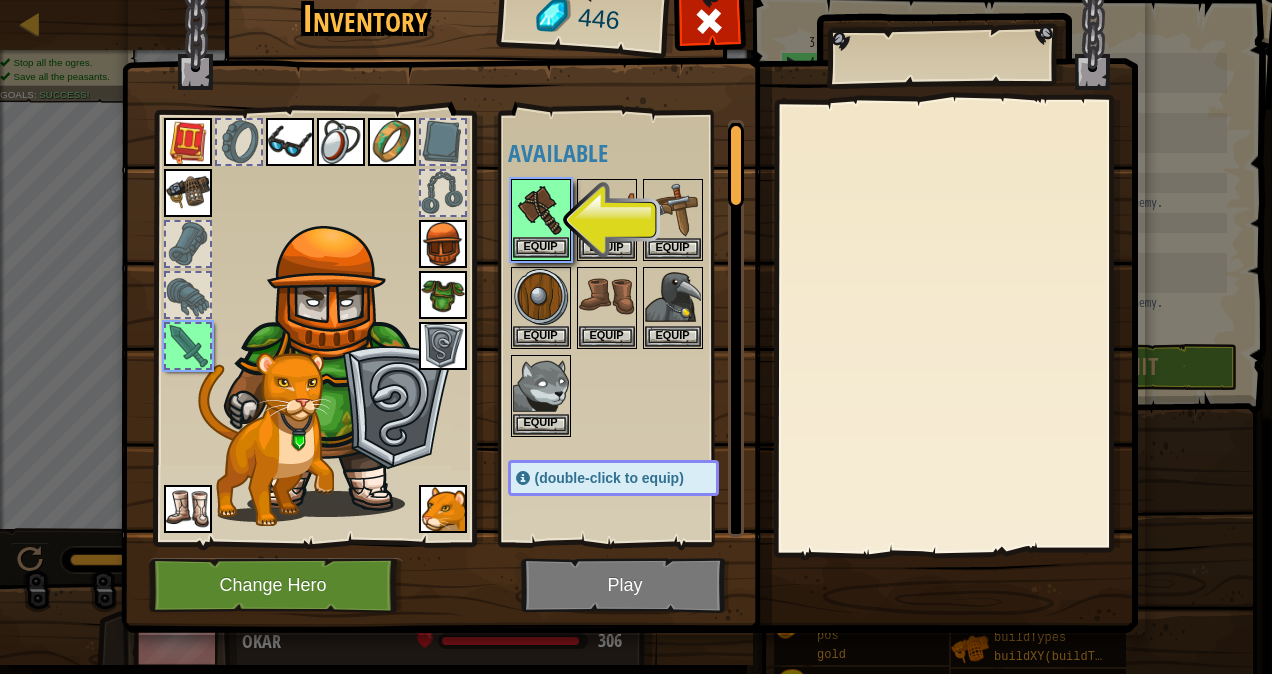 click at bounding box center (541, 209) 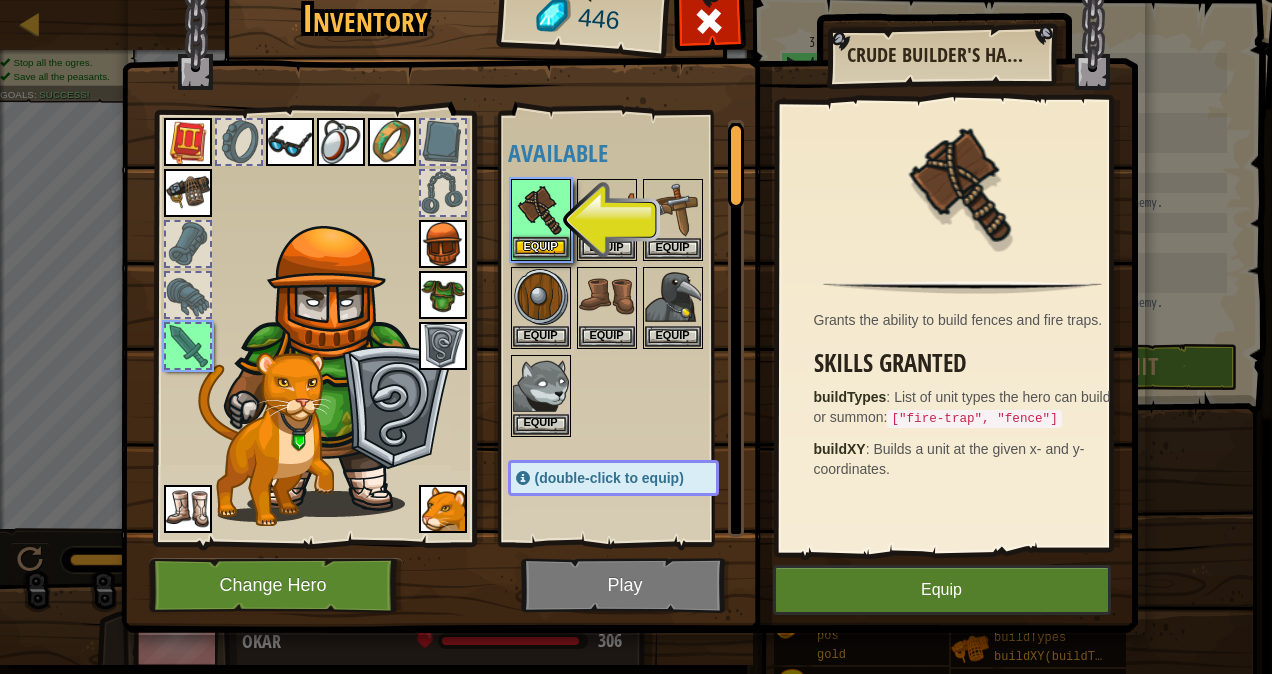 click at bounding box center [541, 209] 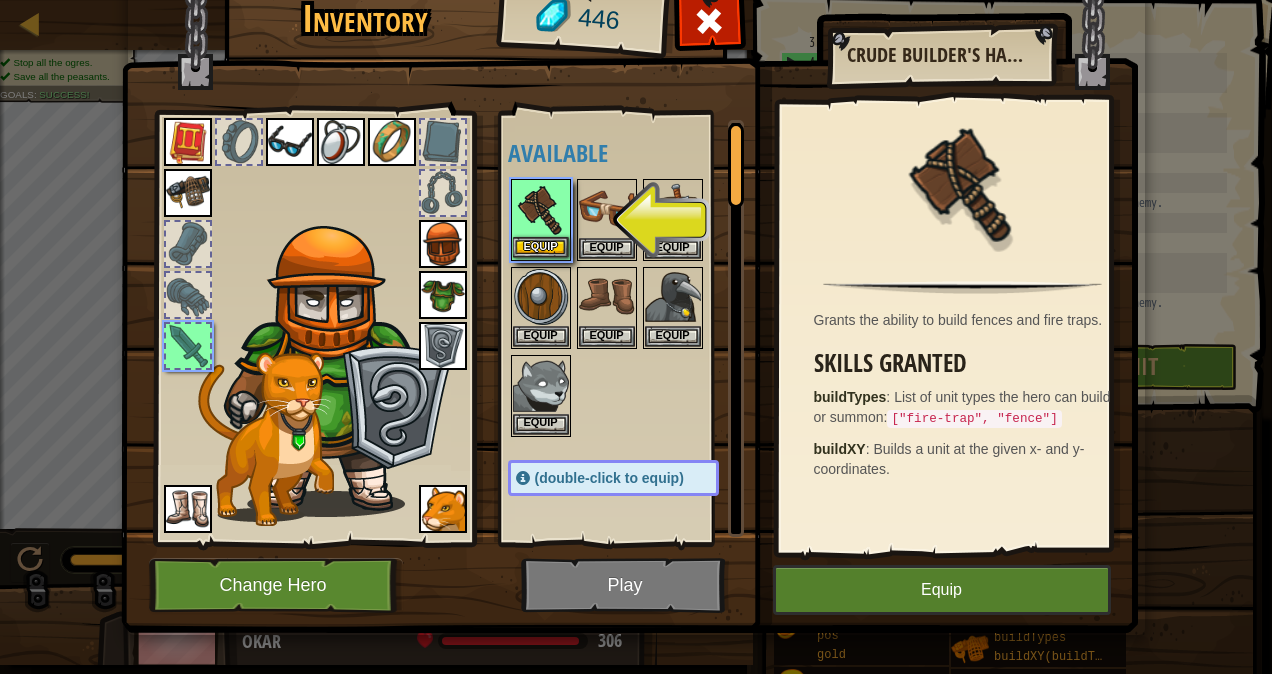 click at bounding box center [541, 209] 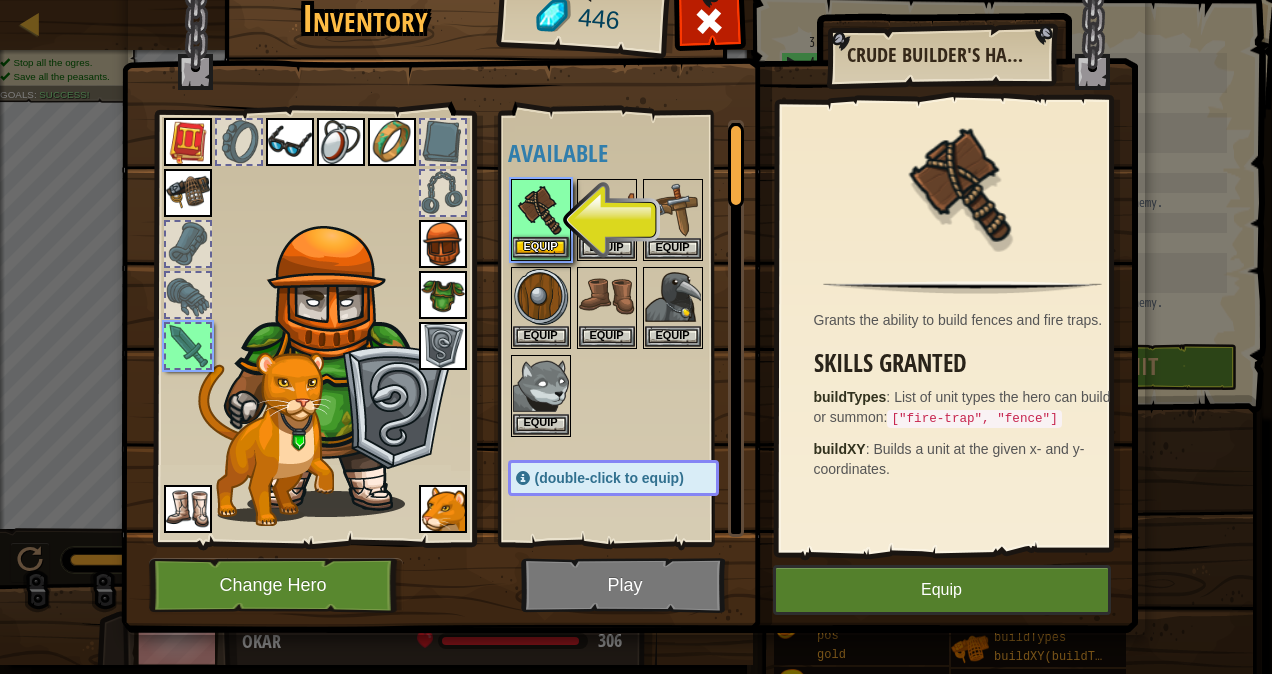click at bounding box center [541, 209] 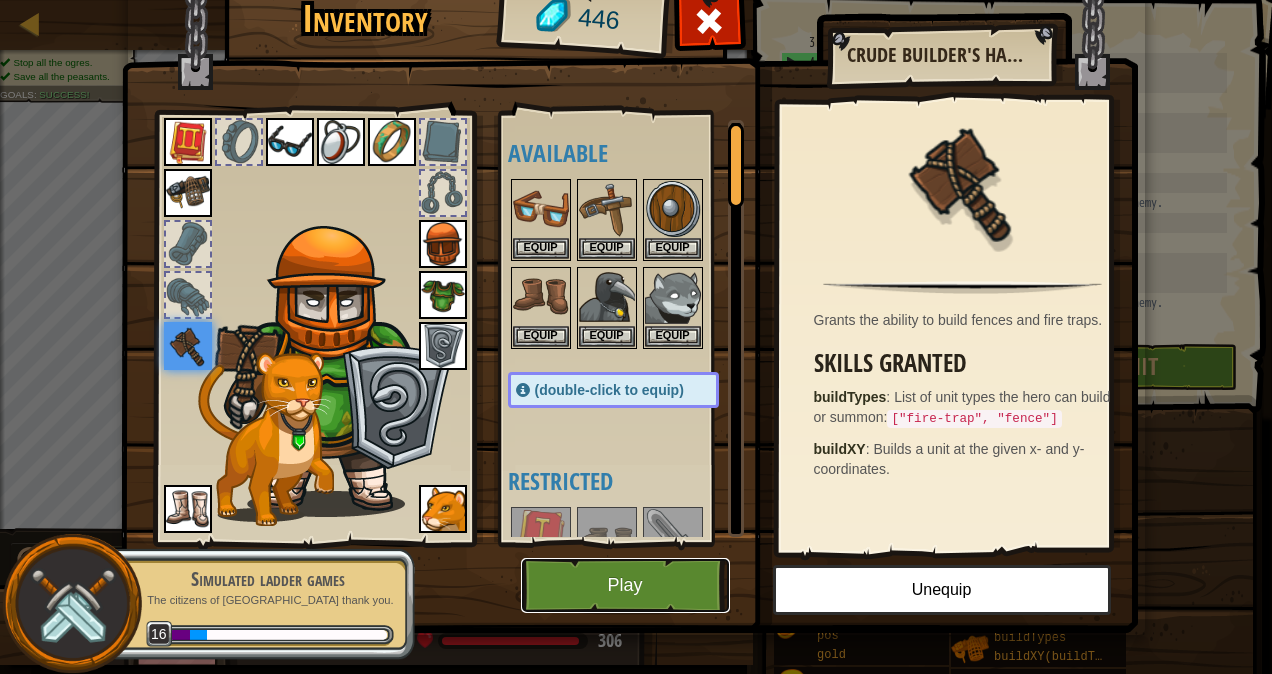 click on "Play" at bounding box center [625, 585] 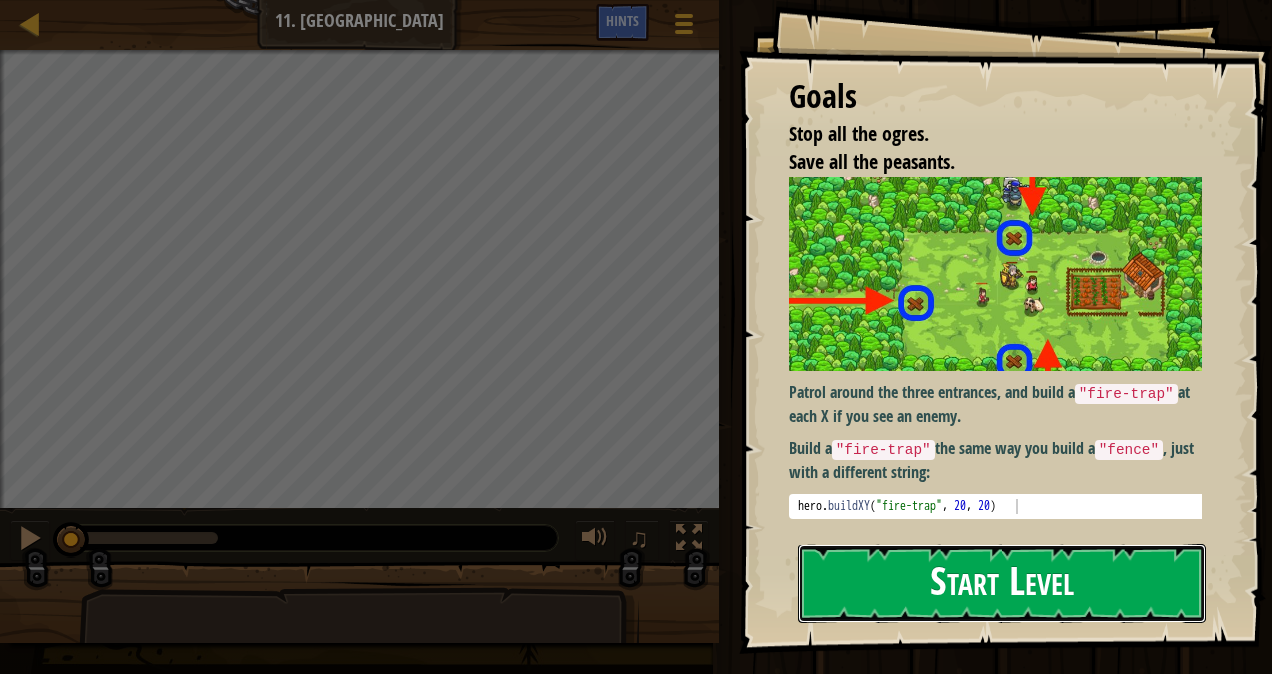 click on "Start Level" at bounding box center [1002, 583] 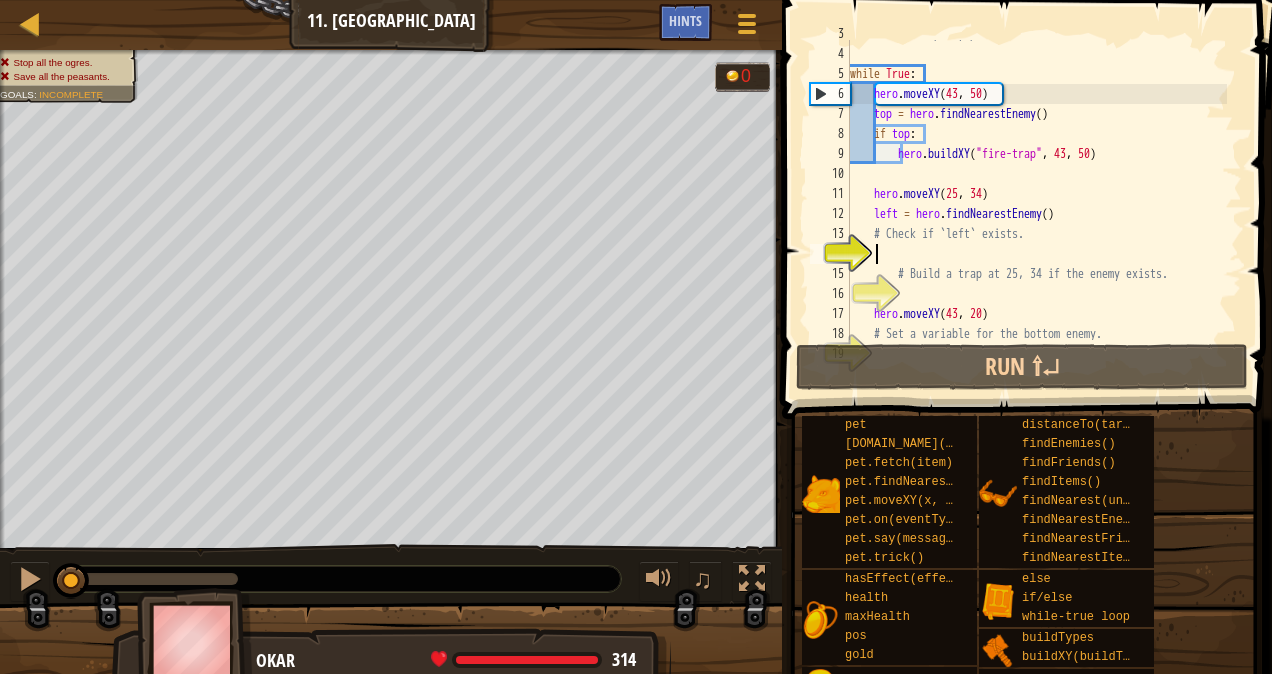 scroll, scrollTop: 56, scrollLeft: 0, axis: vertical 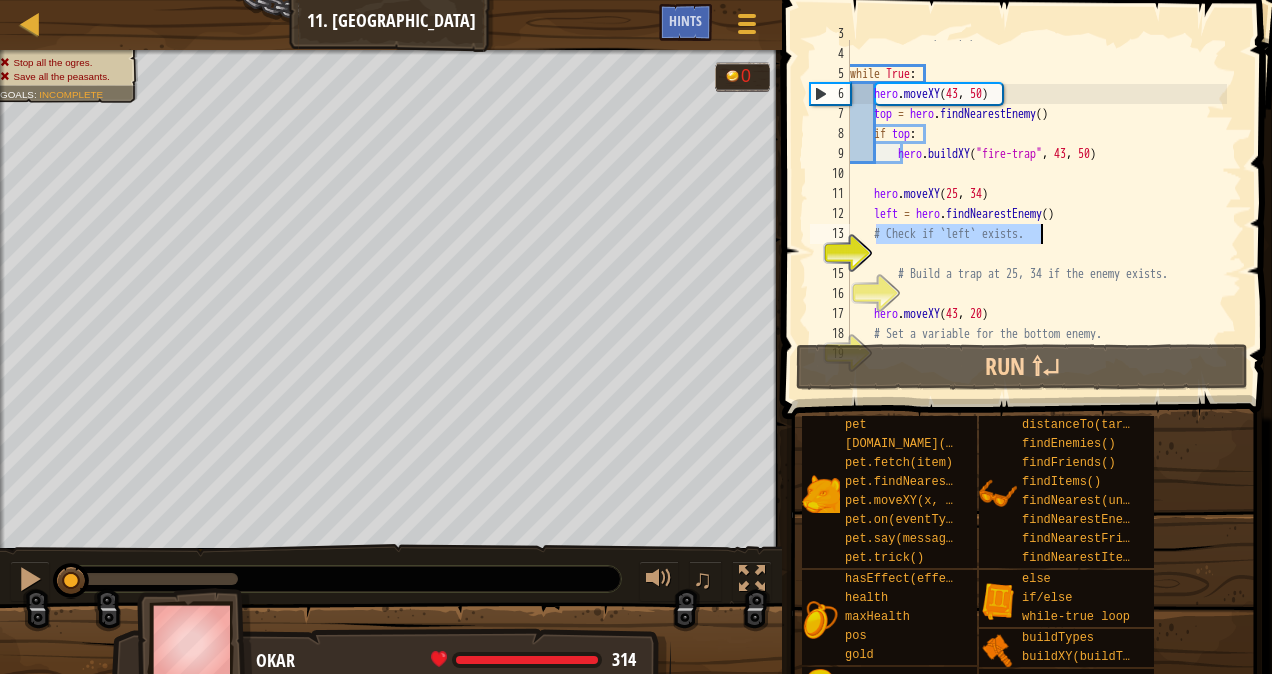 drag, startPoint x: 876, startPoint y: 230, endPoint x: 1049, endPoint y: 228, distance: 173.01157 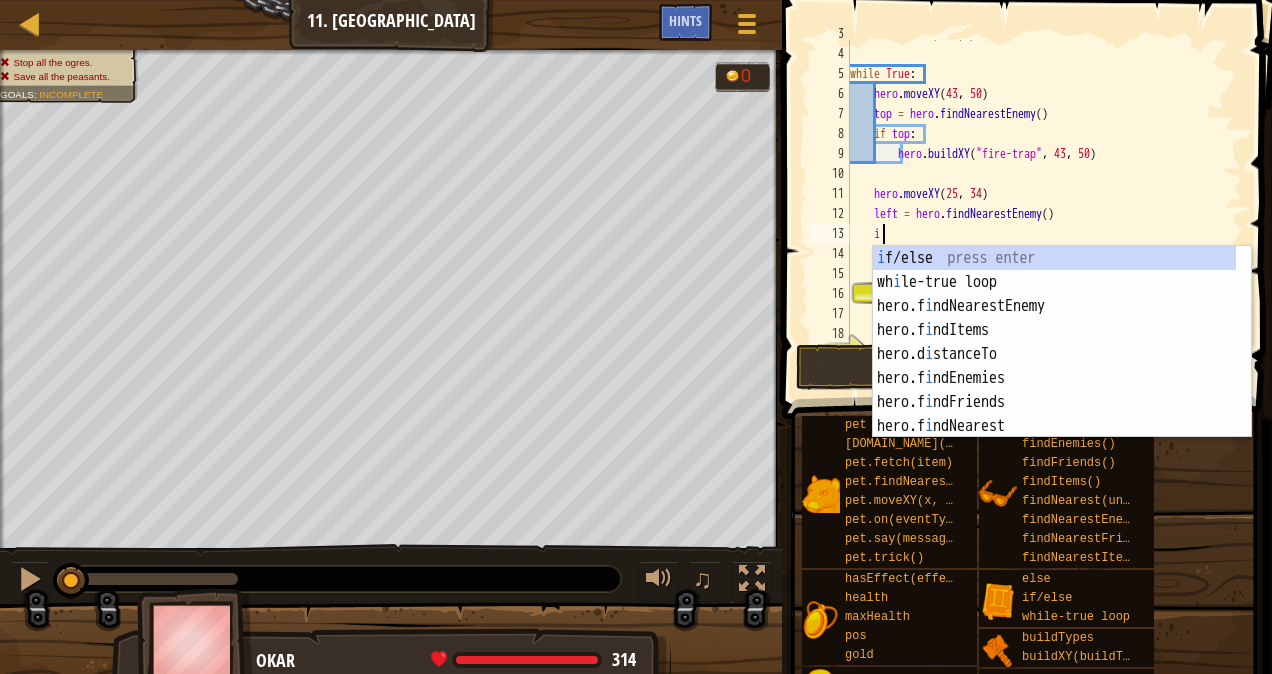 scroll, scrollTop: 9, scrollLeft: 1, axis: both 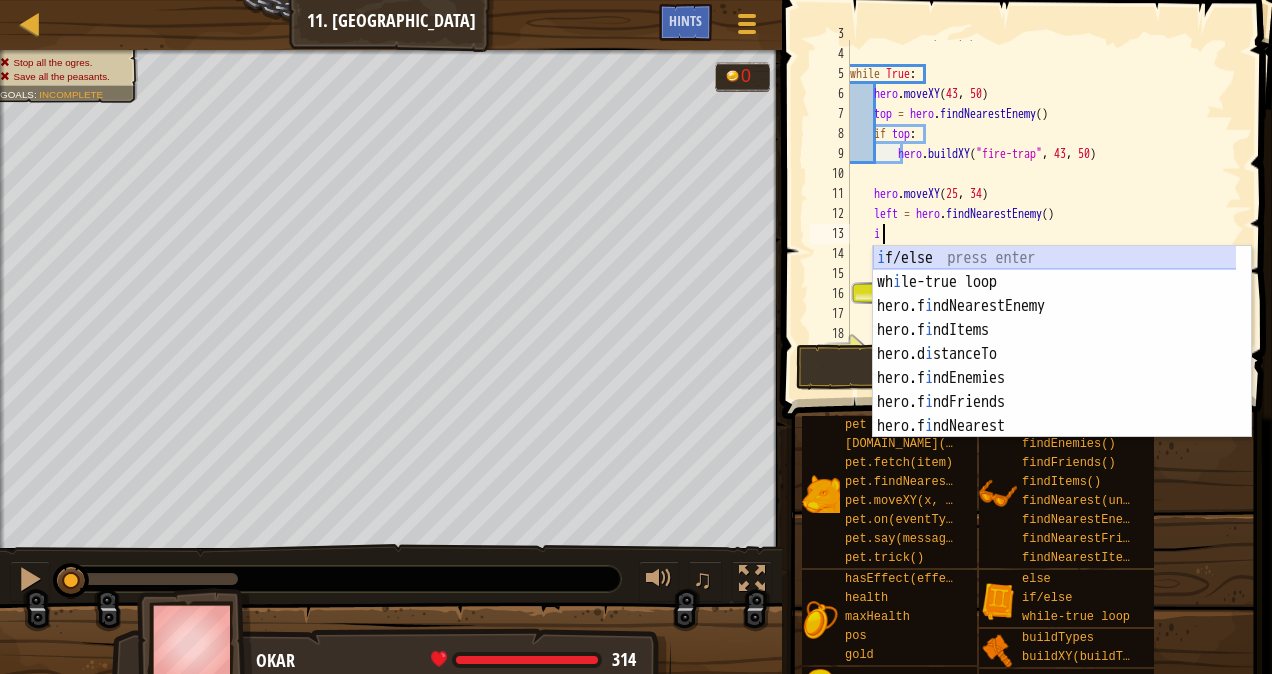 click on "i f/else press enter wh i le-true loop press enter hero.f i ndNearestEnemy press enter hero.f i ndItems press enter hero.d i stanceTo press enter hero.f i ndEnemies press enter hero.f i ndFriends press enter hero.f i ndNearest press enter hero.f i ndNearestItem press enter" at bounding box center (1055, 366) 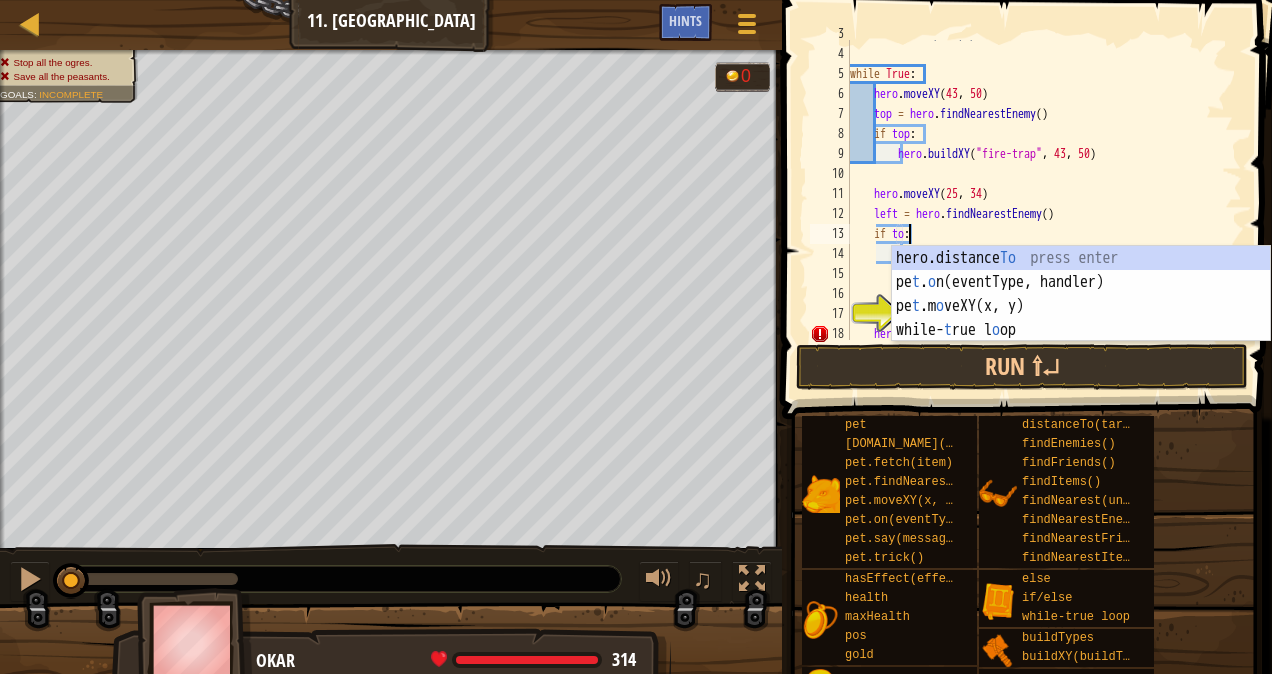 scroll, scrollTop: 9, scrollLeft: 5, axis: both 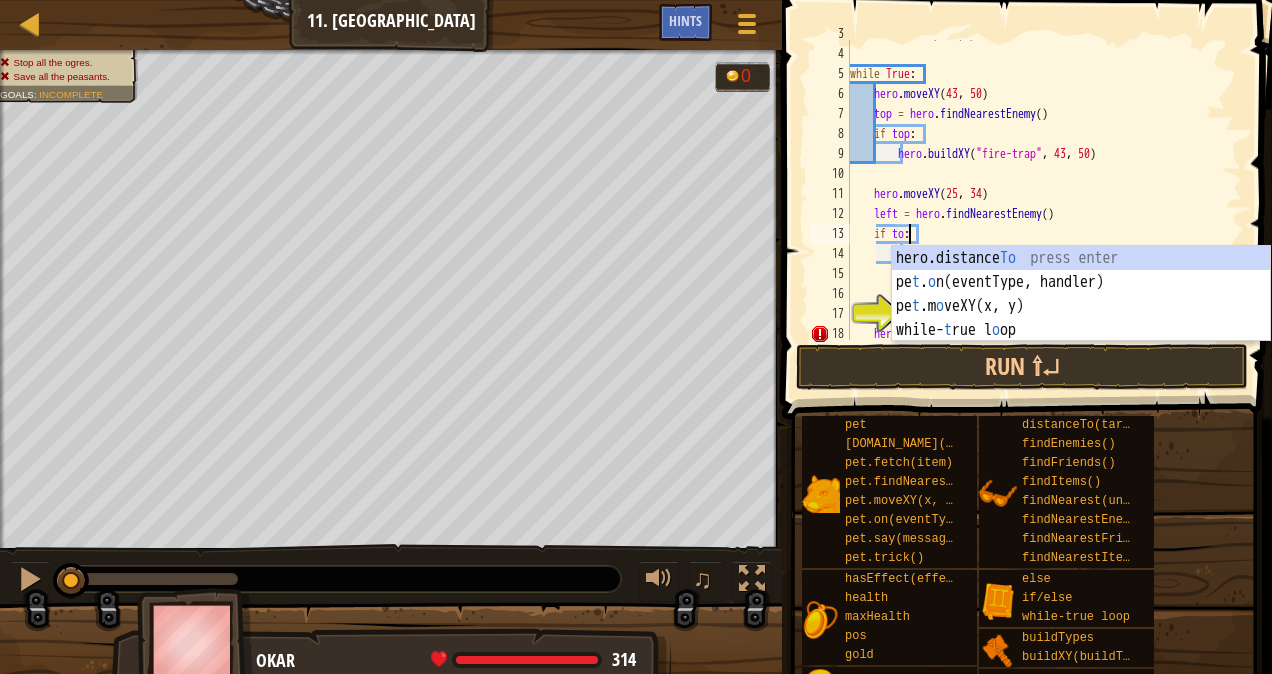 type on "if top:" 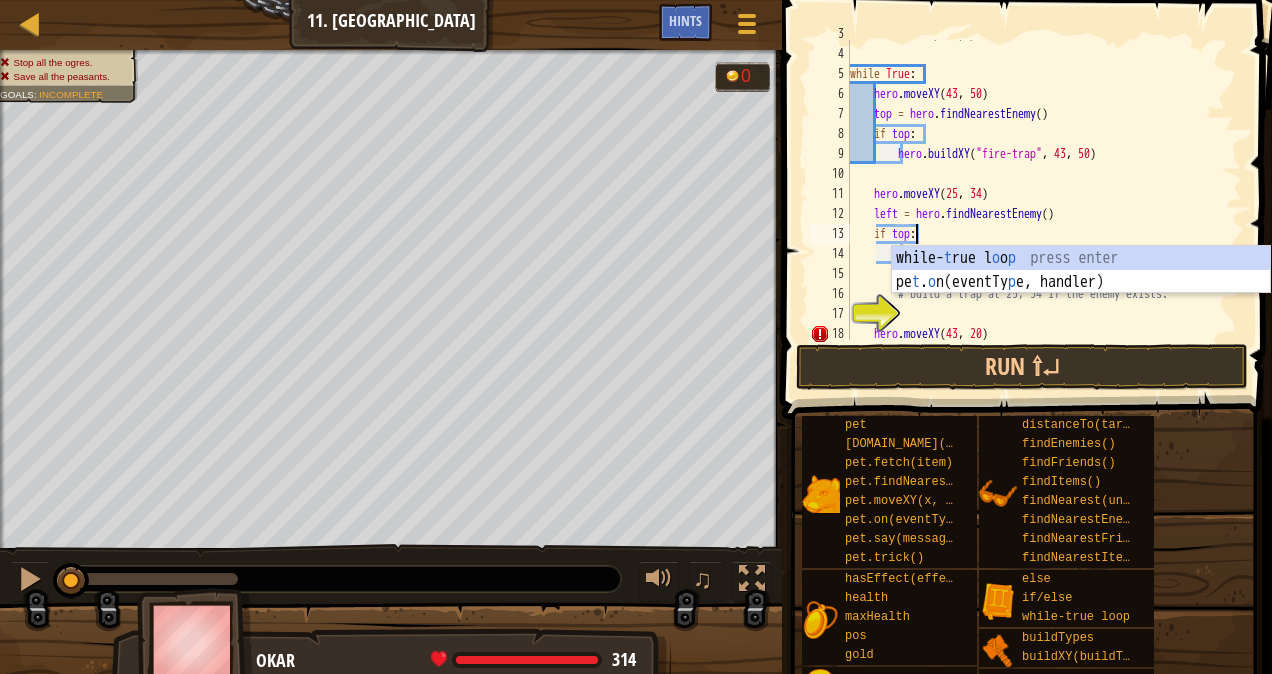 scroll, scrollTop: 9, scrollLeft: 5, axis: both 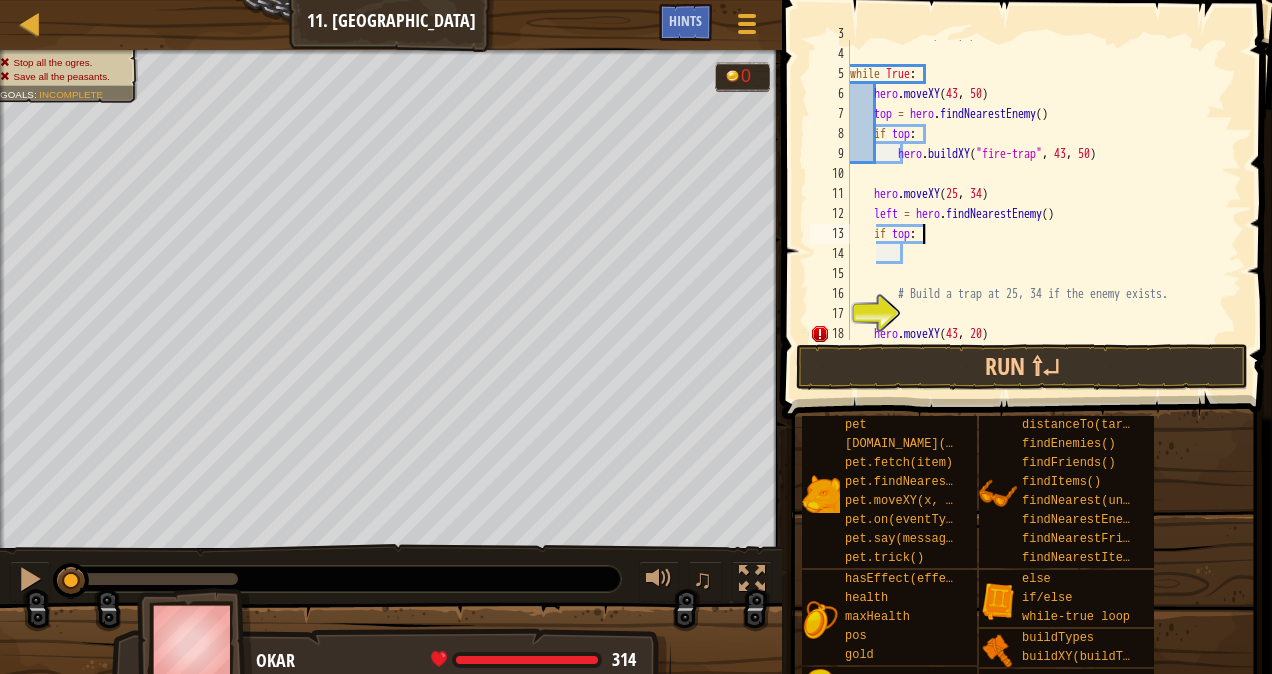 click on "# Don't blow up any peasants! while   True :      hero . moveXY ( 43 ,   50 )      top   =   hero . findNearestEnemy ( )      if   top :          hero . buildXY ( "fire-trap" ,   43 ,   50 )      hero . moveXY ( 25 ,   34 )      left   =   hero . findNearestEnemy ( )      if   top :                        # Build a trap at 25, 34 if the enemy exists.               hero . moveXY ( 43 ,   20 )" at bounding box center (1036, 194) 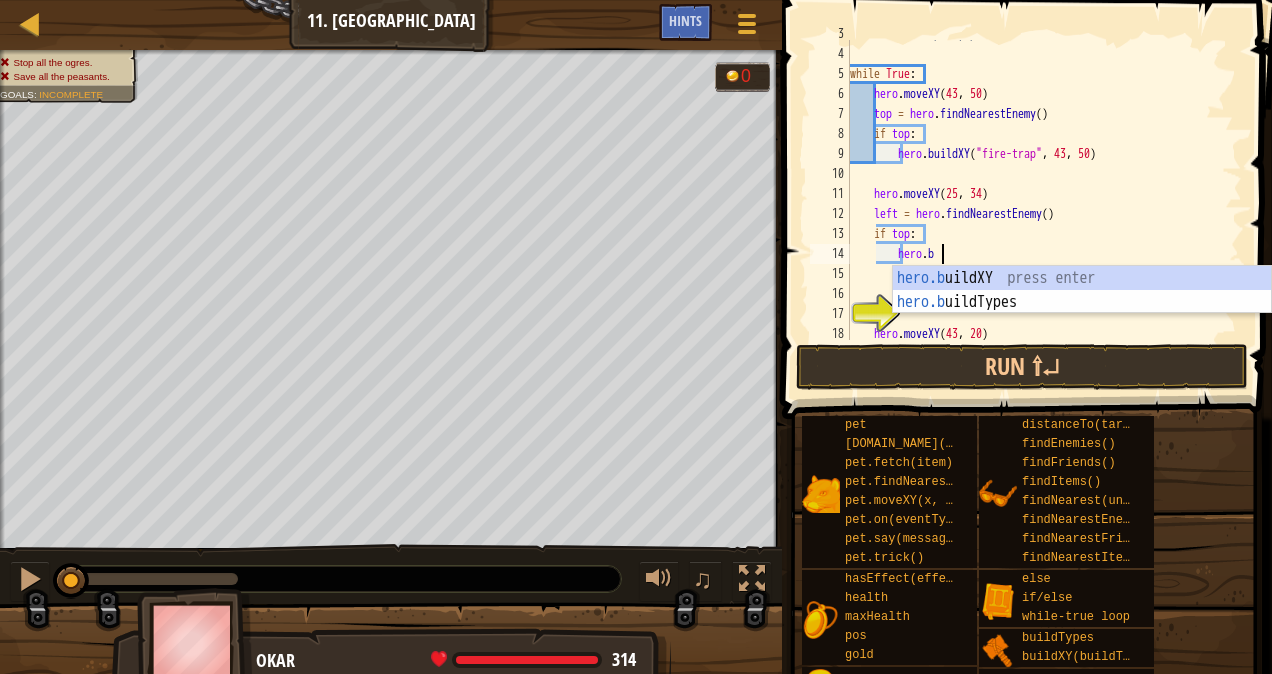 scroll, scrollTop: 9, scrollLeft: 6, axis: both 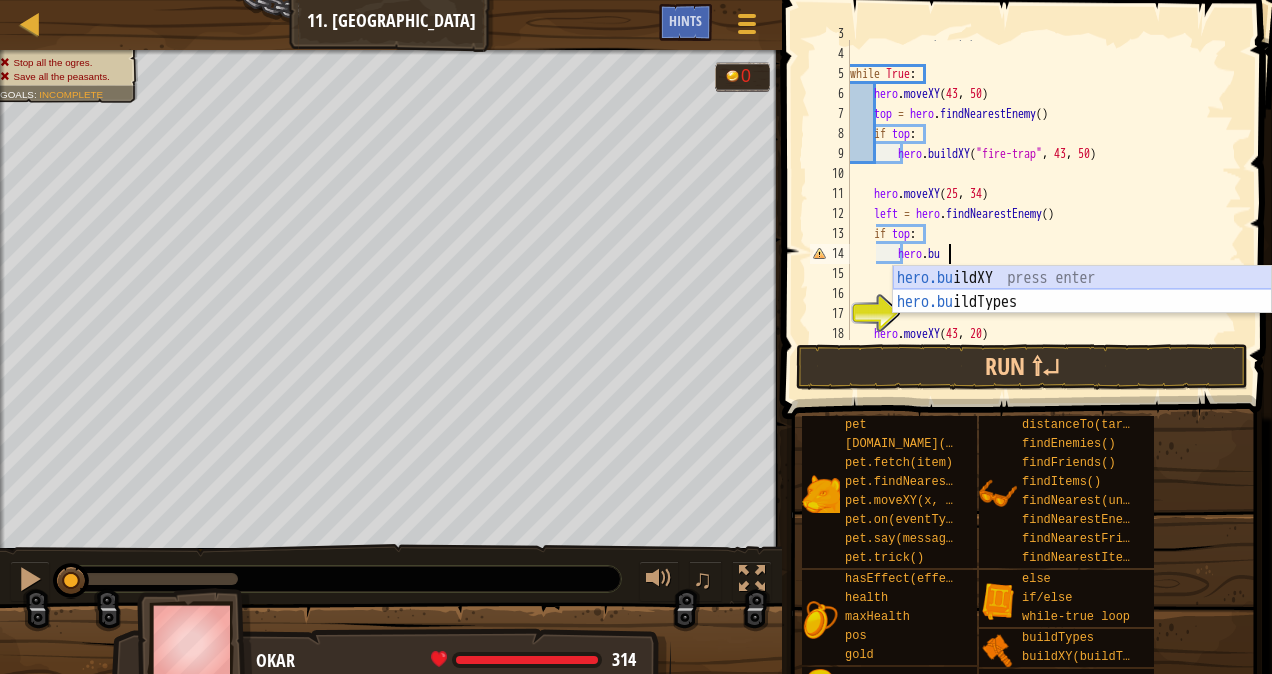 click on "hero.bu ildXY press enter hero.bu ildTypes press enter" at bounding box center (1082, 314) 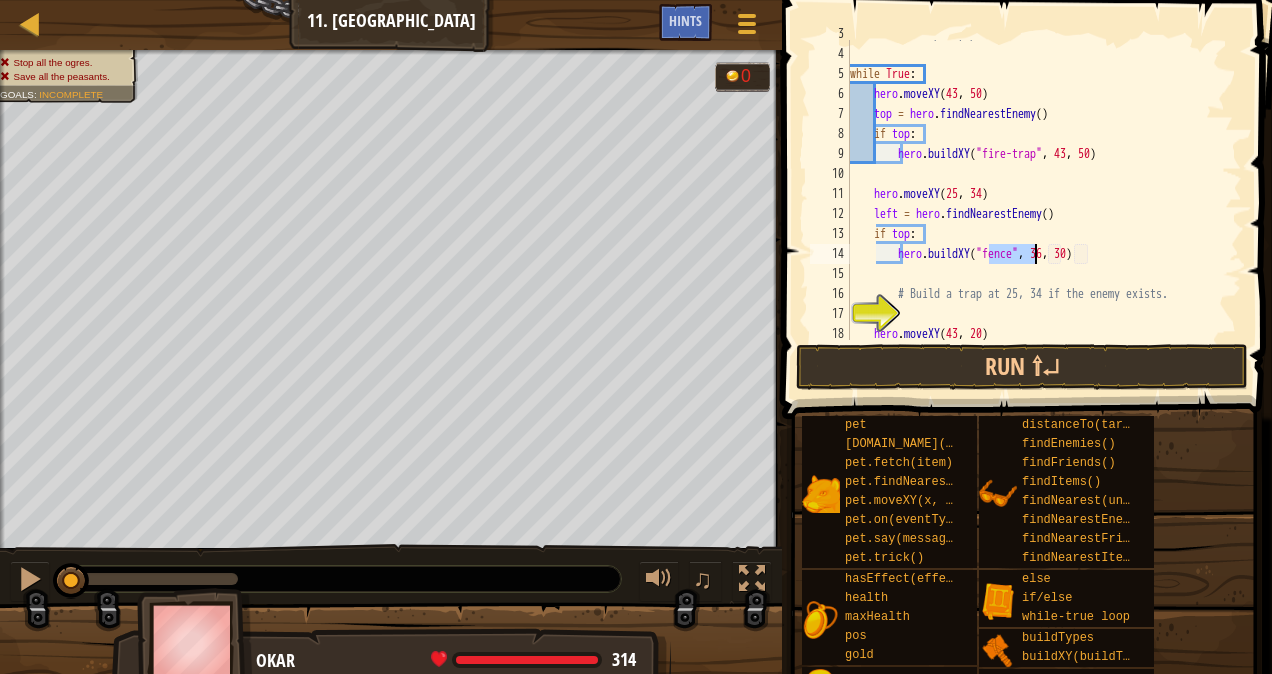click on "# Don't blow up any peasants! while   True :      hero . moveXY ( 43 ,   50 )      top   =   hero . findNearestEnemy ( )      if   top :          hero . buildXY ( "fire-trap" ,   43 ,   50 )      hero . moveXY ( 25 ,   34 )      left   =   hero . findNearestEnemy ( )      if   top :          hero . buildXY ( "fence" ,   36 ,   30 )               # Build a trap at 25, 34 if the enemy exists.               hero . moveXY ( 43 ,   20 )" at bounding box center (1036, 190) 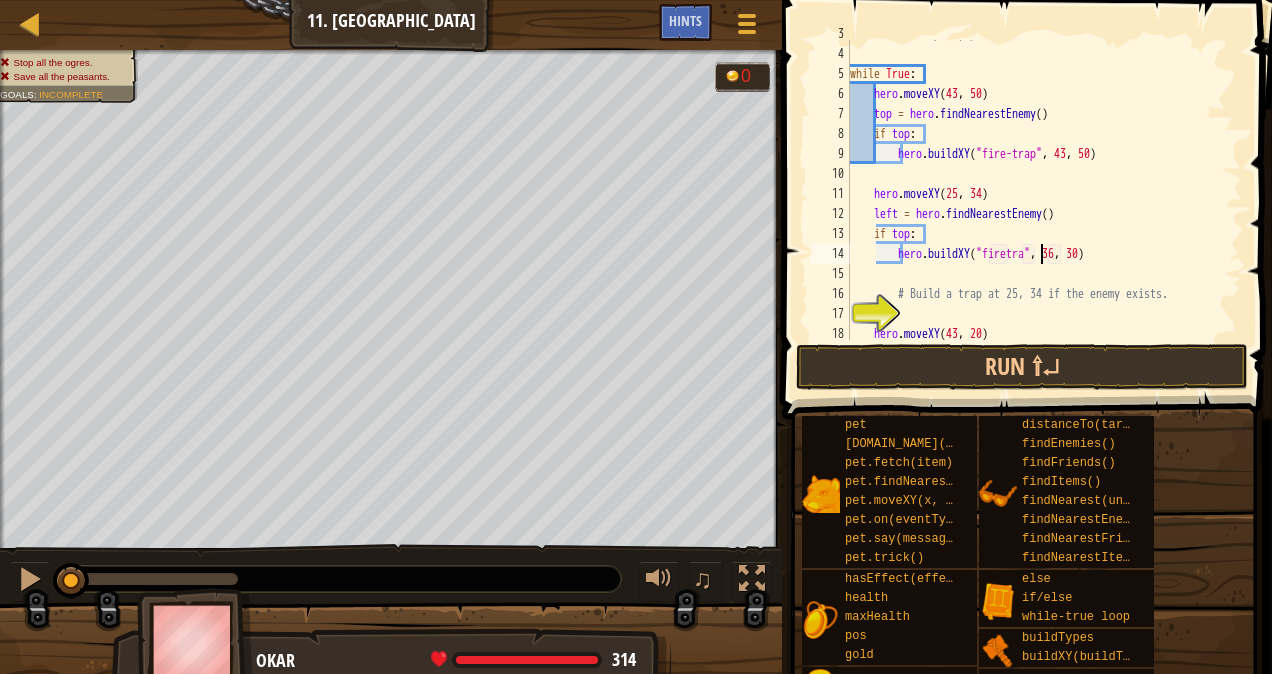 scroll, scrollTop: 9, scrollLeft: 16, axis: both 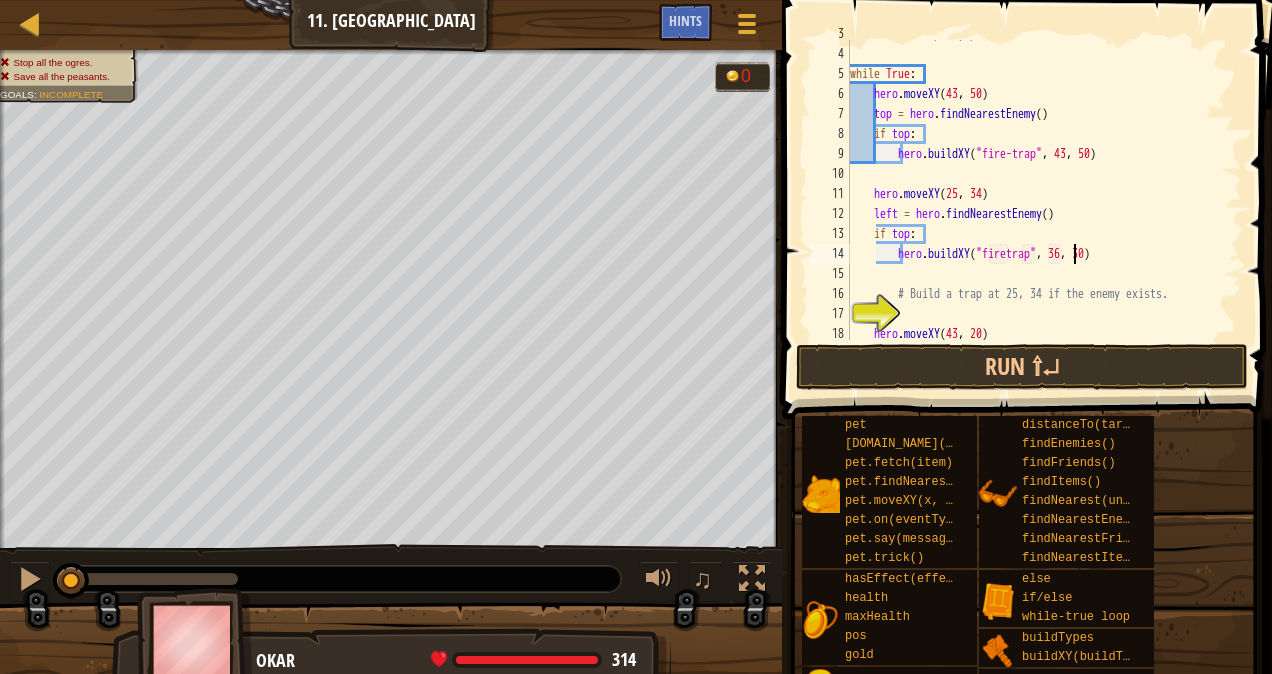 click on "# Don't blow up any peasants! while   True :      hero . moveXY ( 43 ,   50 )      top   =   hero . findNearestEnemy ( )      if   top :          hero . buildXY ( "fire-trap" ,   43 ,   50 )      hero . moveXY ( 25 ,   34 )      left   =   hero . findNearestEnemy ( )      if   top :          hero . buildXY ( "firetrap" ,   36 ,   30 )               # Build a trap at 25, 34 if the enemy exists.               hero . moveXY ( 43 ,   20 )" at bounding box center [1036, 194] 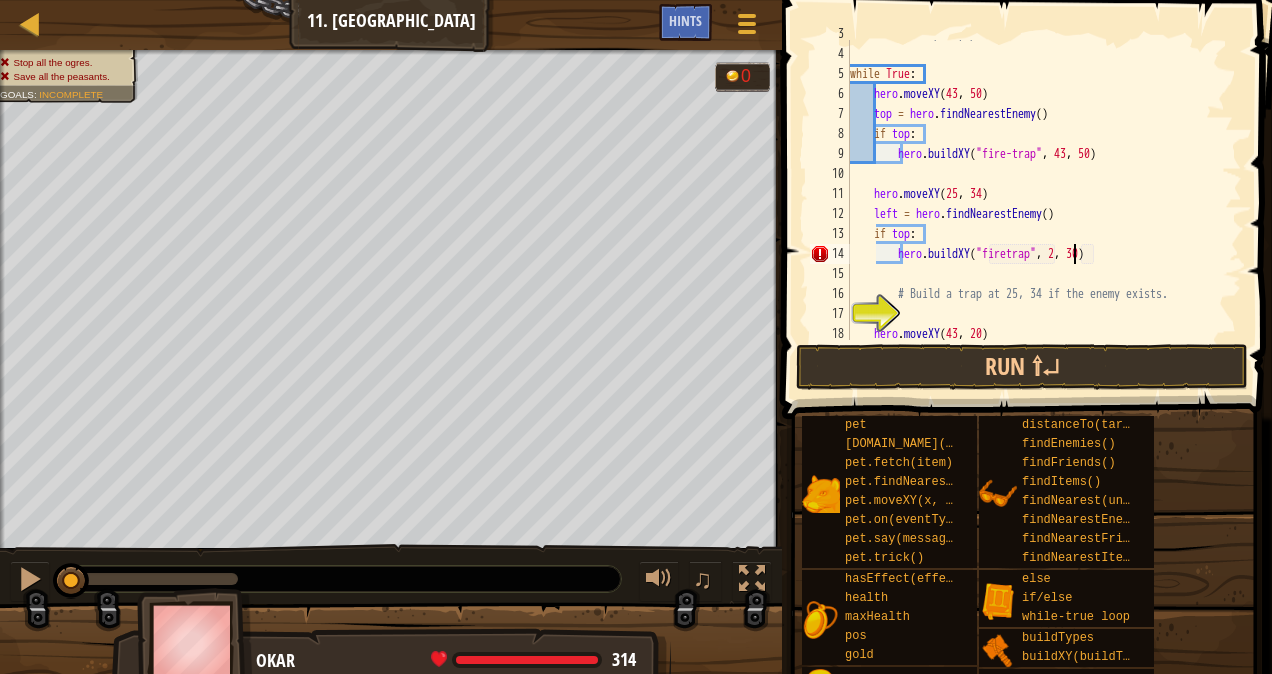 scroll, scrollTop: 9, scrollLeft: 18, axis: both 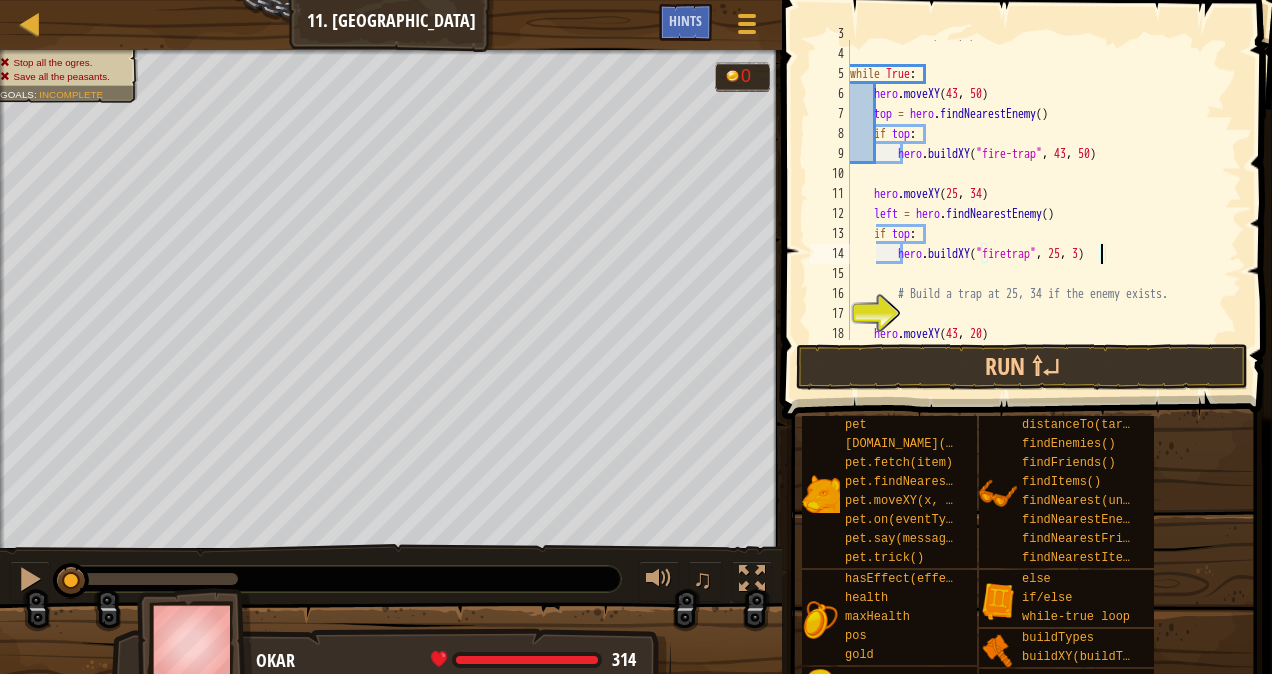 type on "hero.buildXY("firetrap", 25, 34)" 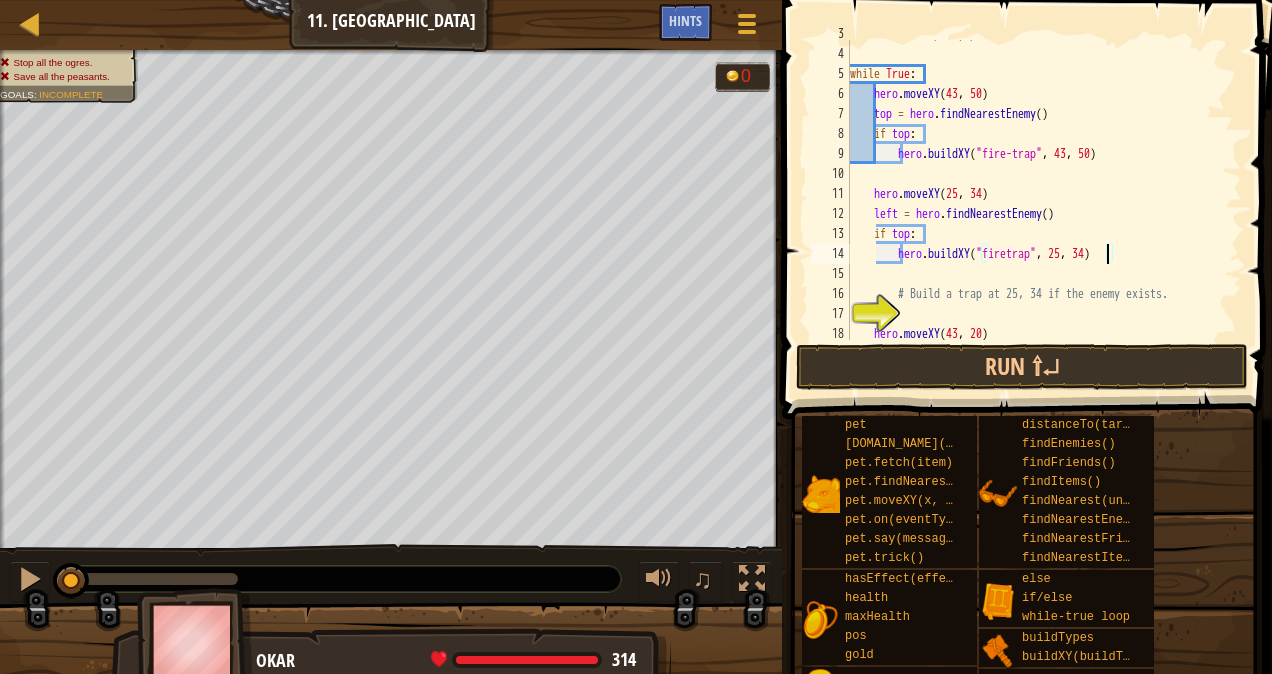 scroll, scrollTop: 9, scrollLeft: 21, axis: both 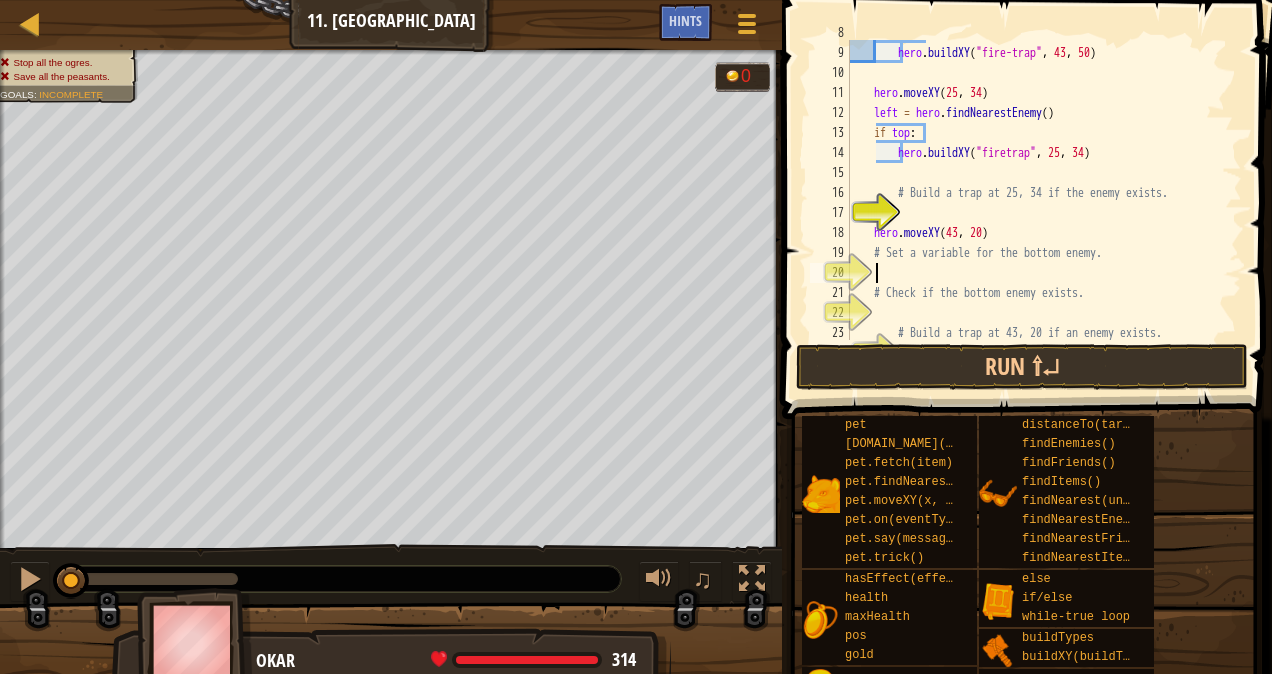 click on "if   top :          hero . buildXY ( "fire-trap" ,   43 ,   50 )      hero . moveXY ( 25 ,   34 )      left   =   hero . findNearestEnemy ( )      if   top :          hero . buildXY ( "firetrap" ,   25 ,   34 )               # Build a trap at 25, 34 if the enemy exists.               hero . moveXY ( 43 ,   20 )      # Set a variable for the bottom enemy.           # Check if the bottom enemy exists.               # Build a trap at 43, 20 if an enemy exists." at bounding box center [1036, 193] 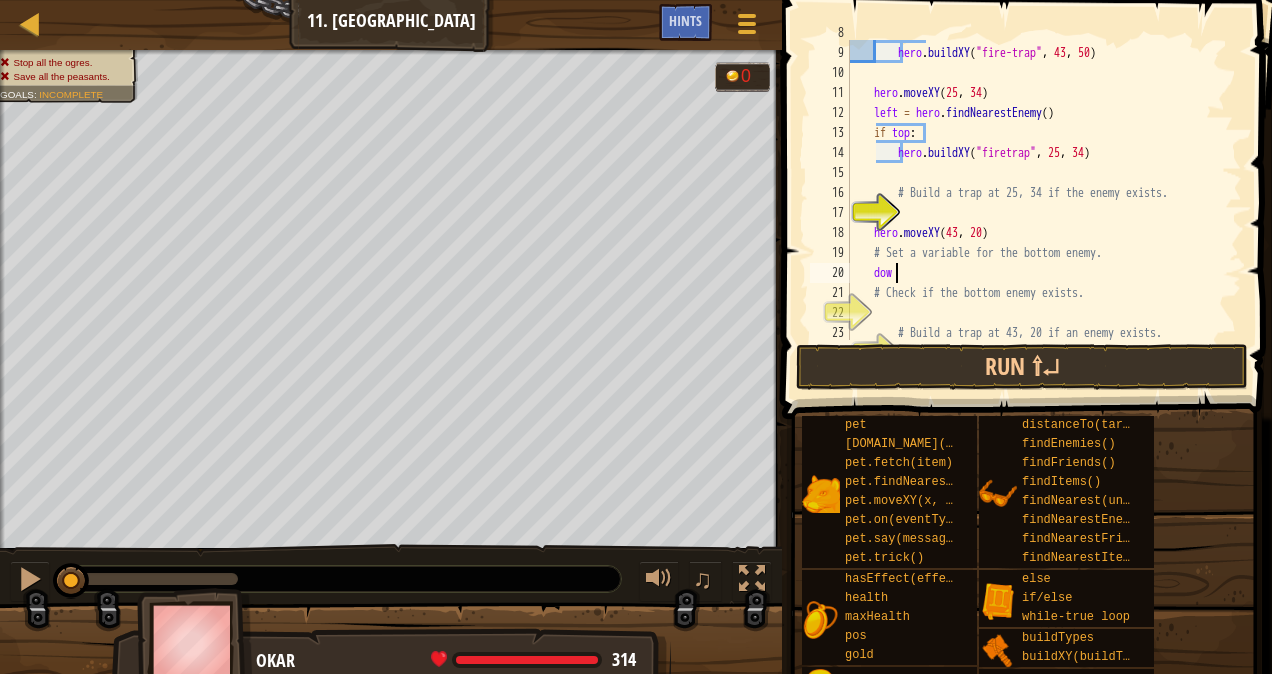 scroll, scrollTop: 9, scrollLeft: 3, axis: both 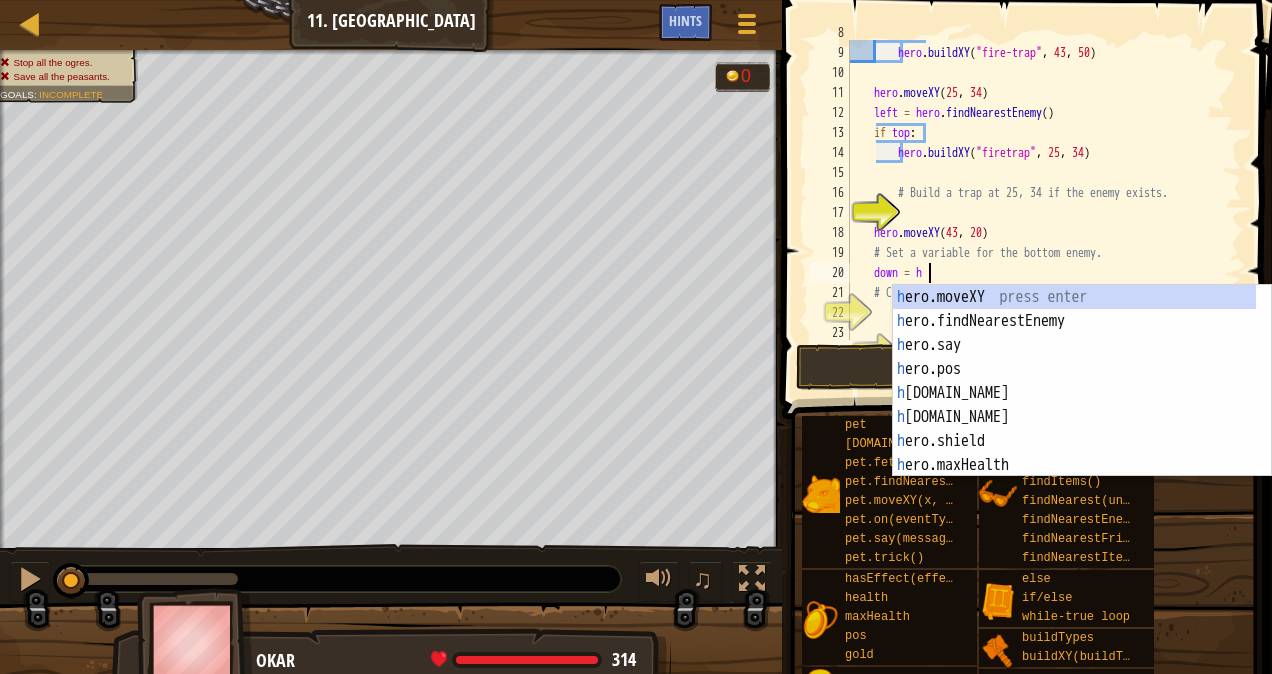 type on "down = he" 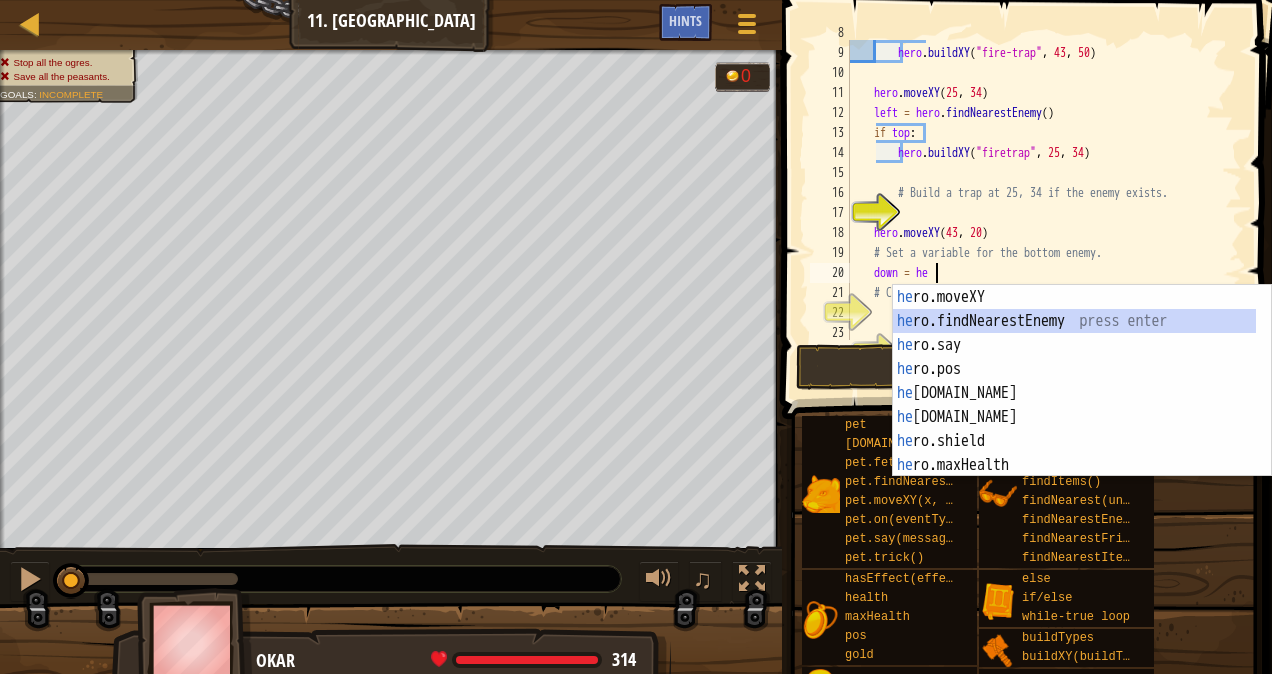 click on "he ro.moveXY press enter he ro.findNearestEnemy press enter he ro.say press enter he ro.pos press enter he [DOMAIN_NAME] press enter he [DOMAIN_NAME] press enter he ro.shield press enter he ro.maxHealth press enter he ro.findItems press enter" at bounding box center (1075, 405) 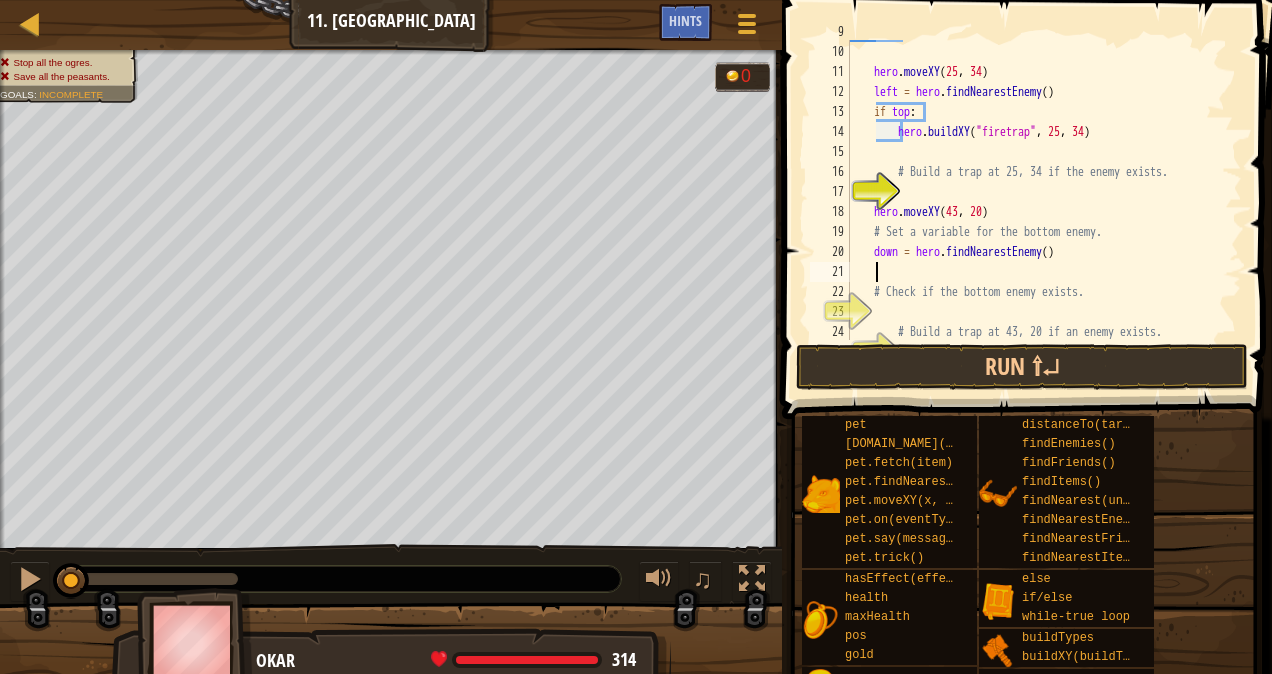 scroll, scrollTop: 178, scrollLeft: 0, axis: vertical 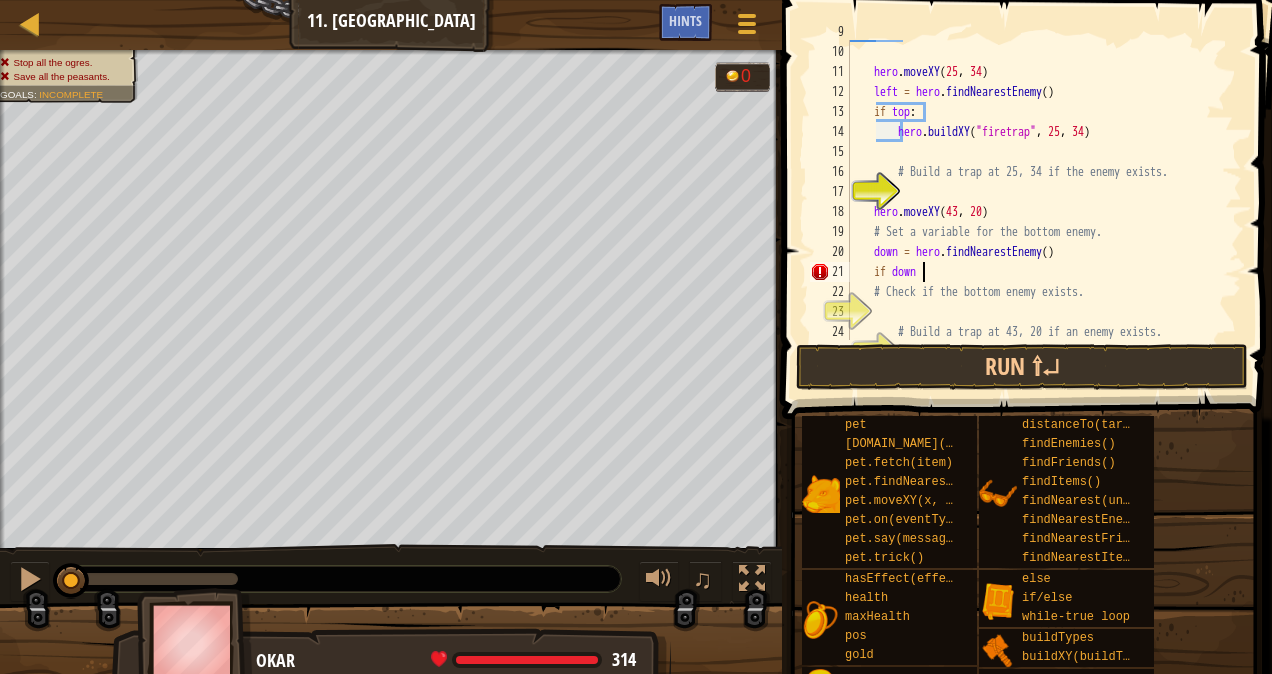 type on "if down:" 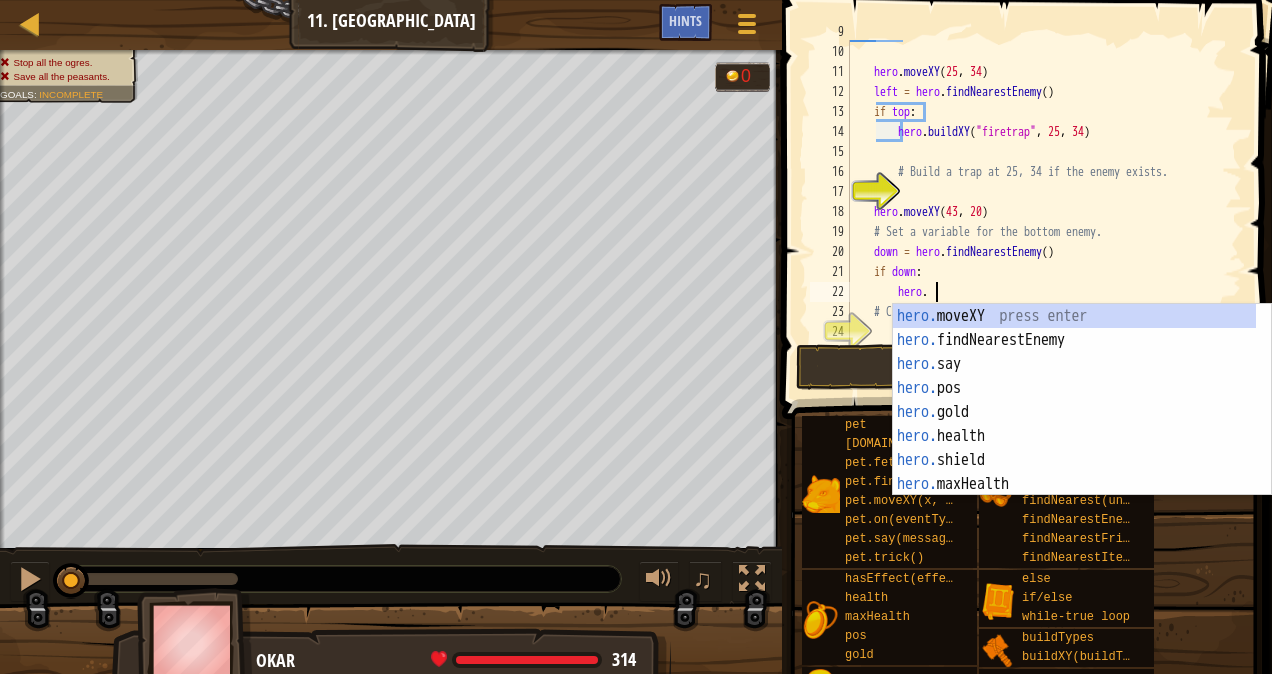 scroll, scrollTop: 9, scrollLeft: 6, axis: both 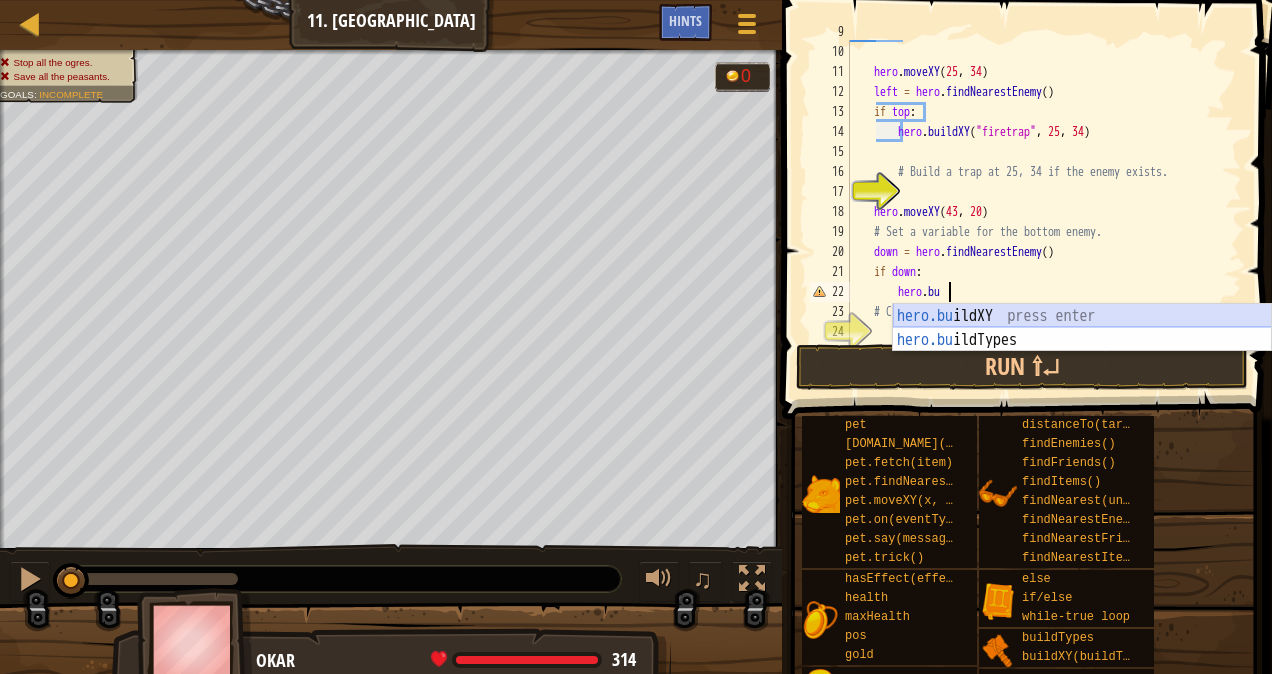 click on "hero.bu ildXY press enter hero.bu ildTypes press enter" at bounding box center [1082, 352] 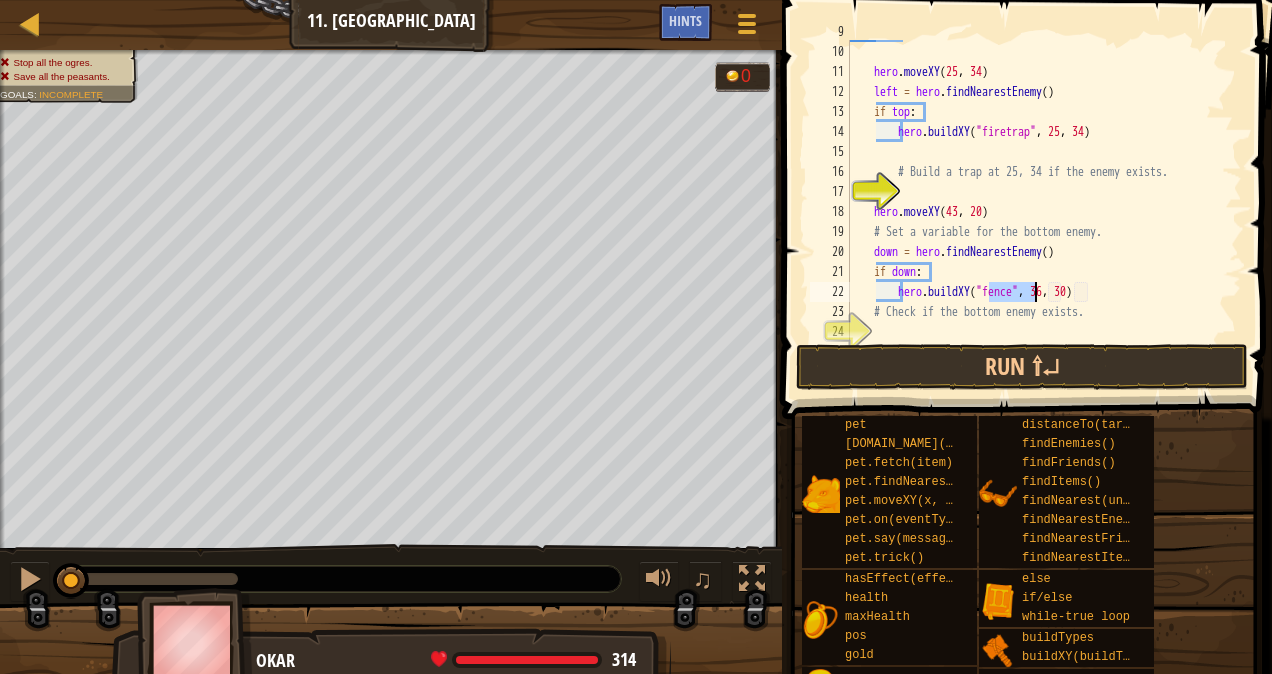 click on "hero . buildXY ( "fire-trap" ,   43 ,   50 )      hero . moveXY ( 25 ,   34 )      left   =   hero . findNearestEnemy ( )      if   top :          hero . buildXY ( "firetrap" ,   25 ,   34 )               # Build a trap at 25, 34 if the enemy exists.               hero . moveXY ( 43 ,   20 )      # Set a variable for the bottom enemy.      down   =   hero . findNearestEnemy ( )      if   down :          hero . buildXY ( "fence" ,   36 ,   30 )      # Check if the bottom enemy exists." at bounding box center (1036, 190) 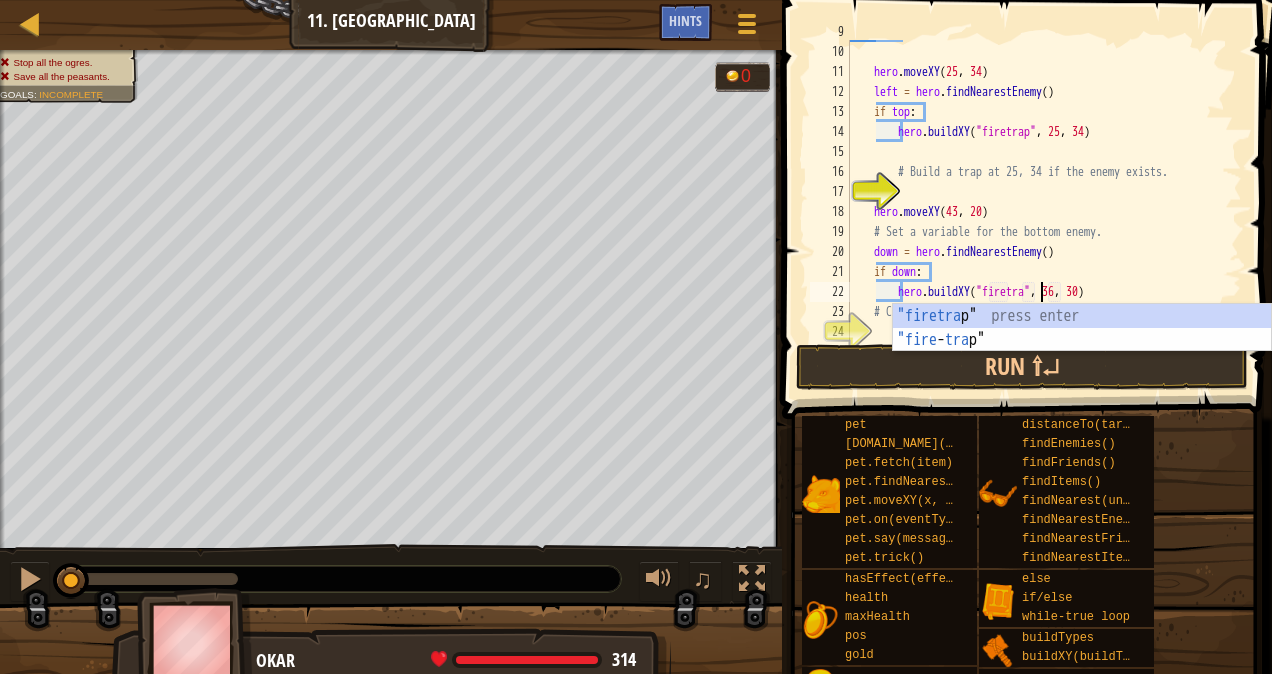 scroll, scrollTop: 9, scrollLeft: 16, axis: both 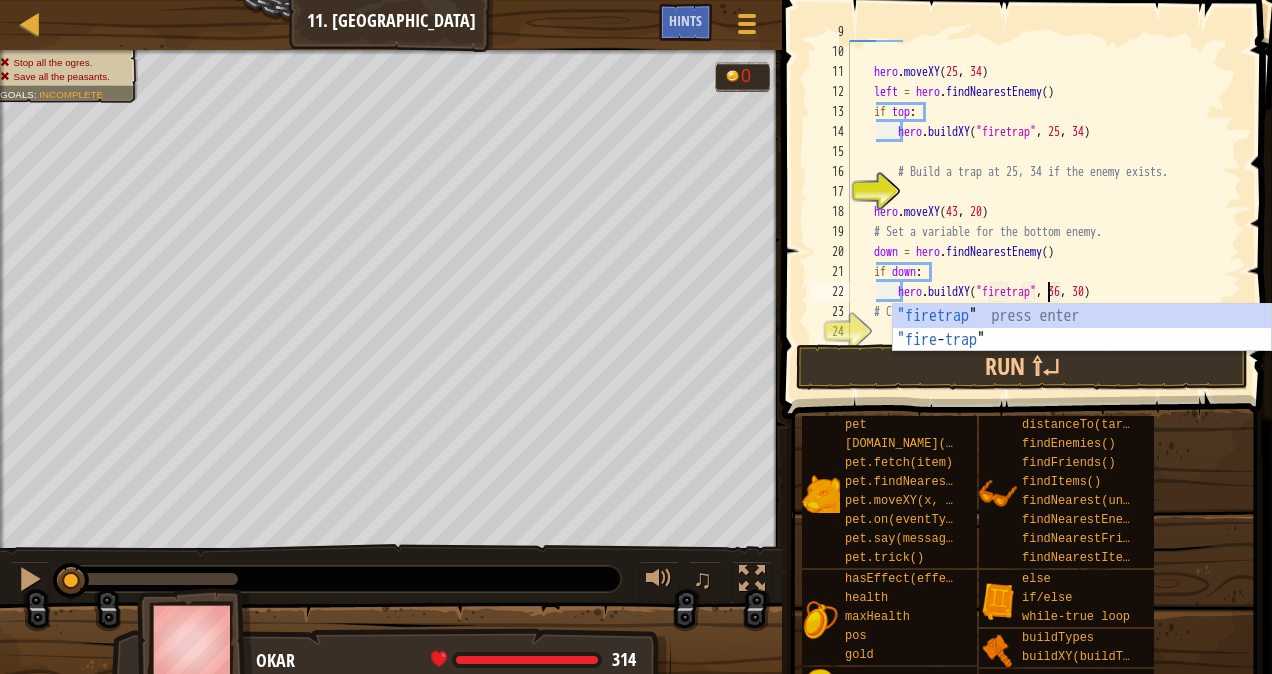 click on "hero . buildXY ( "fire-trap" ,   43 ,   50 )      hero . moveXY ( 25 ,   34 )      left   =   hero . findNearestEnemy ( )      if   top :          hero . buildXY ( "firetrap" ,   25 ,   34 )               # Build a trap at 25, 34 if the enemy exists.               hero . moveXY ( 43 ,   20 )      # Set a variable for the bottom enemy.      down   =   hero . findNearestEnemy ( )      if   down :          hero . buildXY ( "firetrap" ,   36 ,   30 )      # Check if the bottom enemy exists." at bounding box center (1036, 192) 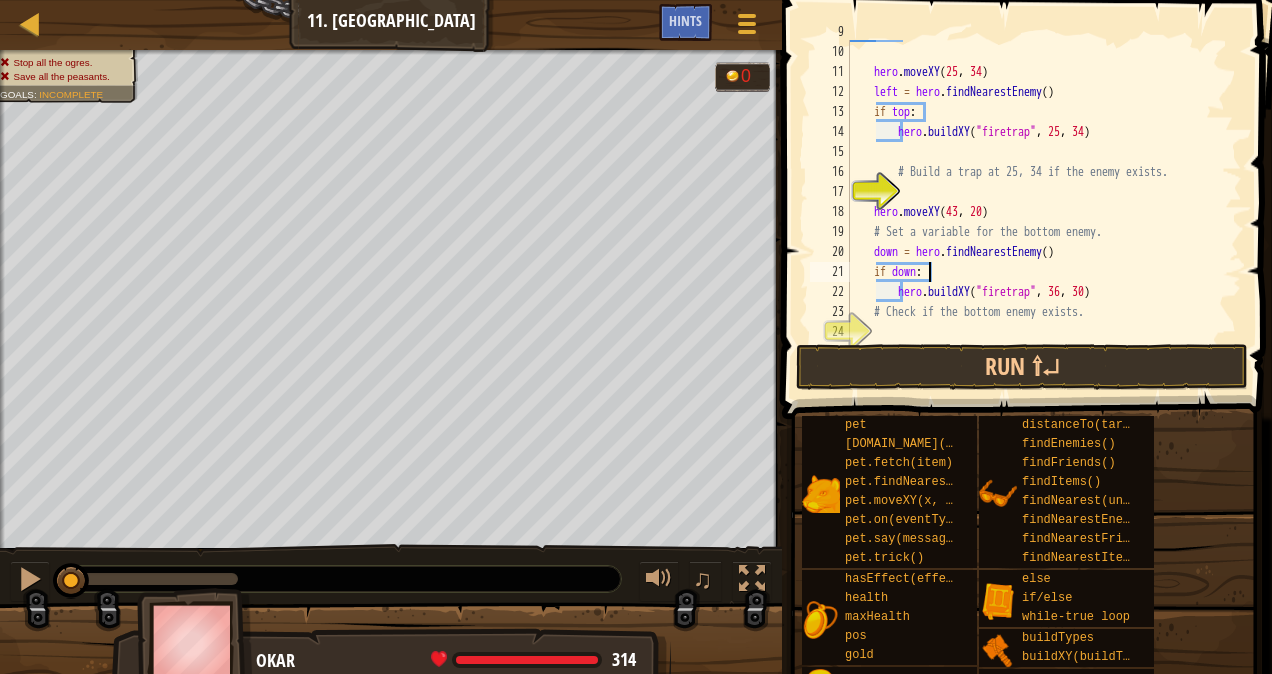 scroll, scrollTop: 9, scrollLeft: 5, axis: both 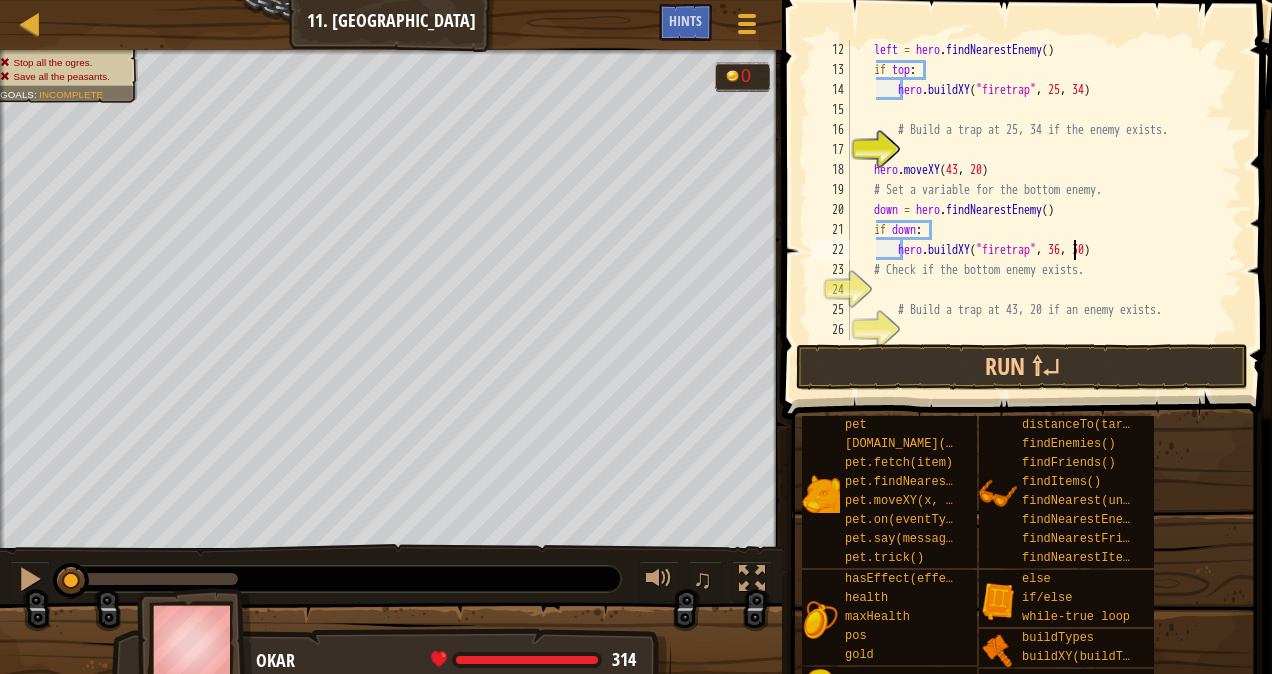 click on "left   =   hero . findNearestEnemy ( )      if   top :          hero . buildXY ( "firetrap" ,   25 ,   34 )               # Build a trap at 25, 34 if the enemy exists.               hero . moveXY ( 43 ,   20 )      # Set a variable for the bottom enemy.      down   =   hero . findNearestEnemy ( )      if   down :          hero . buildXY ( "firetrap" ,   36 ,   30 )      # Check if the bottom enemy exists.               # Build a trap at 43, 20 if an enemy exists." at bounding box center [1036, 210] 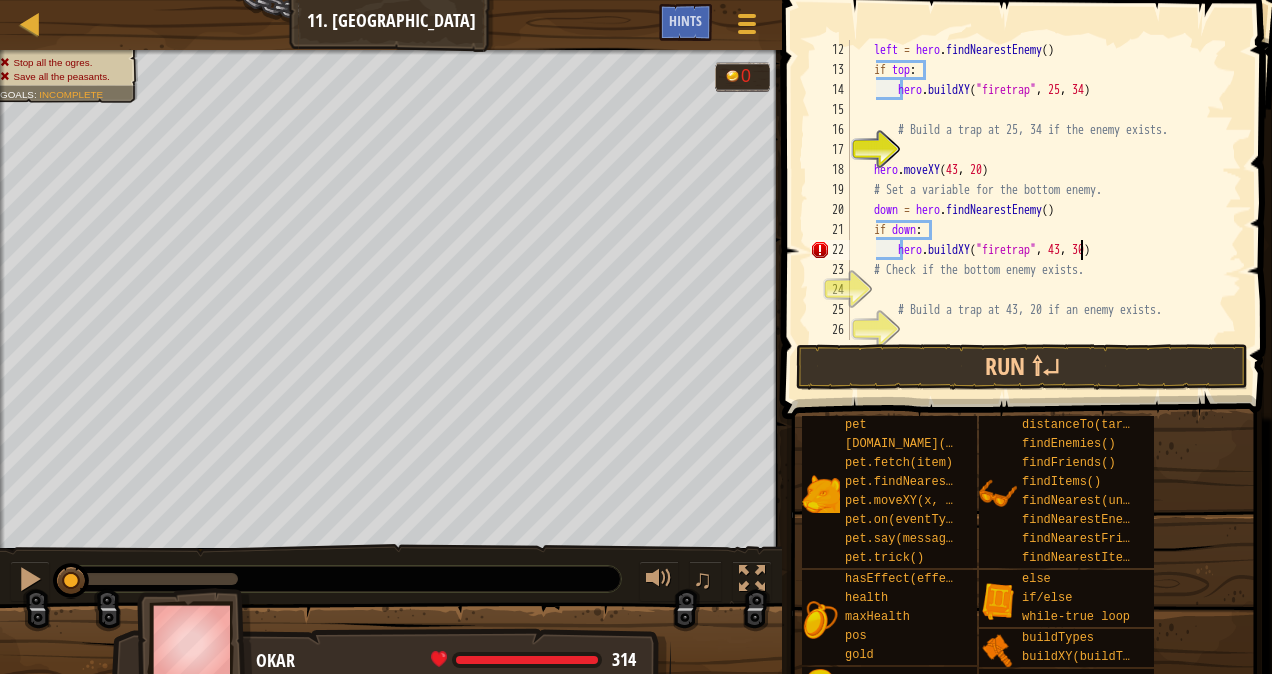 scroll, scrollTop: 9, scrollLeft: 18, axis: both 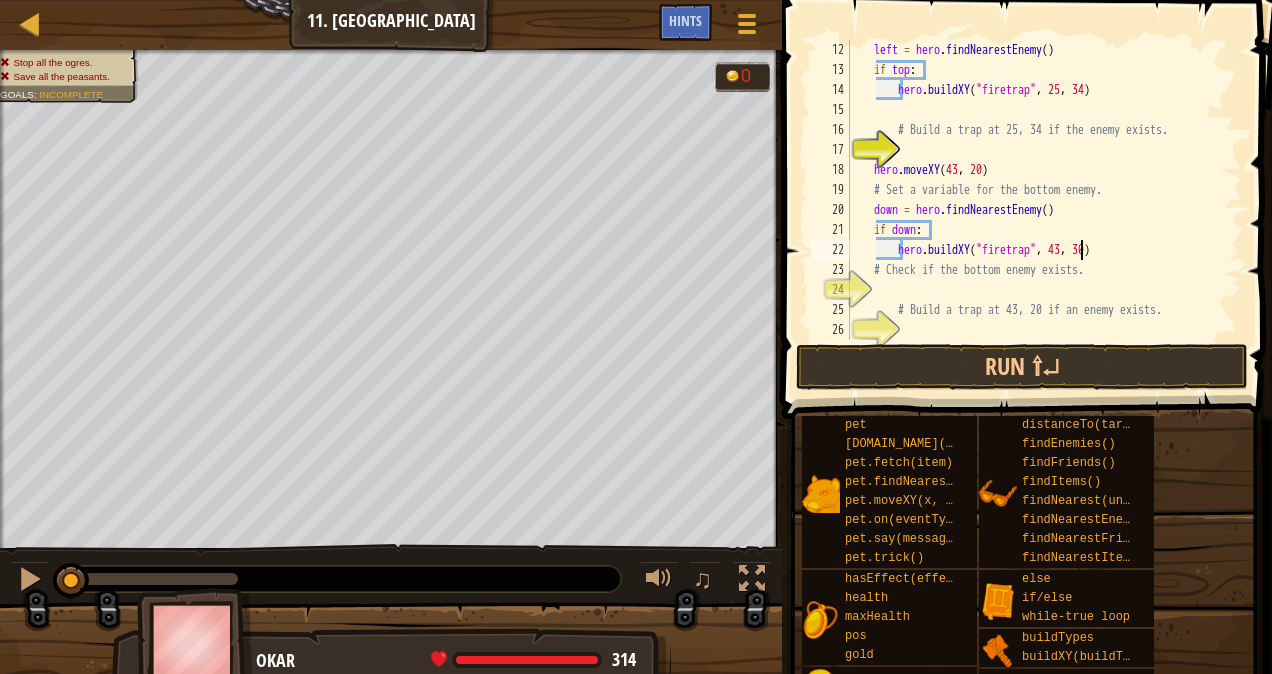 click on "left   =   hero . findNearestEnemy ( )      if   top :          hero . buildXY ( "firetrap" ,   25 ,   34 )               # Build a trap at 25, 34 if the enemy exists.               hero . moveXY ( 43 ,   20 )      # Set a variable for the bottom enemy.      down   =   hero . findNearestEnemy ( )      if   down :          hero . buildXY ( "firetrap" ,   43 ,   30 )      # Check if the bottom enemy exists.               # Build a trap at 43, 20 if an enemy exists." at bounding box center (1036, 210) 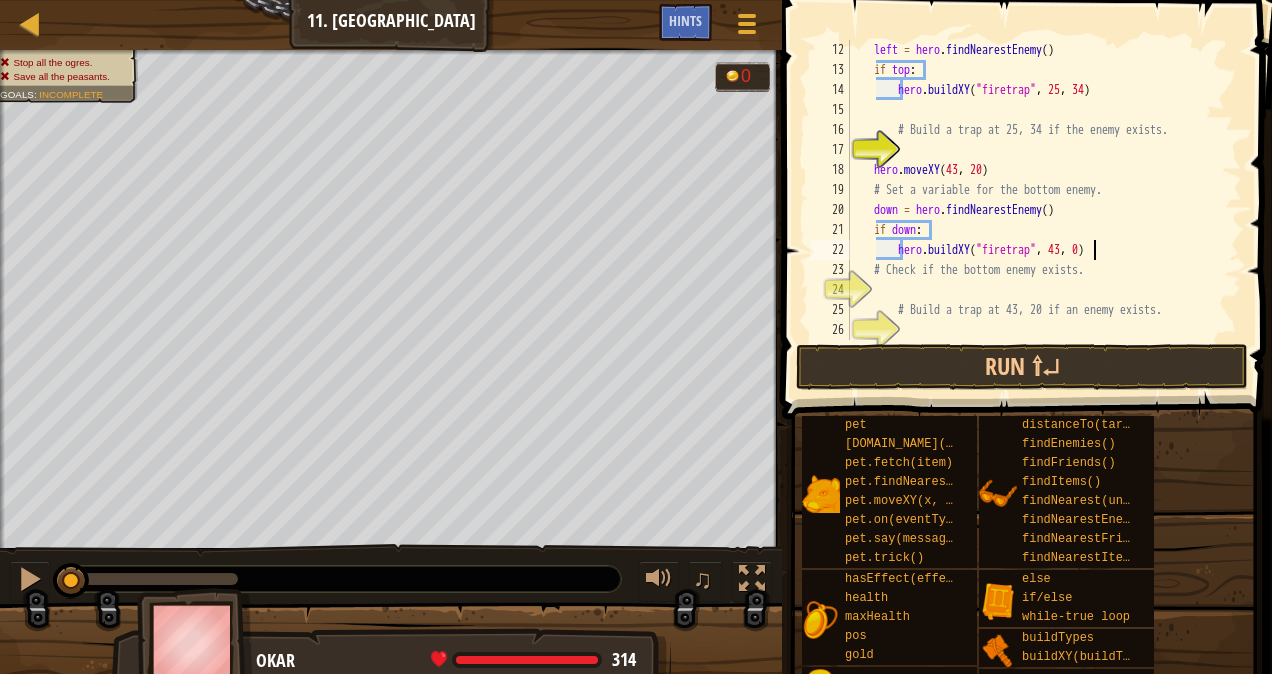 scroll, scrollTop: 9, scrollLeft: 20, axis: both 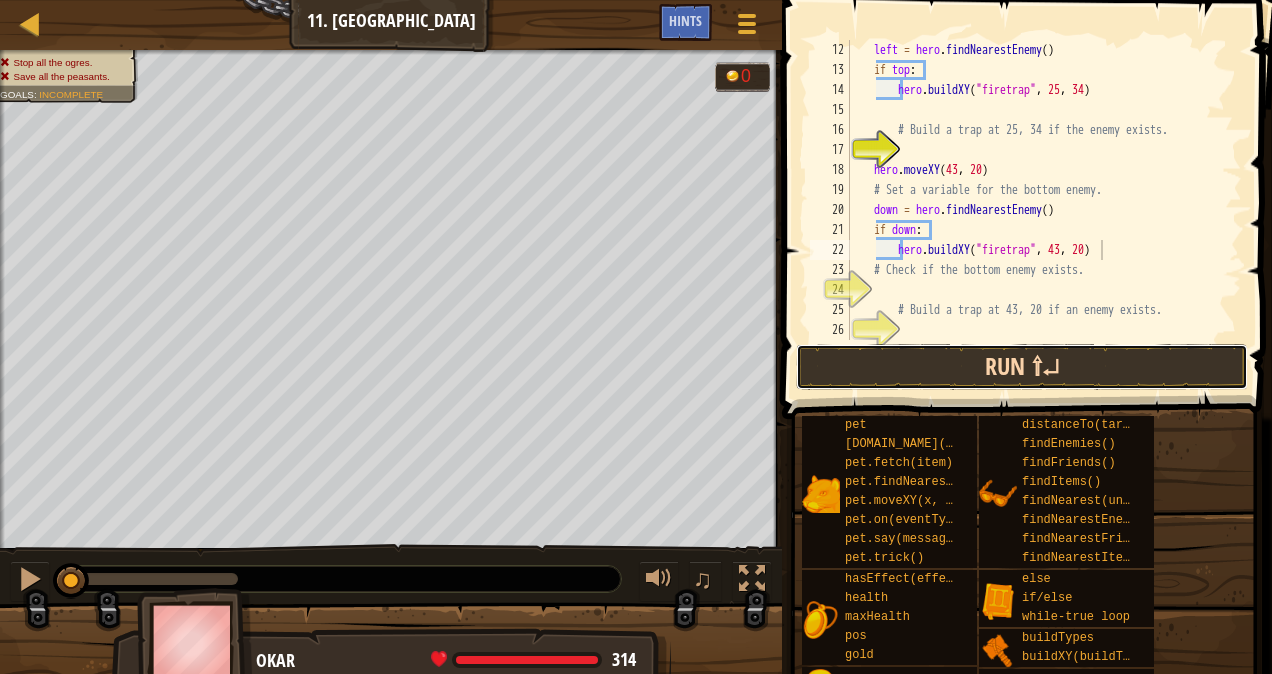click on "Run ⇧↵" at bounding box center (1022, 367) 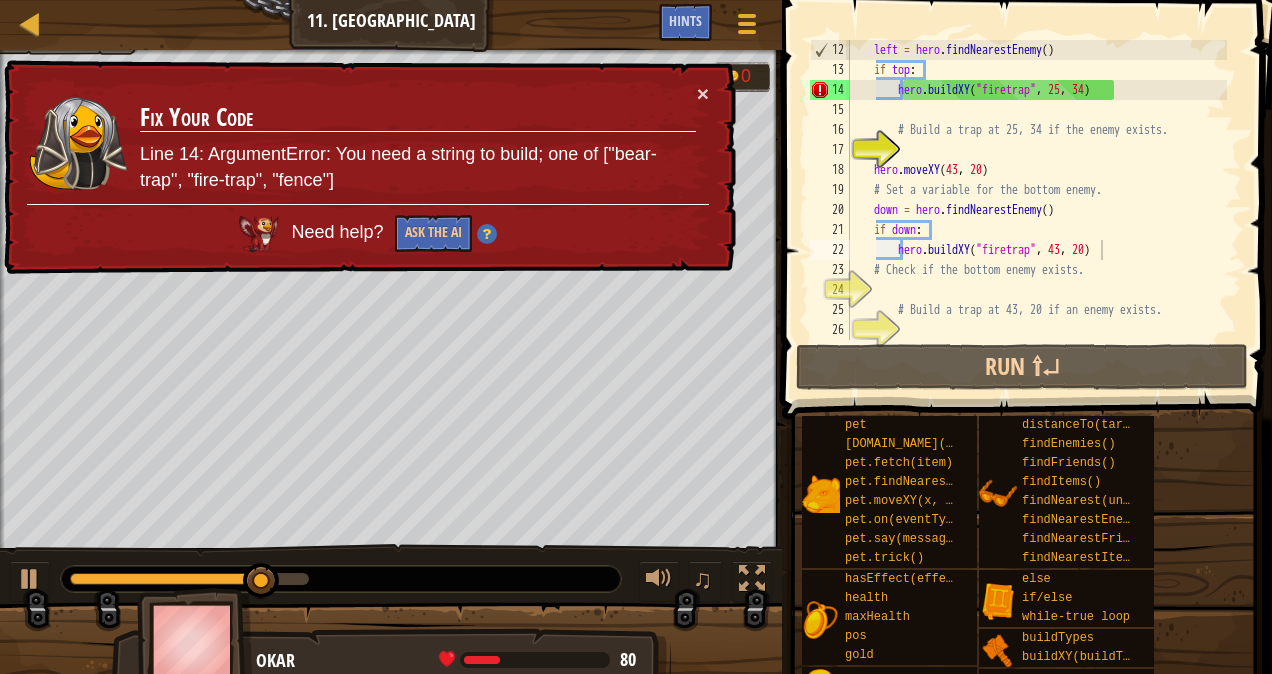 click on "Fix Your Code Line 14: ArgumentError: You need a string to build; one of ["bear-trap", "fire-trap", "fence"]" at bounding box center [418, 143] 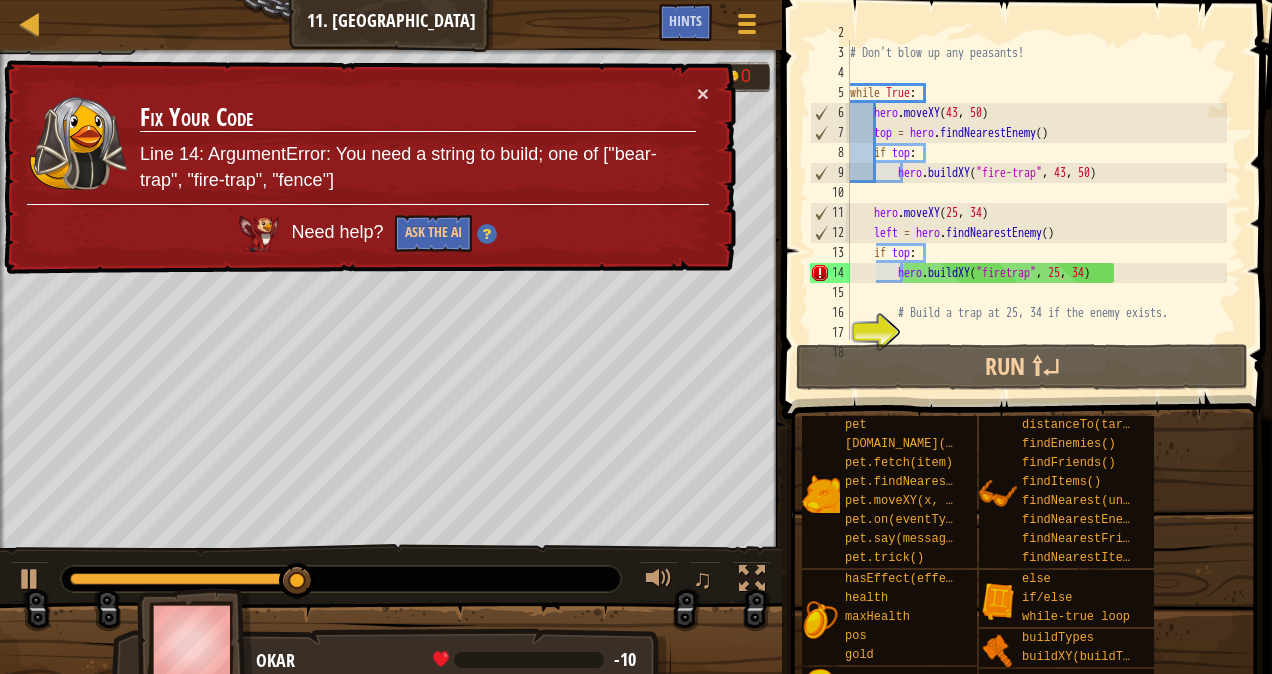 scroll, scrollTop: 37, scrollLeft: 0, axis: vertical 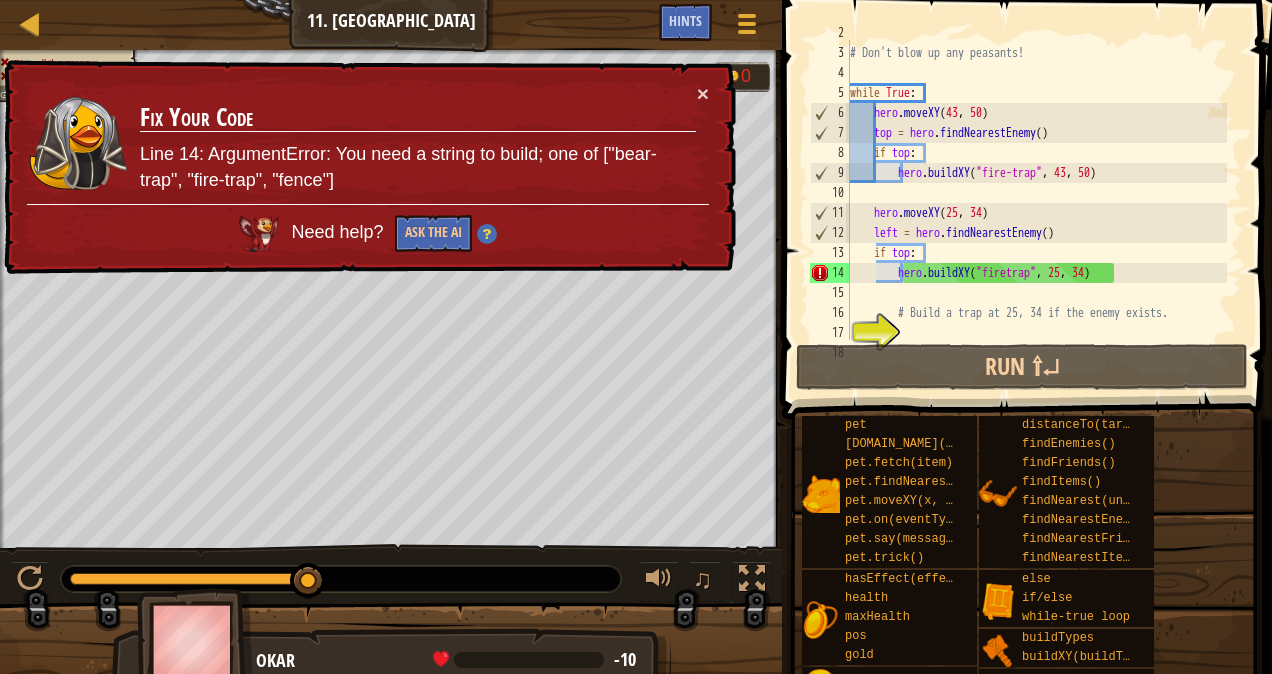 click on "# Build a "fire-trap" when you see an ogre. # Don't blow up any peasants! while   True :      hero . moveXY ( 43 ,   50 )      top   =   hero . findNearestEnemy ( )      if   top :          hero . buildXY ( "fire-trap" ,   43 ,   50 )      hero . moveXY ( 25 ,   34 )      left   =   hero . findNearestEnemy ( )      if   top :          hero . buildXY ( "firetrap" ,   25 ,   34 )               # Build a trap at 25, 34 if the enemy exists." at bounding box center (1036, 193) 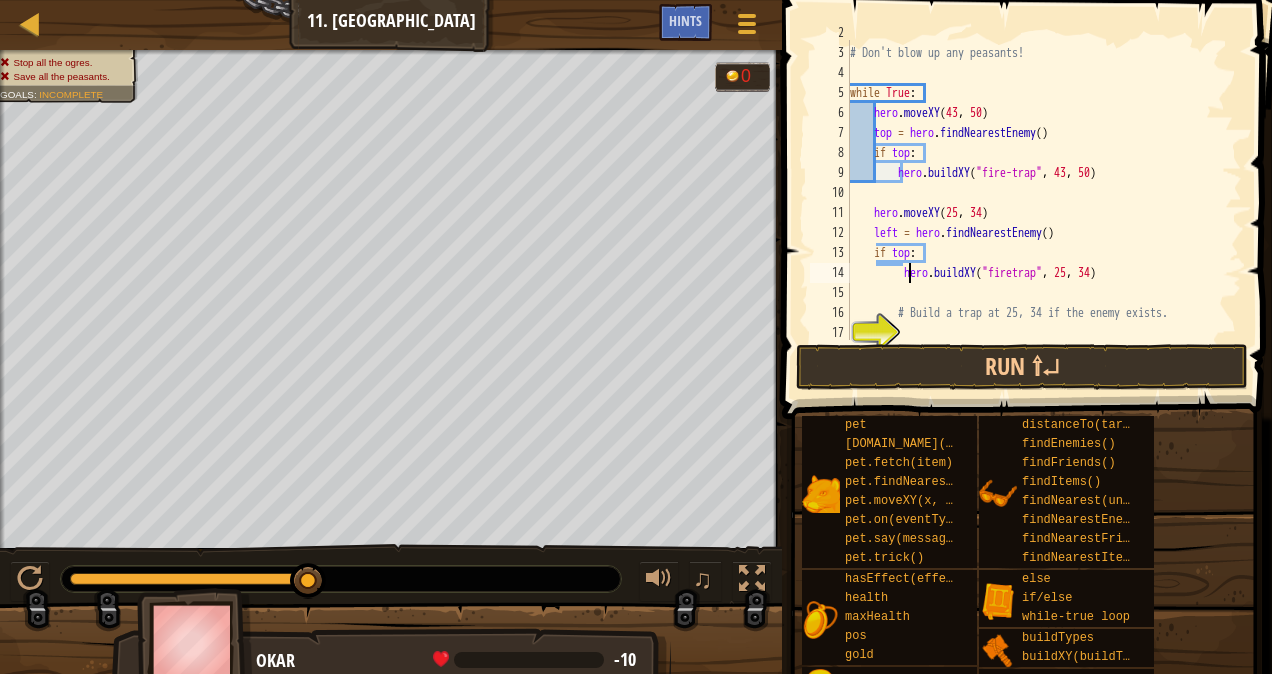 type on "hero.buildXY("firetrap", 25, 34)" 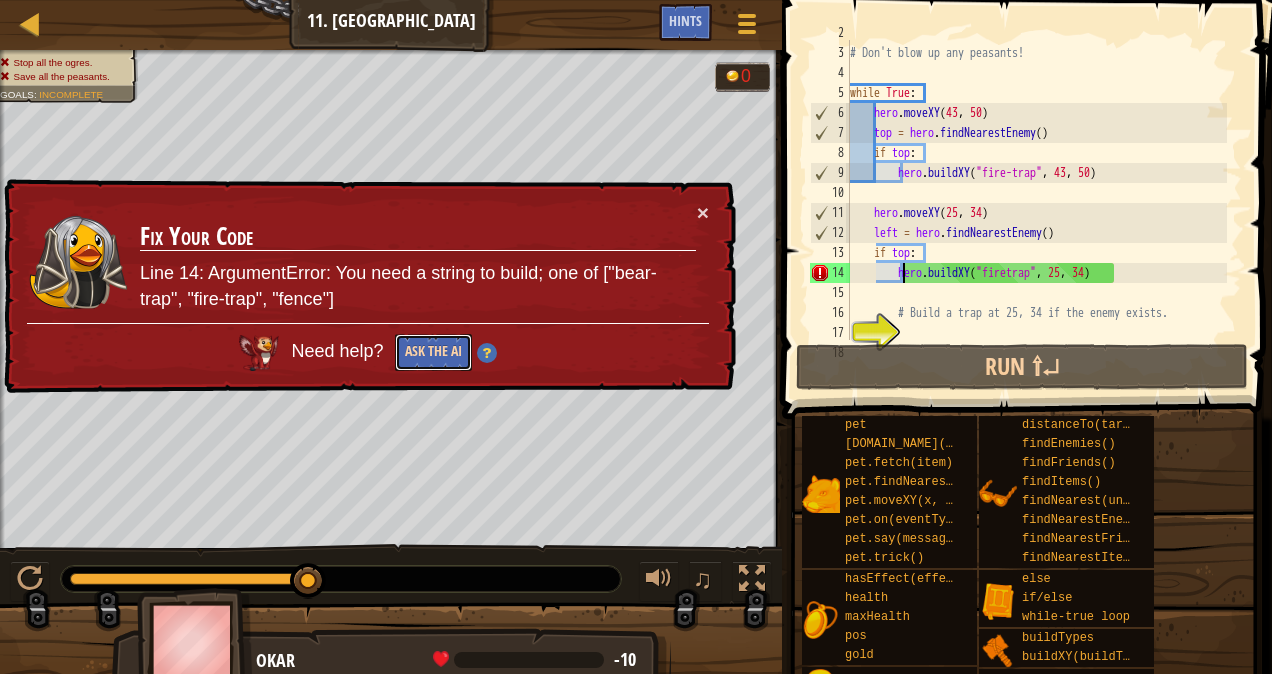 click on "Ask the AI" at bounding box center (433, 352) 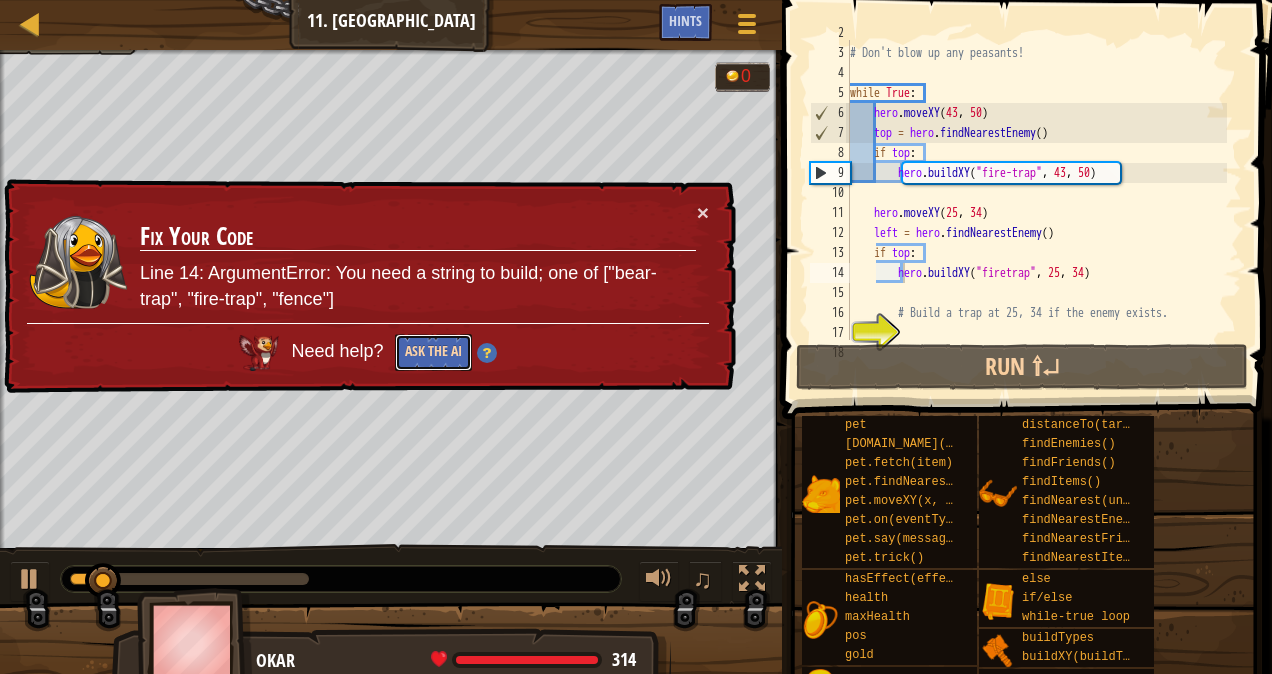 click on "Ask the AI" at bounding box center (433, 352) 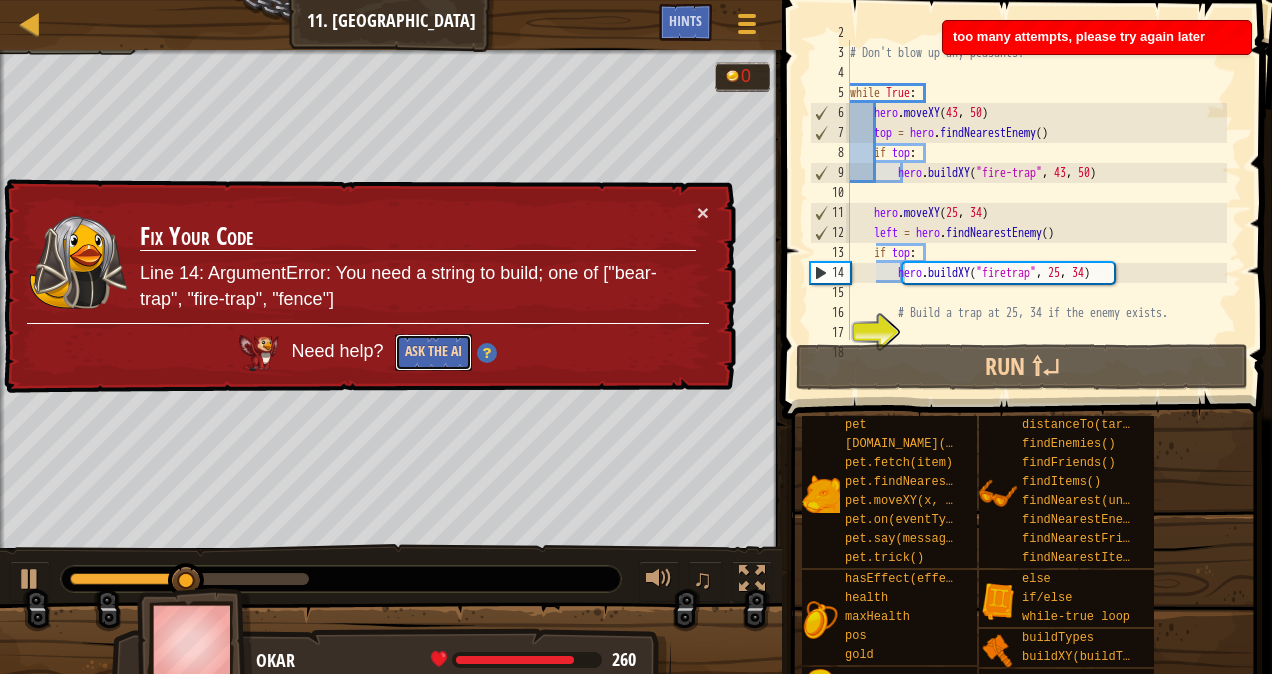 click on "Ask the AI" at bounding box center [433, 352] 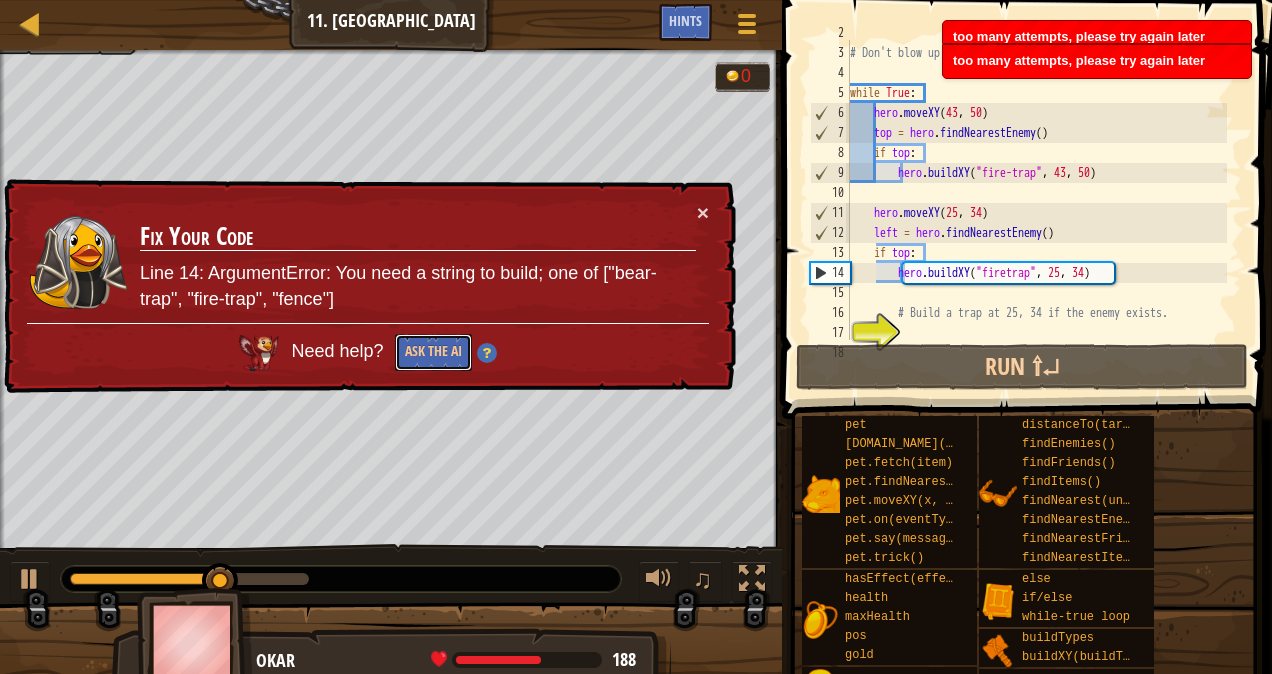 click on "Ask the AI" at bounding box center (433, 352) 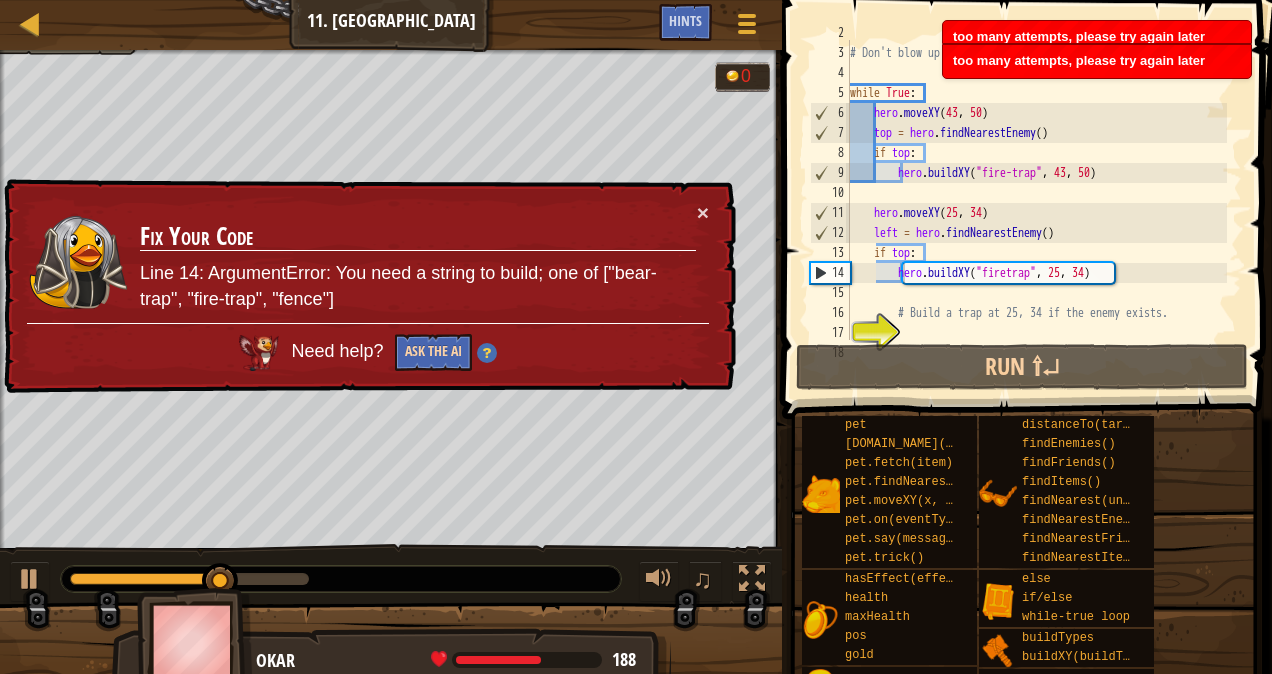 click on "Ask the AI" at bounding box center (433, 352) 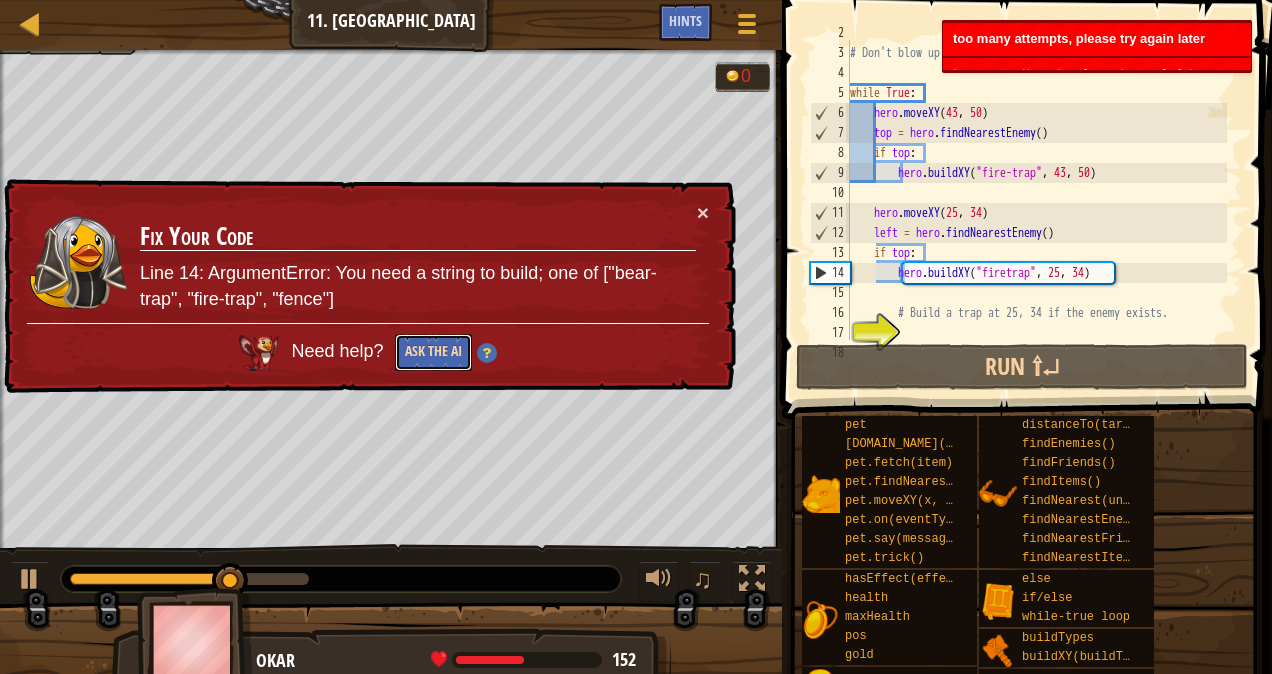 click on "Ask the AI" at bounding box center (433, 352) 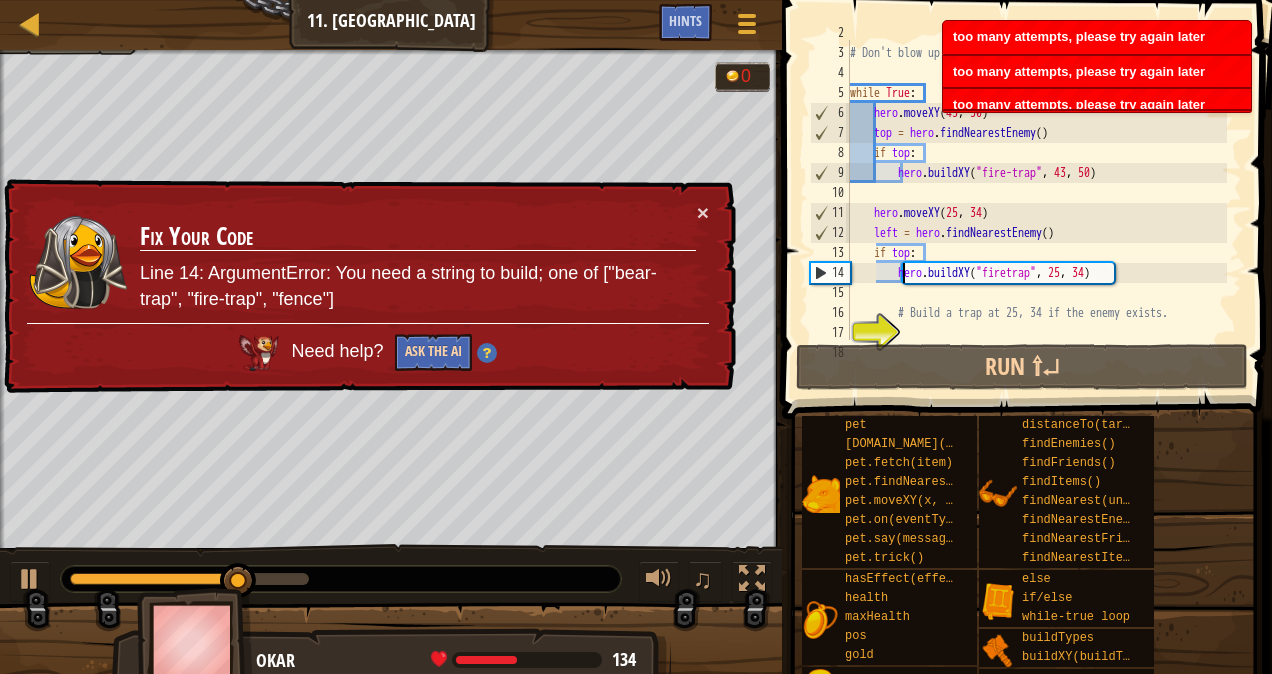 click on "Ask the AI" at bounding box center (433, 352) 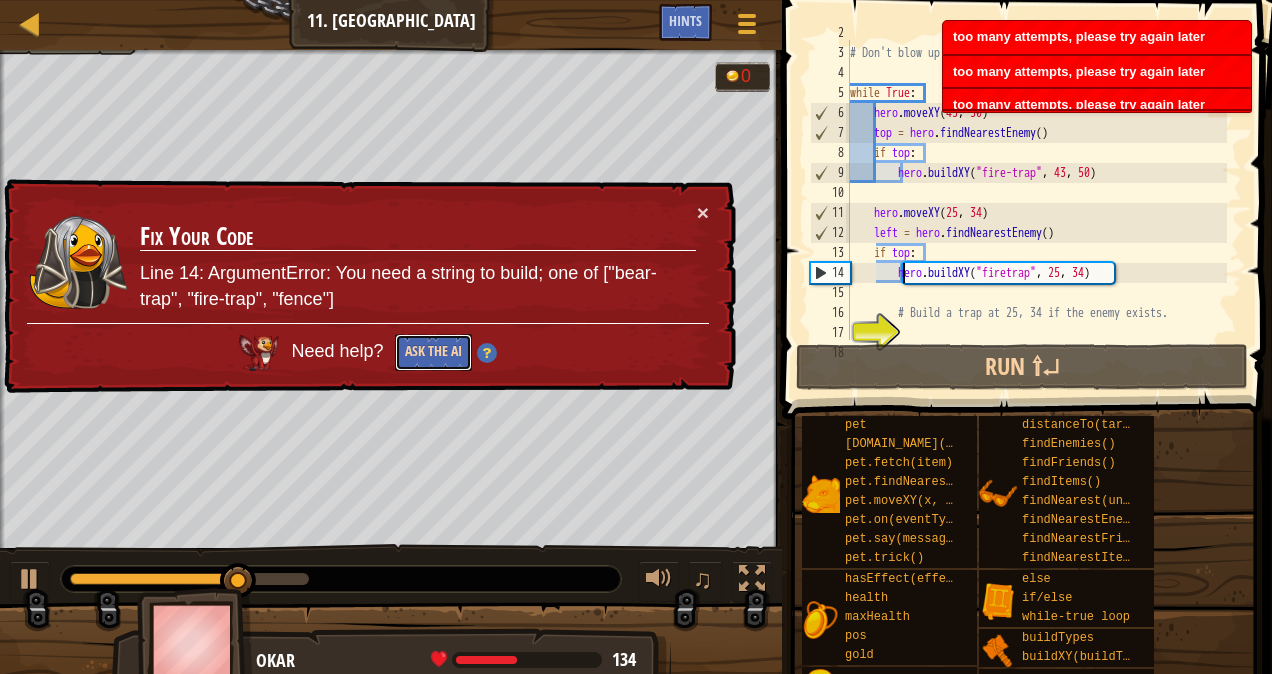 click on "Ask the AI" at bounding box center [433, 352] 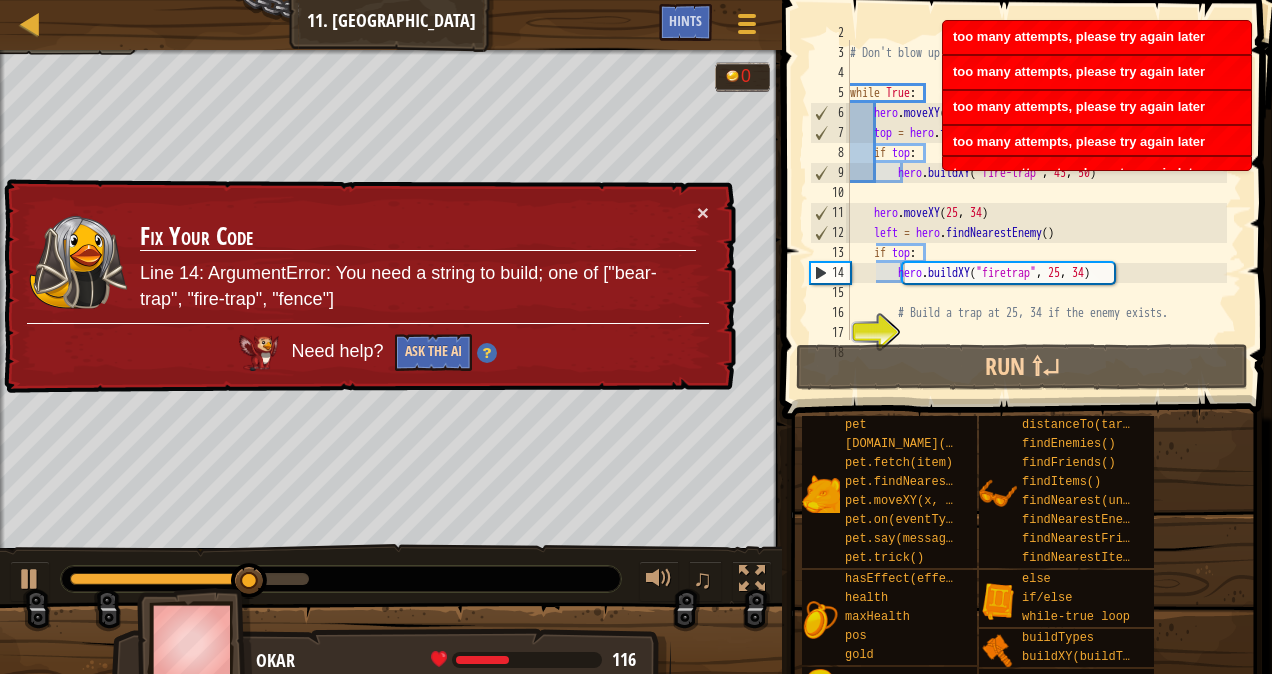 click on "Ask the AI" at bounding box center [433, 352] 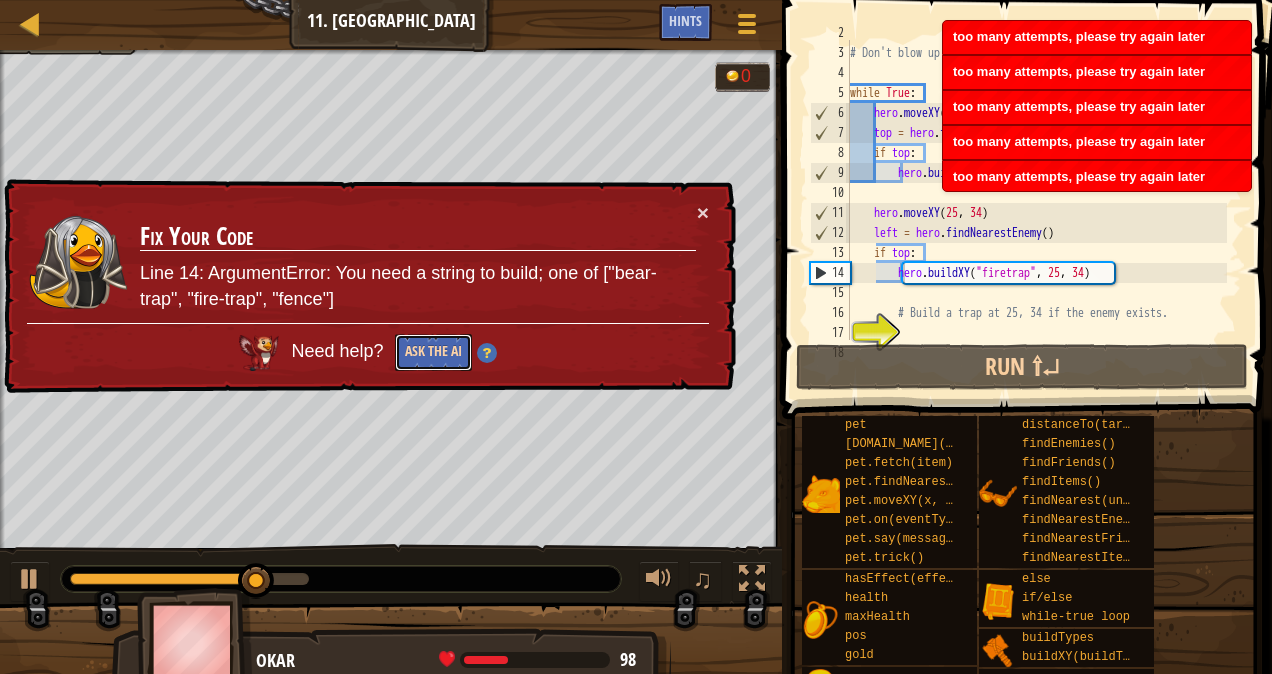 click on "Ask the AI" at bounding box center (433, 352) 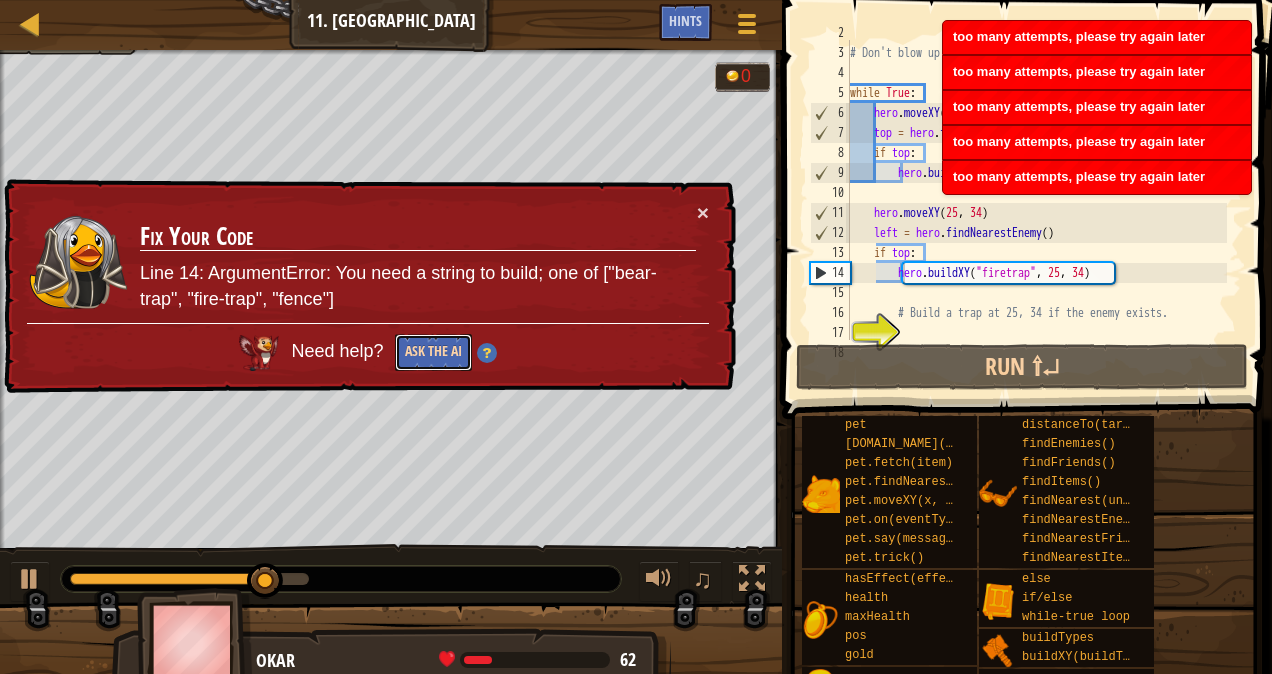 click on "Ask the AI" at bounding box center [433, 352] 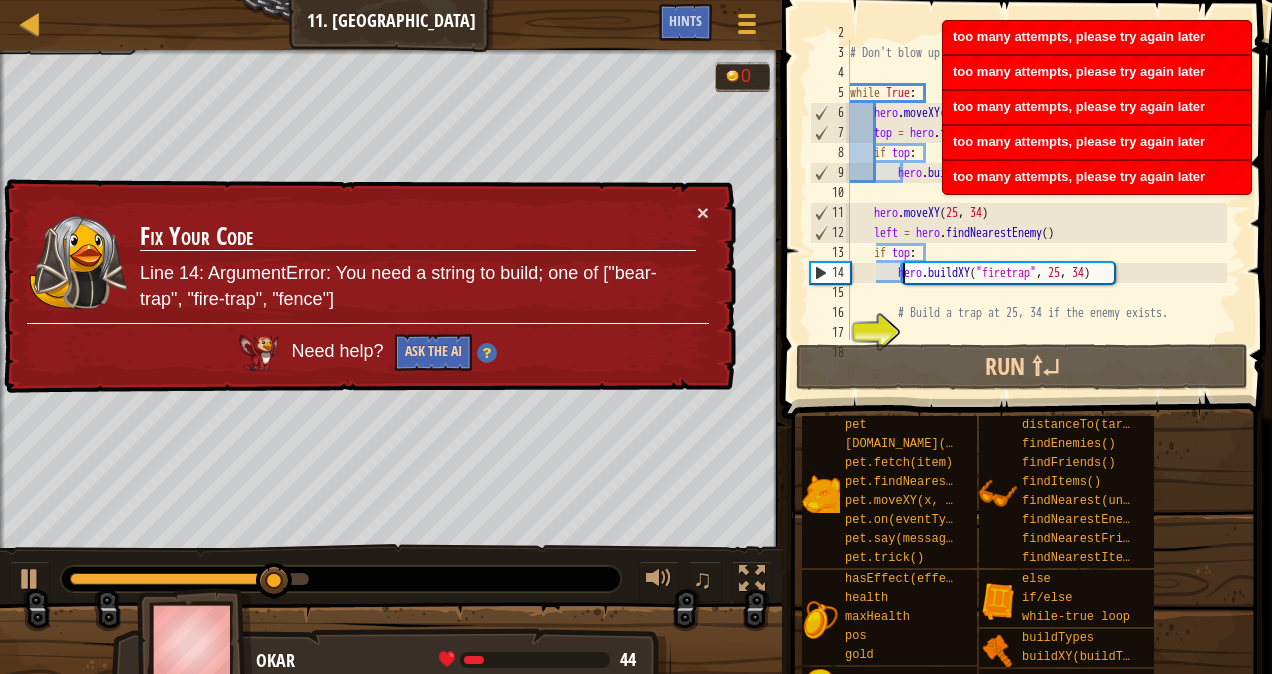 click on "Ask the AI" at bounding box center (433, 352) 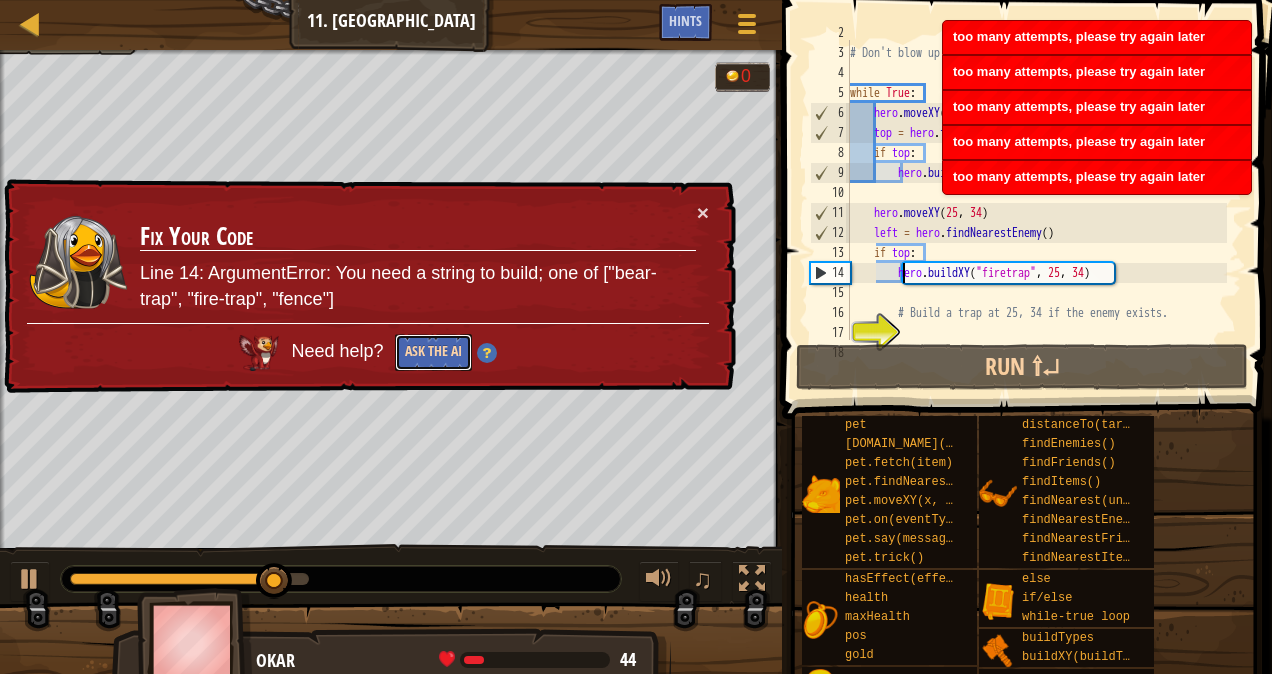 click on "Ask the AI" at bounding box center (433, 352) 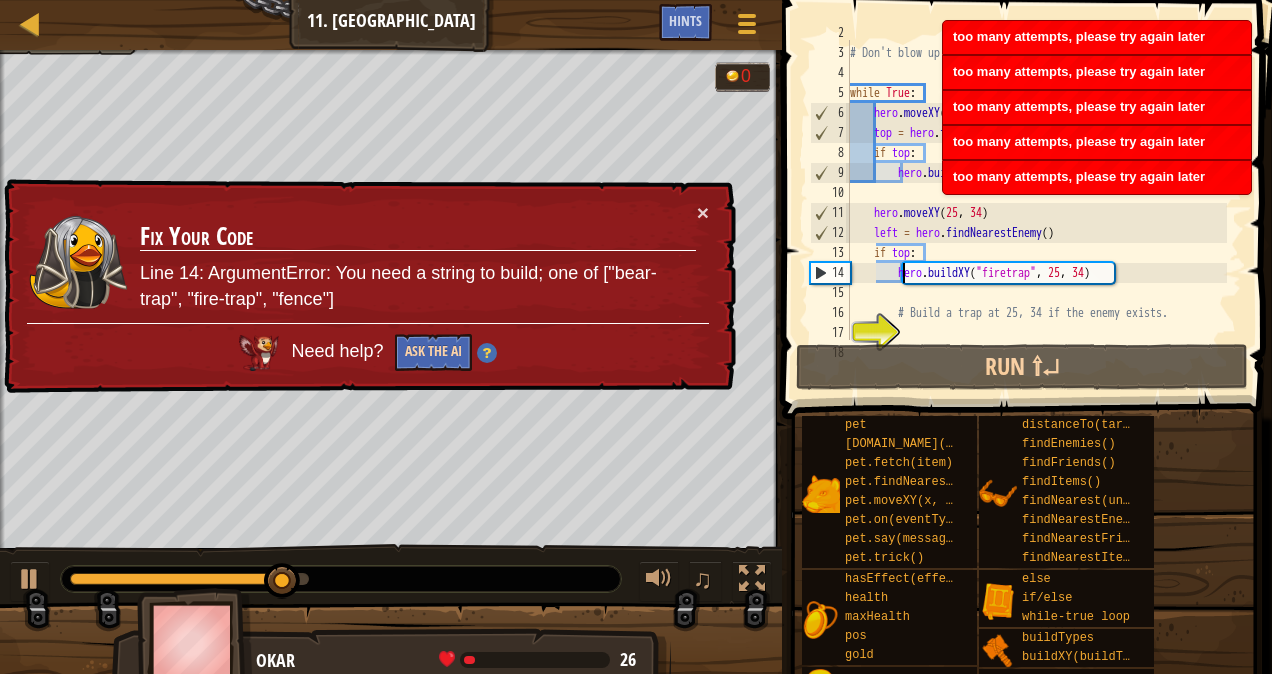 click on "Ask the AI" at bounding box center [433, 352] 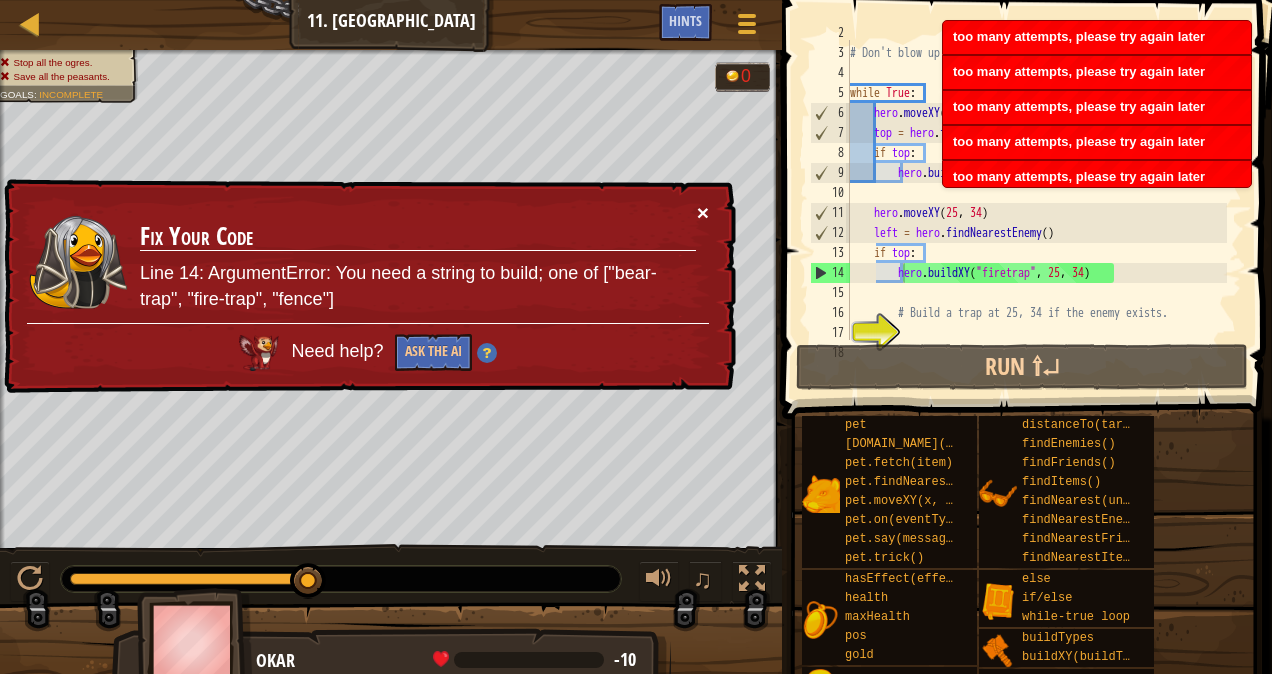 click on "×" at bounding box center (703, 212) 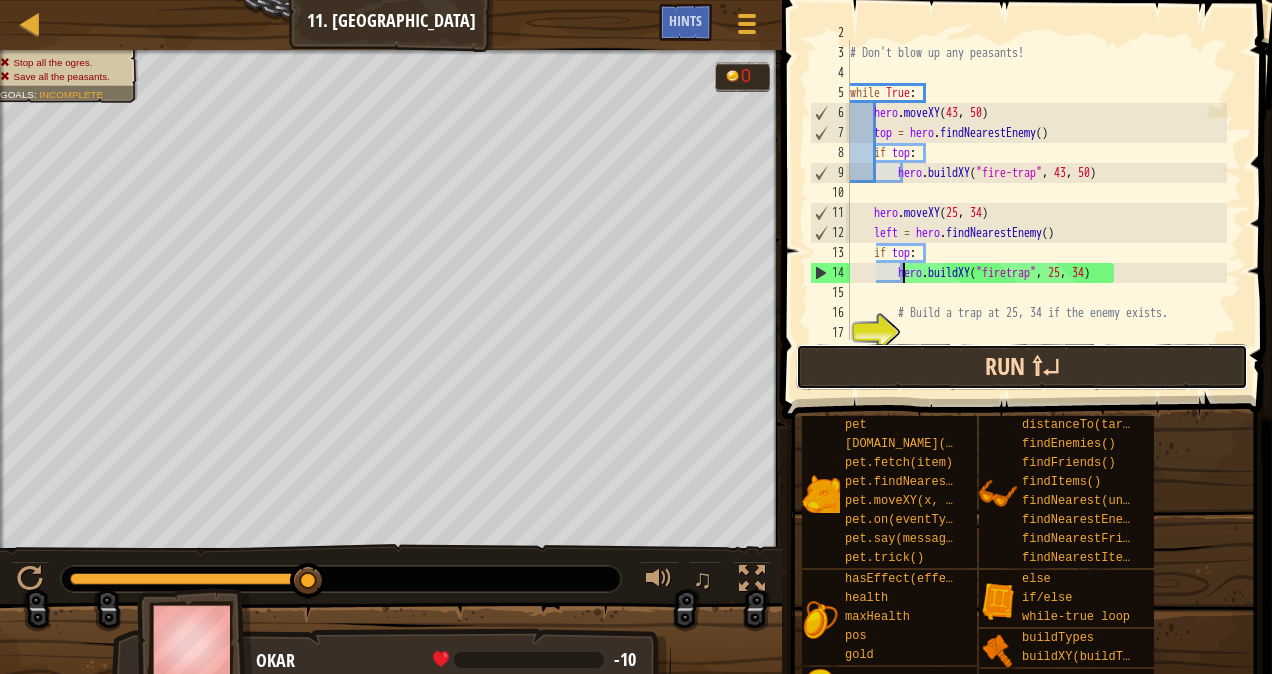 click on "Run ⇧↵" at bounding box center (1022, 367) 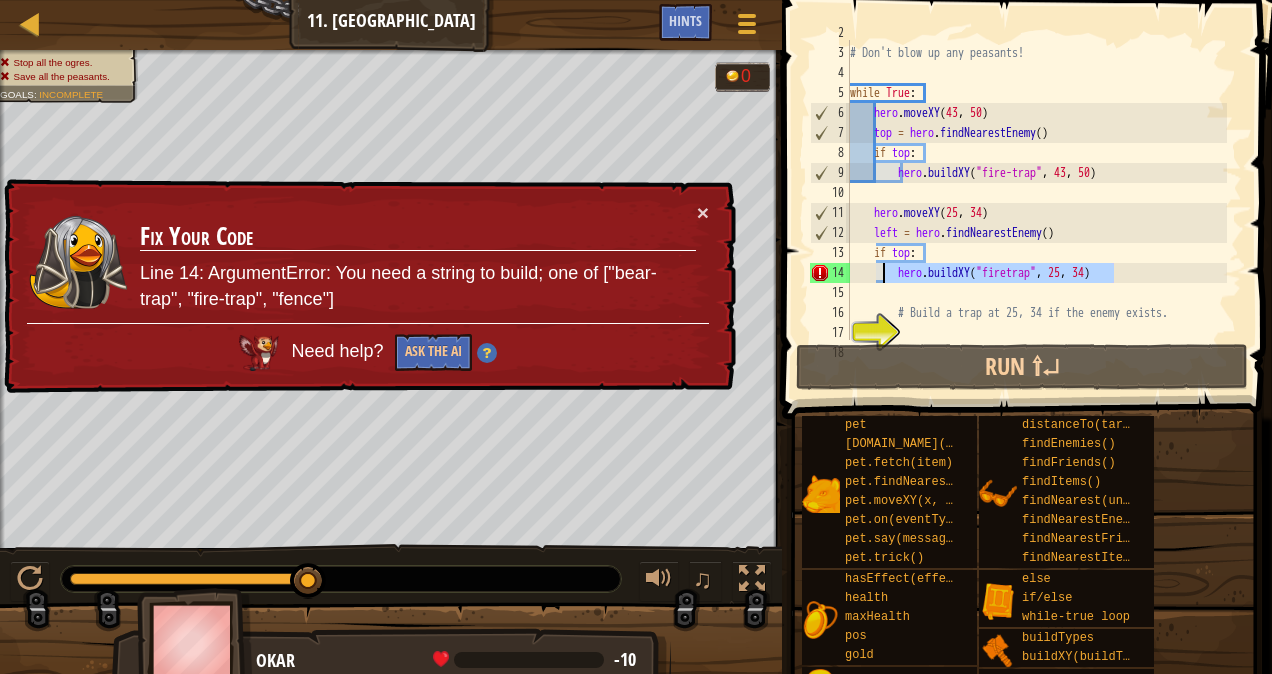 drag, startPoint x: 1115, startPoint y: 272, endPoint x: 876, endPoint y: 272, distance: 239 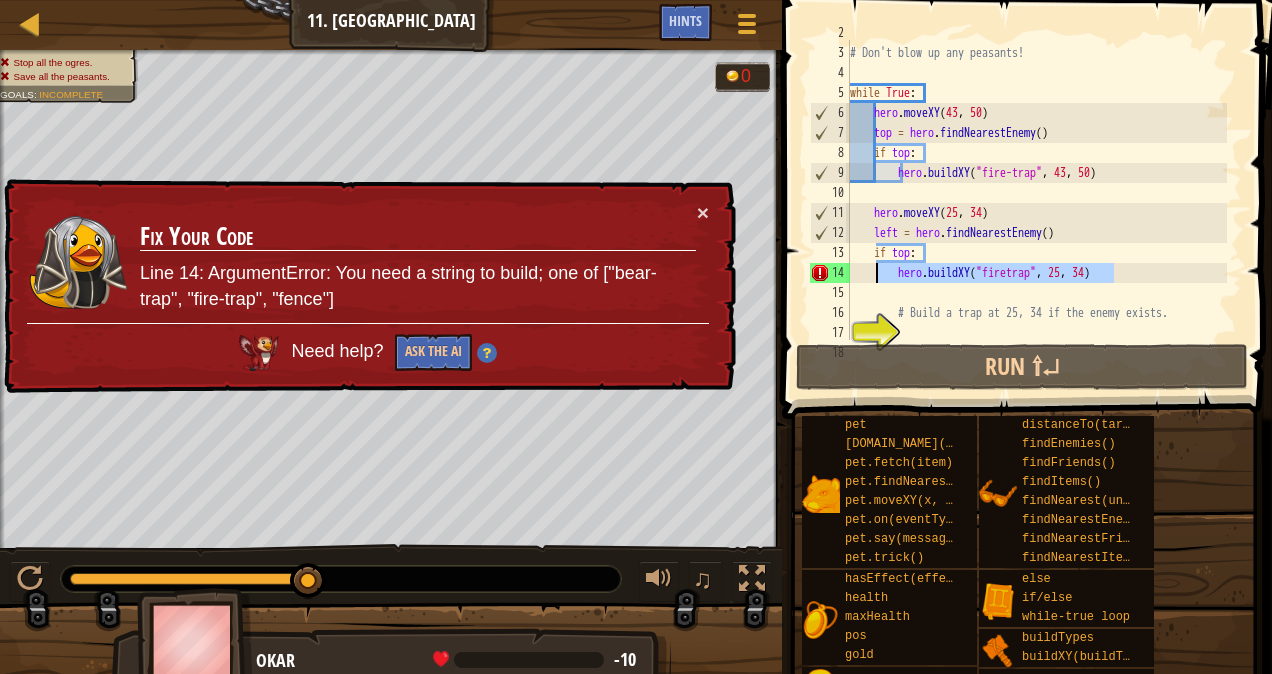 scroll, scrollTop: 9, scrollLeft: 1, axis: both 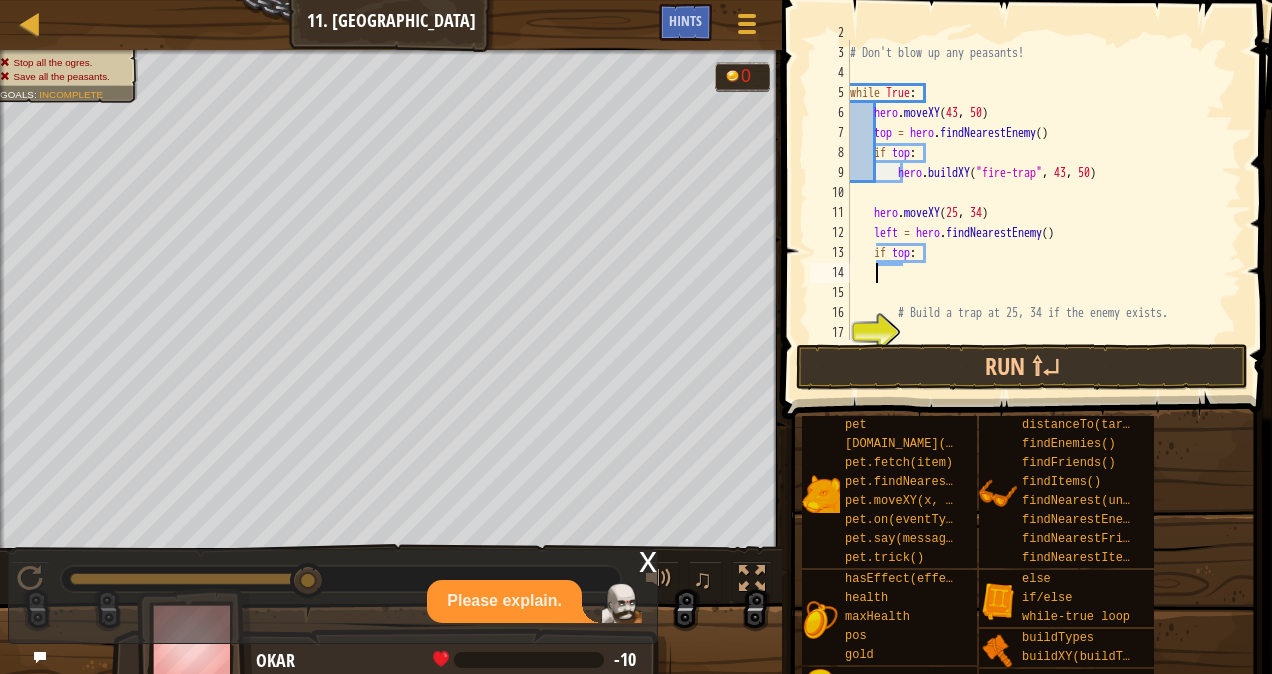 click on "# Build a "fire-trap" when you see an ogre. # Don't blow up any peasants! while   True :      hero . moveXY ( 43 ,   50 )      top   =   hero . findNearestEnemy ( )      if   top :          hero . buildXY ( "fire-trap" ,   43 ,   50 )      hero . moveXY ( 25 ,   34 )      left   =   hero . findNearestEnemy ( )      if   top :                    # Build a trap at 25, 34 if the enemy exists." at bounding box center (1036, 193) 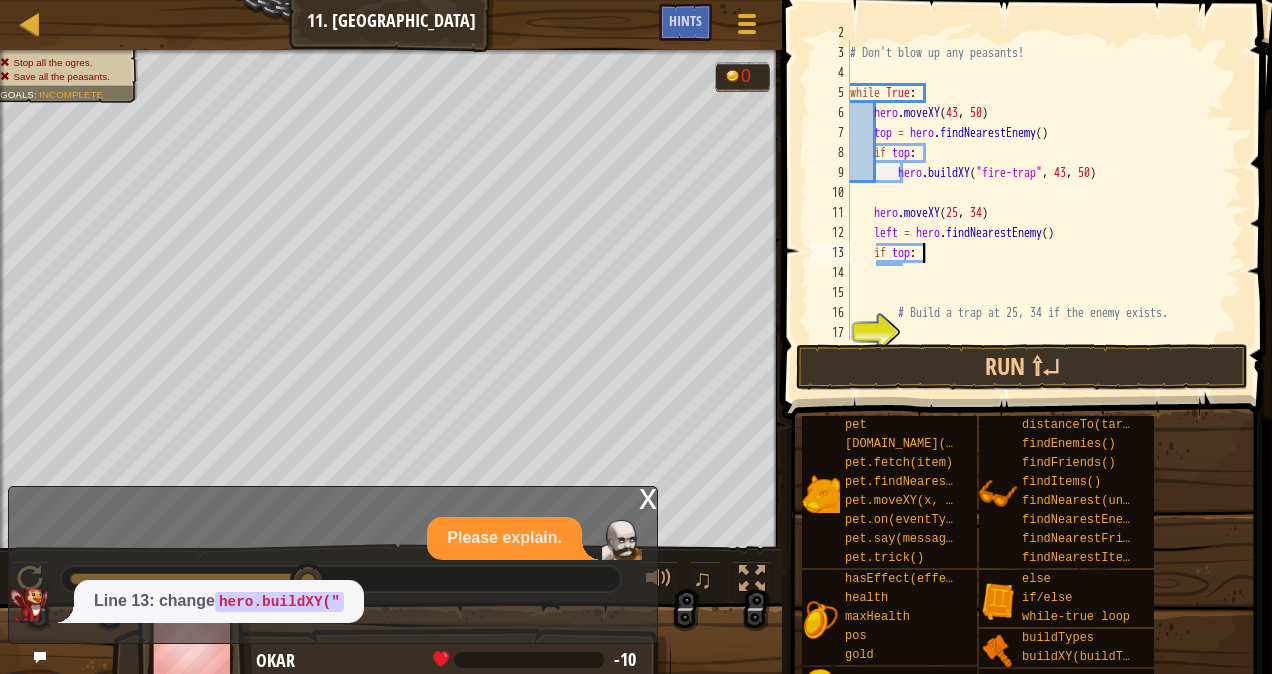 click on "# Build a "fire-trap" when you see an ogre. # Don't blow up any peasants! while   True :      hero . moveXY ( 43 ,   50 )      top   =   hero . findNearestEnemy ( )      if   top :          hero . buildXY ( "fire-trap" ,   43 ,   50 )      hero . moveXY ( 25 ,   34 )      left   =   hero . findNearestEnemy ( )      if   top :                    # Build a trap at 25, 34 if the enemy exists." at bounding box center (1036, 193) 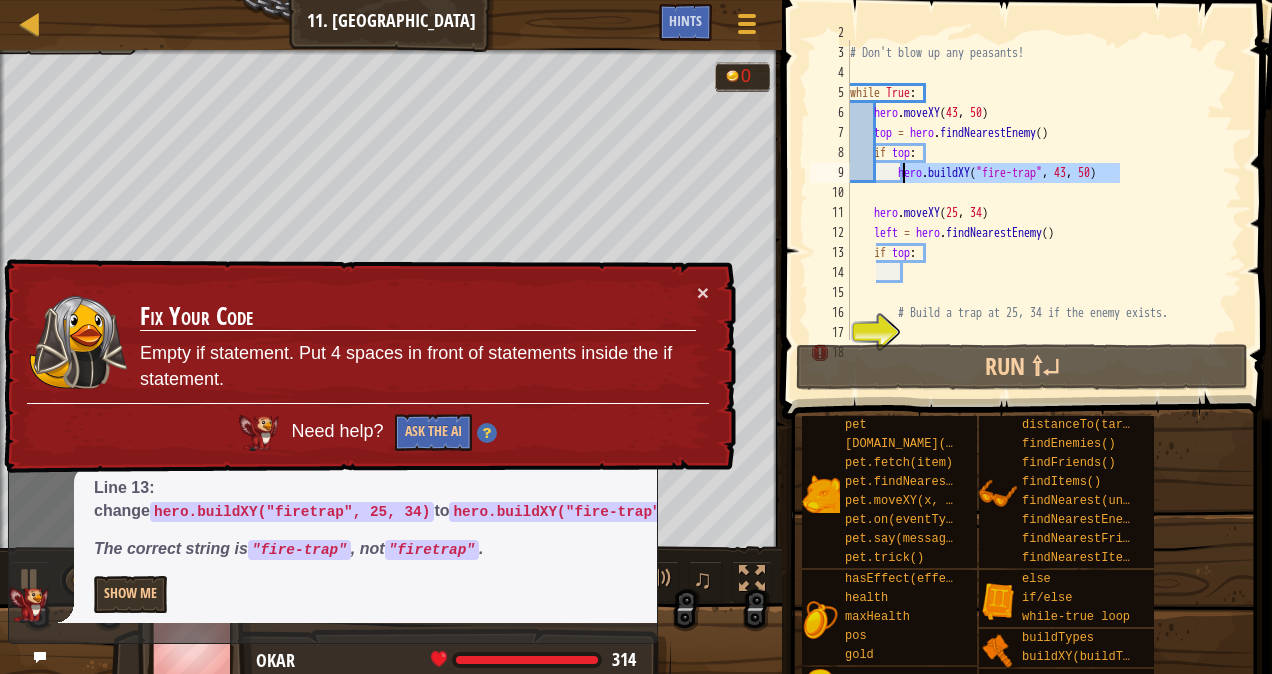 drag, startPoint x: 1122, startPoint y: 172, endPoint x: 902, endPoint y: 172, distance: 220 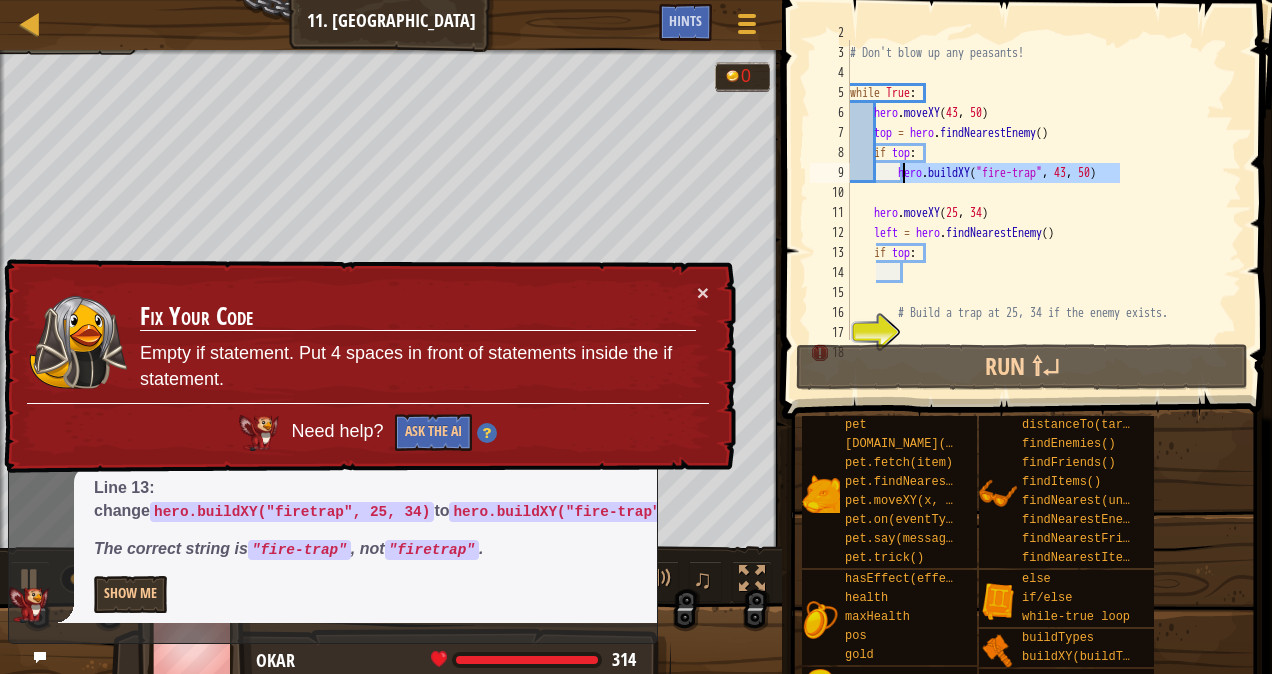 click on "# Build a "fire-trap" when you see an ogre. # Don't blow up any peasants! while   True :      hero . moveXY ( 43 ,   50 )      top   =   hero . findNearestEnemy ( )      if   top :          hero . buildXY ( "fire-trap" ,   43 ,   50 )      hero . moveXY ( 25 ,   34 )      left   =   hero . findNearestEnemy ( )      if   top :                        # Build a trap at 25, 34 if the enemy exists." at bounding box center (1036, 193) 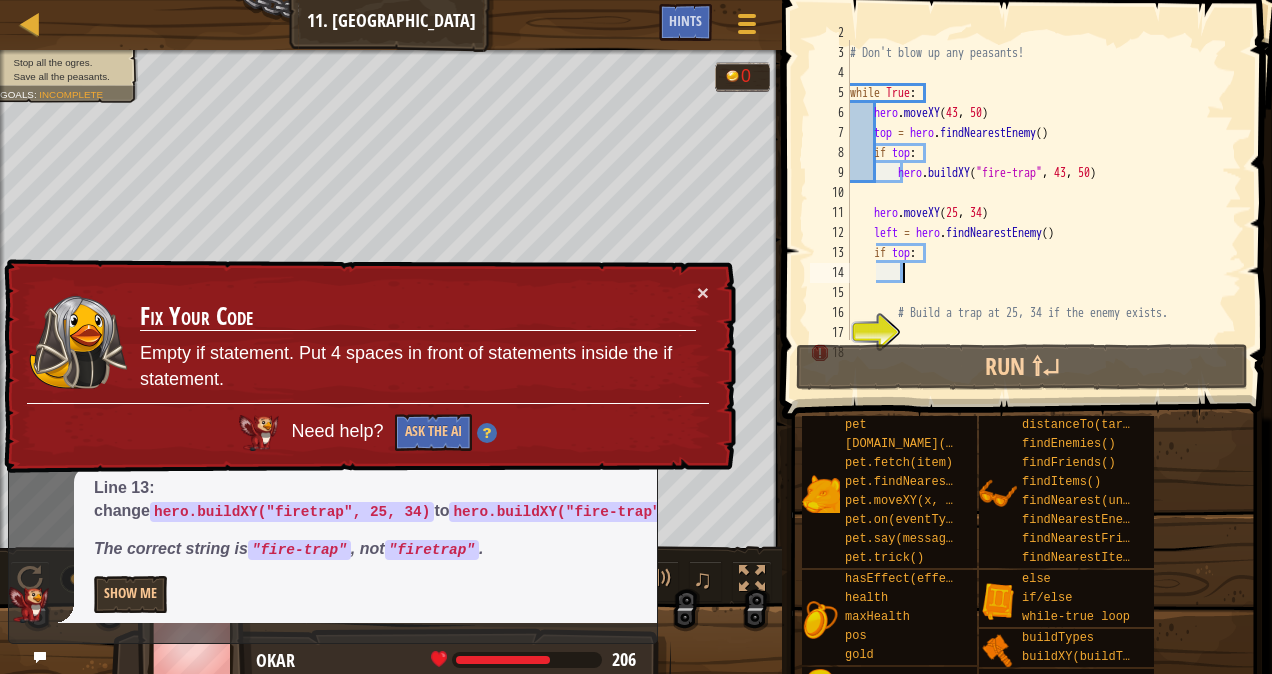 paste on "hero.buildXY("fire-trap", 43, 50)" 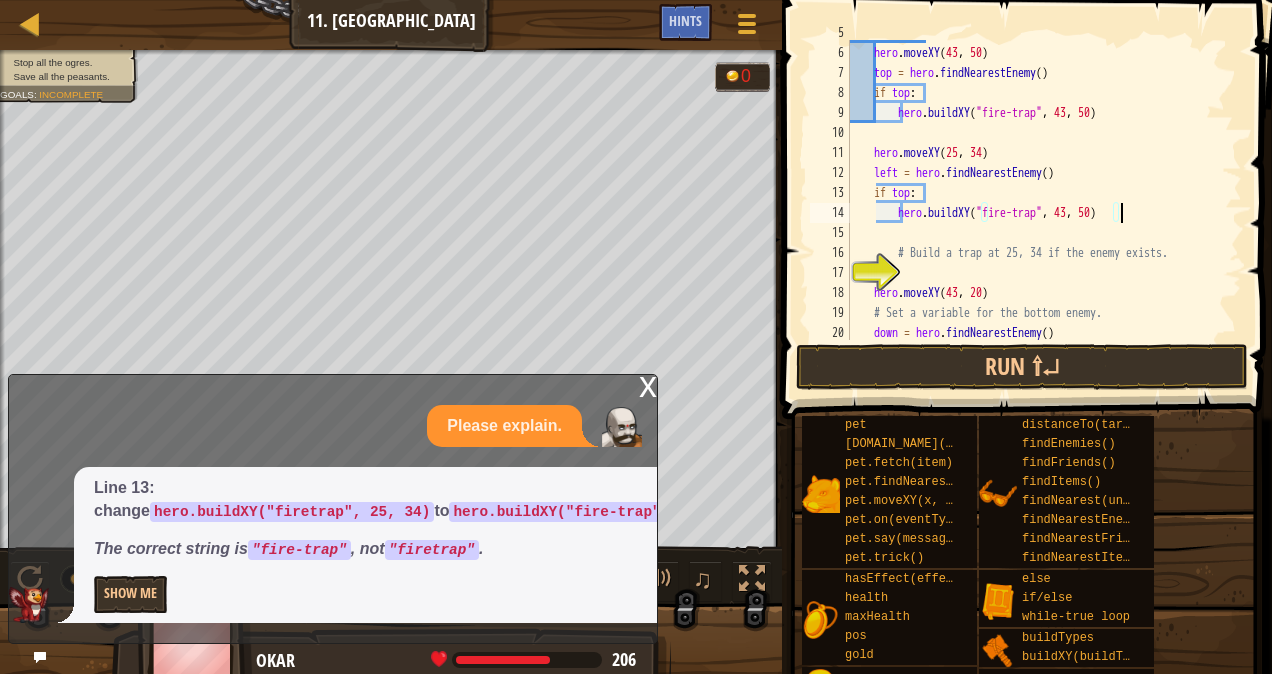 scroll, scrollTop: 97, scrollLeft: 0, axis: vertical 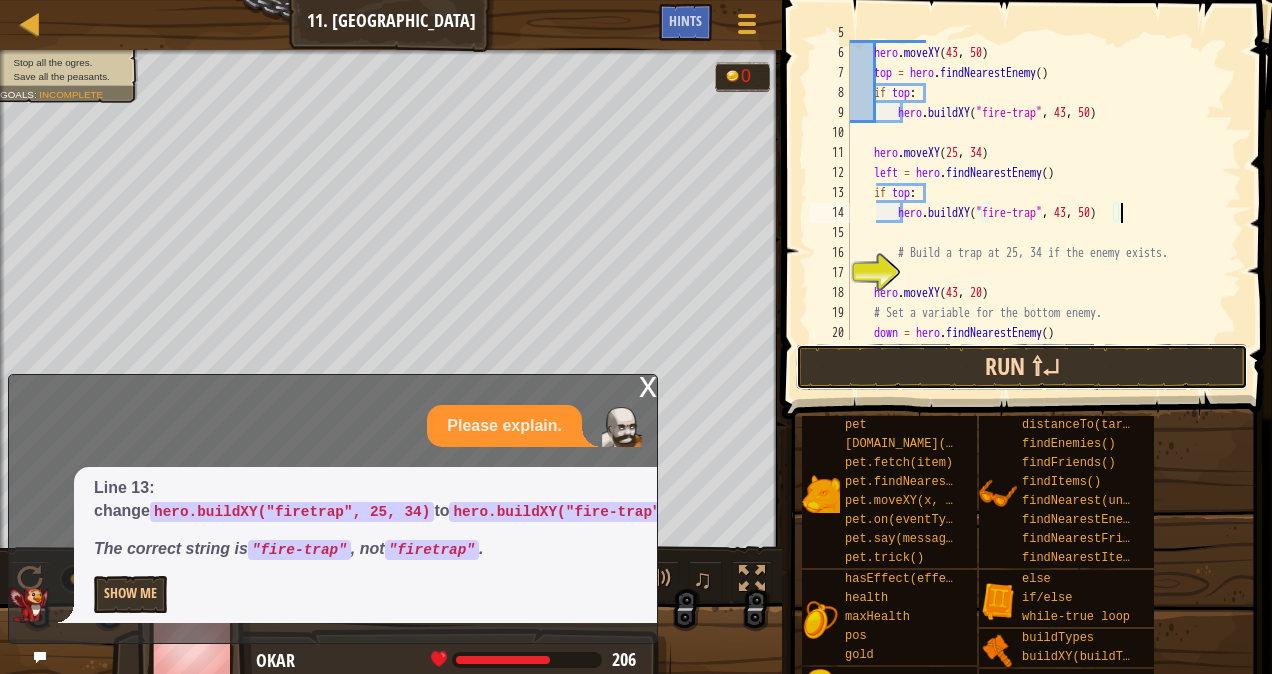 click on "Run ⇧↵" at bounding box center (1022, 367) 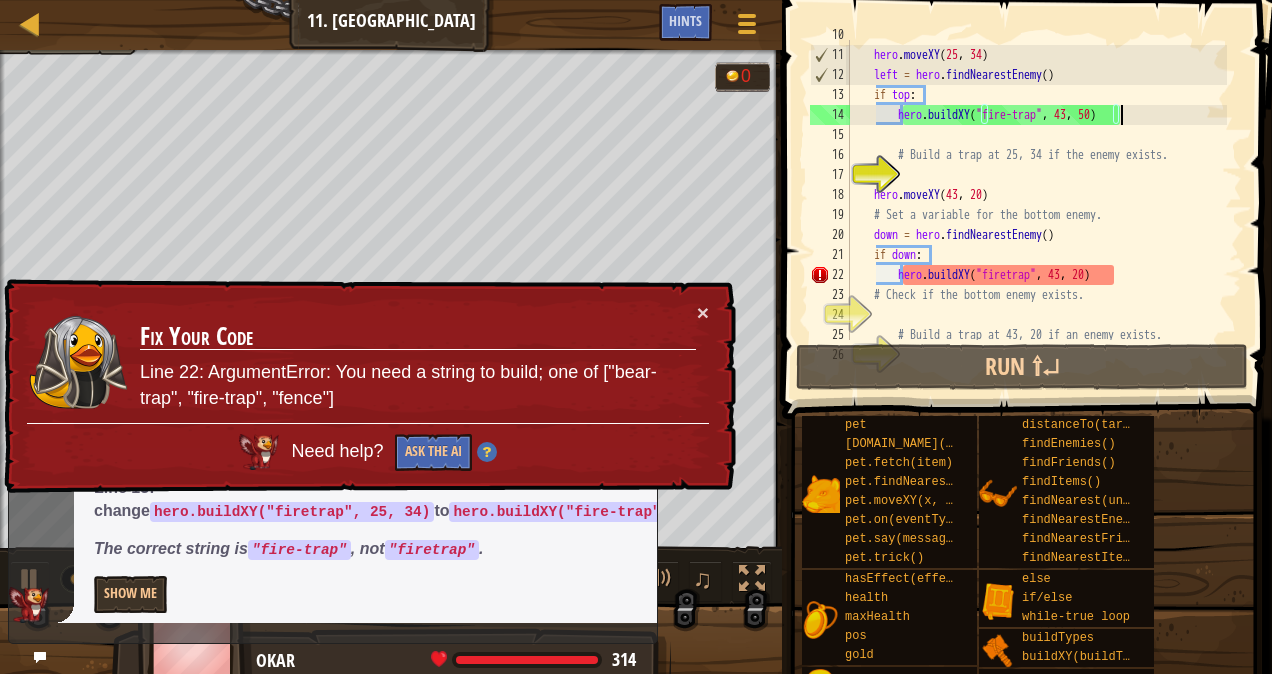 scroll, scrollTop: 195, scrollLeft: 0, axis: vertical 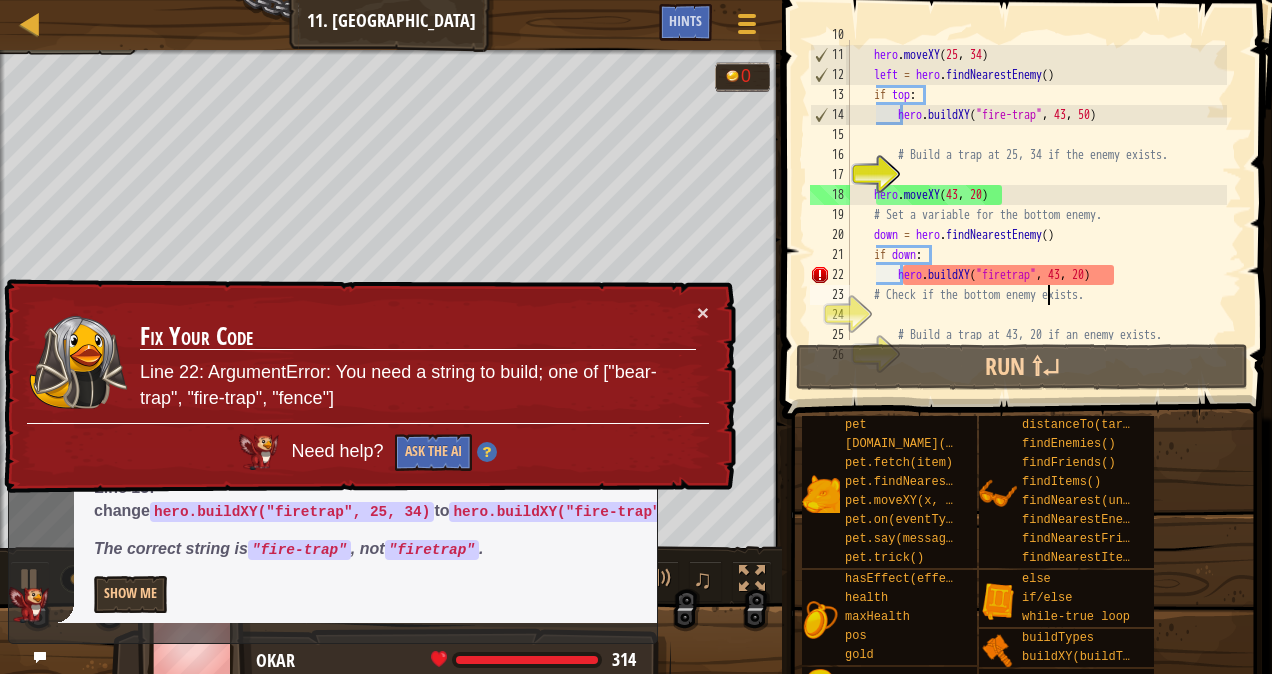 click on "hero . moveXY ( 25 ,   34 )      left   =   hero . findNearestEnemy ( )      if   top :          hero . buildXY ( "fire-trap" ,   43 ,   50 )               # Build a trap at 25, 34 if the enemy exists.               hero . moveXY ( 43 ,   20 )      # Set a variable for the bottom enemy.      down   =   hero . findNearestEnemy ( )      if   down :          hero . buildXY ( "firetrap" ,   43 ,   20 )      # Check if the bottom enemy exists.               # Build a trap at 43, 20 if an enemy exists." at bounding box center (1036, 195) 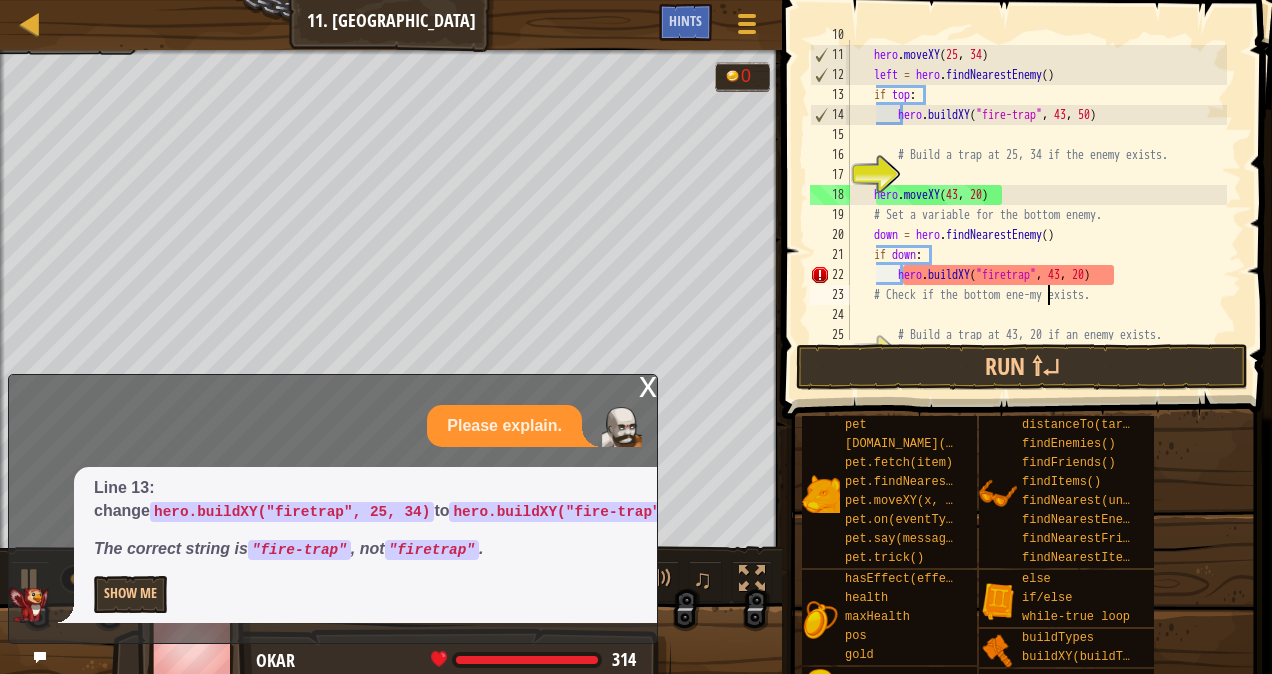 scroll, scrollTop: 9, scrollLeft: 16, axis: both 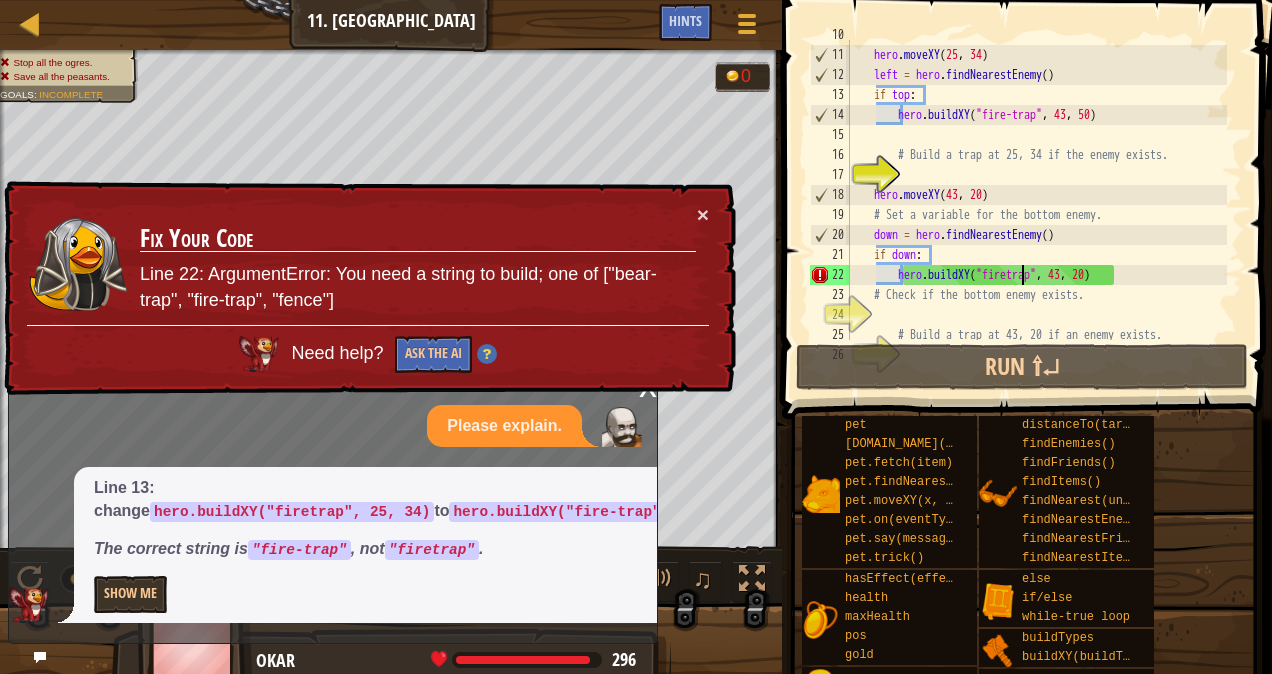 click on "hero . moveXY ( 25 ,   34 )      left   =   hero . findNearestEnemy ( )      if   top :          hero . buildXY ( "fire-trap" ,   43 ,   50 )               # Build a trap at 25, 34 if the enemy exists.               hero . moveXY ( 43 ,   20 )      # Set a variable for the bottom enemy.      down   =   hero . findNearestEnemy ( )      if   down :          hero . buildXY ( "firetrap" ,   43 ,   20 )      # Check if the bottom enemy exists.               # Build a trap at 43, 20 if an enemy exists." at bounding box center (1036, 195) 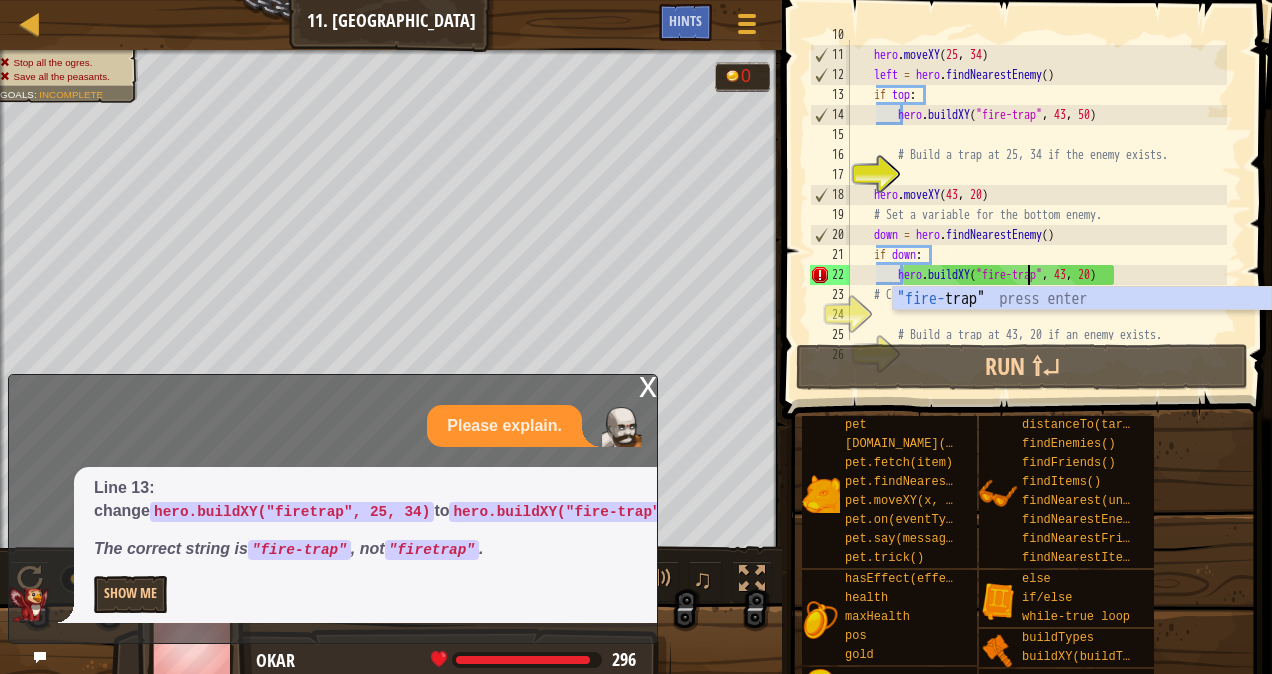 scroll, scrollTop: 9, scrollLeft: 15, axis: both 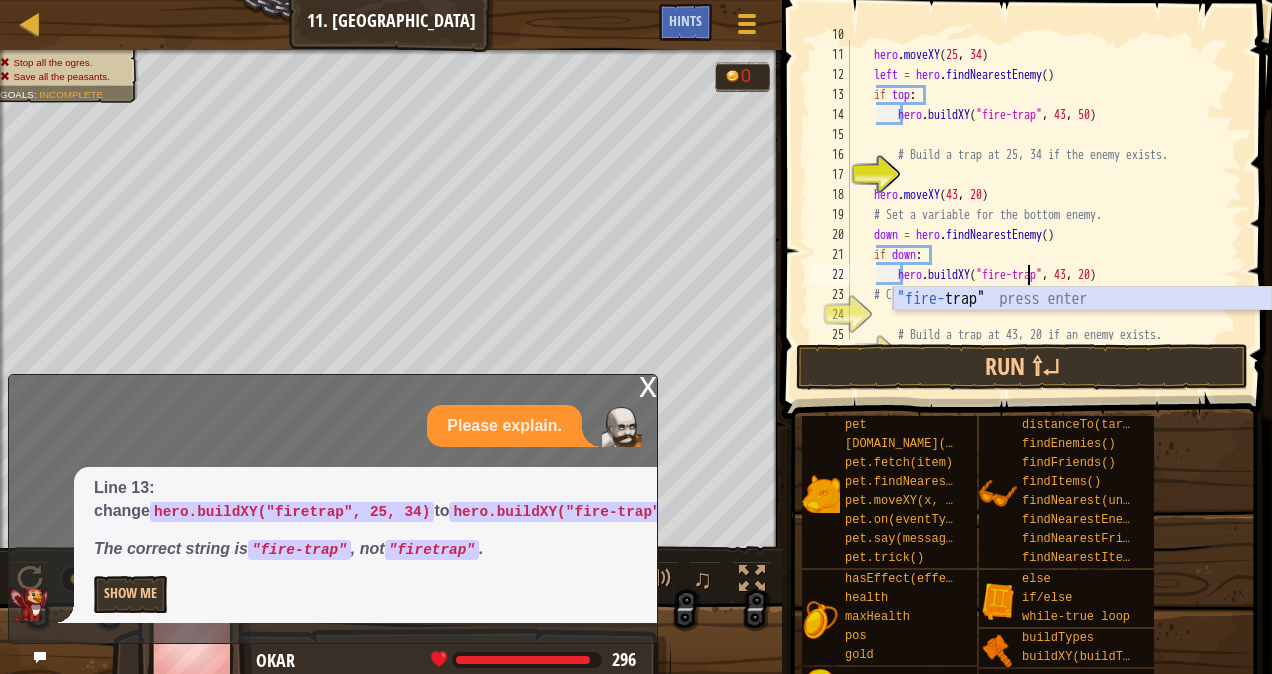 click on ""fire- trap" press enter" at bounding box center [1082, 323] 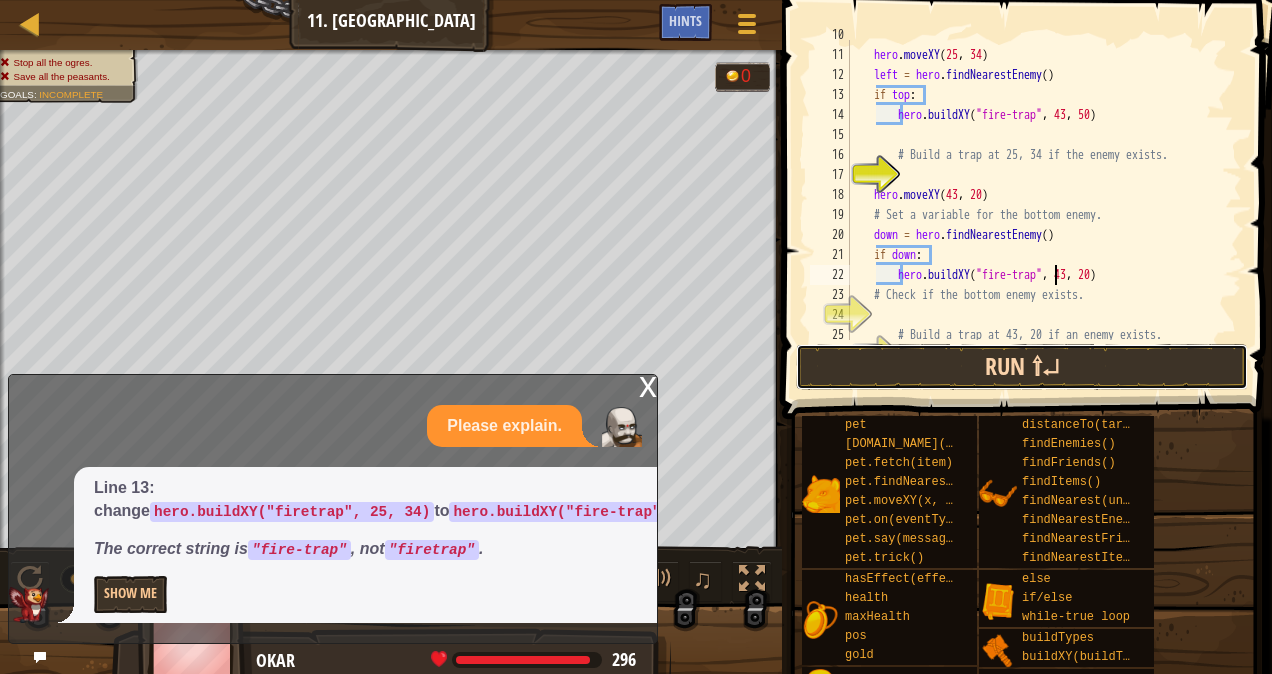 click on "Run ⇧↵" at bounding box center (1022, 367) 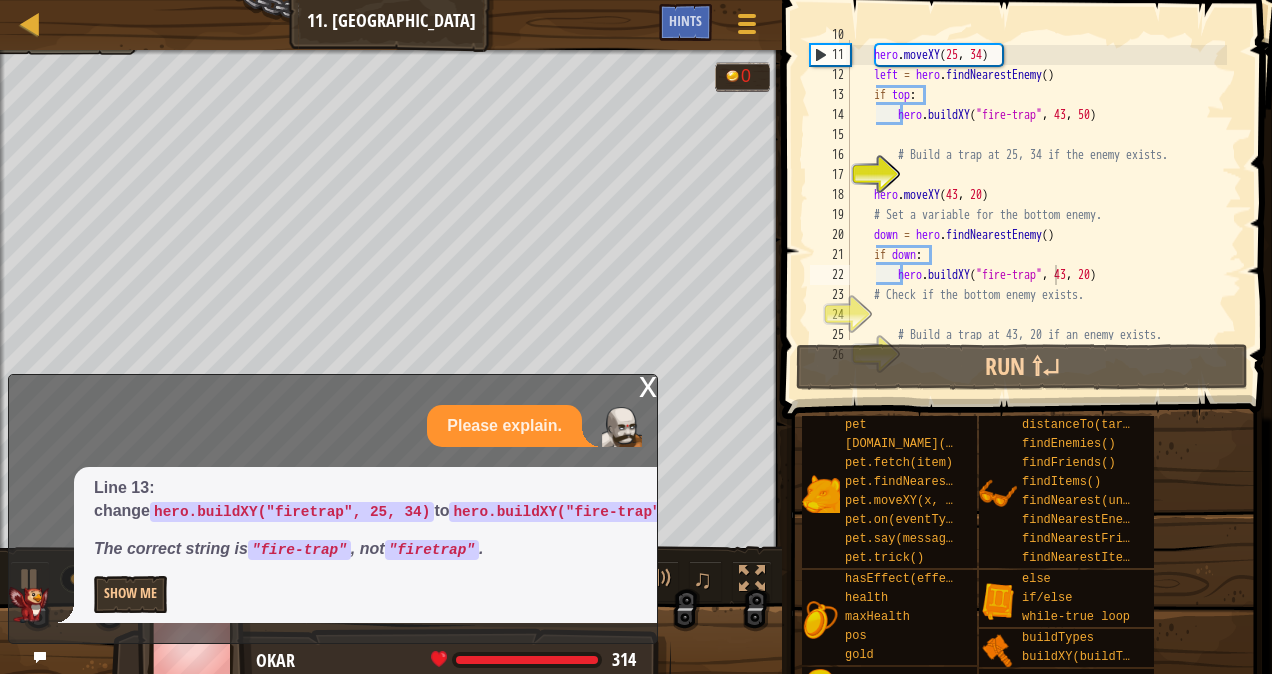click on "x" at bounding box center (648, 385) 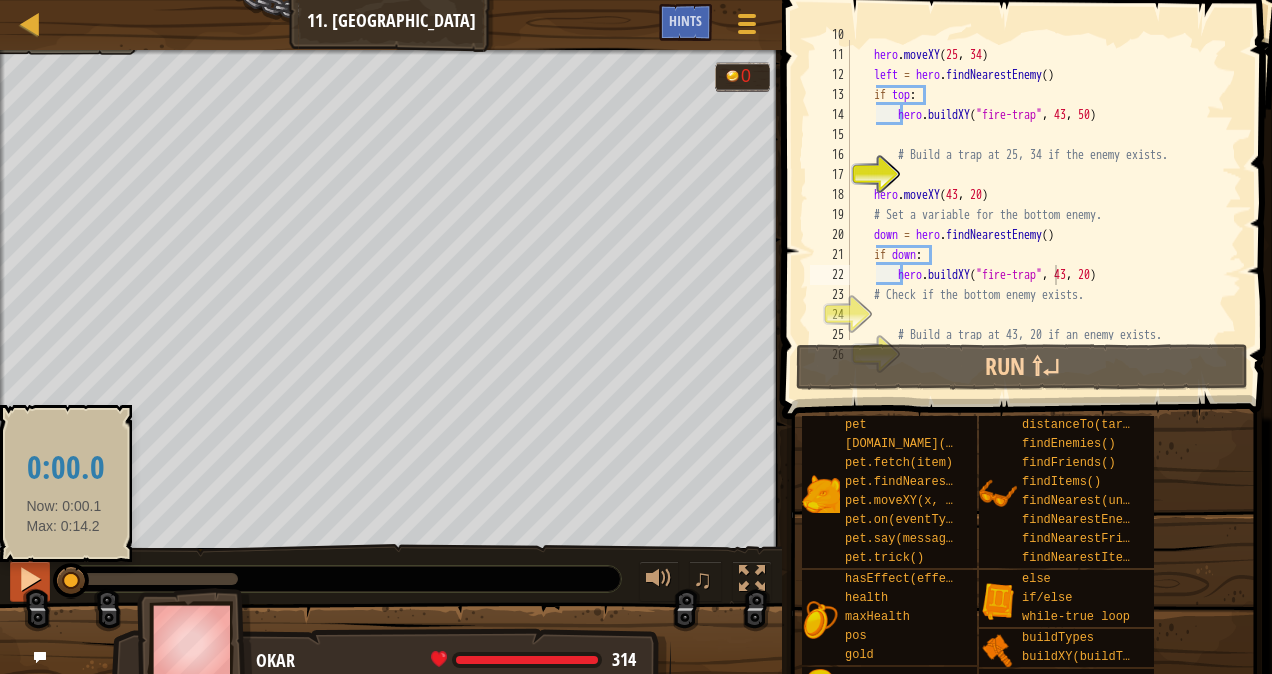 drag, startPoint x: 234, startPoint y: 574, endPoint x: 28, endPoint y: 568, distance: 206.08736 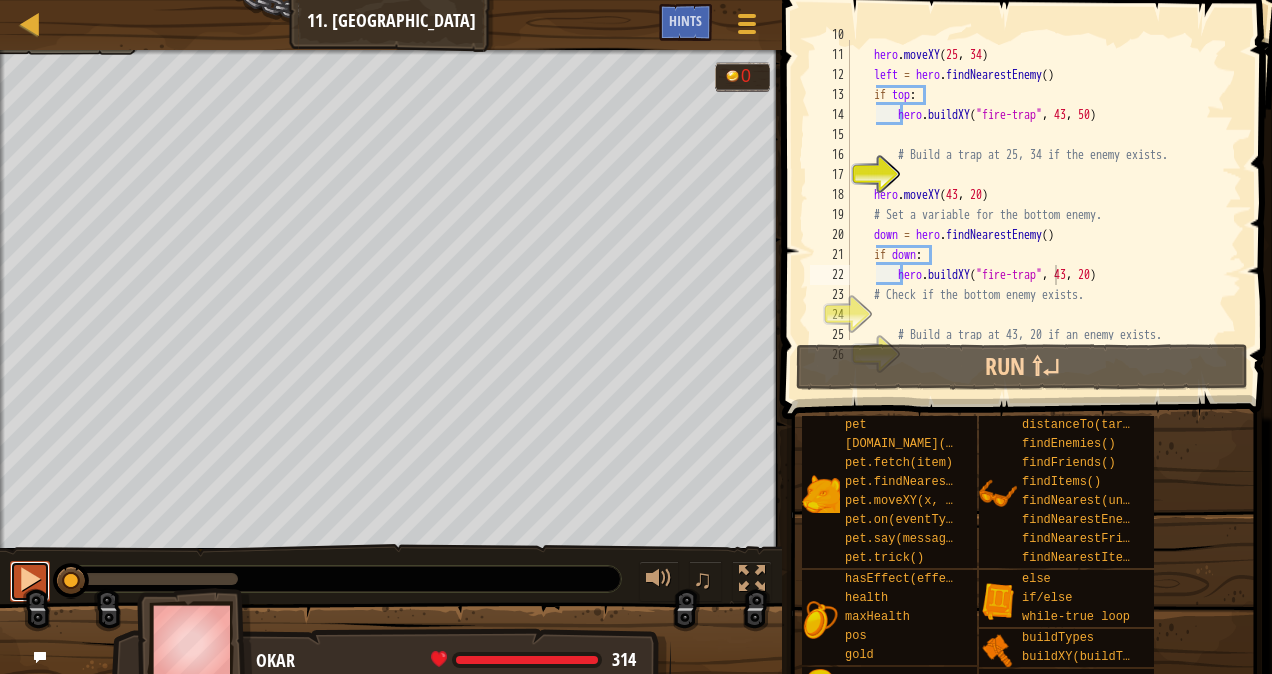 click at bounding box center [30, 579] 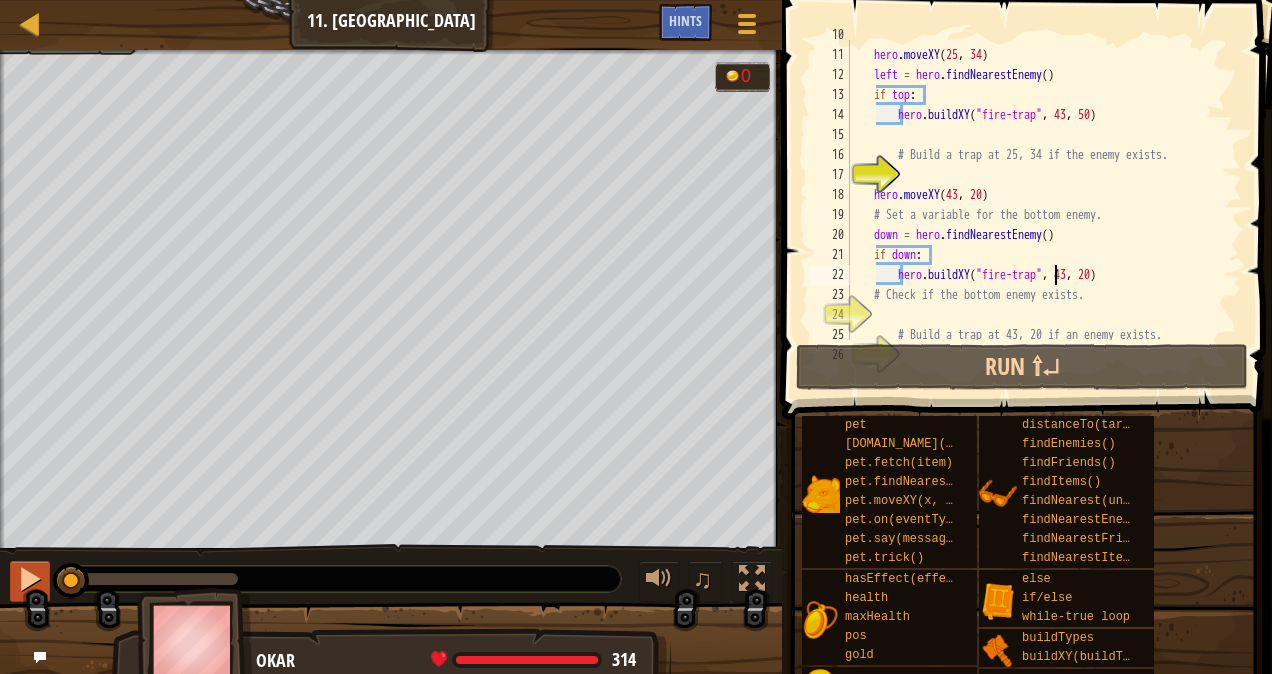 drag, startPoint x: 217, startPoint y: 568, endPoint x: 41, endPoint y: 579, distance: 176.34341 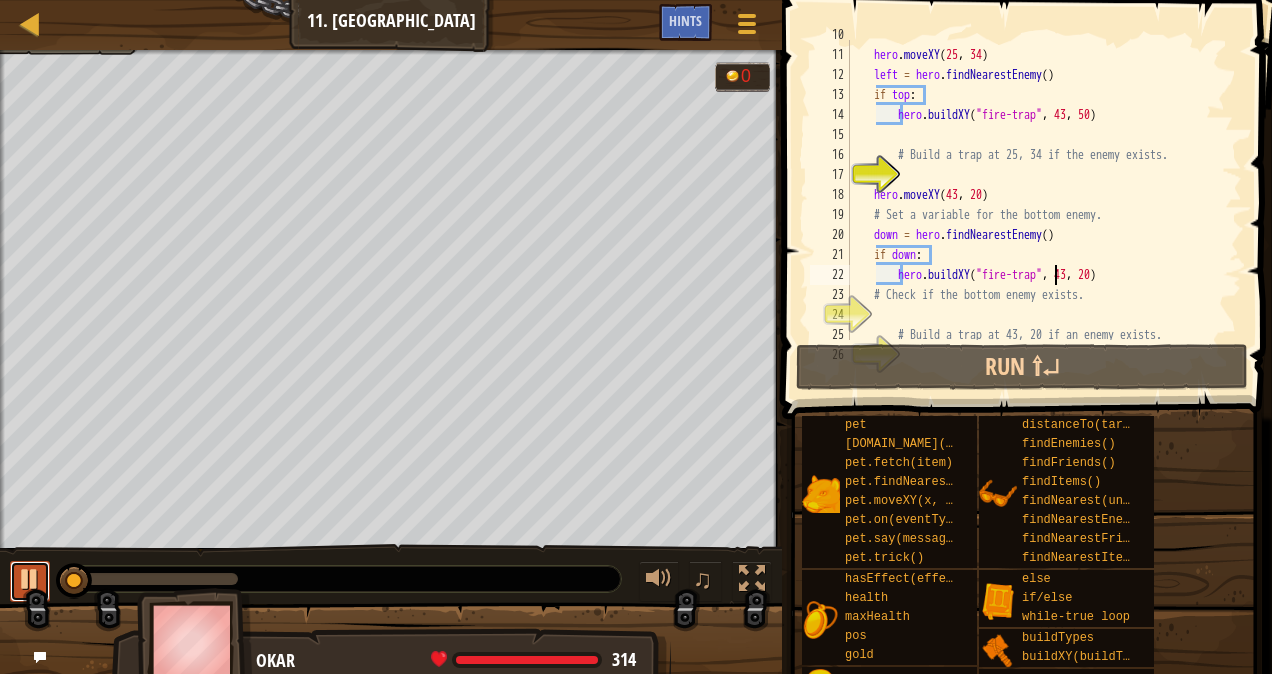 click at bounding box center [30, 579] 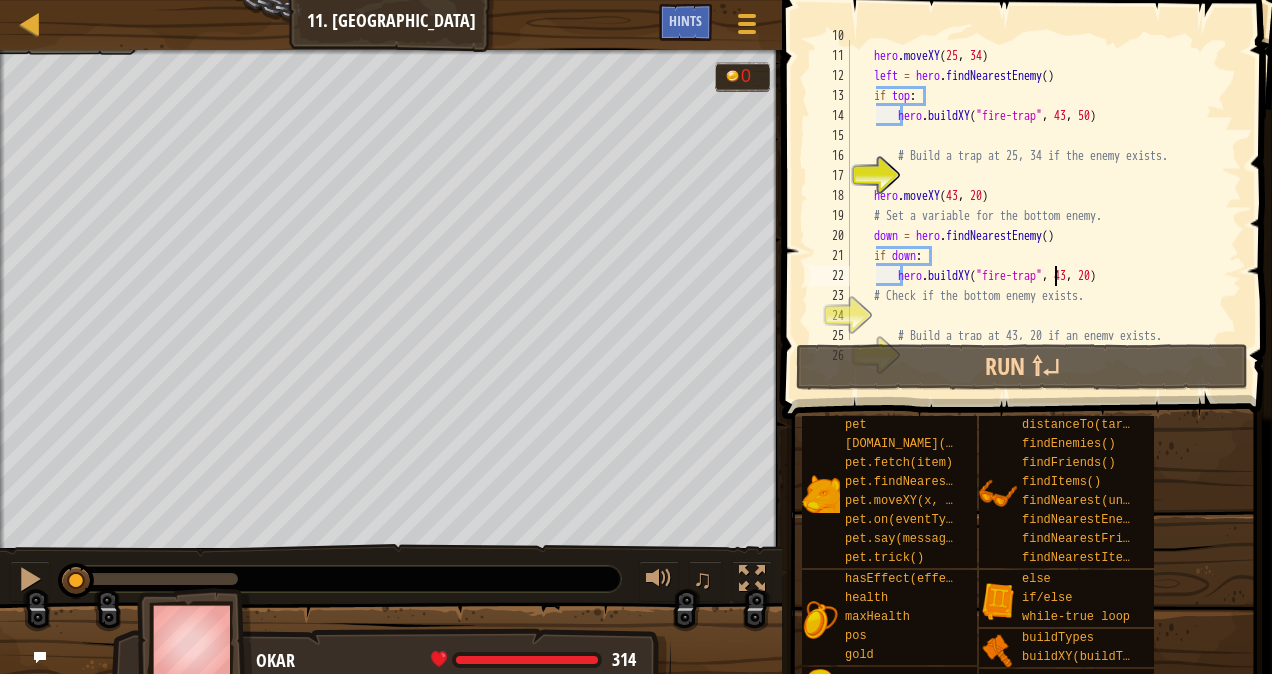 scroll, scrollTop: 194, scrollLeft: 0, axis: vertical 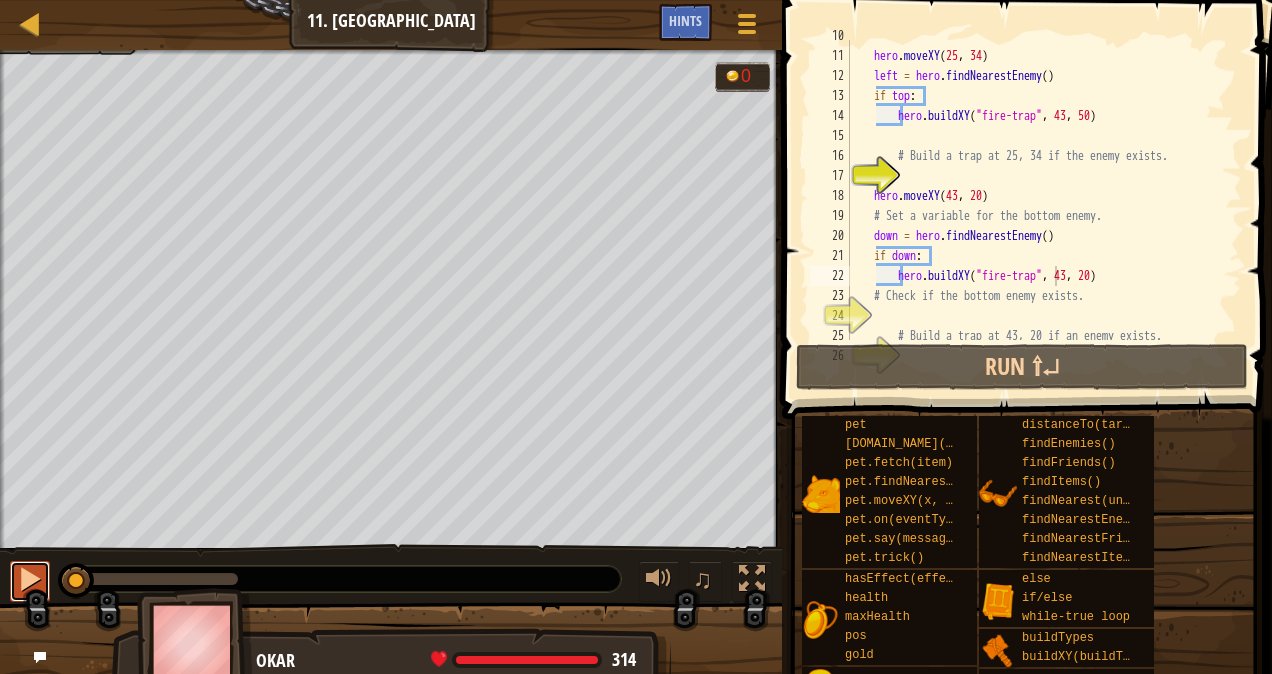 click at bounding box center (30, 579) 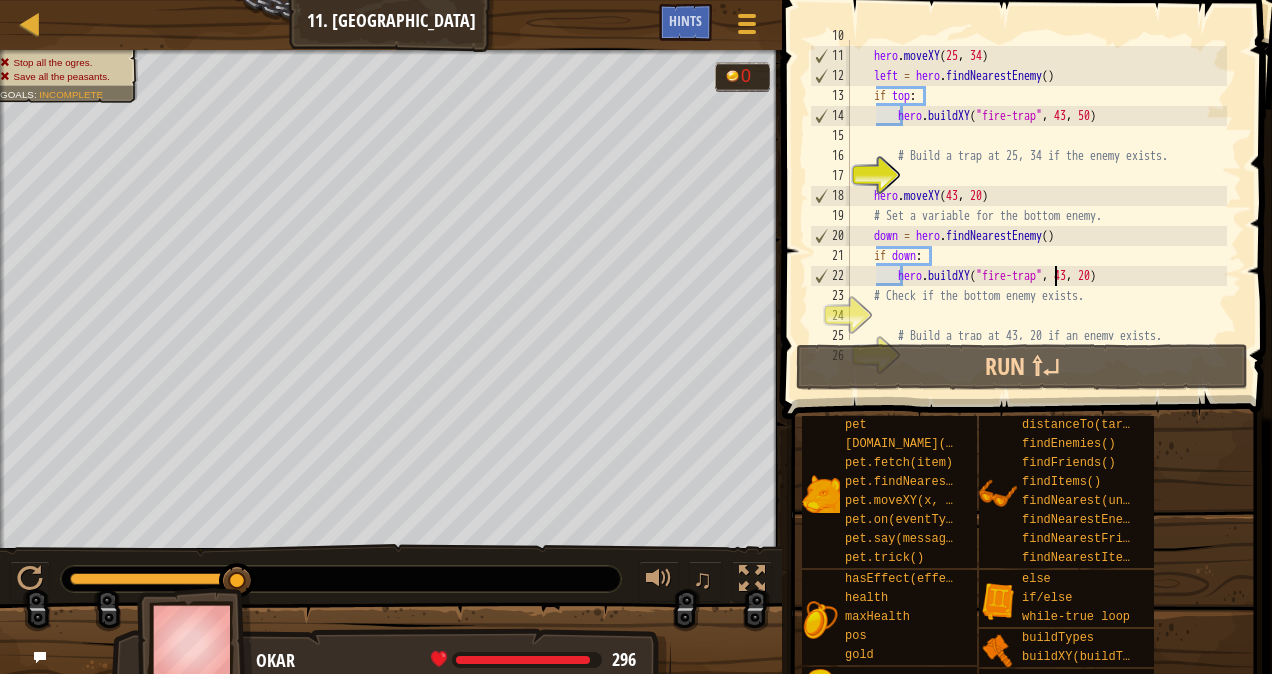 drag, startPoint x: 152, startPoint y: 579, endPoint x: 498, endPoint y: 579, distance: 346 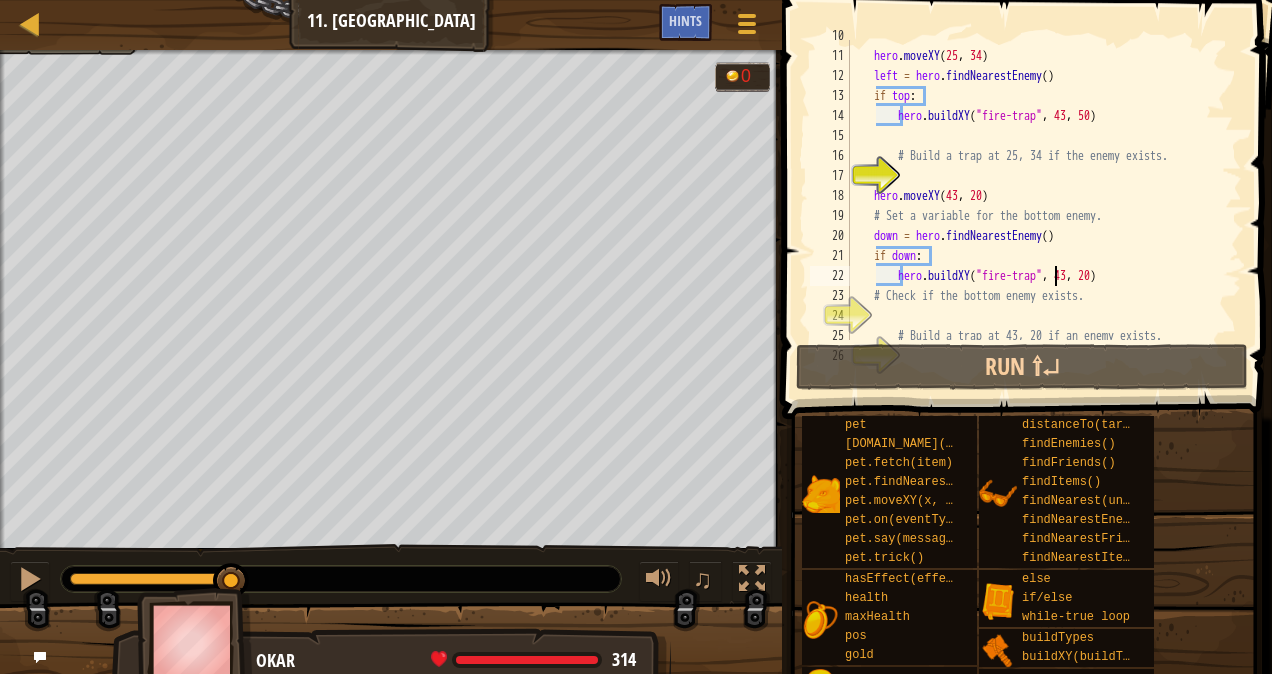 click at bounding box center (154, 579) 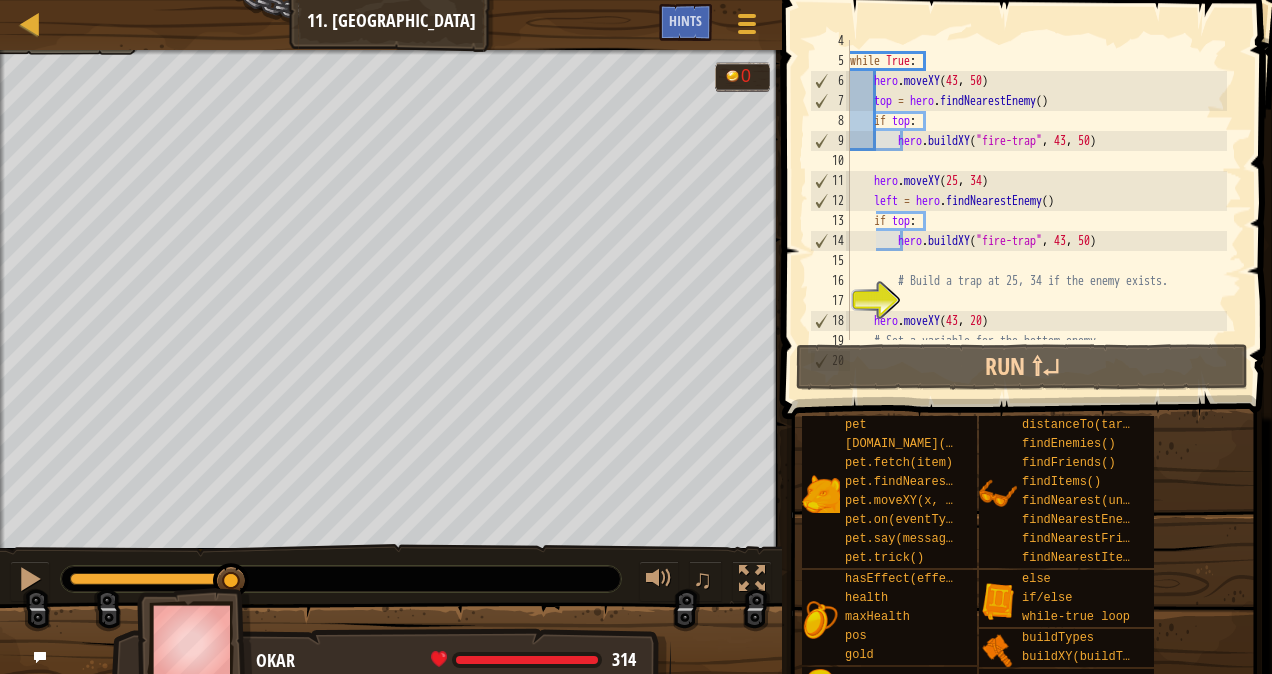 scroll, scrollTop: 69, scrollLeft: 0, axis: vertical 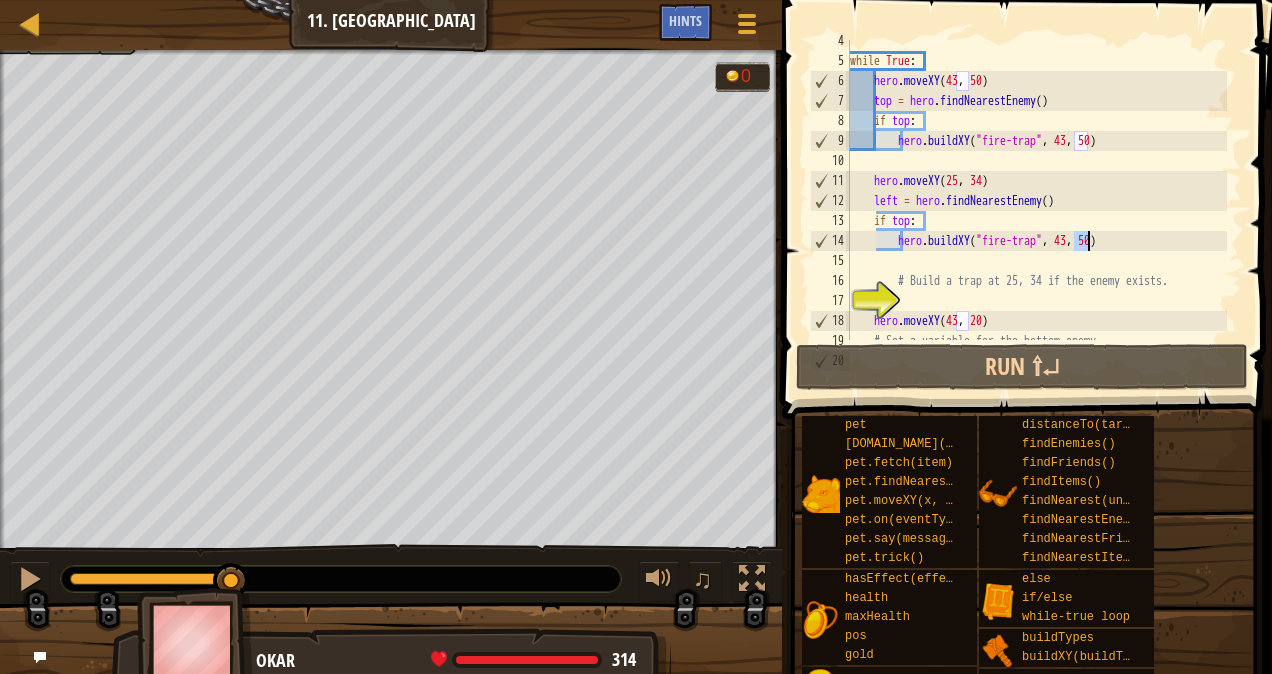 click on "while   True :      hero . moveXY ( 43 ,   50 )      top   =   hero . findNearestEnemy ( )      if   top :          hero . buildXY ( "fire-trap" ,   43 ,   50 )      hero . moveXY ( 25 ,   34 )      left   =   hero . findNearestEnemy ( )      if   top :          hero . buildXY ( "fire-trap" ,   43 ,   50 )               # Build a trap at 25, 34 if the enemy exists.               hero . moveXY ( 43 ,   20 )      # Set a variable for the bottom enemy." at bounding box center [1036, 201] 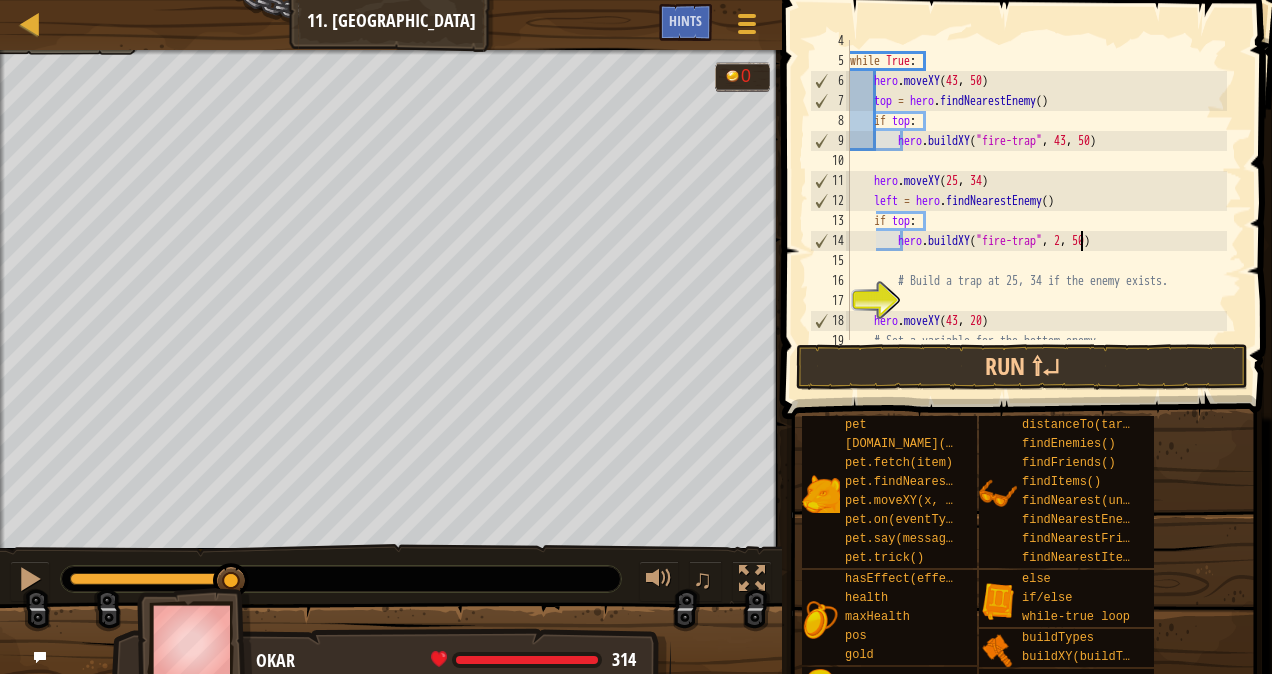 scroll, scrollTop: 9, scrollLeft: 20, axis: both 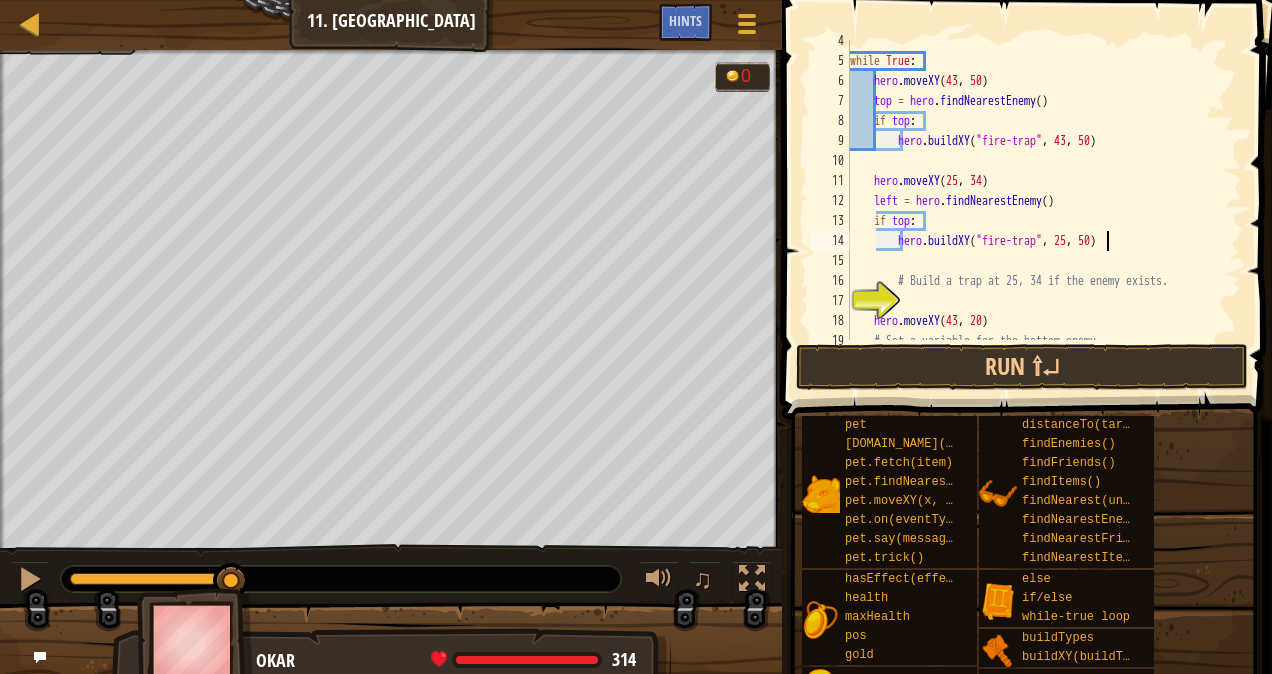 click on "while   True :      hero . moveXY ( 43 ,   50 )      top   =   hero . findNearestEnemy ( )      if   top :          hero . buildXY ( "fire-trap" ,   43 ,   50 )      hero . moveXY ( 25 ,   34 )      left   =   hero . findNearestEnemy ( )      if   top :          hero . buildXY ( "fire-trap" ,   25 ,   50 )               # Build a trap at 25, 34 if the enemy exists.               hero . moveXY ( 43 ,   20 )      # Set a variable for the bottom enemy." at bounding box center [1036, 201] 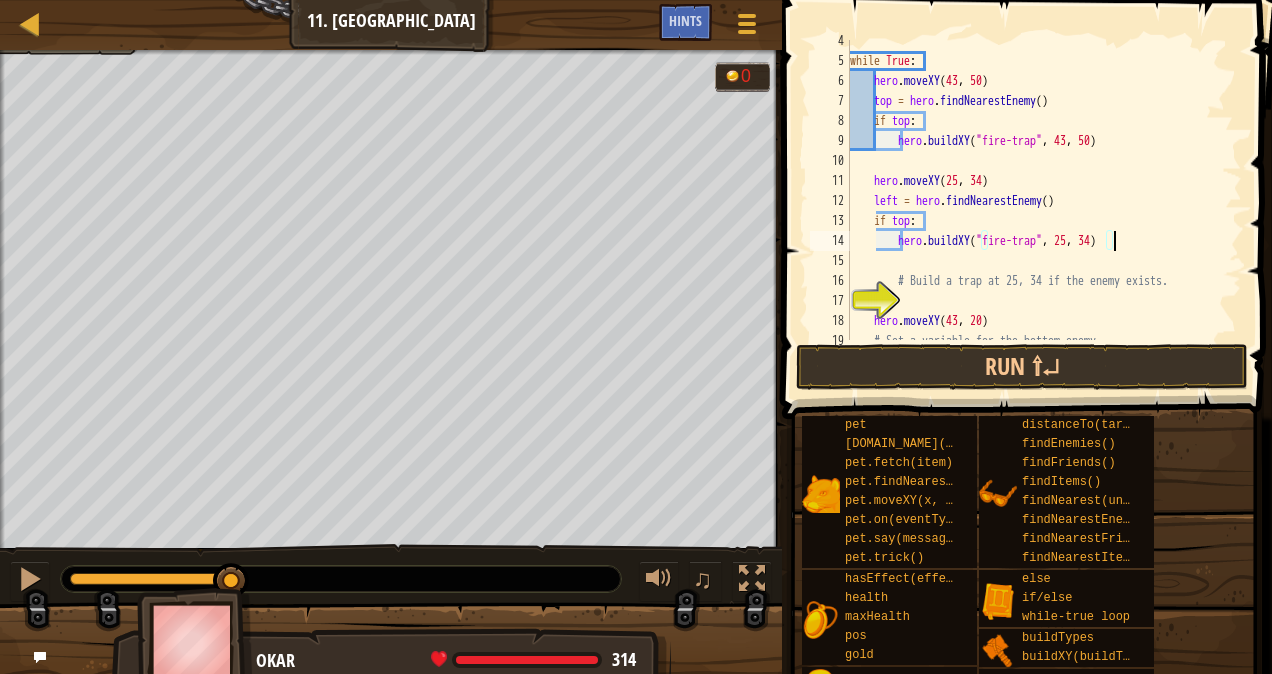 scroll, scrollTop: 9, scrollLeft: 21, axis: both 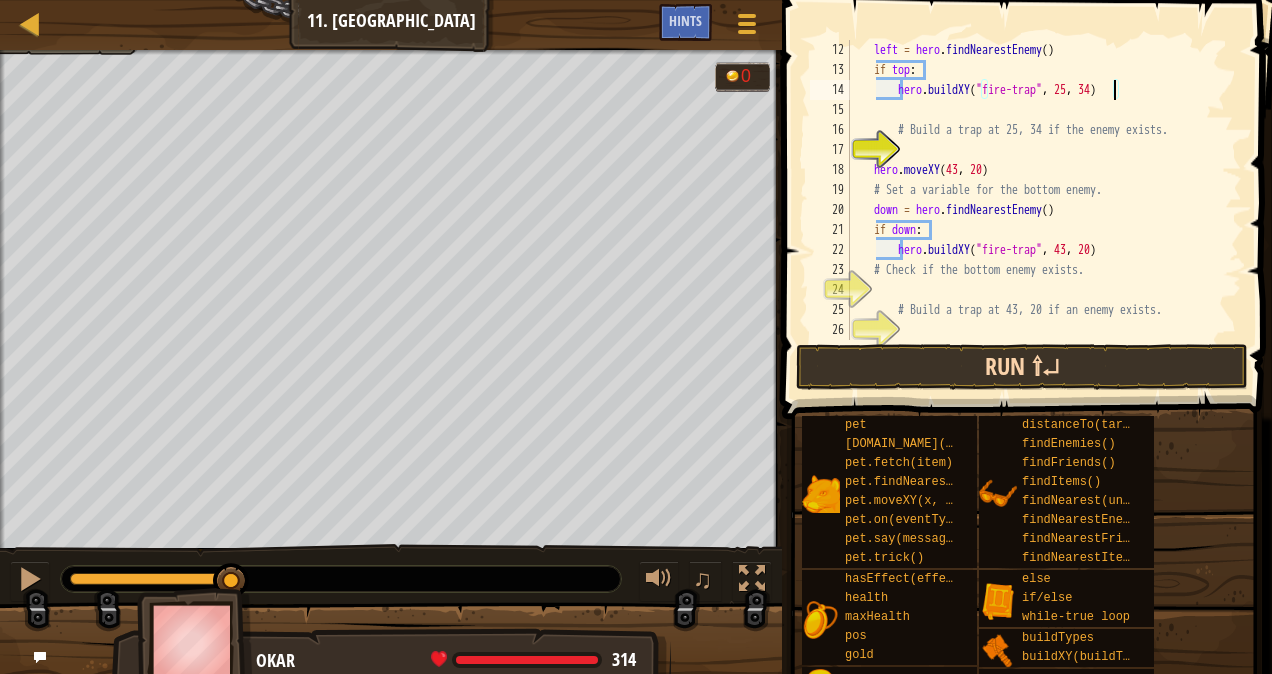 type on "hero.buildXY("fire-trap", 25, 34)" 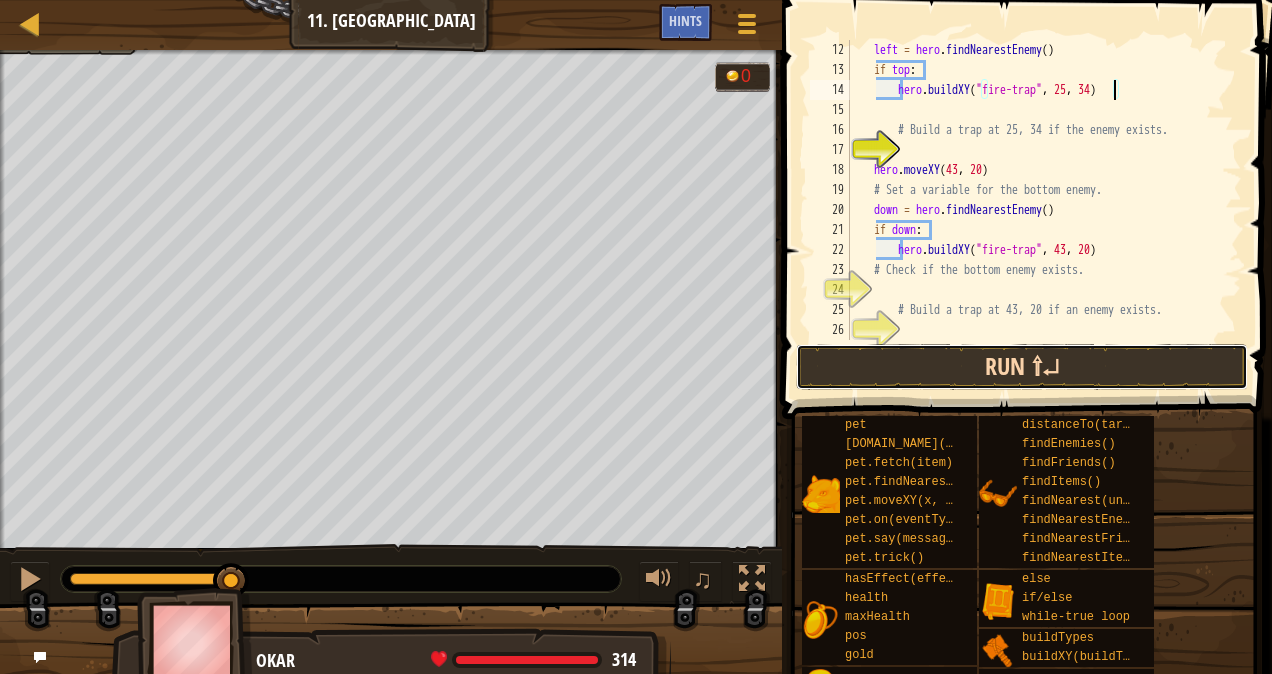 click on "Run ⇧↵" at bounding box center [1022, 367] 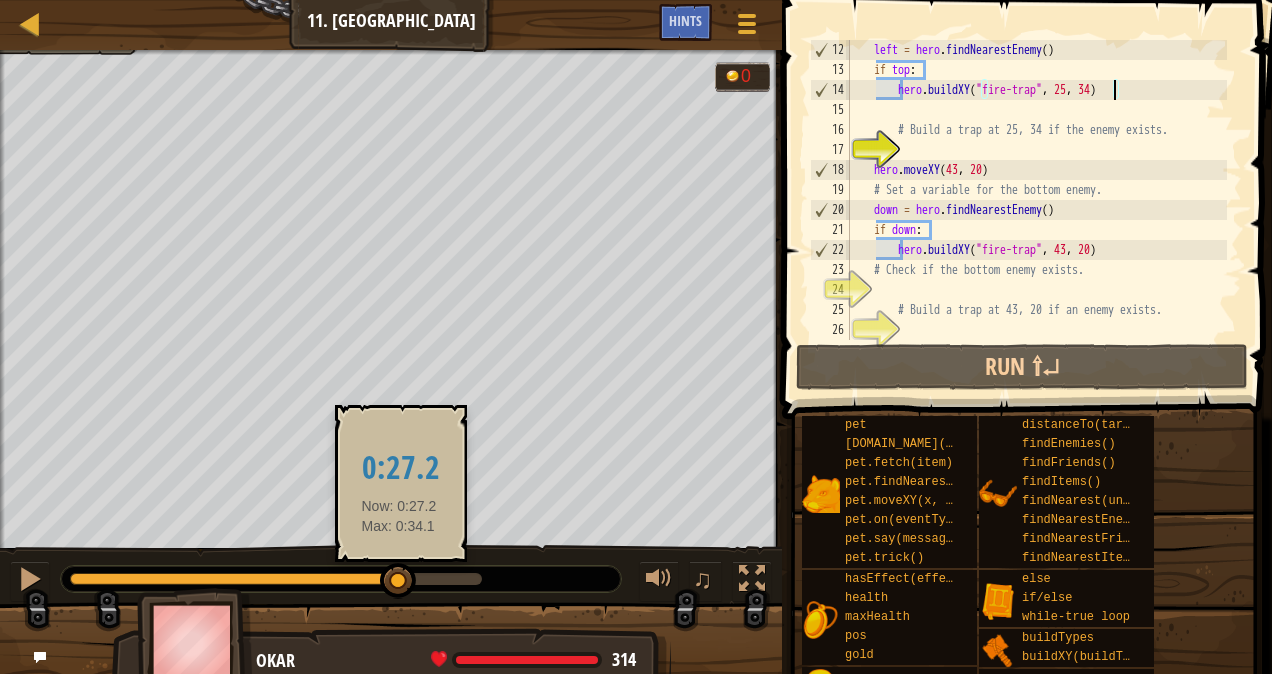 drag, startPoint x: 340, startPoint y: 574, endPoint x: 399, endPoint y: 574, distance: 59 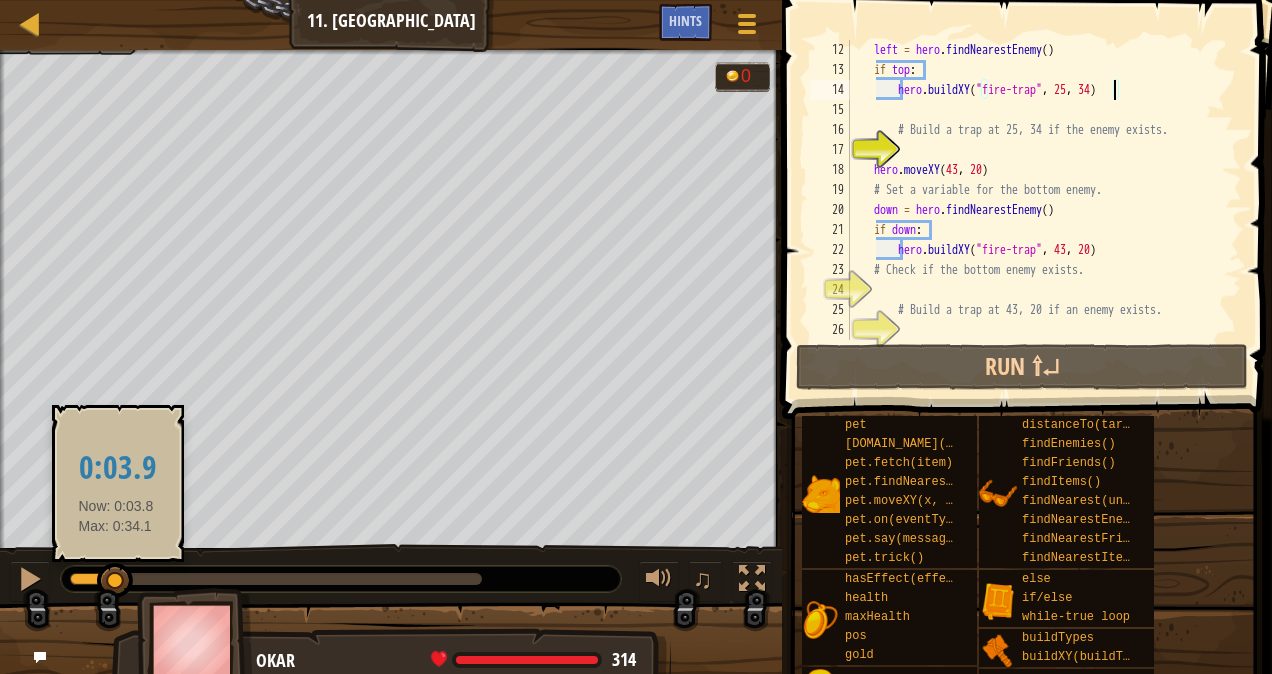 drag, startPoint x: 490, startPoint y: 586, endPoint x: 107, endPoint y: 576, distance: 383.13052 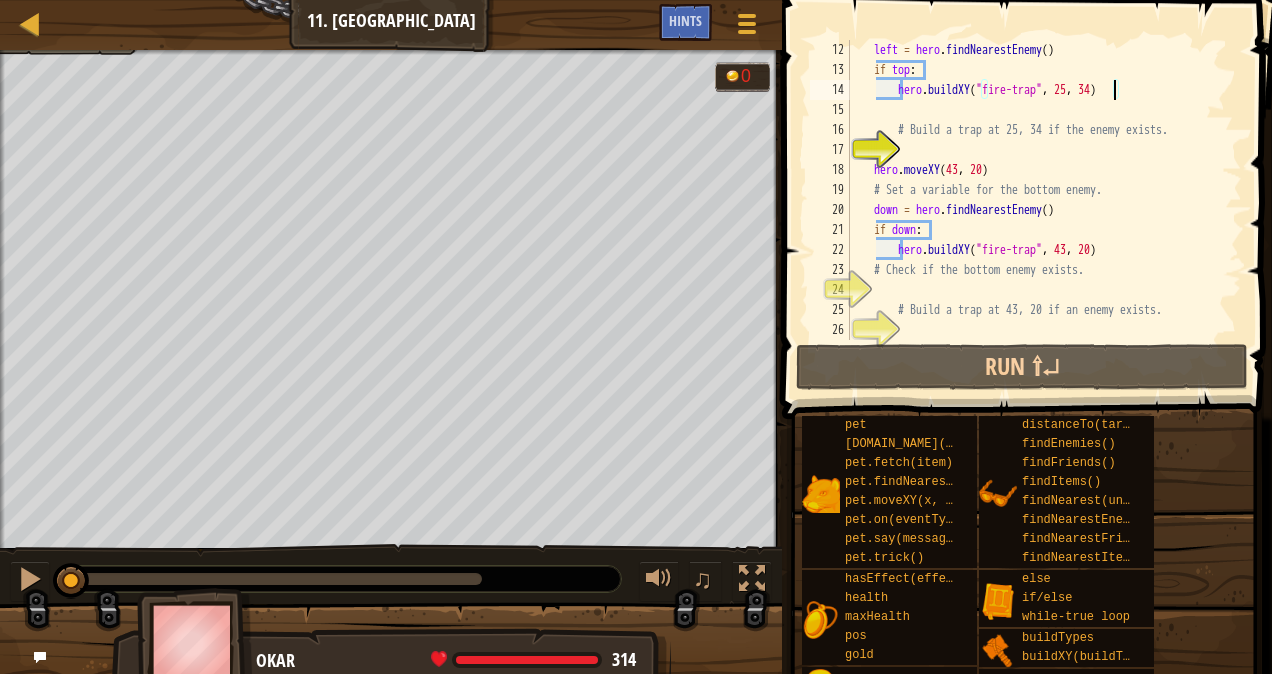 drag, startPoint x: 45, startPoint y: 578, endPoint x: 0, endPoint y: 584, distance: 45.39824 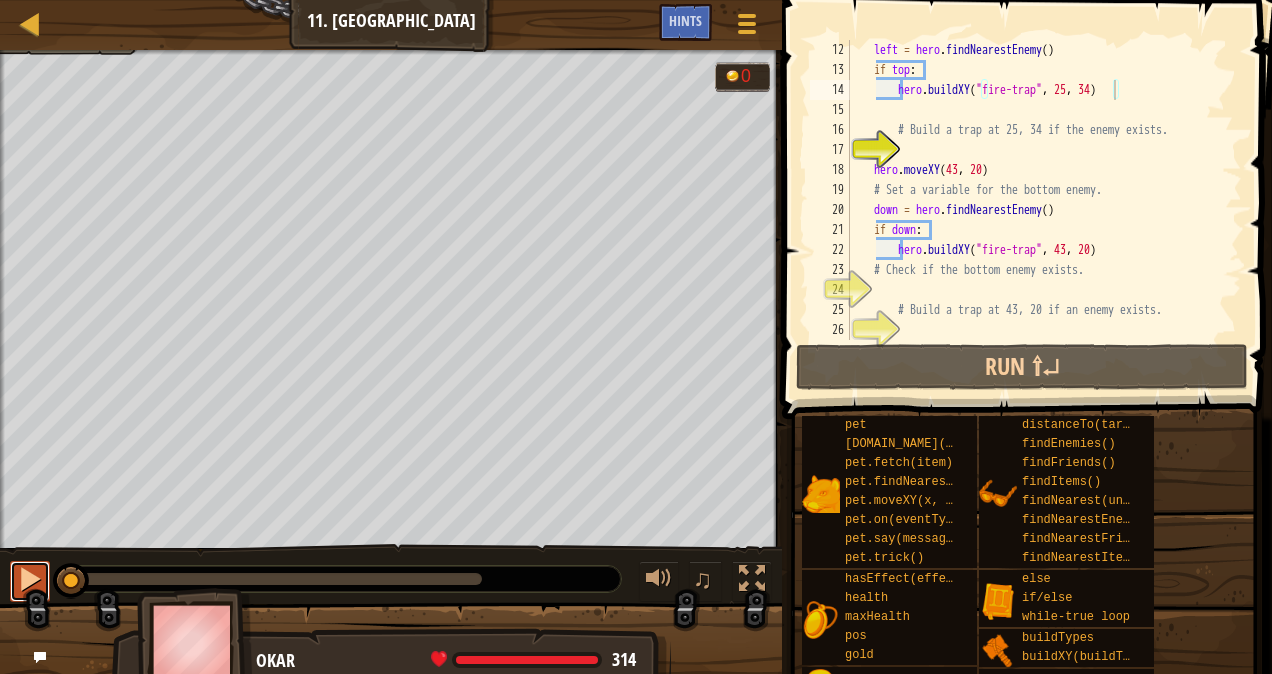 click at bounding box center [30, 579] 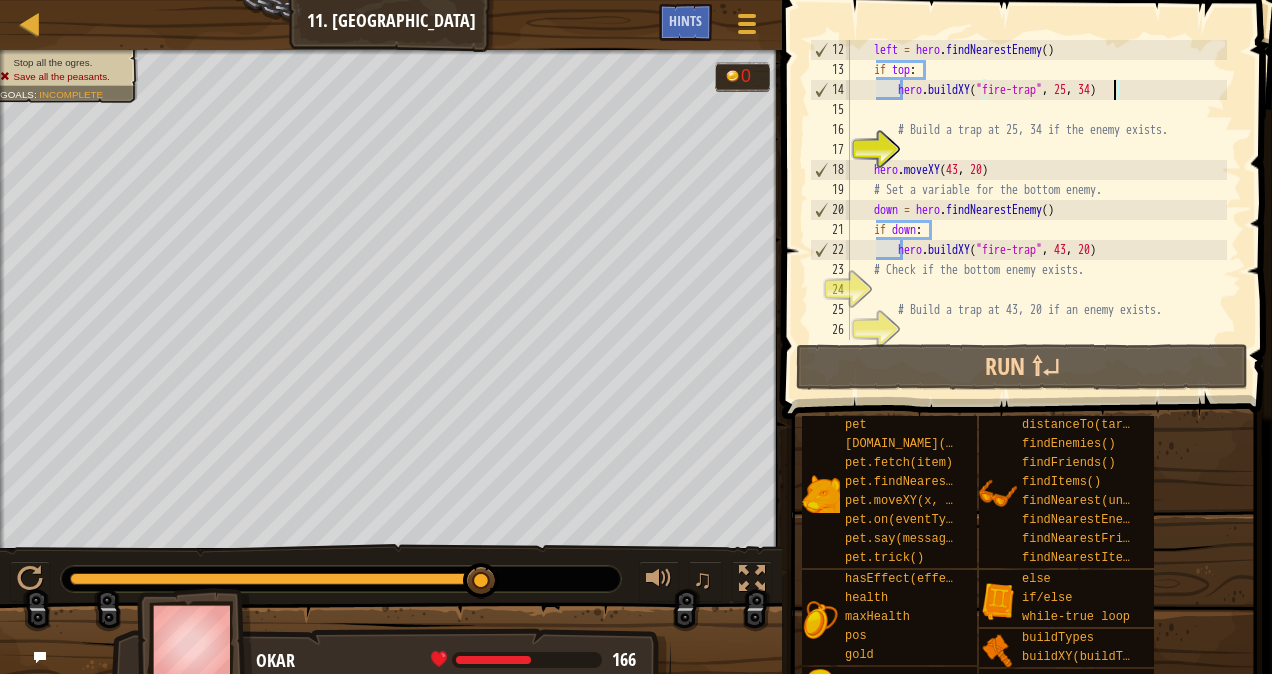 drag, startPoint x: 479, startPoint y: 578, endPoint x: 532, endPoint y: 568, distance: 53.935146 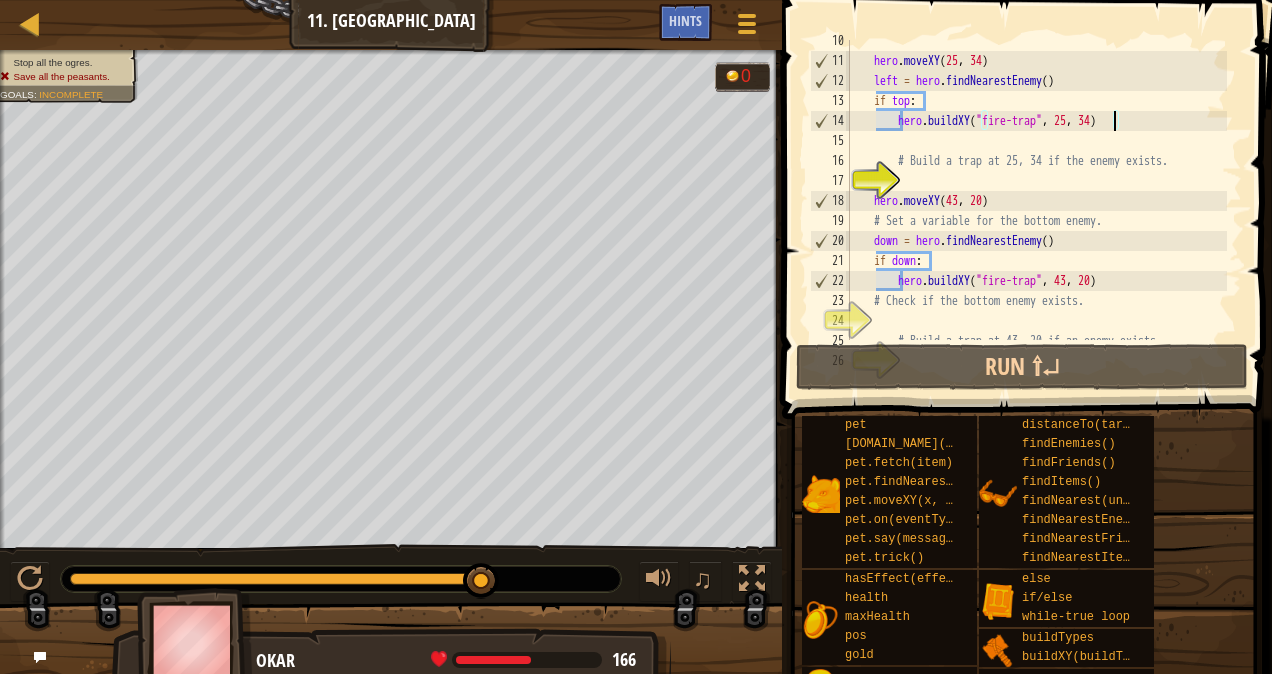 scroll, scrollTop: 220, scrollLeft: 0, axis: vertical 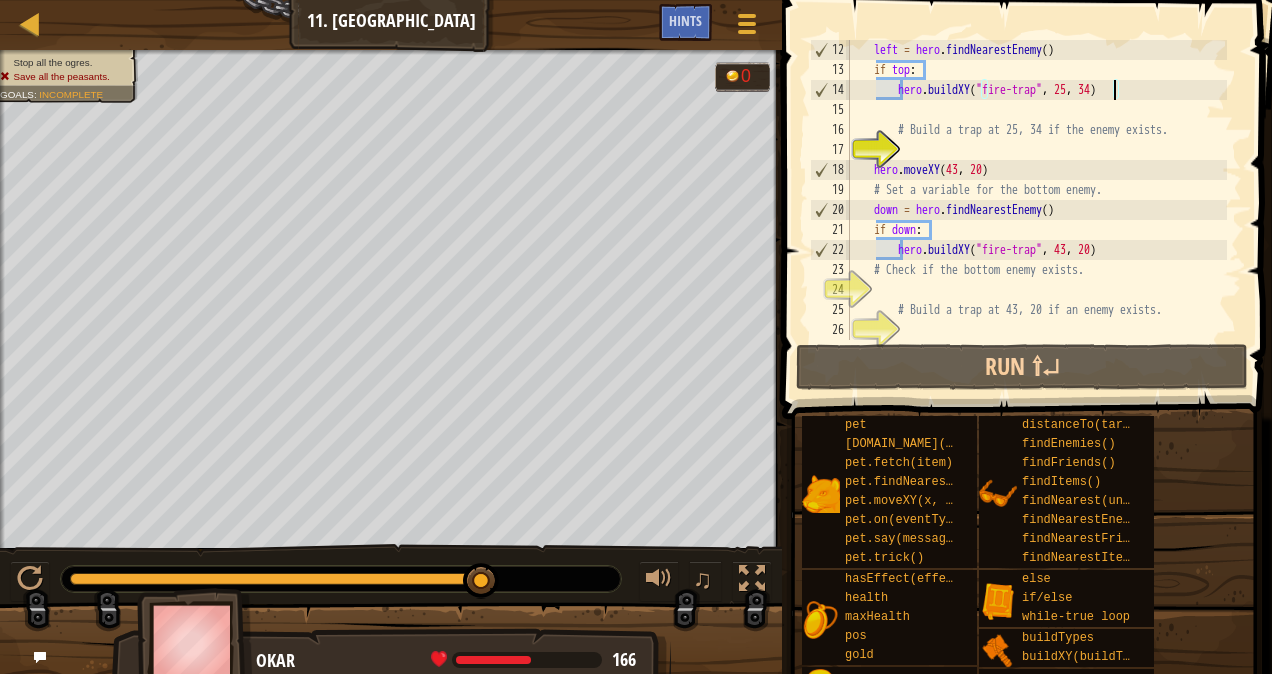 click on "left   =   hero . findNearestEnemy ( )      if   top :          hero . buildXY ( "fire-trap" ,   25 ,   34 )               # Build a trap at 25, 34 if the enemy exists.               hero . moveXY ( 43 ,   20 )      # Set a variable for the bottom enemy.      down   =   hero . findNearestEnemy ( )      if   down :          hero . buildXY ( "fire-trap" ,   43 ,   20 )      # Check if the bottom enemy exists.               # Build a trap at 43, 20 if an enemy exists." at bounding box center [1036, 210] 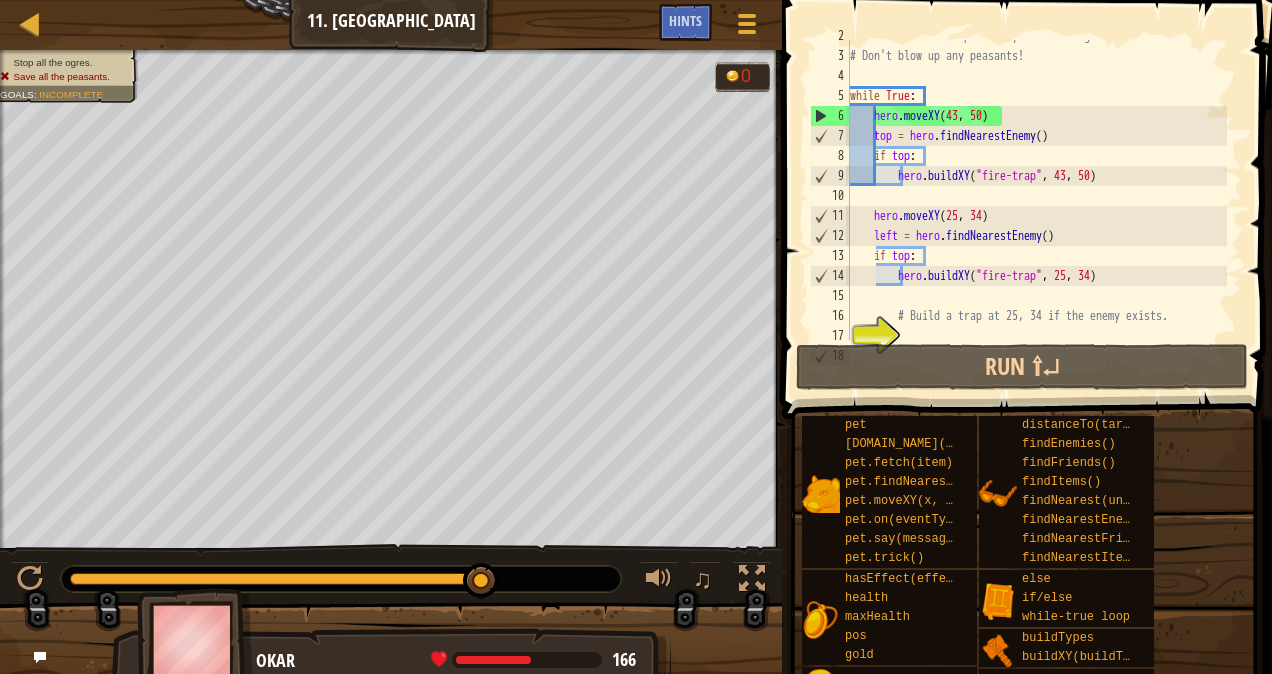 scroll, scrollTop: 34, scrollLeft: 0, axis: vertical 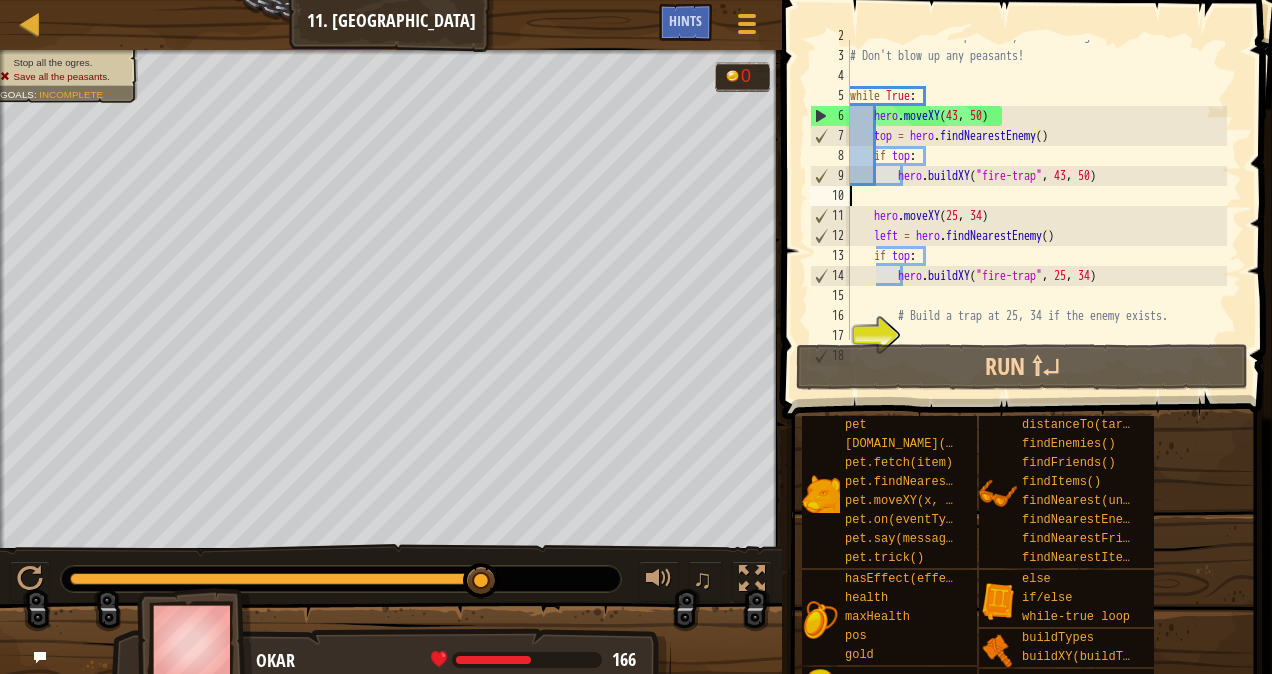 click on "# Build a "fire-trap" when you see an ogre. # Don't blow up any peasants! while   True :      hero . moveXY ( 43 ,   50 )      top   =   hero . findNearestEnemy ( )      if   top :          hero . buildXY ( "fire-trap" ,   43 ,   50 )      hero . moveXY ( 25 ,   34 )      left   =   hero . findNearestEnemy ( )      if   top :          hero . buildXY ( "fire-trap" ,   25 ,   34 )               # Build a trap at 25, 34 if the enemy exists." at bounding box center (1036, 196) 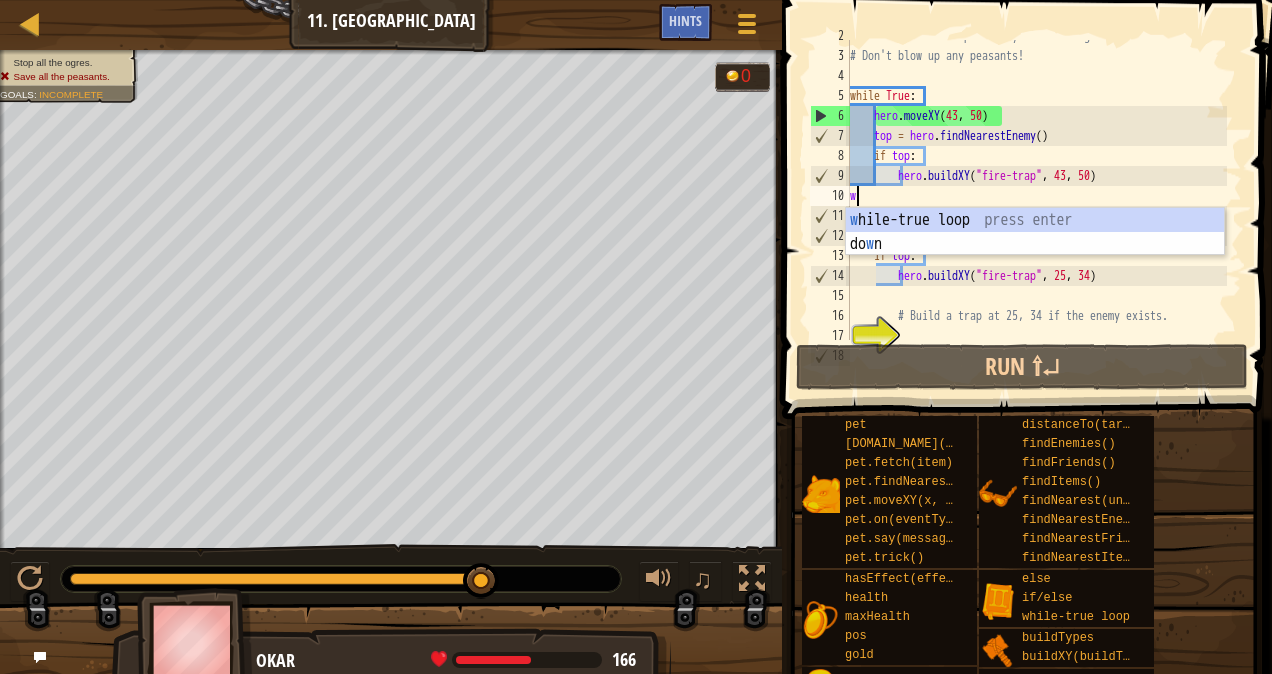 type on "wh" 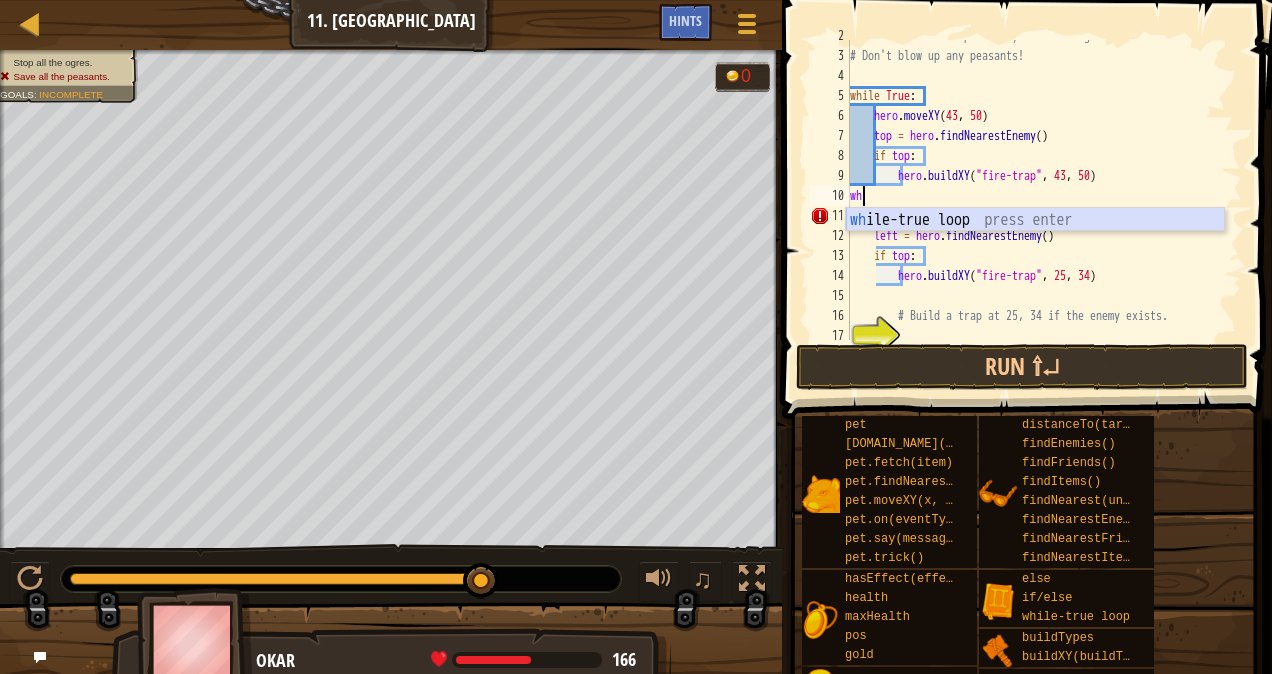 click on "wh ile-true loop press enter" at bounding box center [1035, 244] 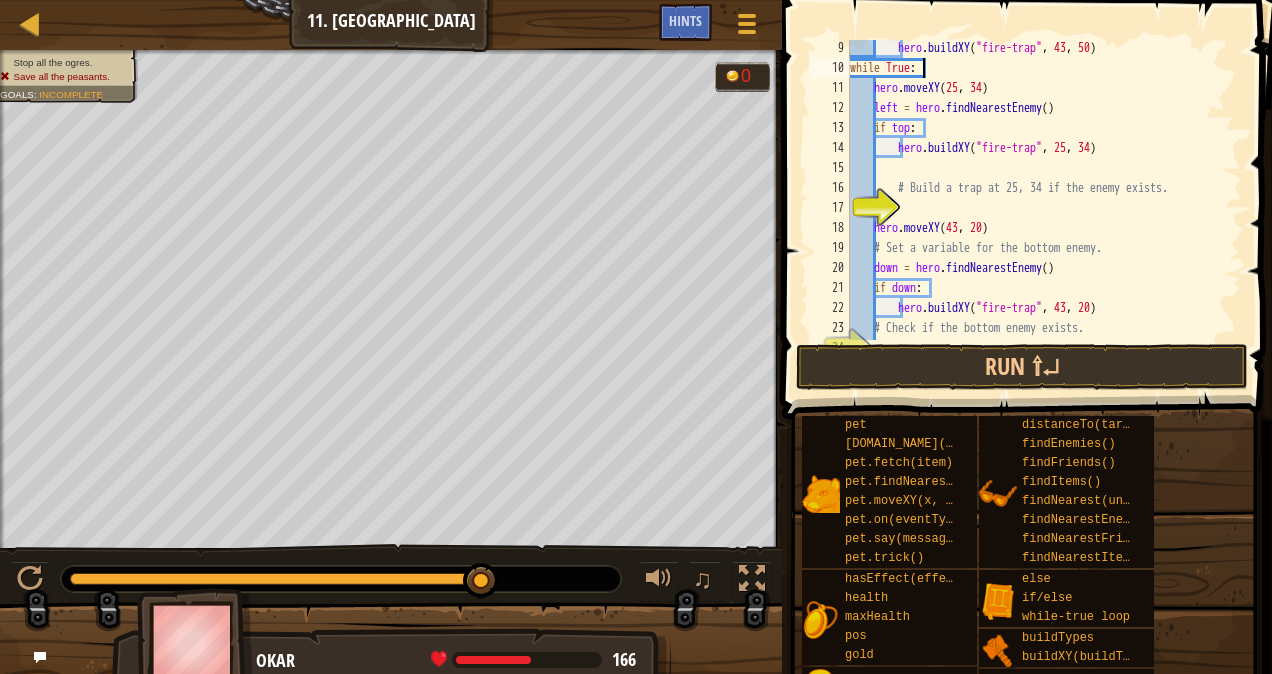 scroll, scrollTop: 202, scrollLeft: 0, axis: vertical 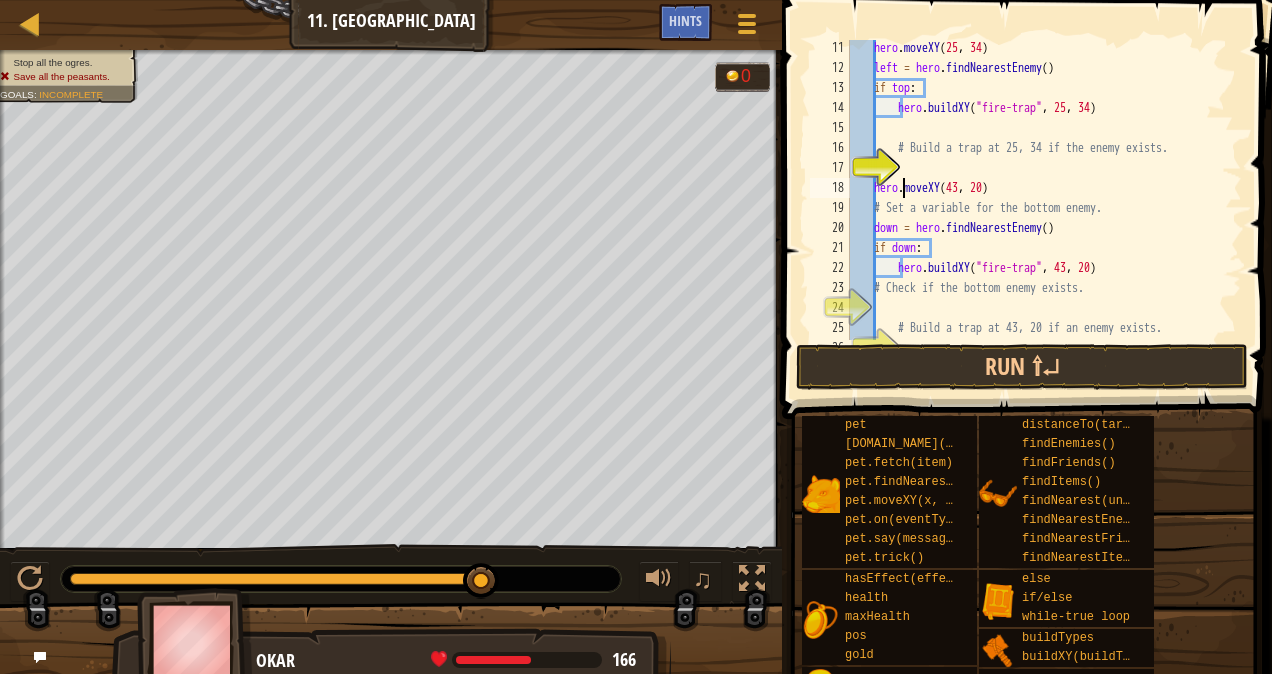 click on "hero . moveXY ( 25 ,   34 )      left   =   hero . findNearestEnemy ( )      if   top :          hero . buildXY ( "fire-trap" ,   25 ,   34 )               # Build a trap at 25, 34 if the enemy exists.               hero . moveXY ( 43 ,   20 )      # Set a variable for the bottom enemy.      down   =   hero . findNearestEnemy ( )      if   down :          hero . buildXY ( "fire-trap" ,   43 ,   20 )      # Check if the bottom enemy exists.               # Build a trap at 43, 20 if an enemy exists." at bounding box center (1036, 208) 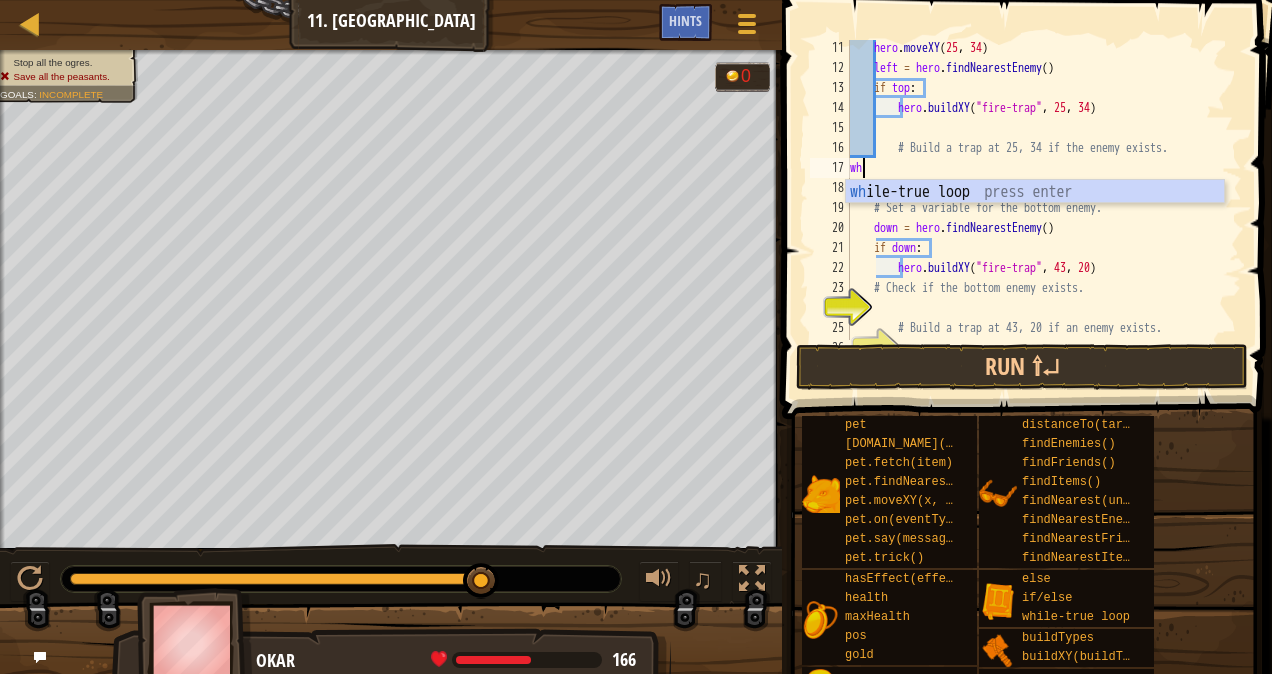 type on "whi" 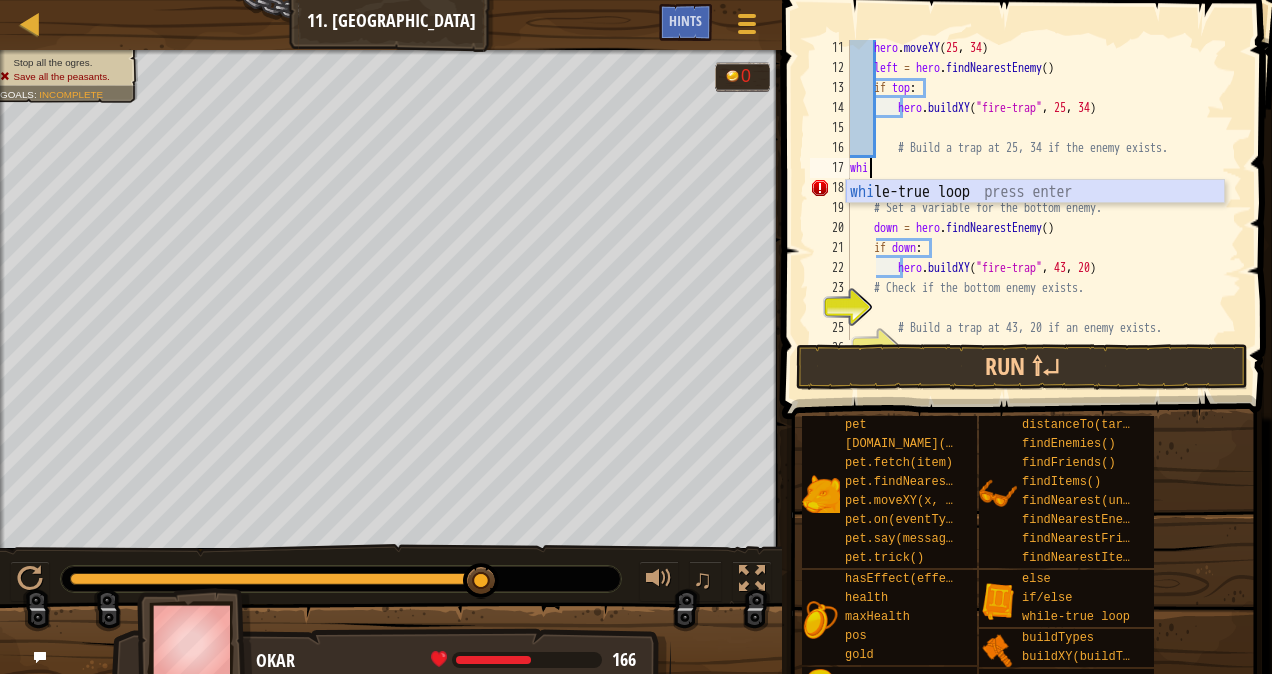 click on "whi le-true loop press enter" at bounding box center (1035, 216) 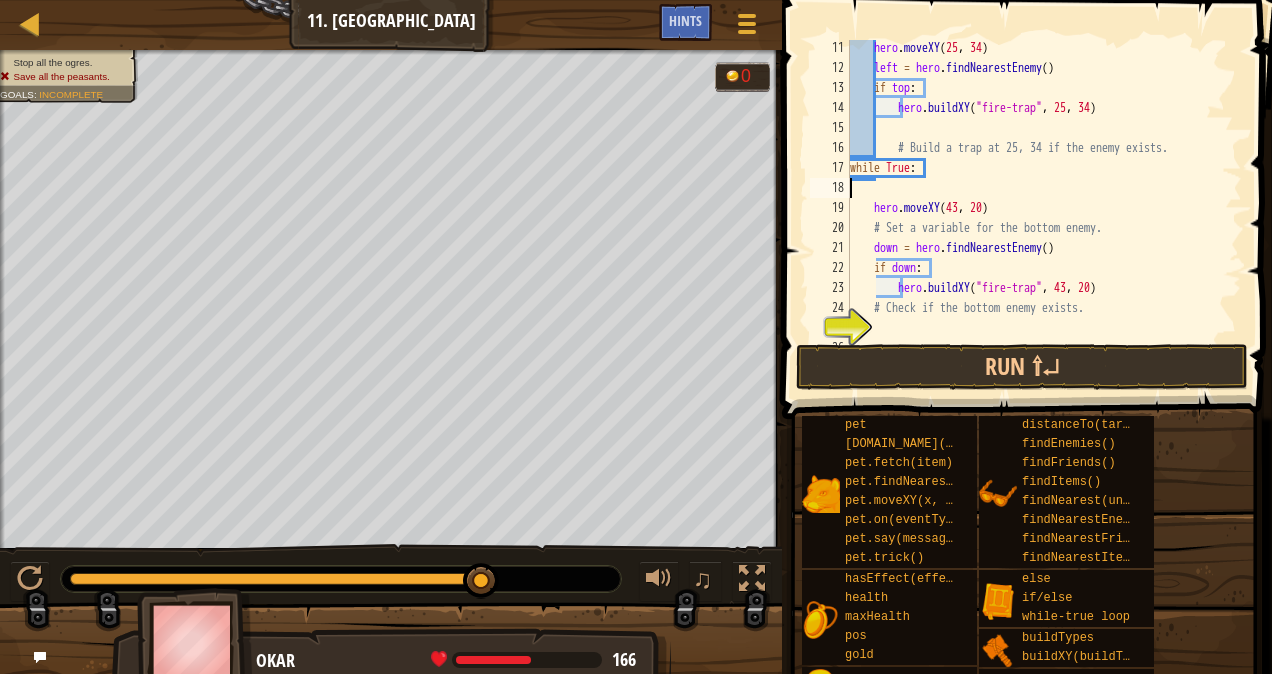 scroll, scrollTop: 9, scrollLeft: 0, axis: vertical 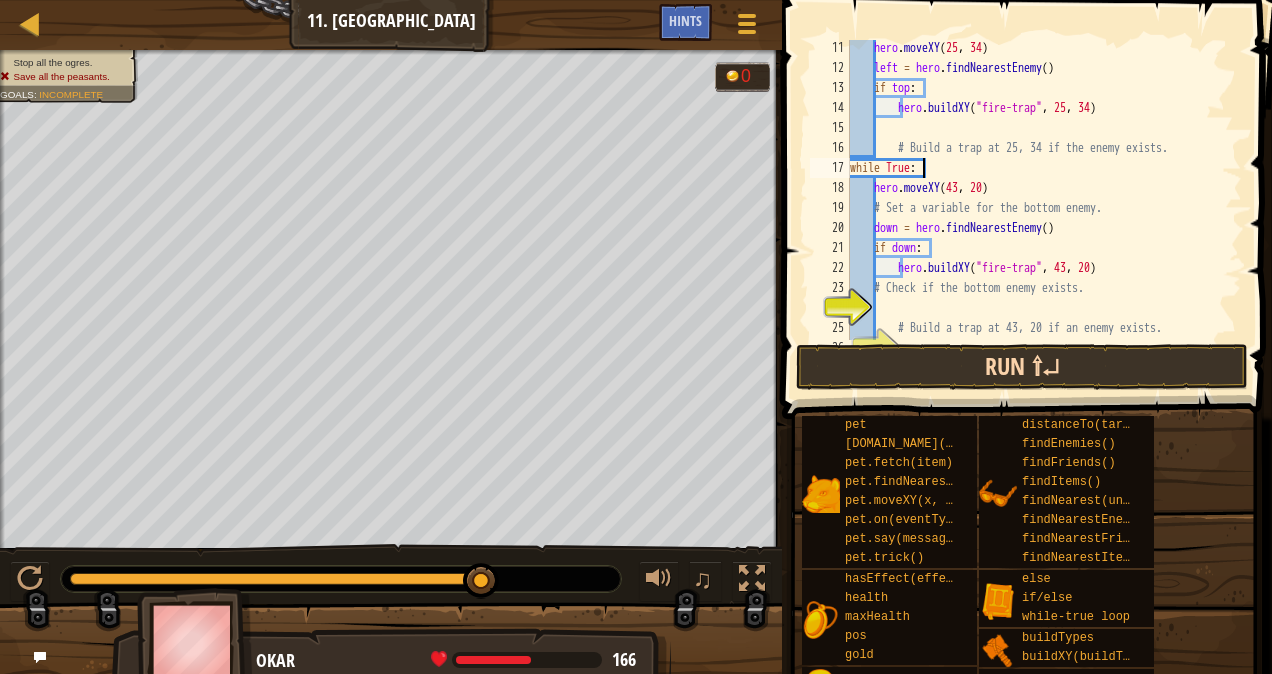 type on "while True:" 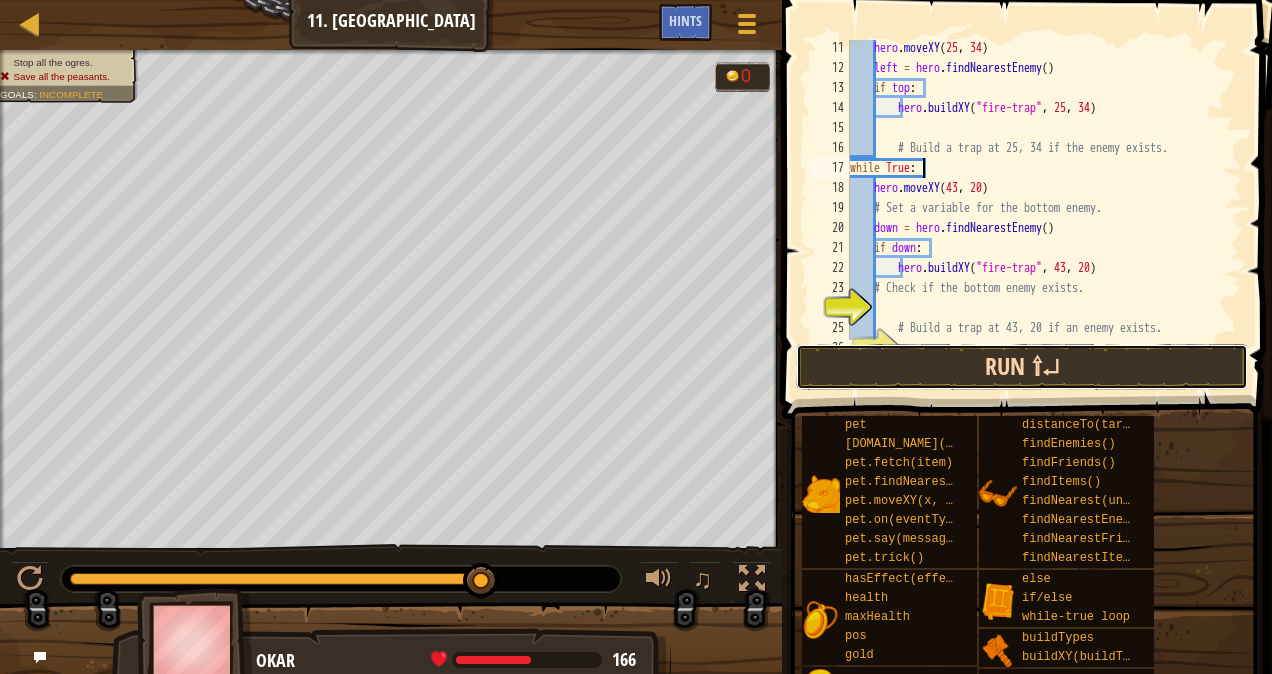 click on "Run ⇧↵" at bounding box center (1022, 367) 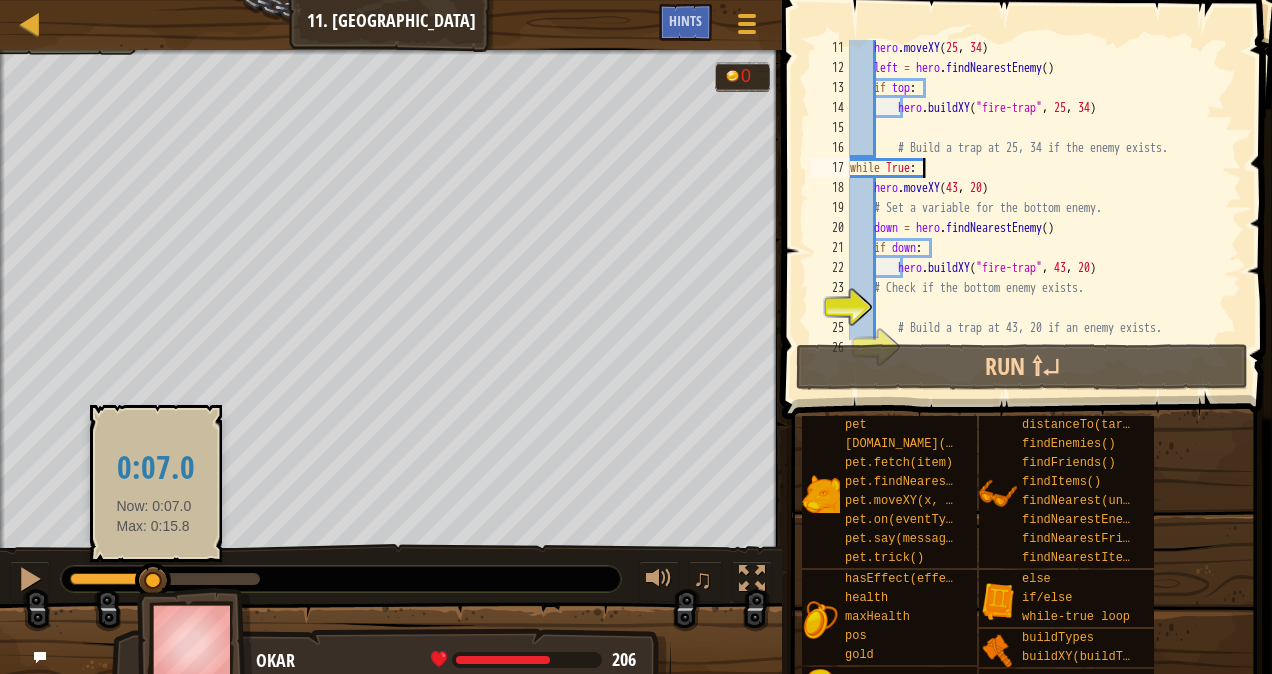 drag, startPoint x: 140, startPoint y: 566, endPoint x: 154, endPoint y: 567, distance: 14.035668 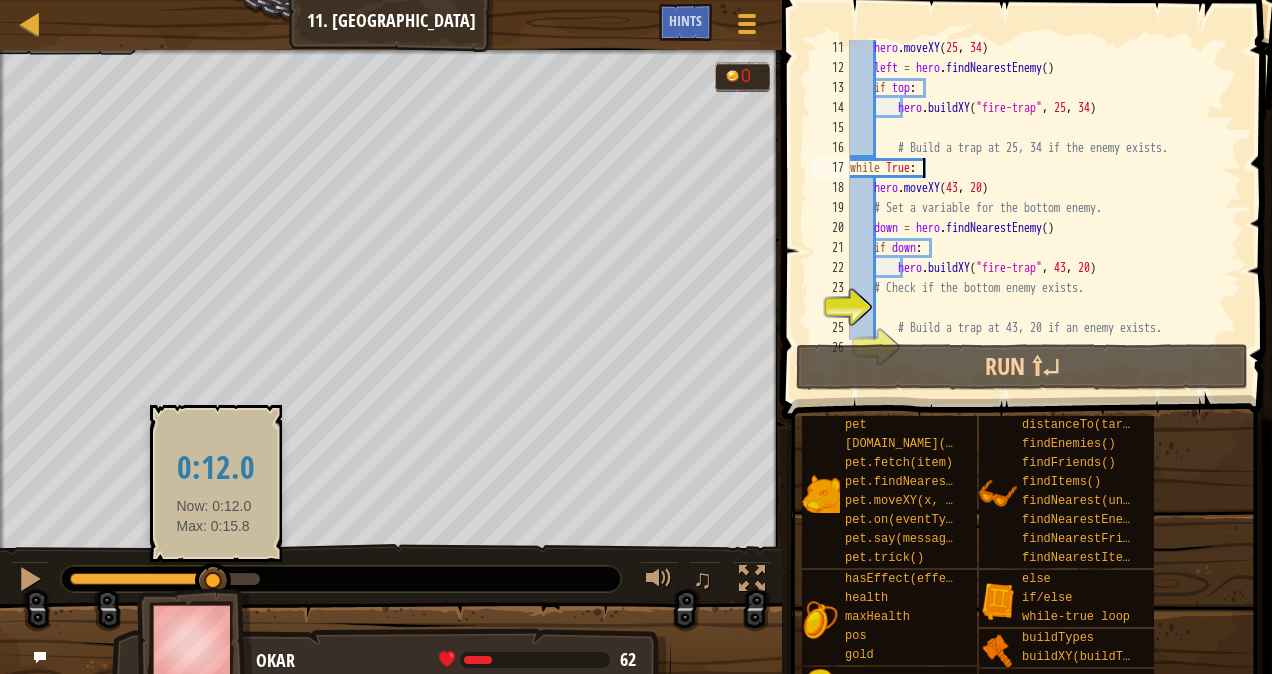 drag, startPoint x: 162, startPoint y: 569, endPoint x: 214, endPoint y: 561, distance: 52.611786 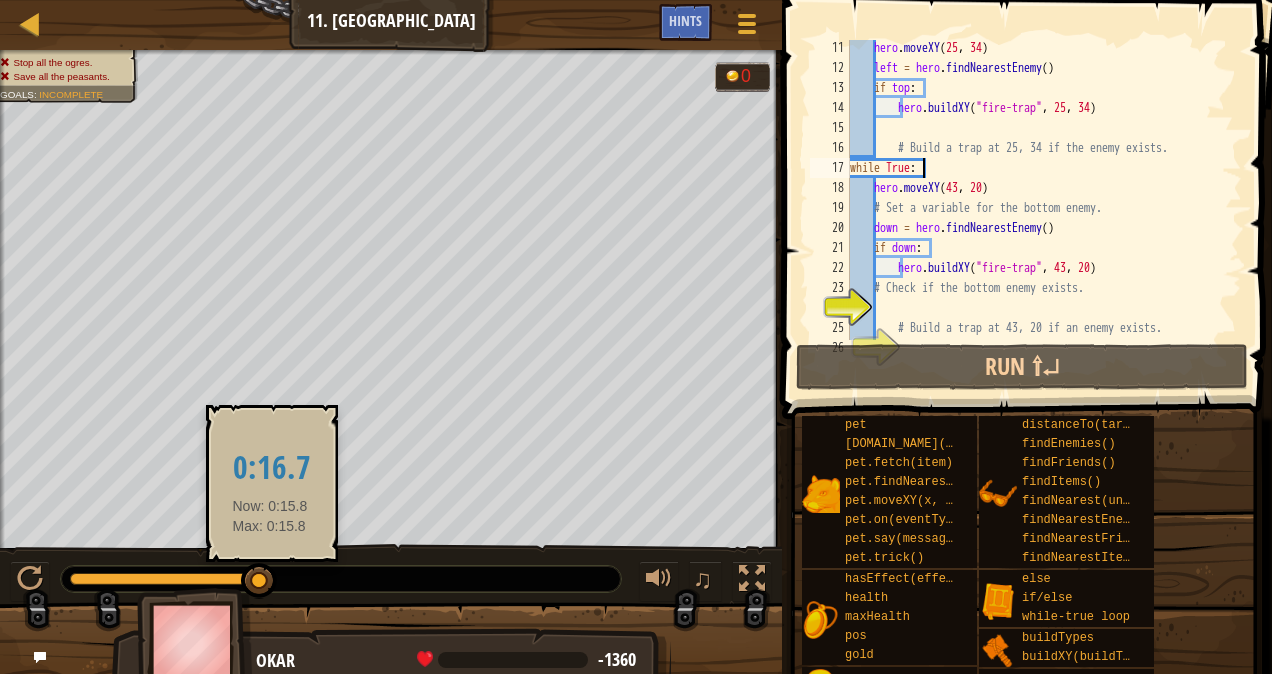 drag, startPoint x: 235, startPoint y: 570, endPoint x: 270, endPoint y: 570, distance: 35 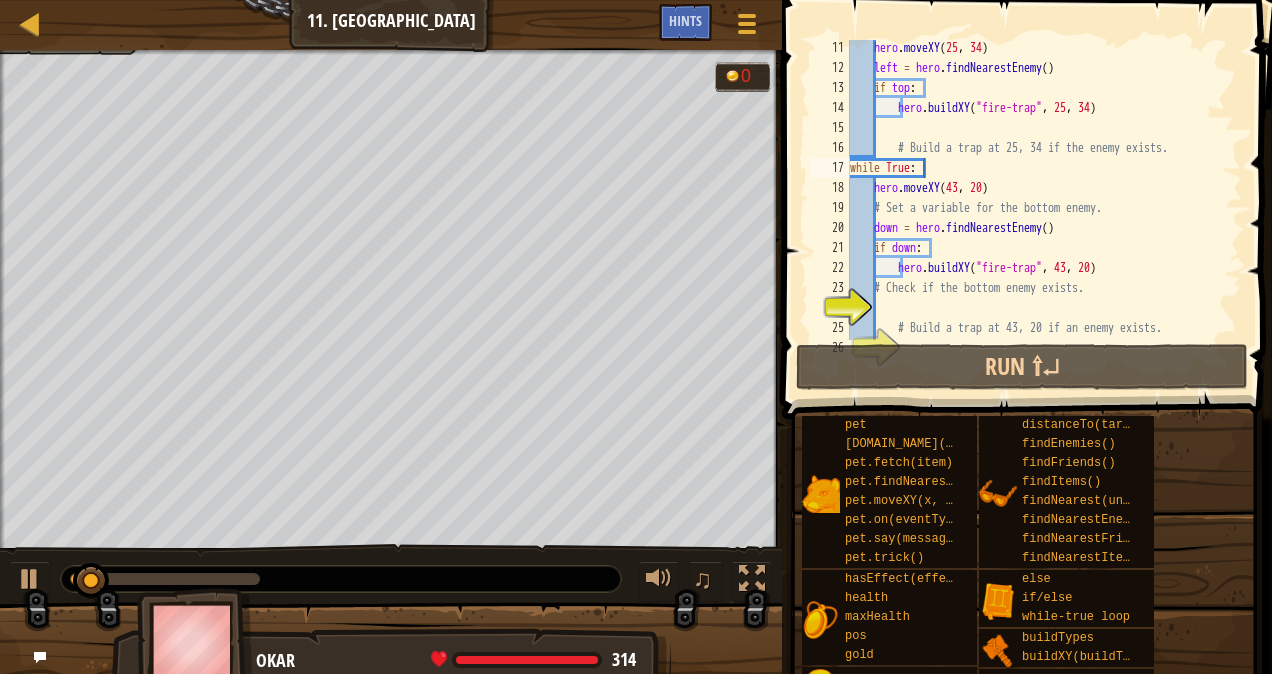 drag, startPoint x: 276, startPoint y: 576, endPoint x: 296, endPoint y: 576, distance: 20 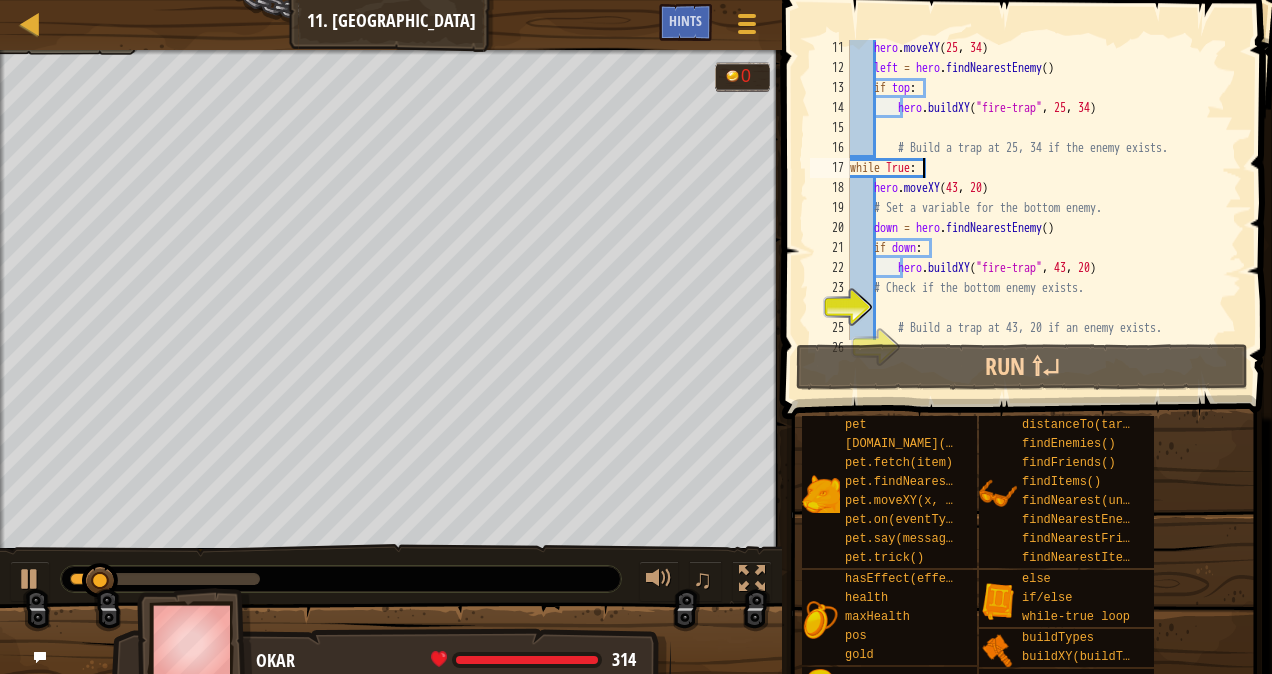 click at bounding box center [165, 579] 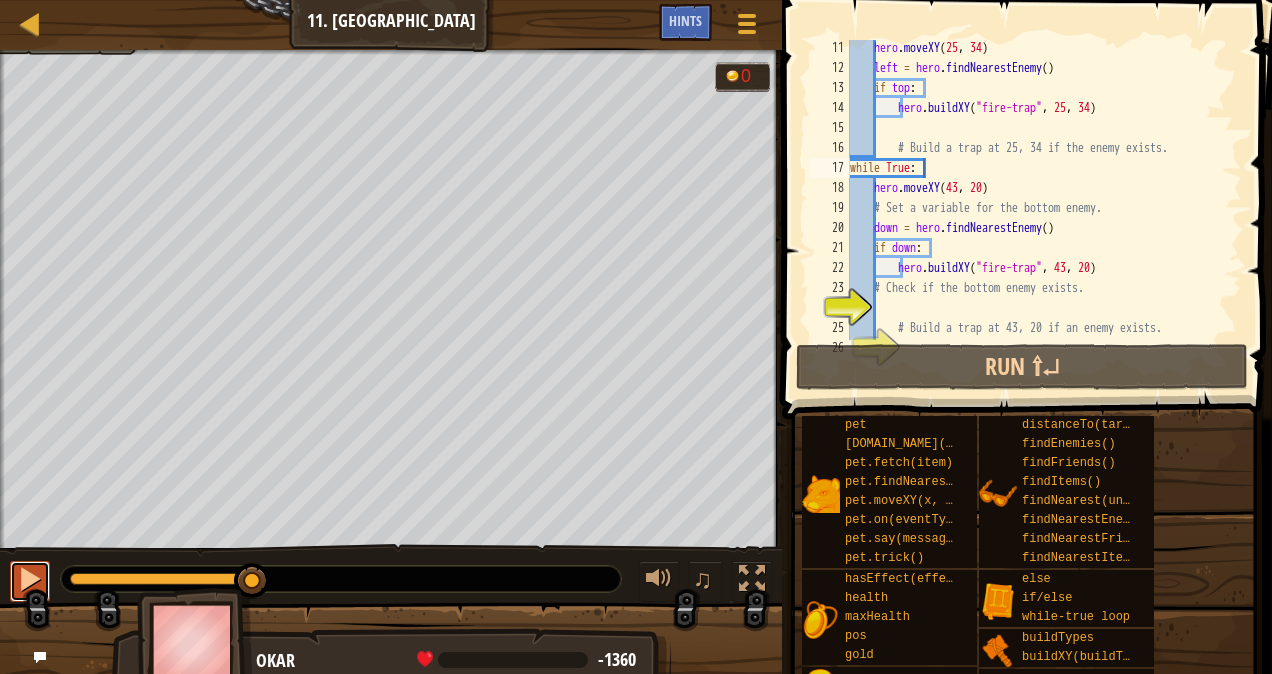 click at bounding box center [30, 579] 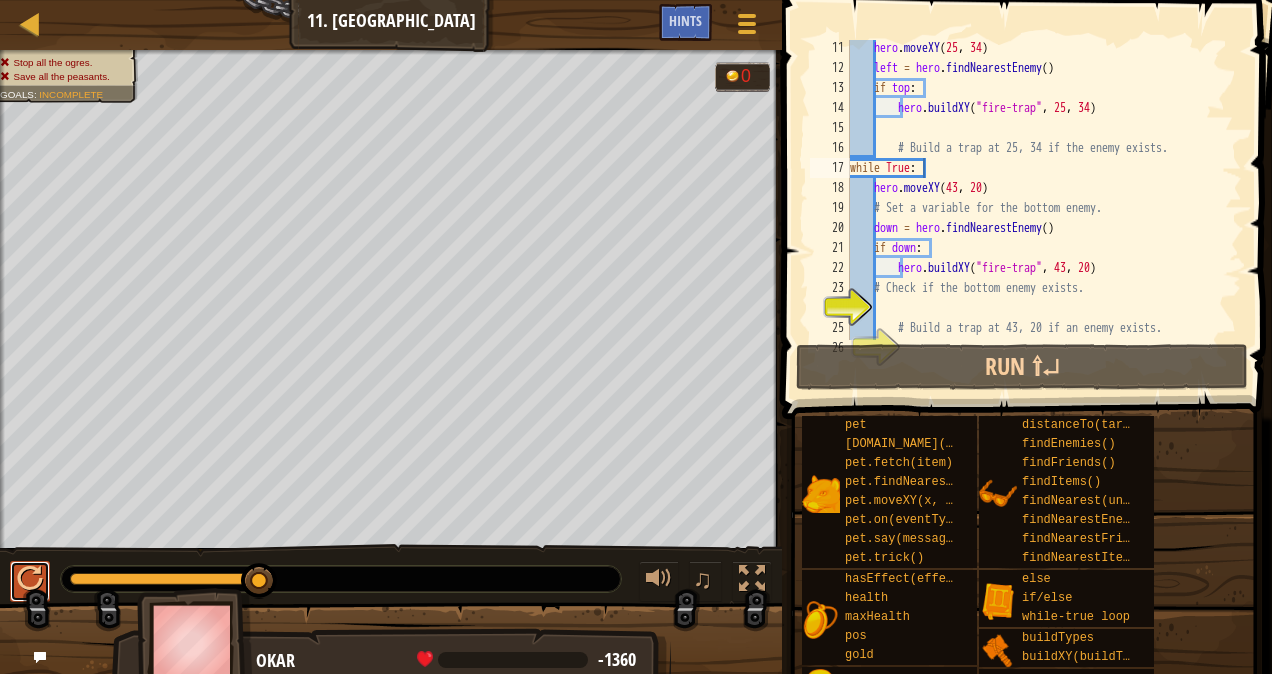 click at bounding box center [30, 579] 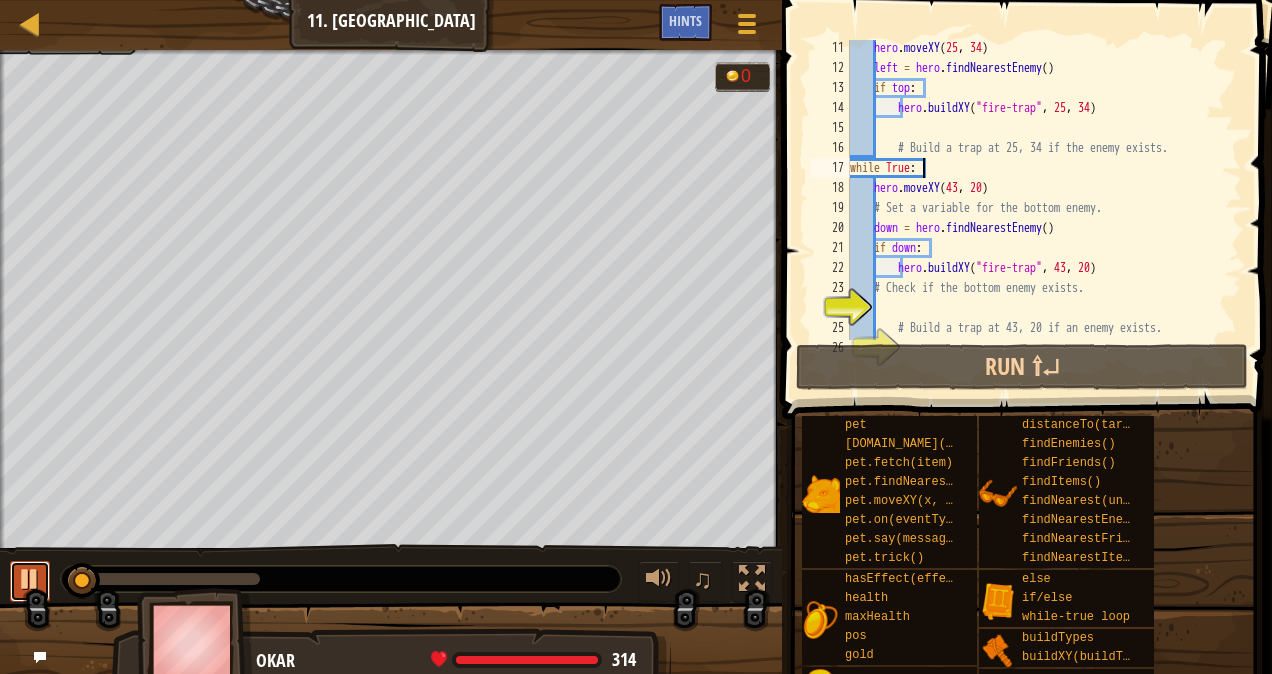 click at bounding box center (30, 579) 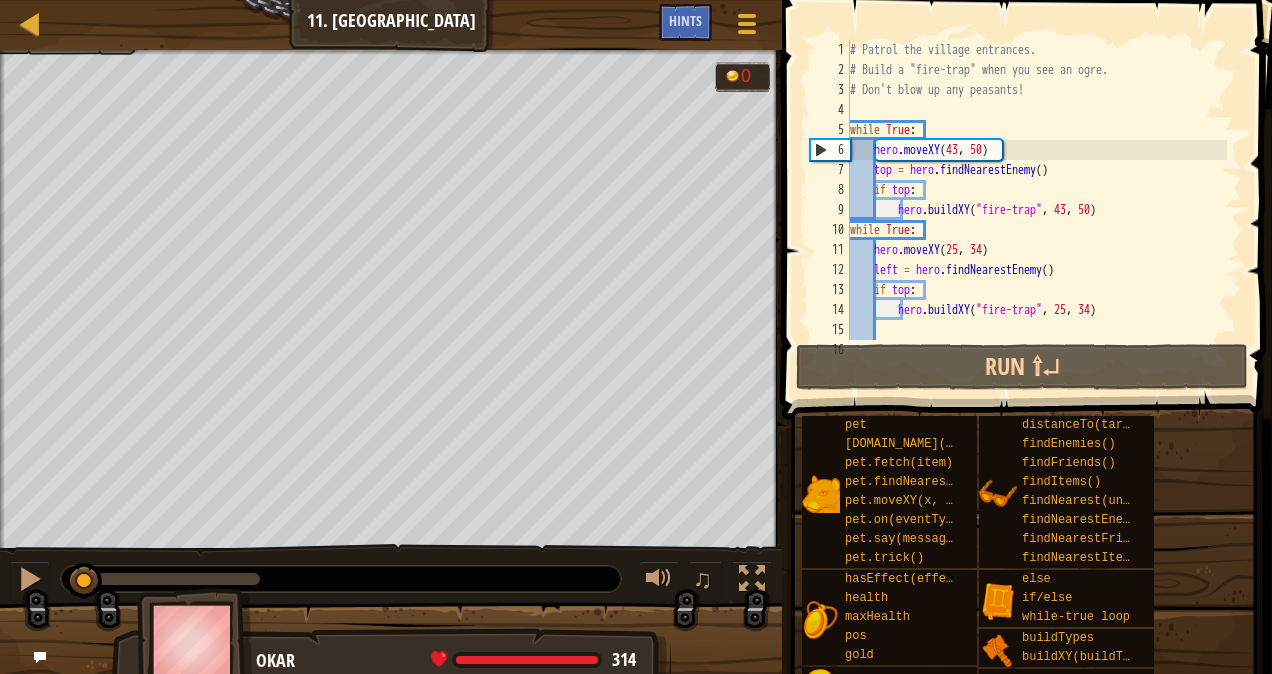 scroll, scrollTop: 0, scrollLeft: 0, axis: both 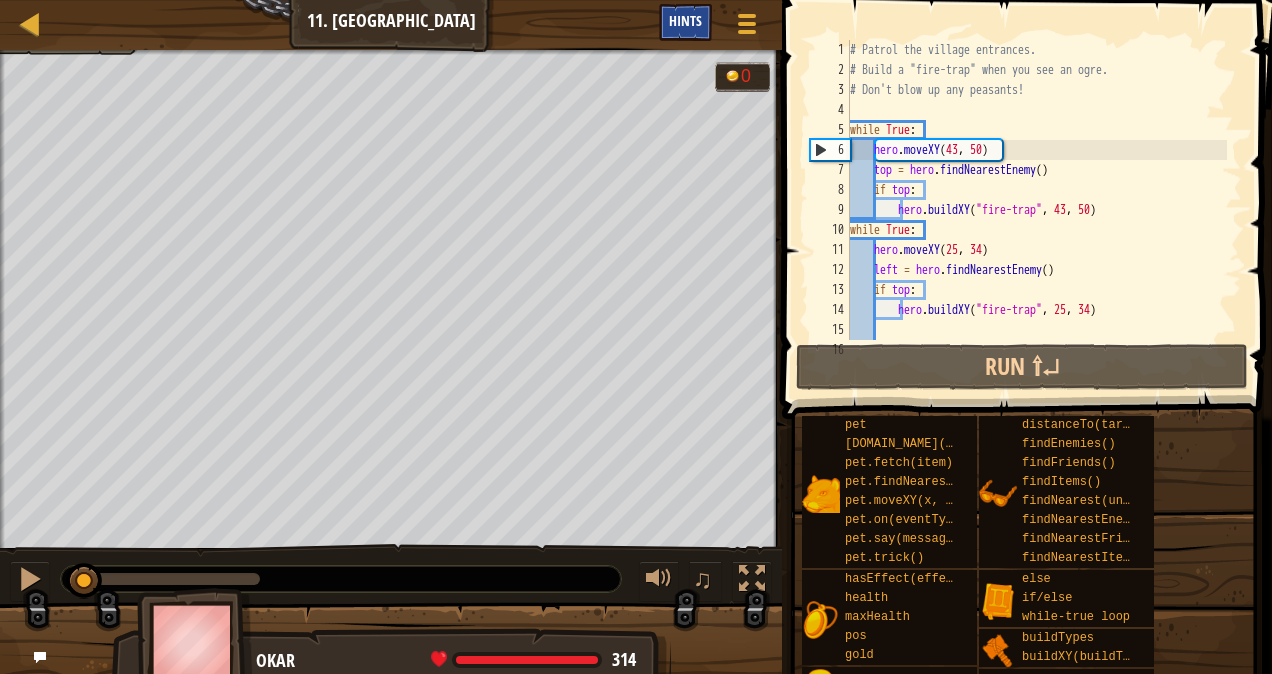 click on "Hints" at bounding box center [685, 20] 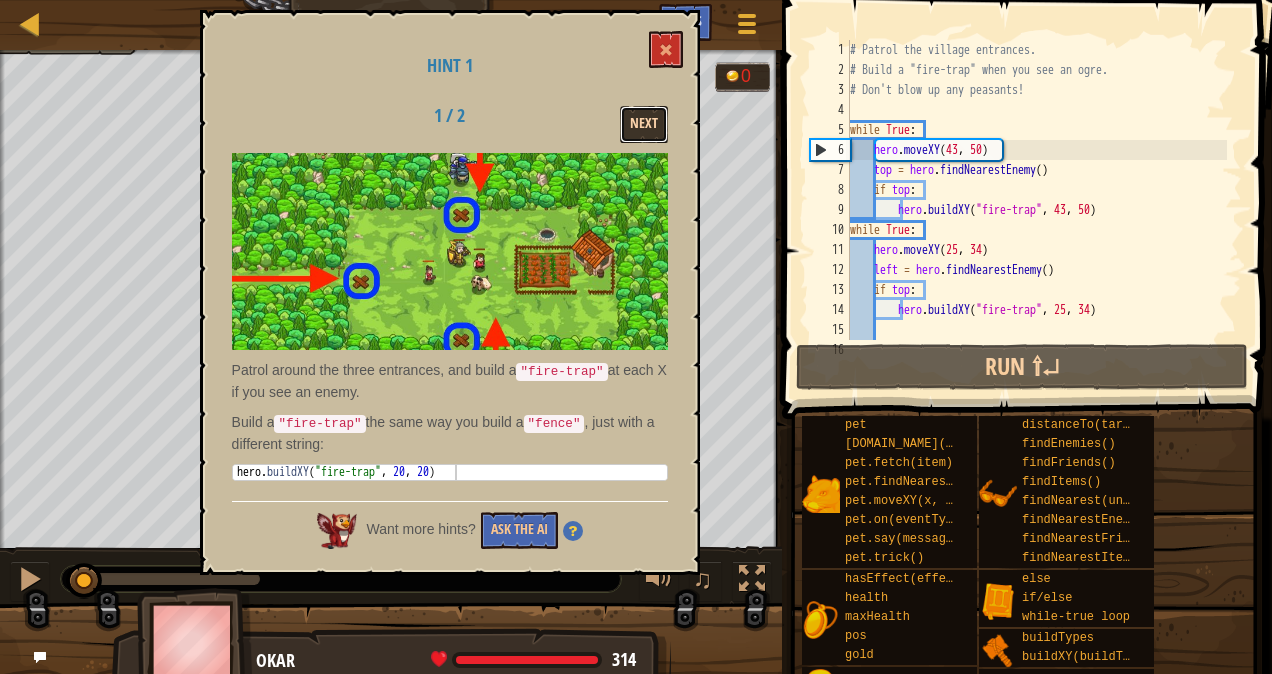 click on "Next" at bounding box center (644, 124) 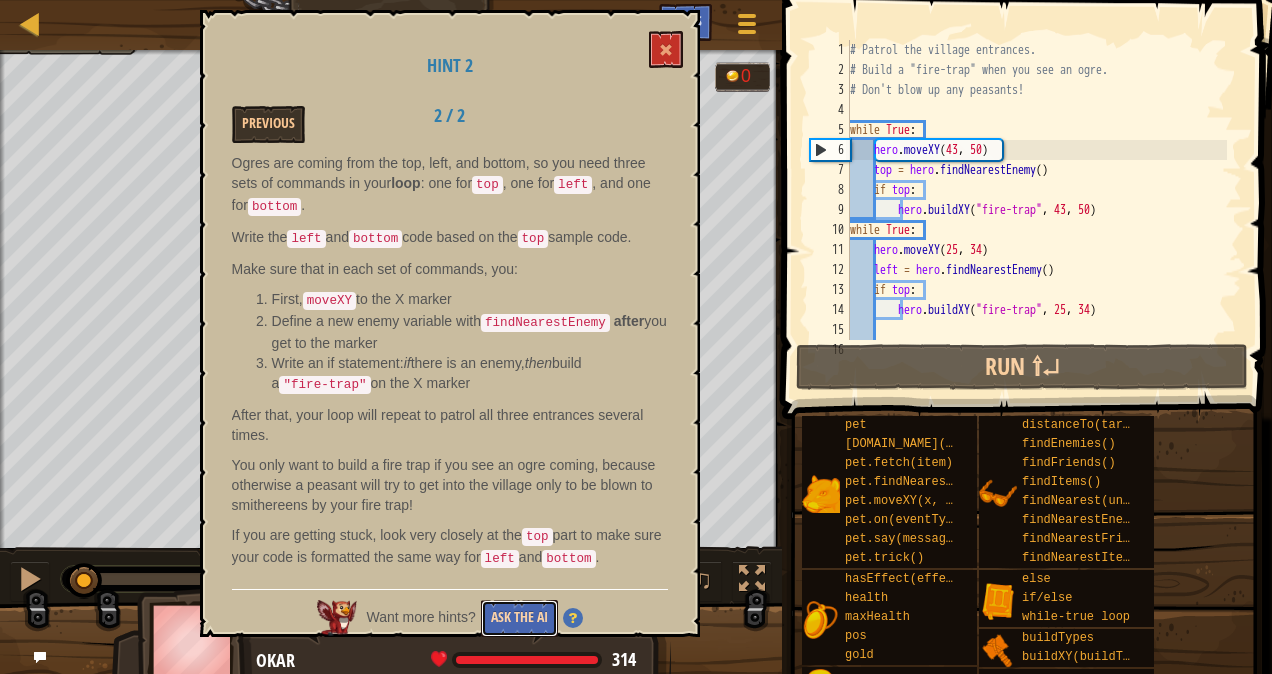 click on "Ask the AI" at bounding box center (519, 618) 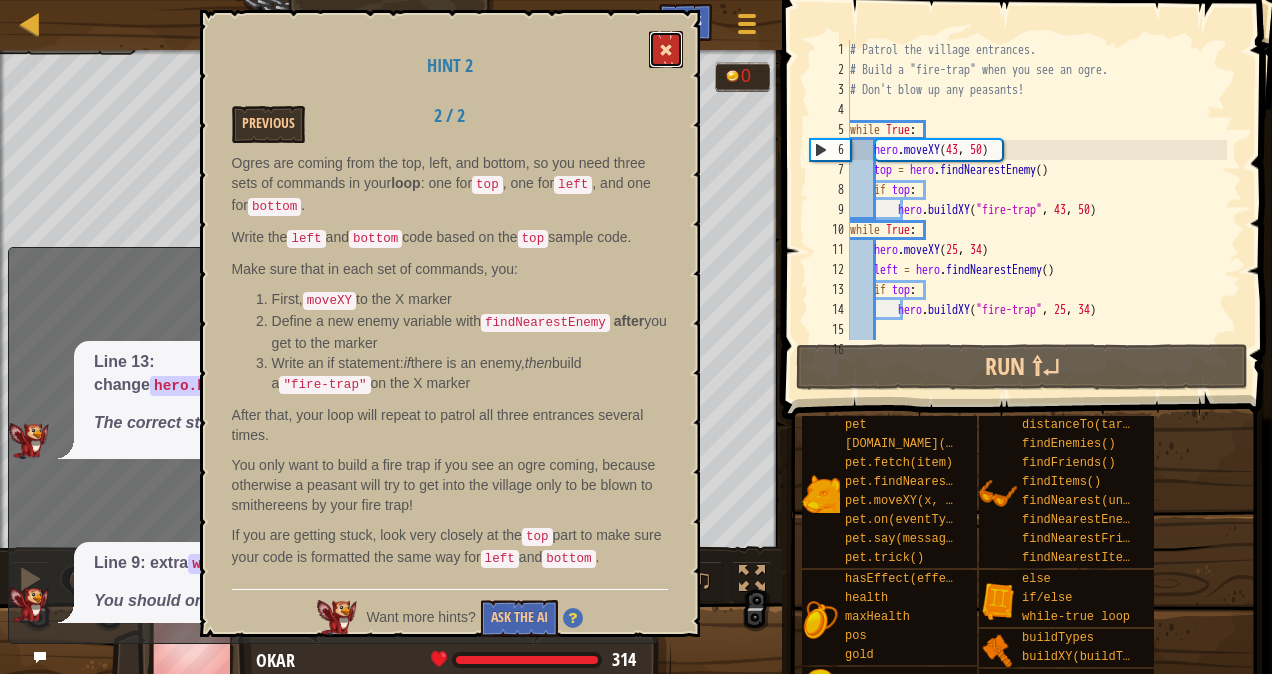 click at bounding box center [666, 49] 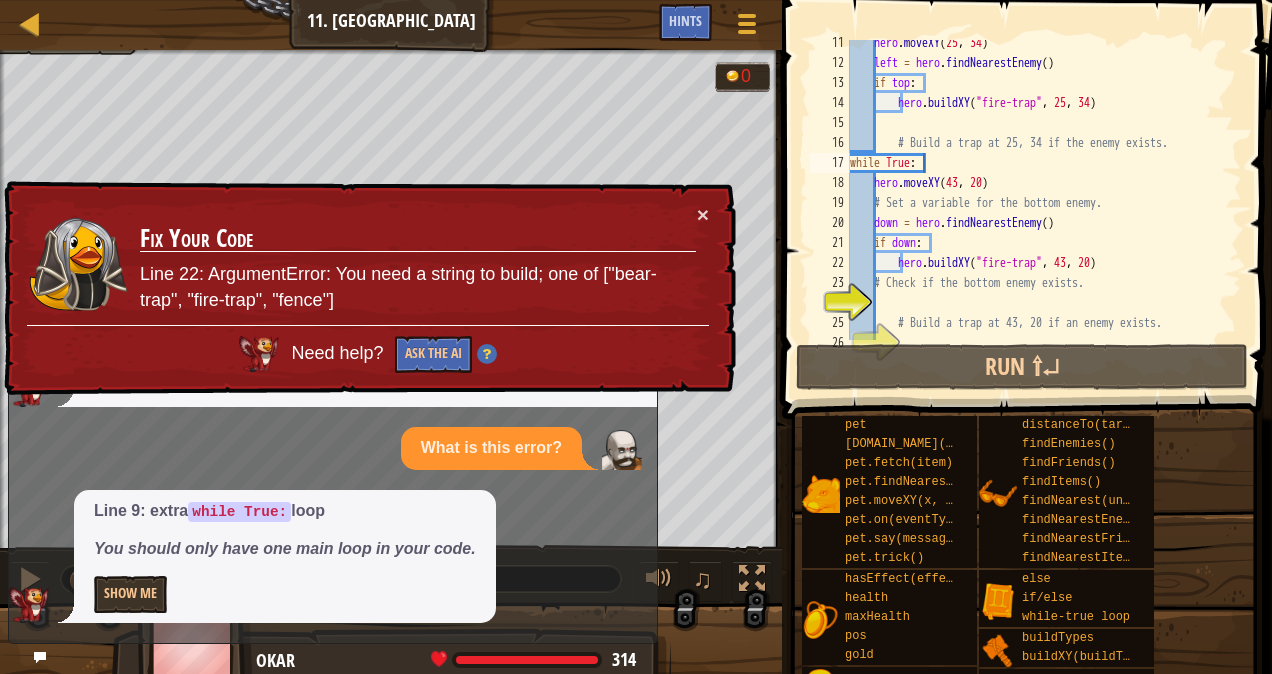 scroll, scrollTop: 220, scrollLeft: 0, axis: vertical 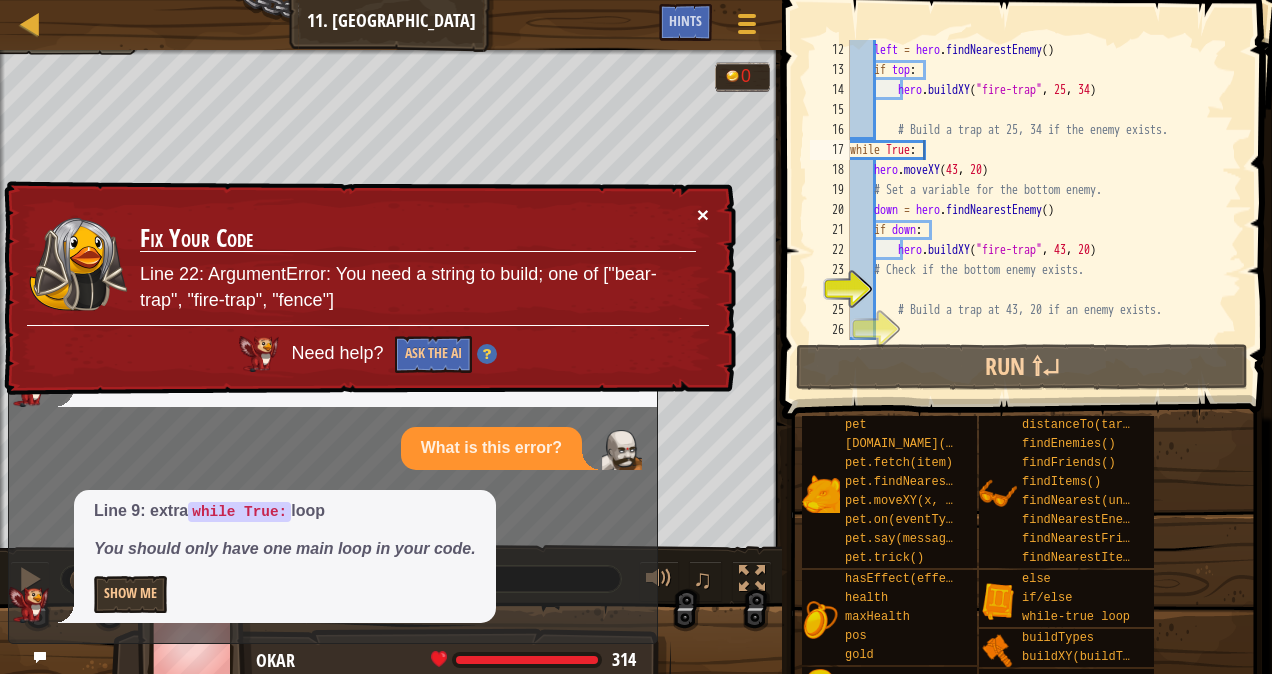 click on "×" at bounding box center (703, 214) 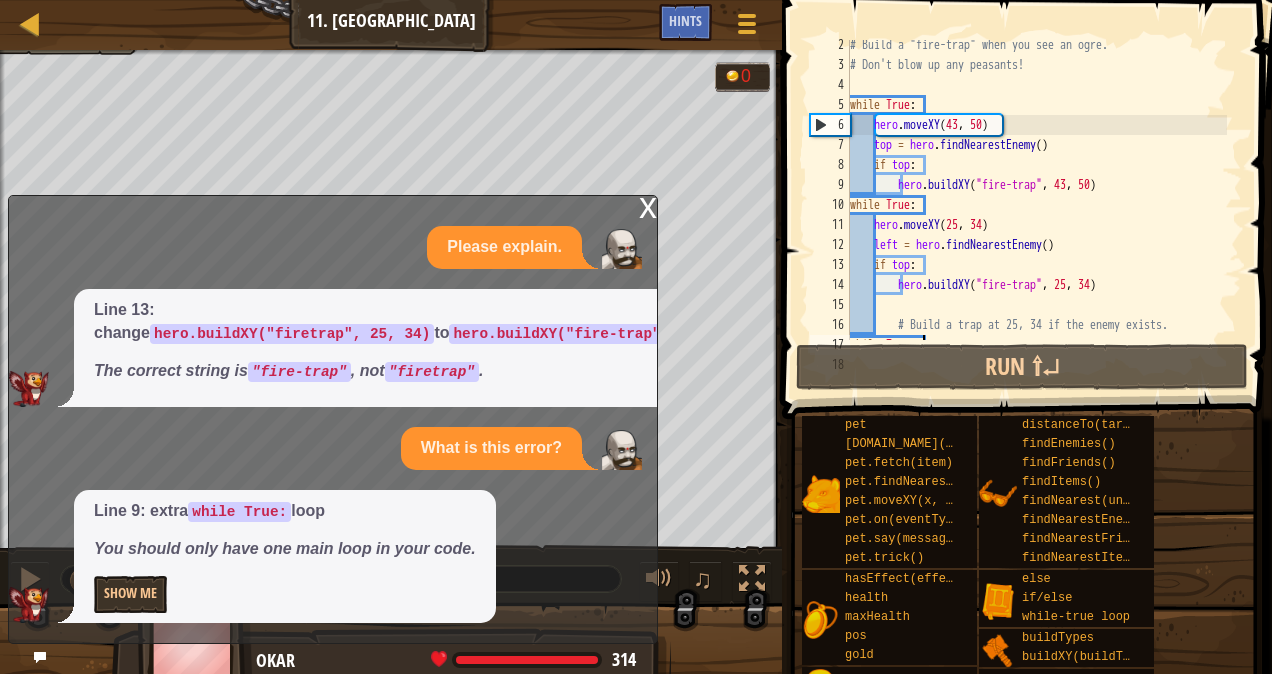 scroll, scrollTop: 25, scrollLeft: 0, axis: vertical 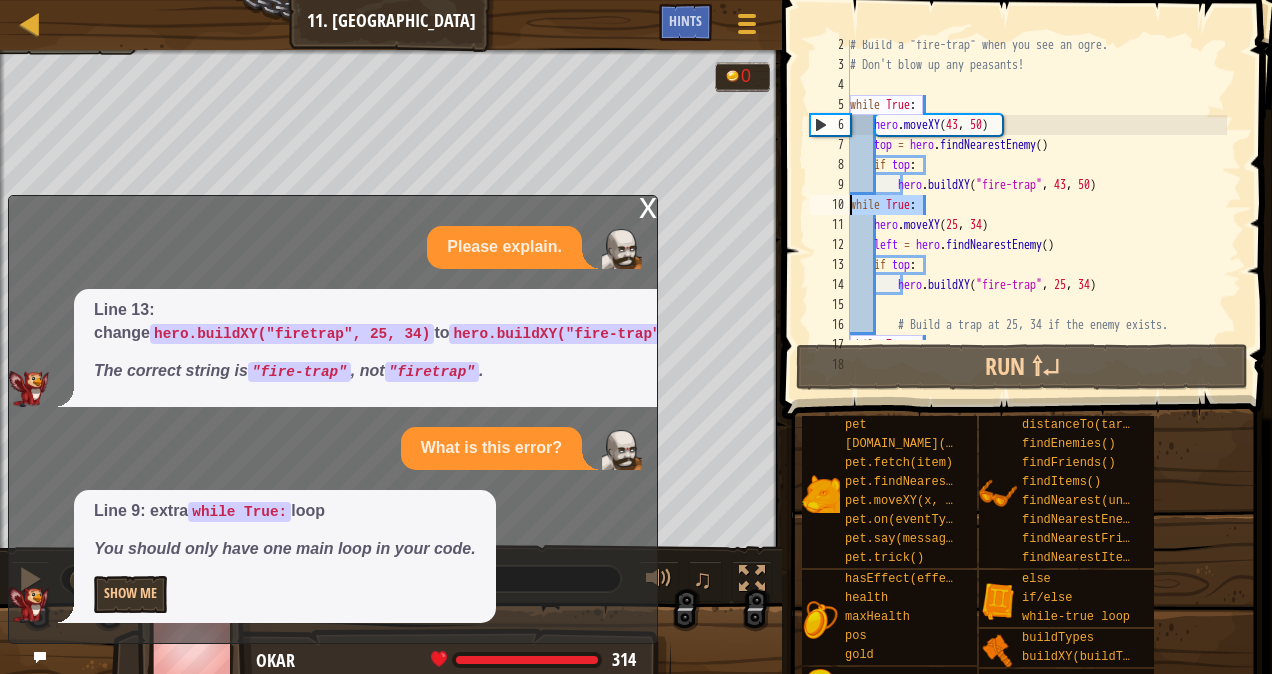drag, startPoint x: 930, startPoint y: 208, endPoint x: 818, endPoint y: 208, distance: 112 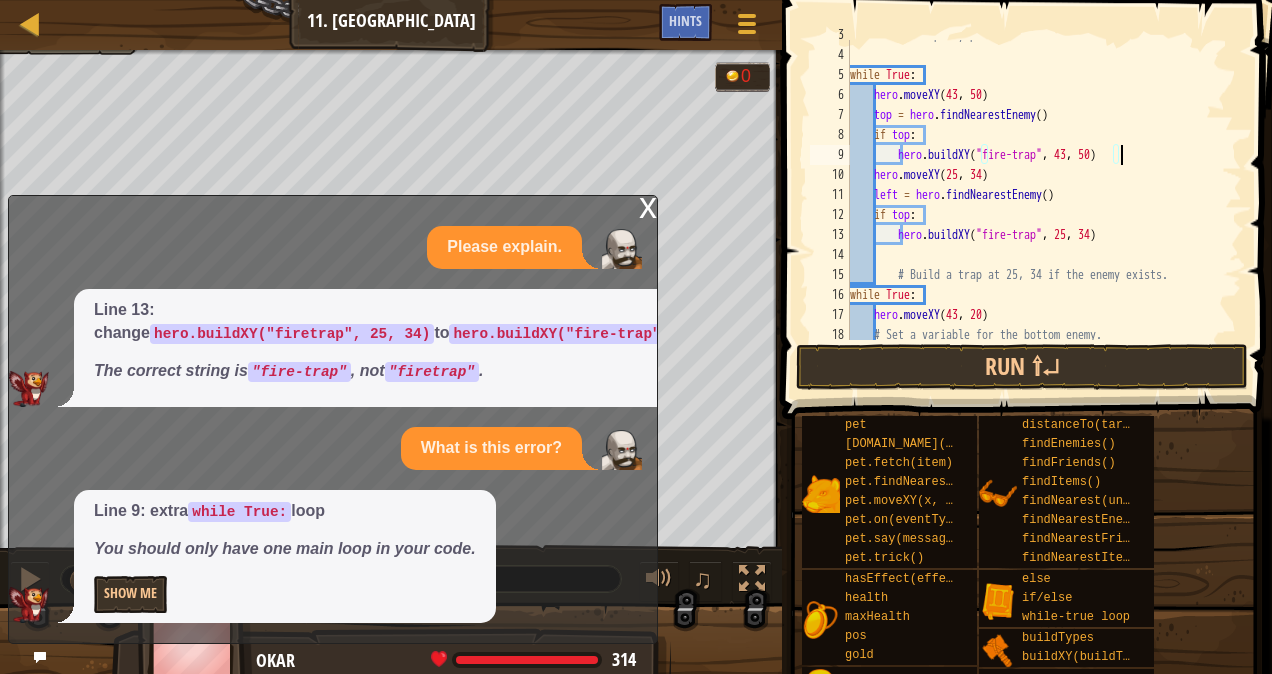scroll, scrollTop: 56, scrollLeft: 0, axis: vertical 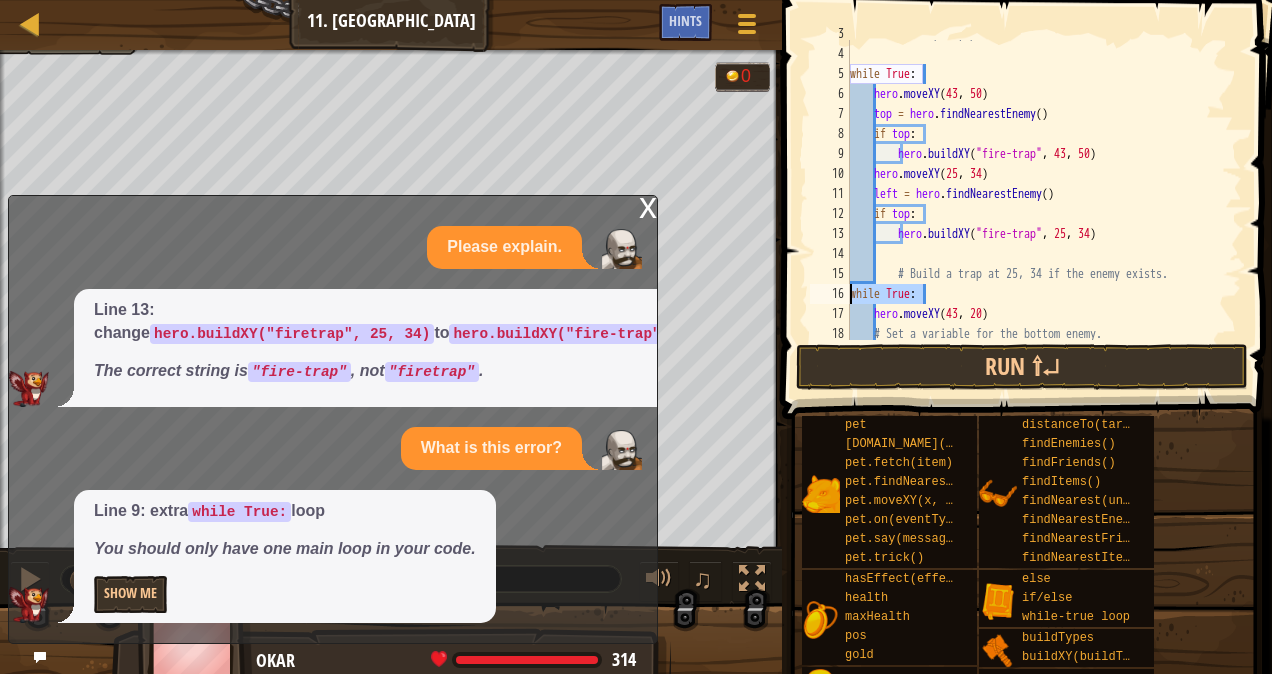drag, startPoint x: 932, startPoint y: 290, endPoint x: 844, endPoint y: 296, distance: 88.20431 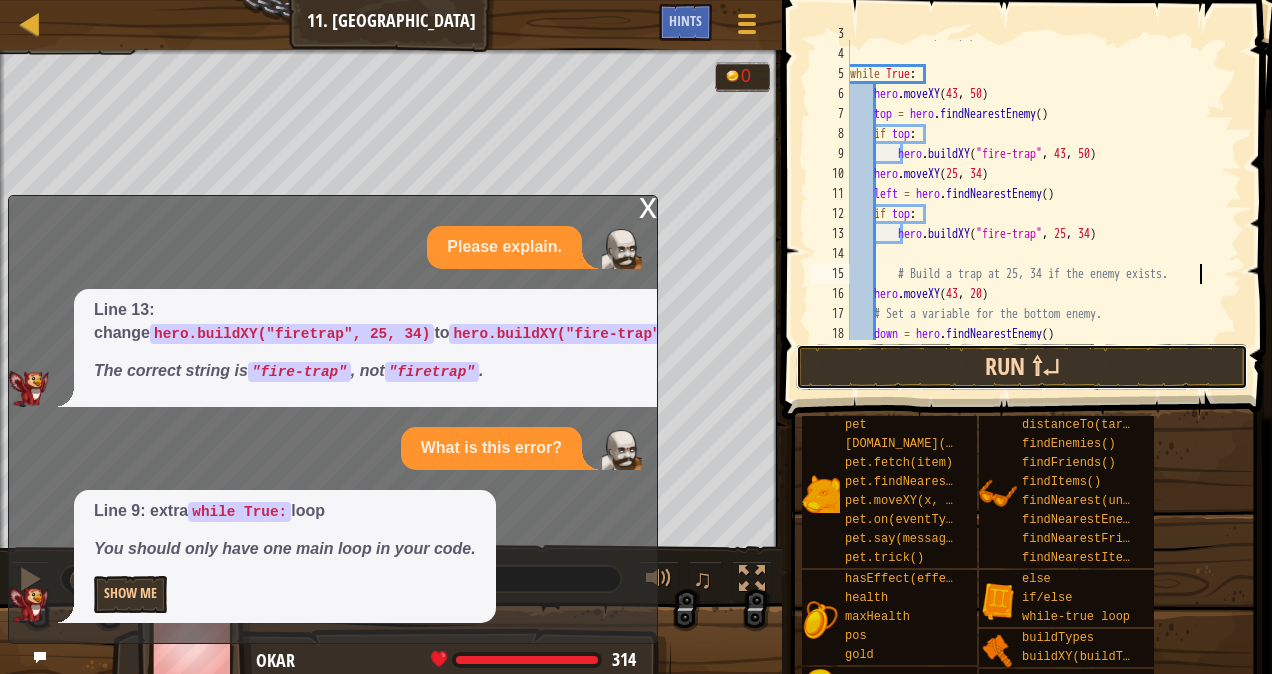 click on "Run ⇧↵" at bounding box center [1022, 367] 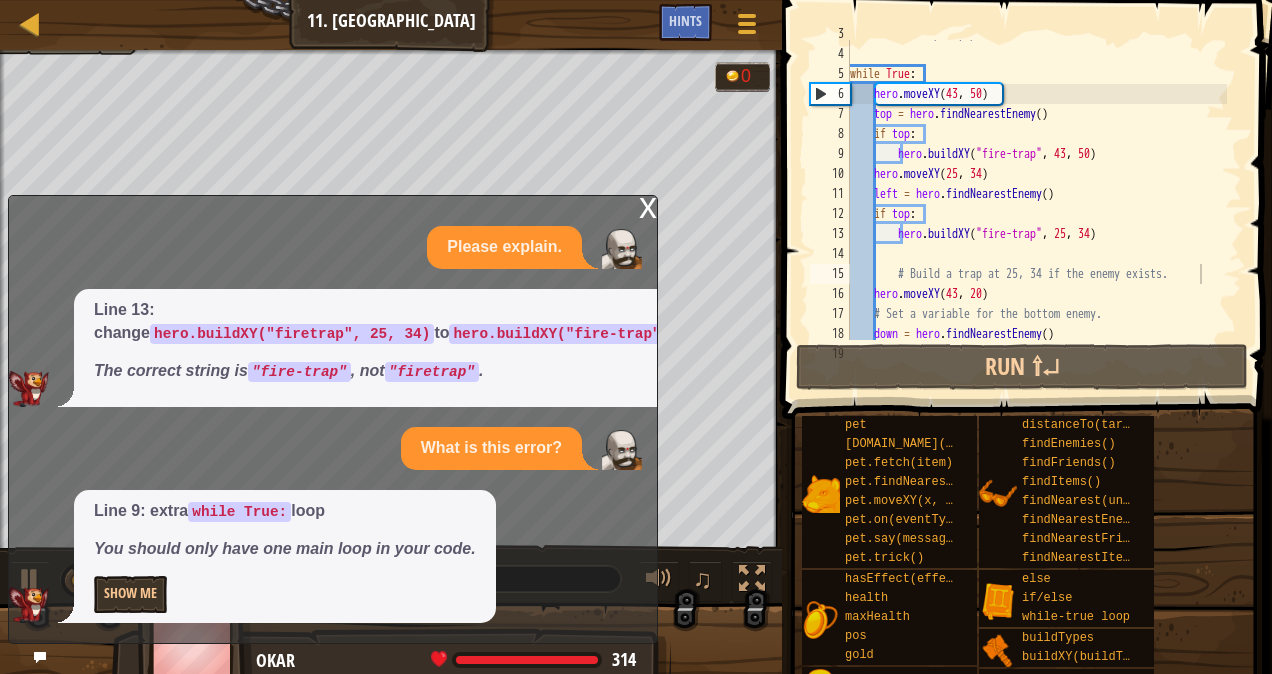 click on "x" at bounding box center [648, 206] 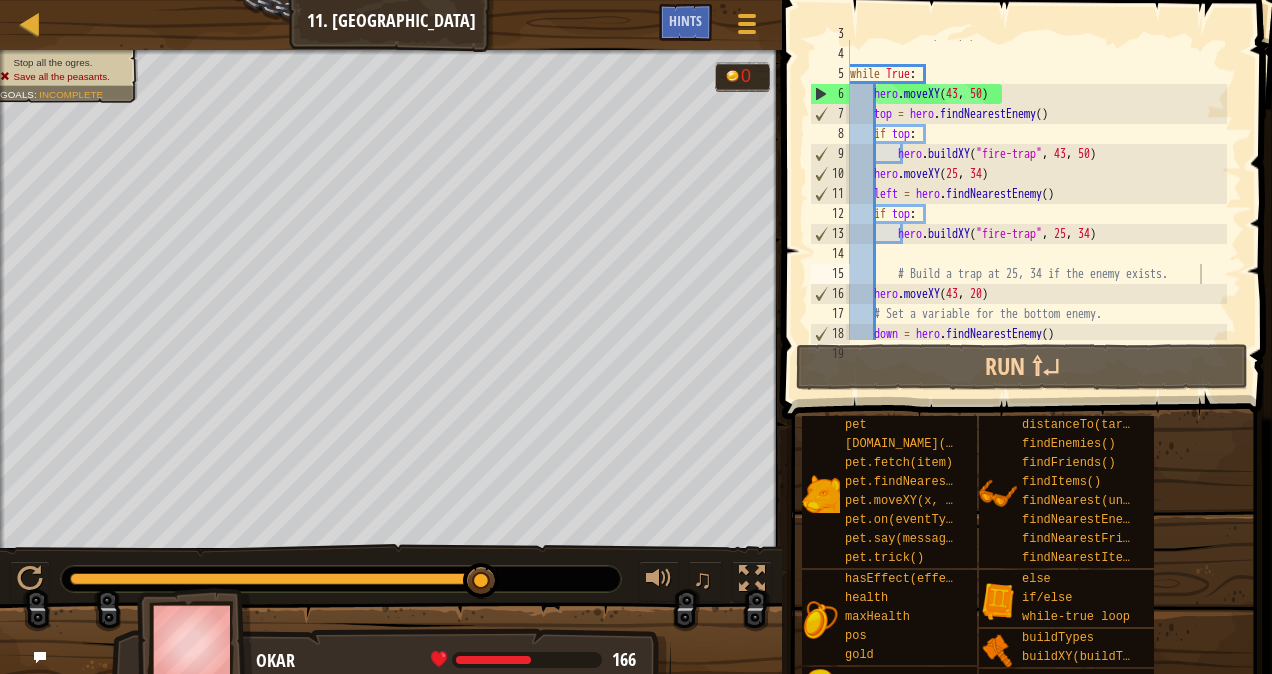 drag, startPoint x: 167, startPoint y: 573, endPoint x: 527, endPoint y: 574, distance: 360.0014 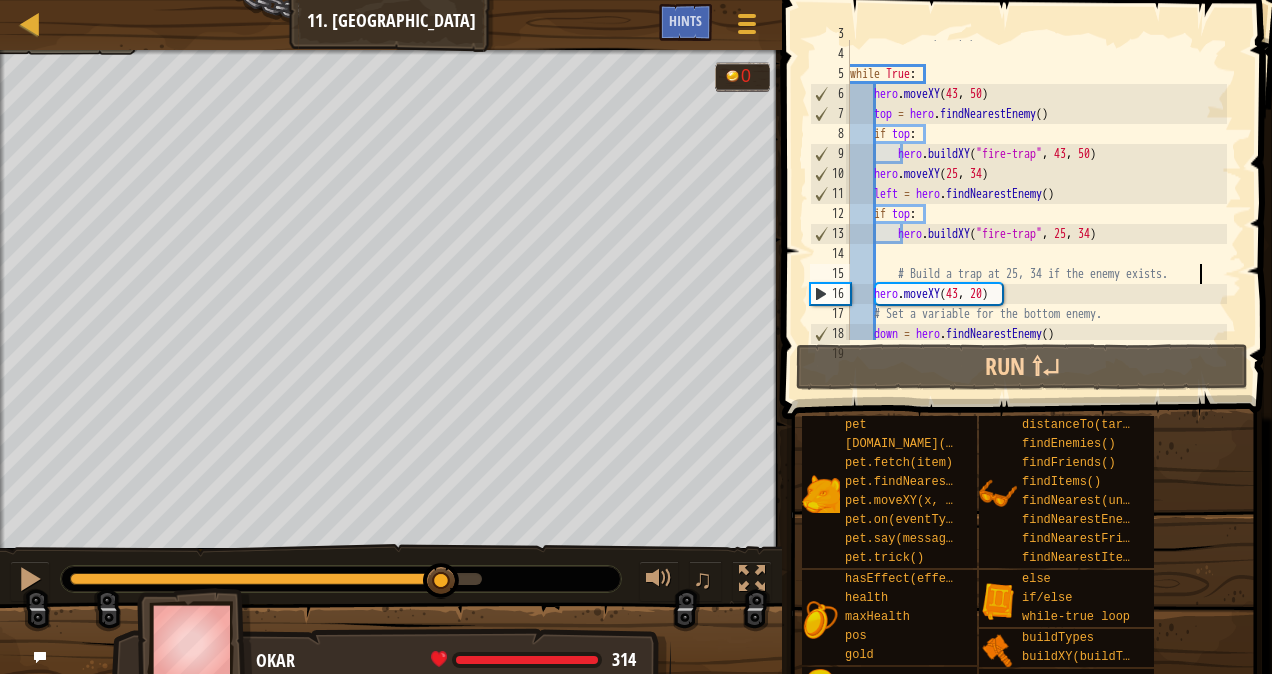 drag, startPoint x: 152, startPoint y: 574, endPoint x: 514, endPoint y: 549, distance: 362.86224 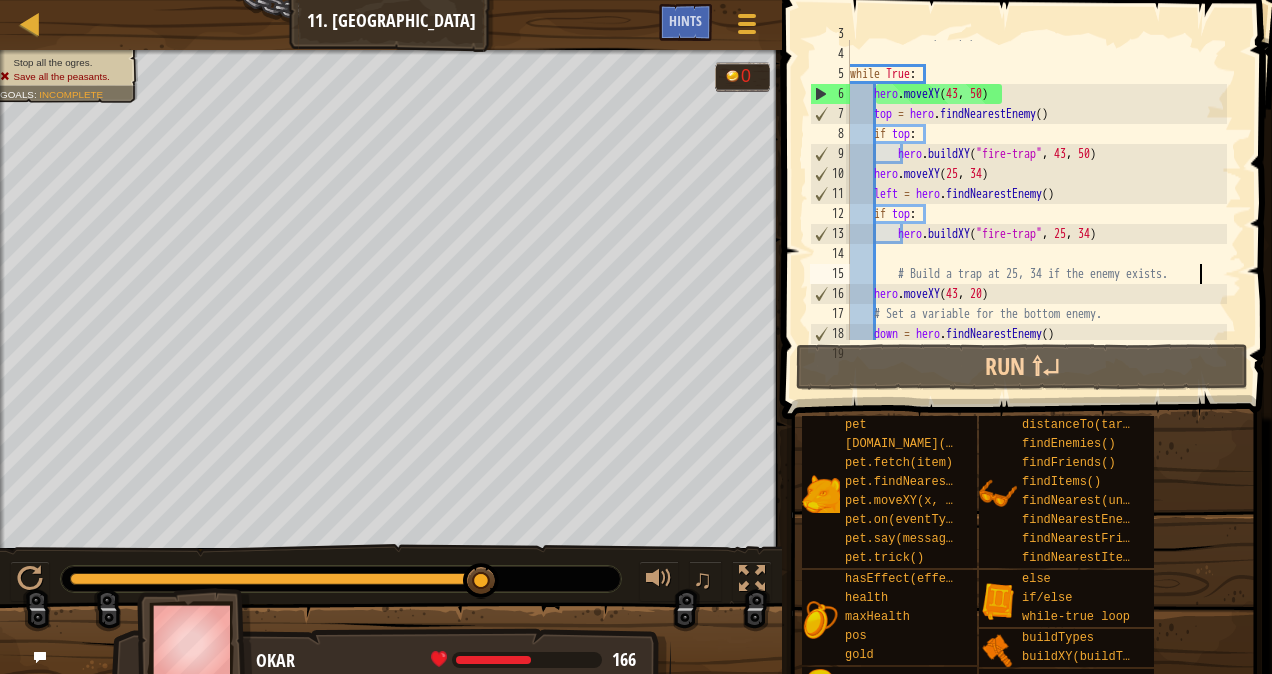 drag, startPoint x: 91, startPoint y: 568, endPoint x: 546, endPoint y: 578, distance: 455.10986 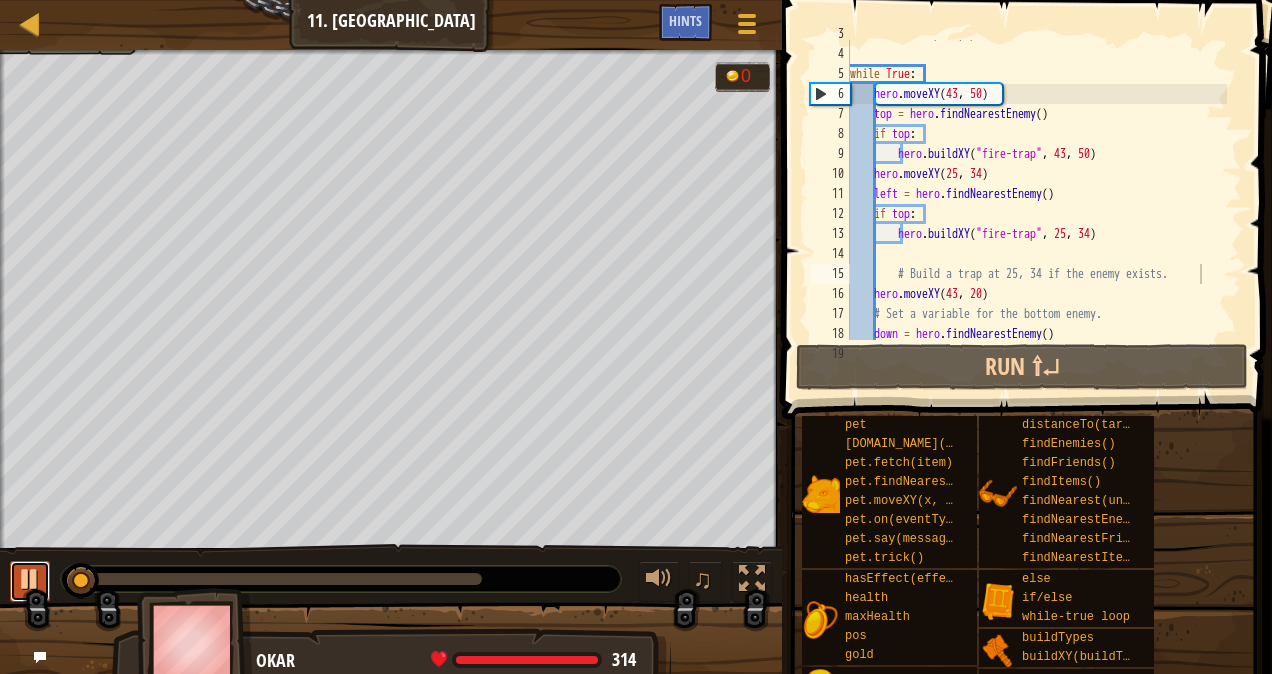 click at bounding box center [30, 579] 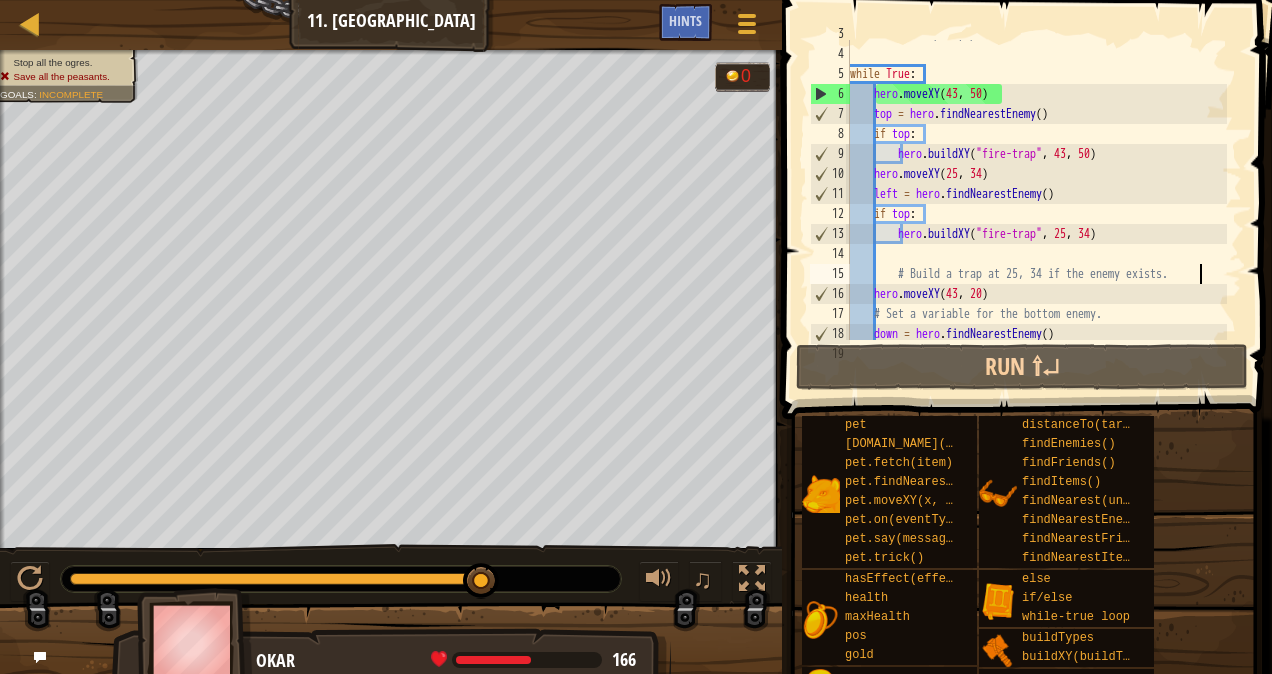 drag, startPoint x: 89, startPoint y: 576, endPoint x: 598, endPoint y: 578, distance: 509.00394 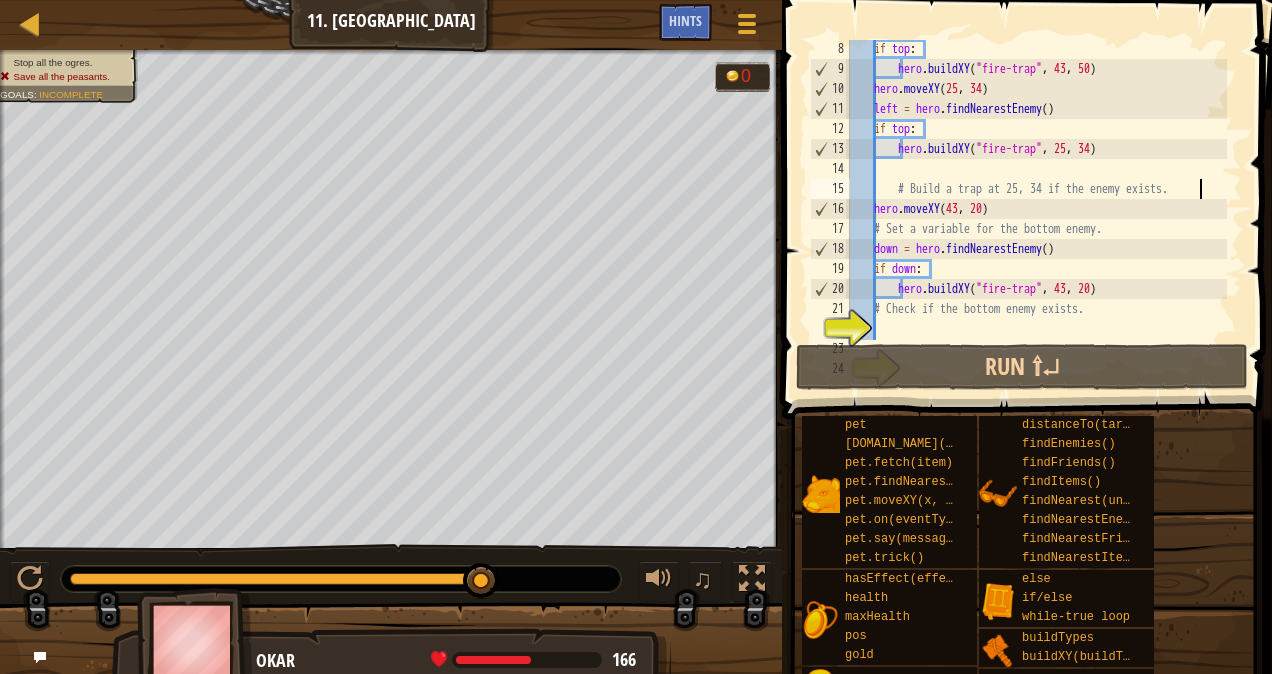 scroll, scrollTop: 180, scrollLeft: 0, axis: vertical 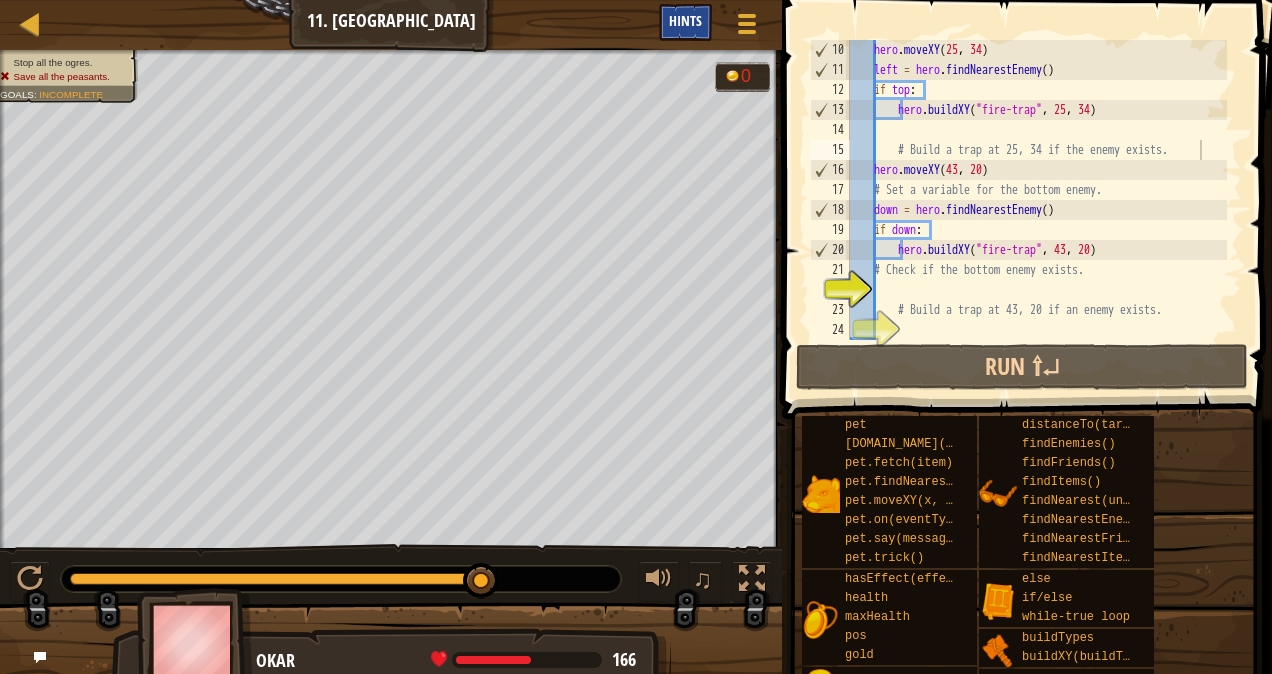 click on "Hints" at bounding box center (685, 20) 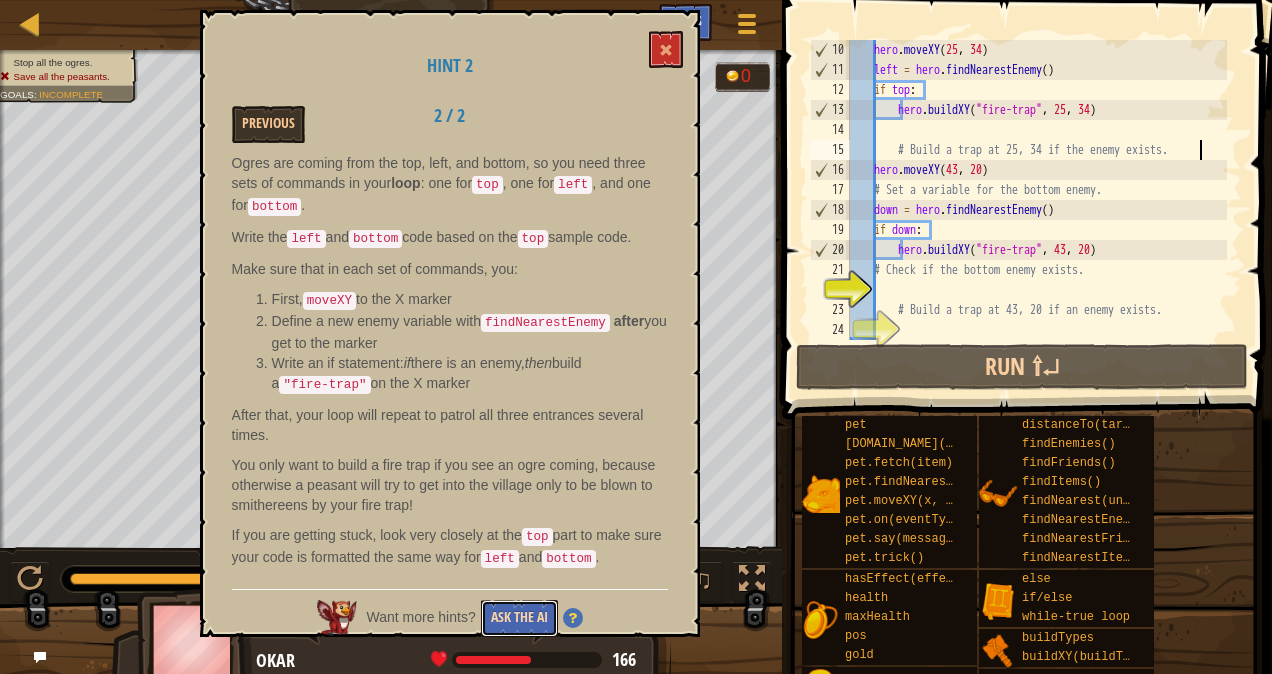 click on "Ask the AI" at bounding box center (519, 618) 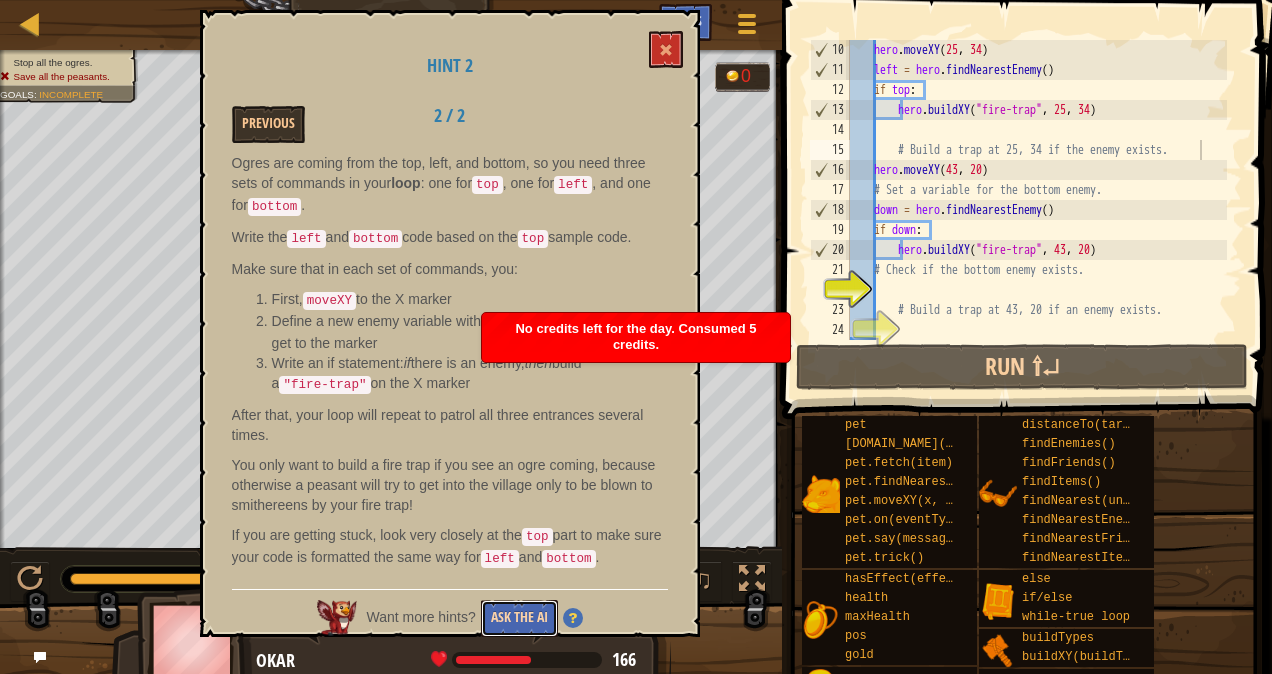 click on "Ask the AI" at bounding box center (519, 618) 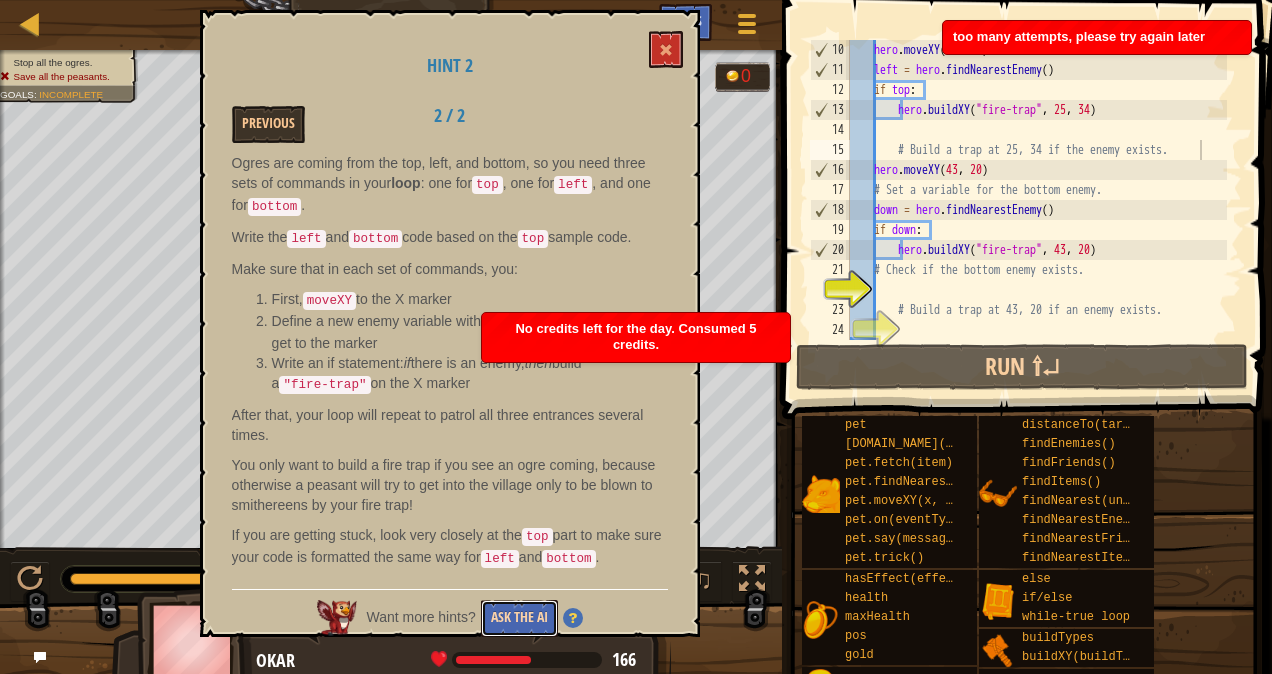 click on "Ask the AI" at bounding box center [519, 618] 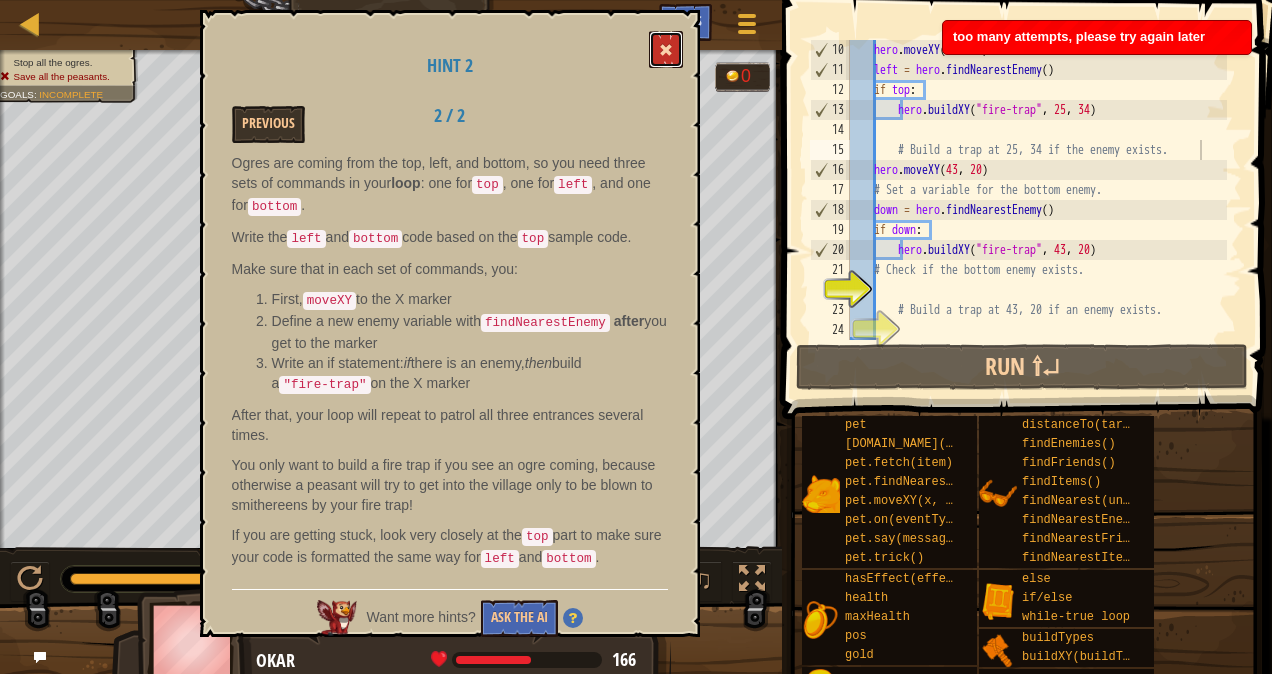 click at bounding box center (666, 49) 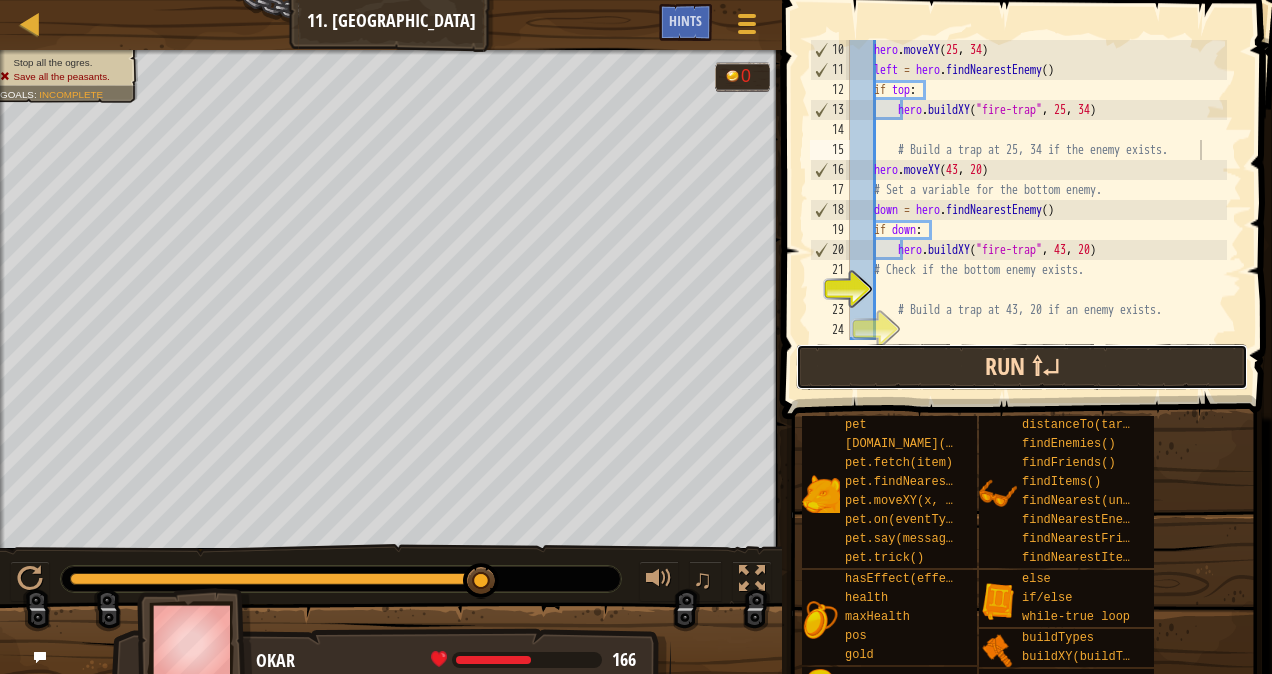 click on "Run ⇧↵" at bounding box center [1022, 367] 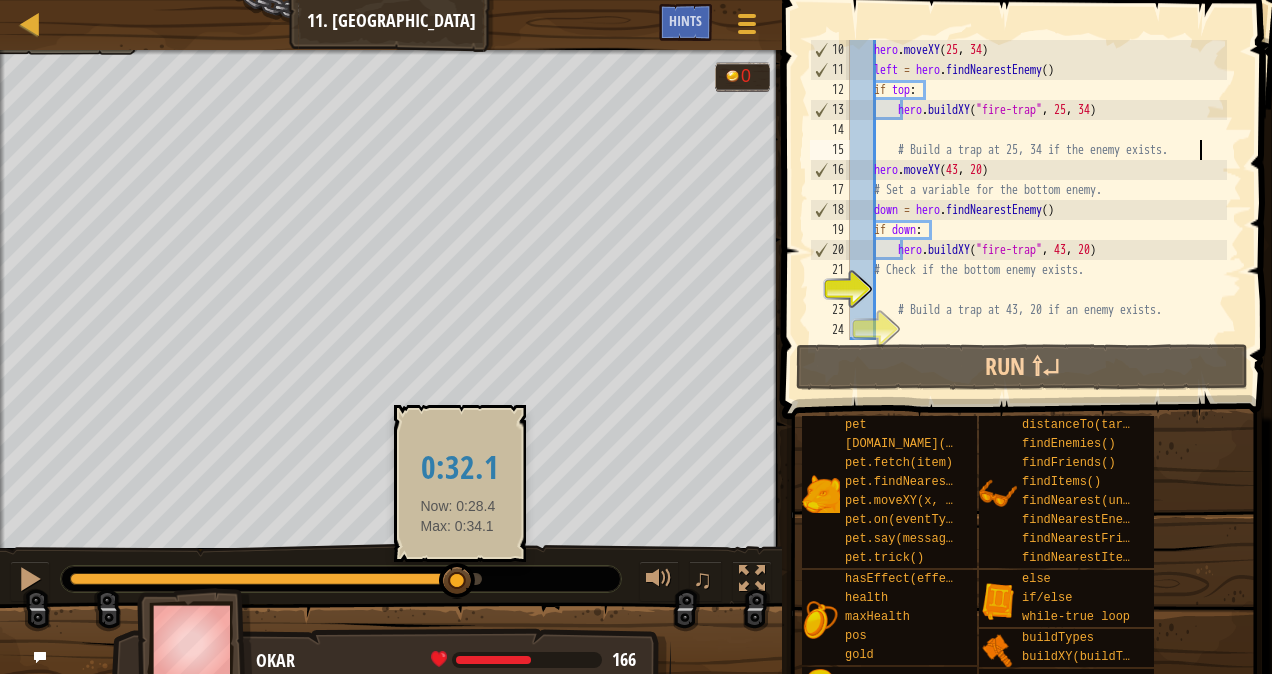 drag, startPoint x: 212, startPoint y: 568, endPoint x: 513, endPoint y: 569, distance: 301.00165 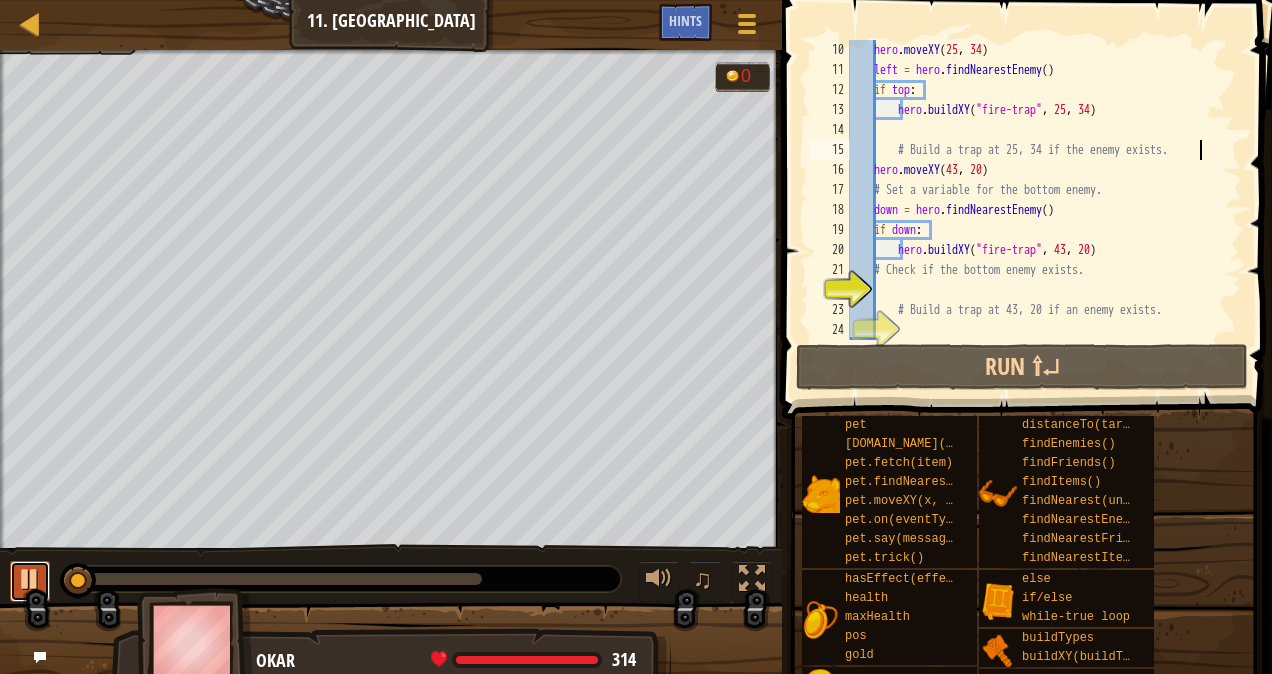 click at bounding box center [30, 579] 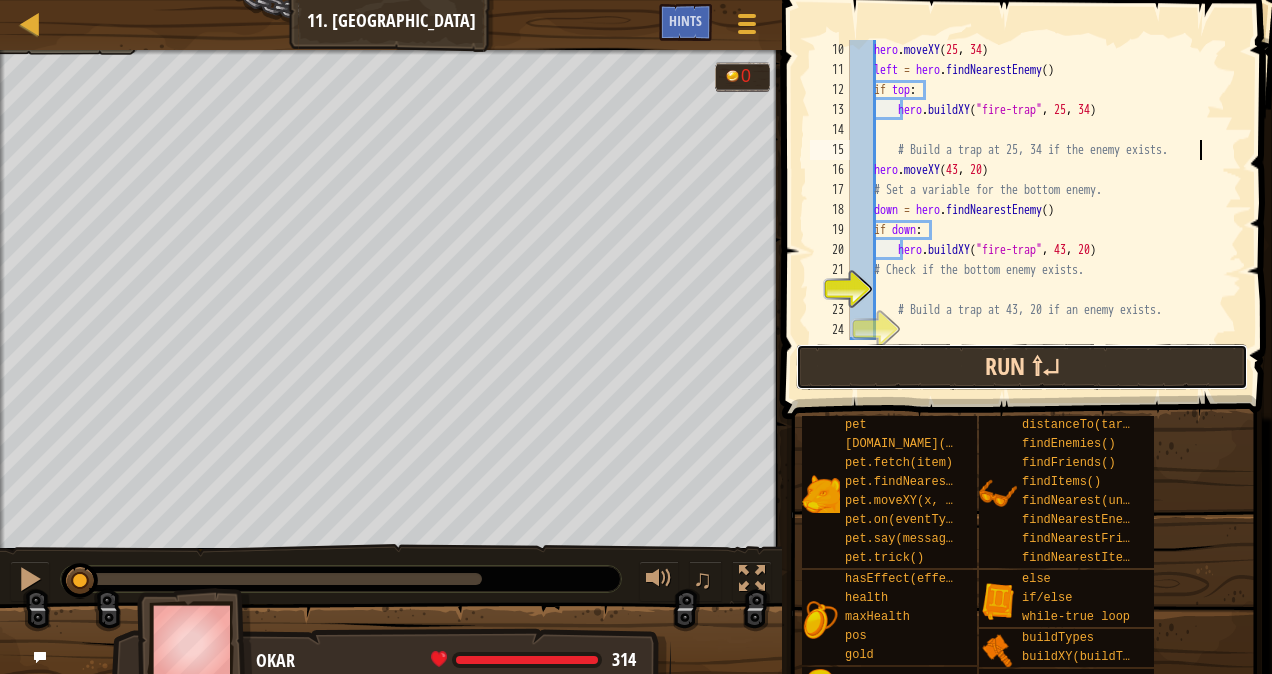 click on "Run ⇧↵" at bounding box center (1022, 367) 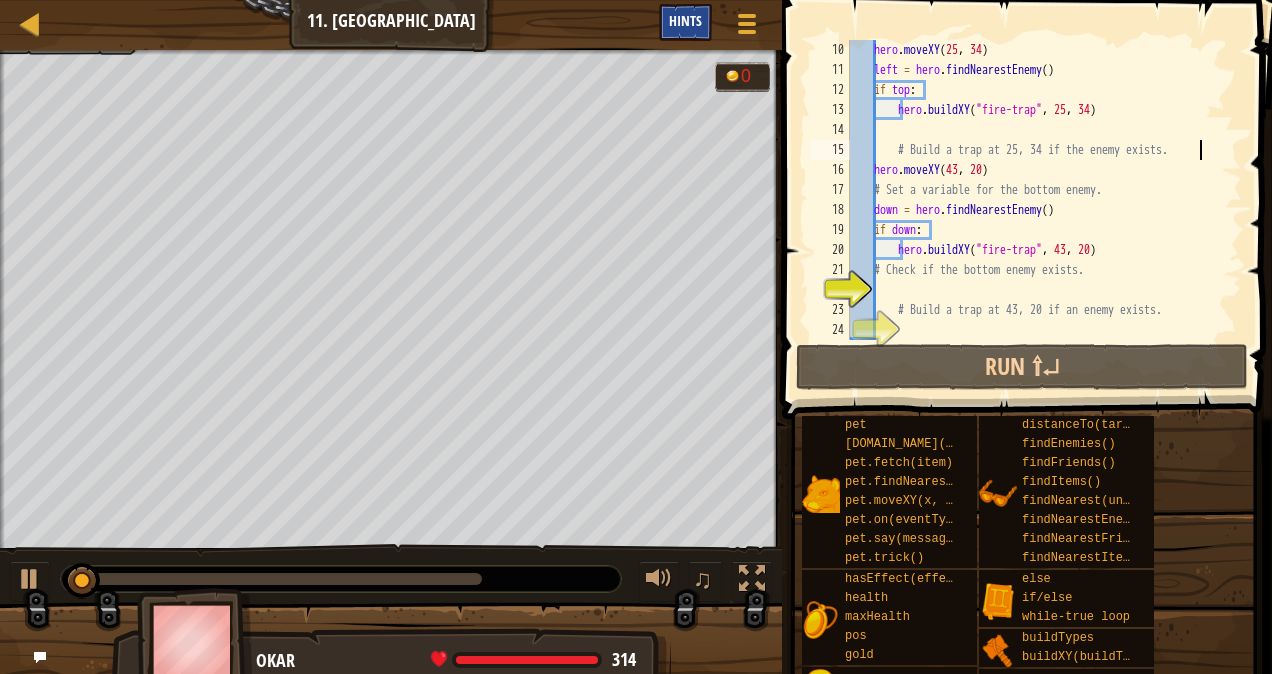click on "Hints" at bounding box center (685, 20) 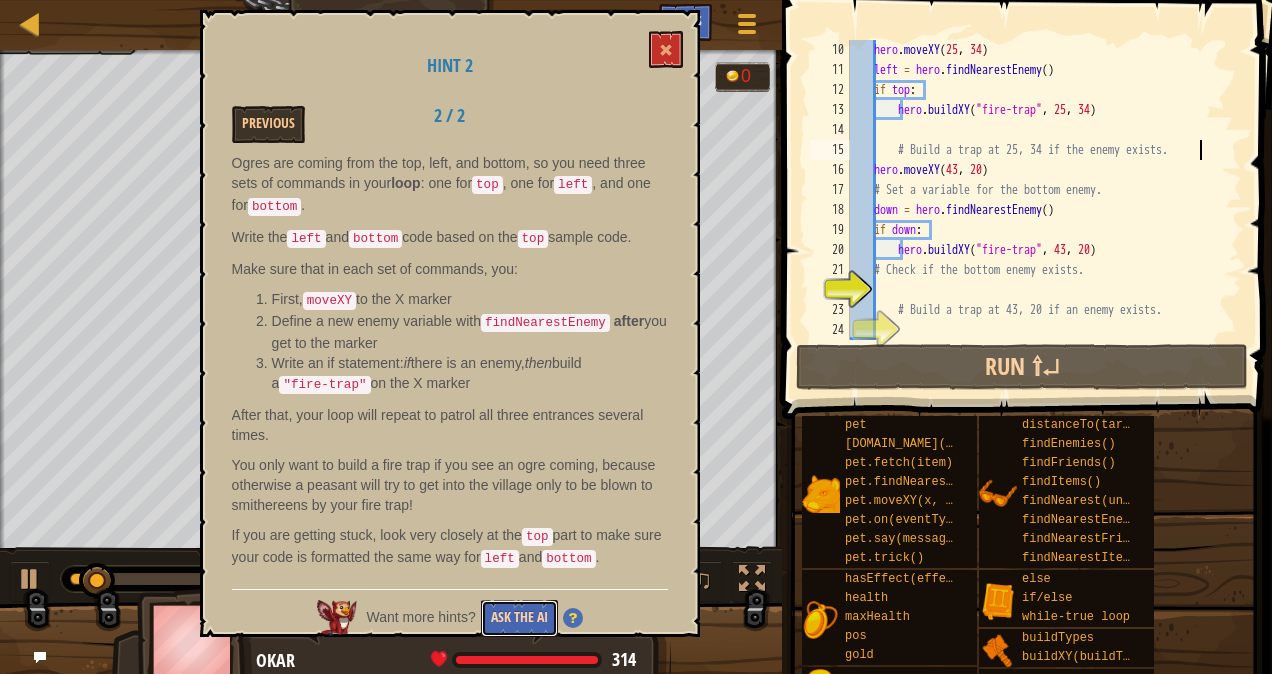 click on "Ask the AI" at bounding box center (519, 618) 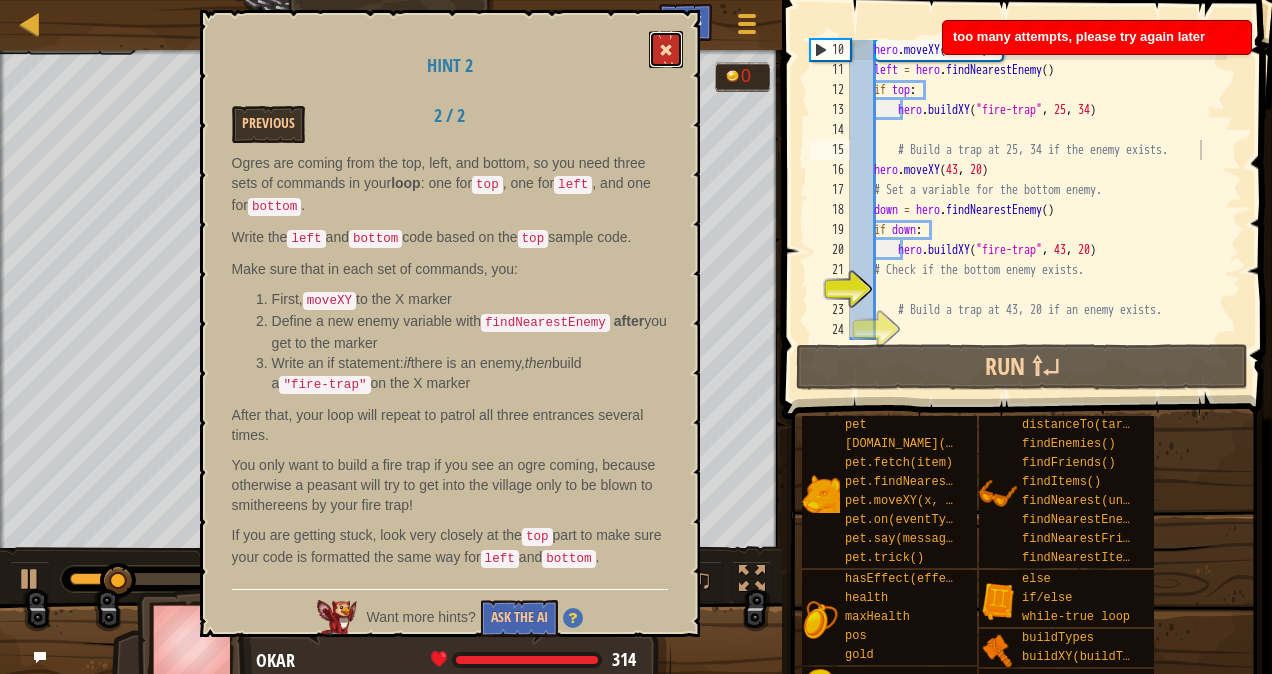 click at bounding box center (666, 50) 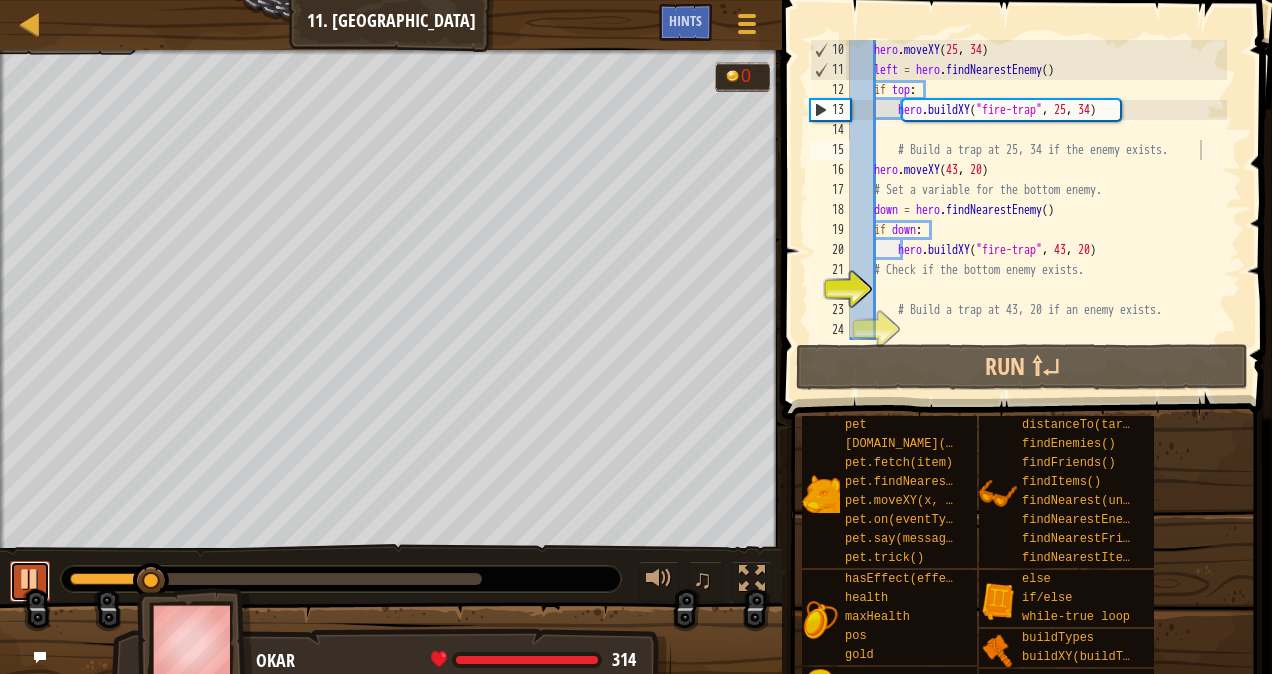 click at bounding box center (30, 579) 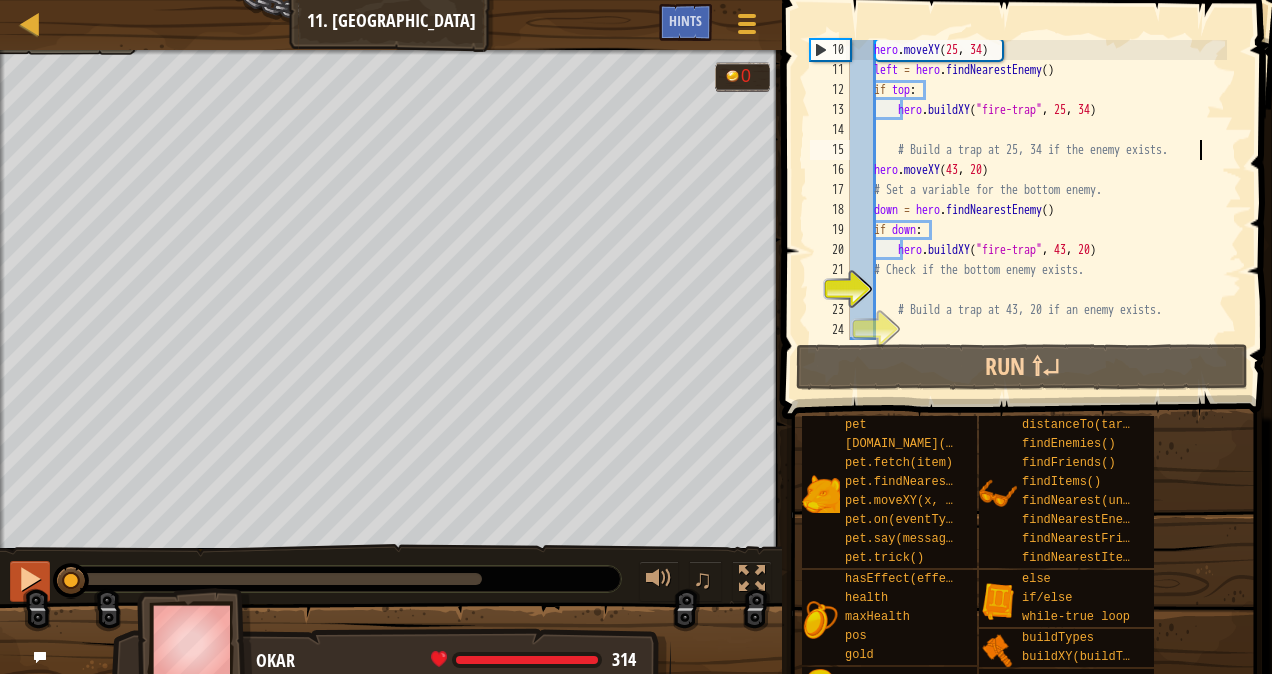 drag, startPoint x: 62, startPoint y: 590, endPoint x: 44, endPoint y: 592, distance: 18.110771 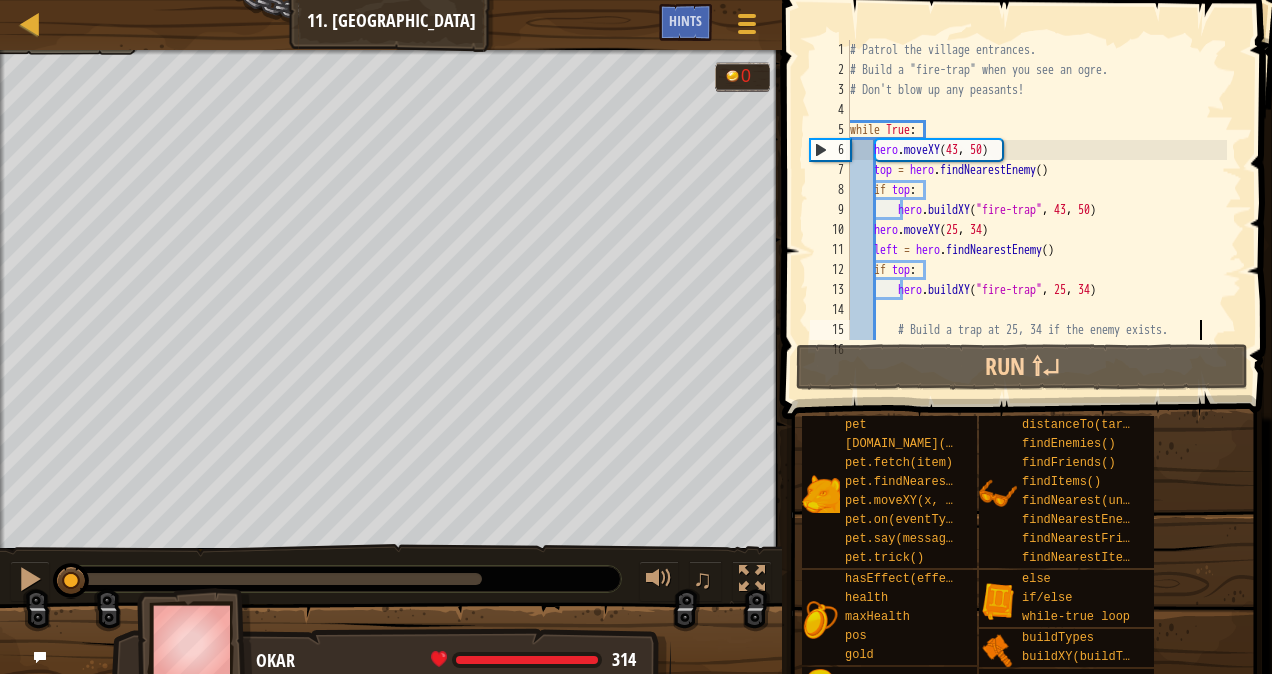 scroll, scrollTop: 0, scrollLeft: 0, axis: both 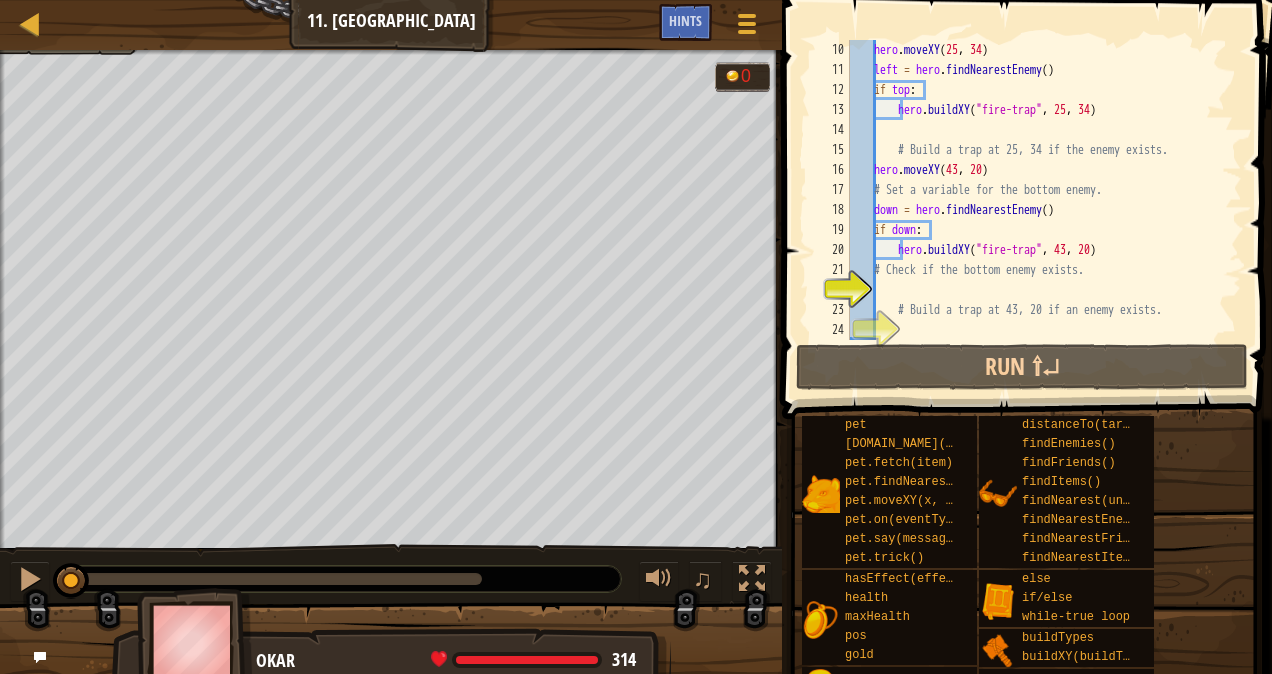 click on "hero . moveXY ( 25 ,   34 )      left   =   hero . findNearestEnemy ( )      if   top :          hero . buildXY ( "fire-trap" ,   25 ,   34 )               # Build a trap at 25, 34 if the enemy exists.      hero . moveXY ( 43 ,   20 )      # Set a variable for the bottom enemy.      down   =   hero . findNearestEnemy ( )      if   down :          hero . buildXY ( "fire-trap" ,   43 ,   20 )      # Check if the bottom enemy exists.               # Build a trap at 43, 20 if an enemy exists." at bounding box center [1036, 210] 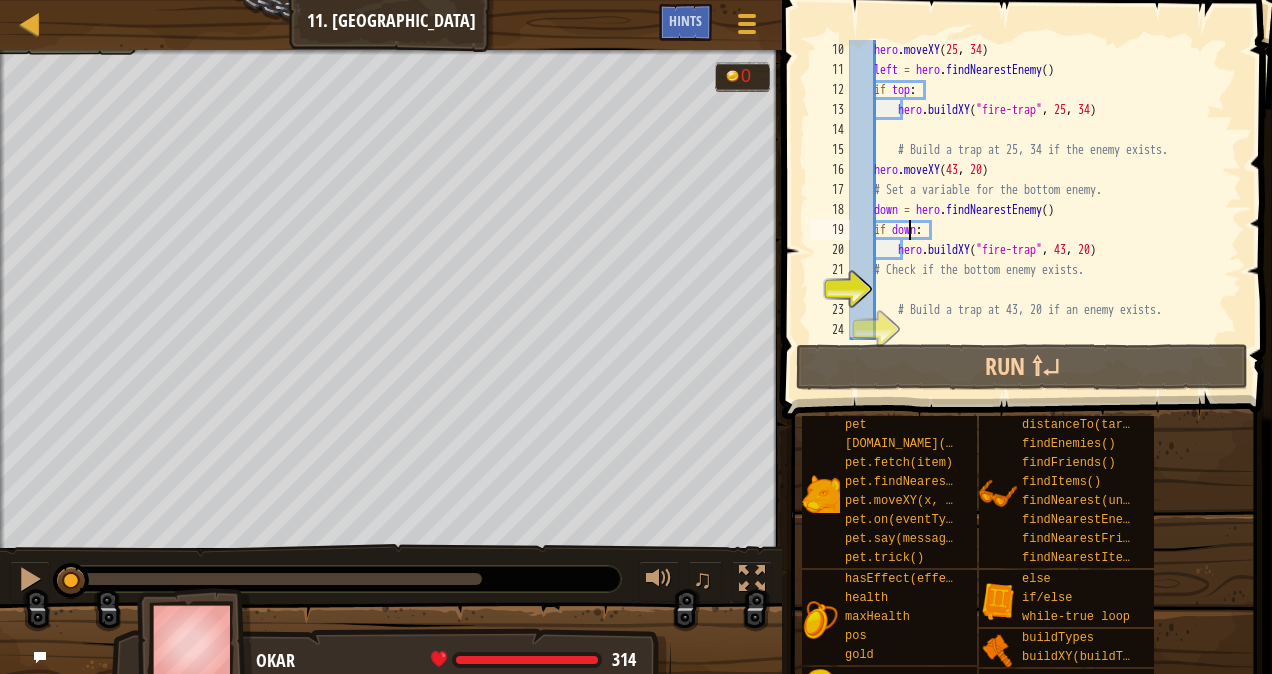click on "hero . moveXY ( 25 ,   34 )      left   =   hero . findNearestEnemy ( )      if   top :          hero . buildXY ( "fire-trap" ,   25 ,   34 )               # Build a trap at 25, 34 if the enemy exists.      hero . moveXY ( 43 ,   20 )      # Set a variable for the bottom enemy.      down   =   hero . findNearestEnemy ( )      if   down :          hero . buildXY ( "fire-trap" ,   43 ,   20 )      # Check if the bottom enemy exists.               # Build a trap at 43, 20 if an enemy exists." at bounding box center (1036, 210) 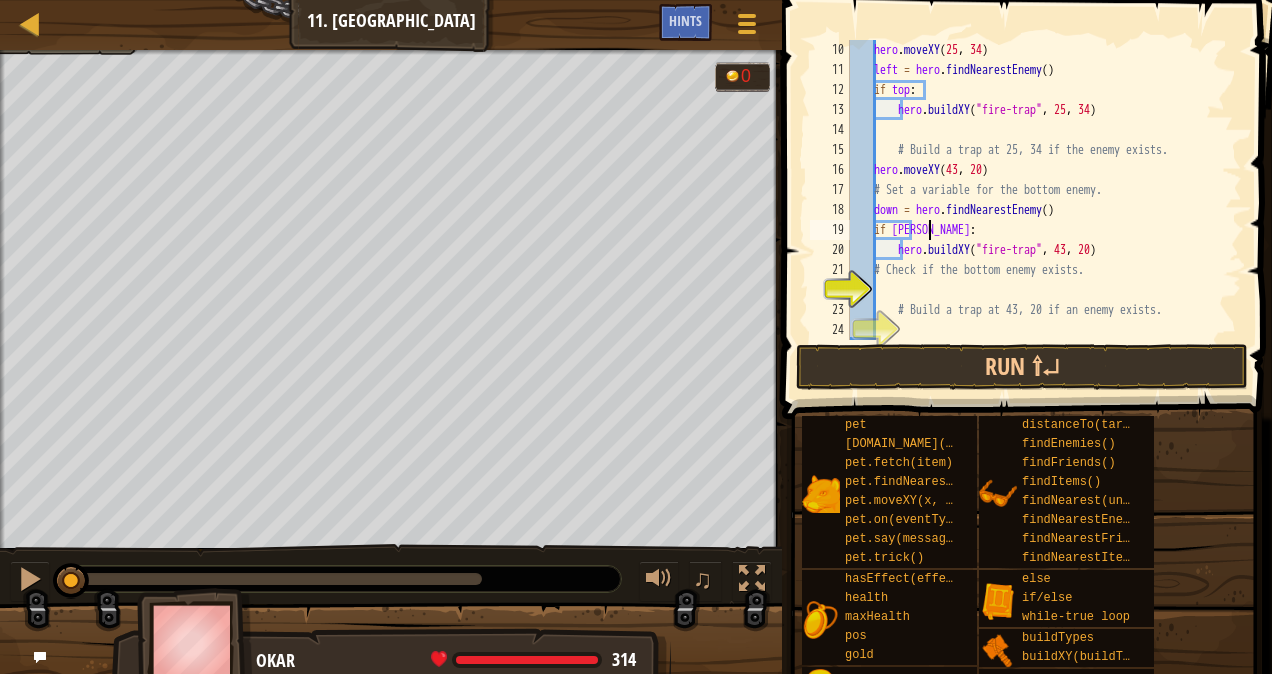 scroll, scrollTop: 9, scrollLeft: 6, axis: both 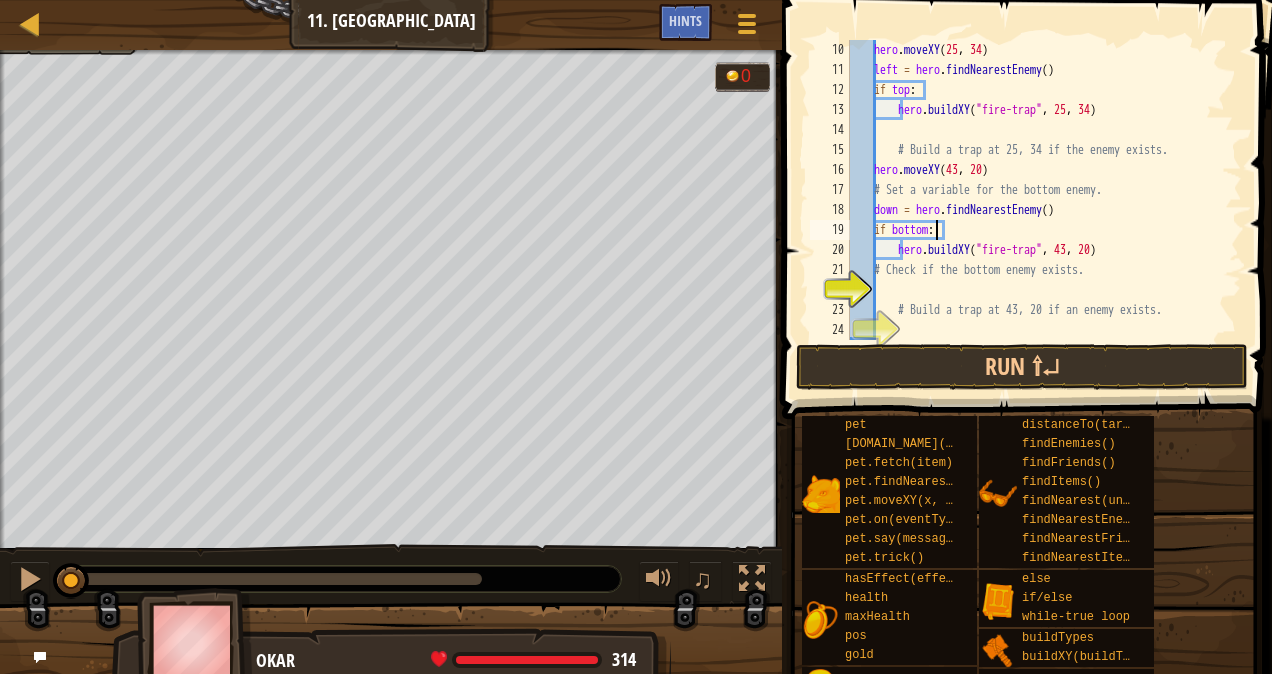 click on "hero . moveXY ( 25 ,   34 )      left   =   hero . findNearestEnemy ( )      if   top :          hero . buildXY ( "fire-trap" ,   25 ,   34 )               # Build a trap at 25, 34 if the enemy exists.      hero . moveXY ( 43 ,   20 )      # Set a variable for the bottom enemy.      down   =   hero . findNearestEnemy ( )      if   bottom :          hero . buildXY ( "fire-trap" ,   43 ,   20 )      # Check if the bottom enemy exists.               # Build a trap at 43, 20 if an enemy exists." at bounding box center (1036, 210) 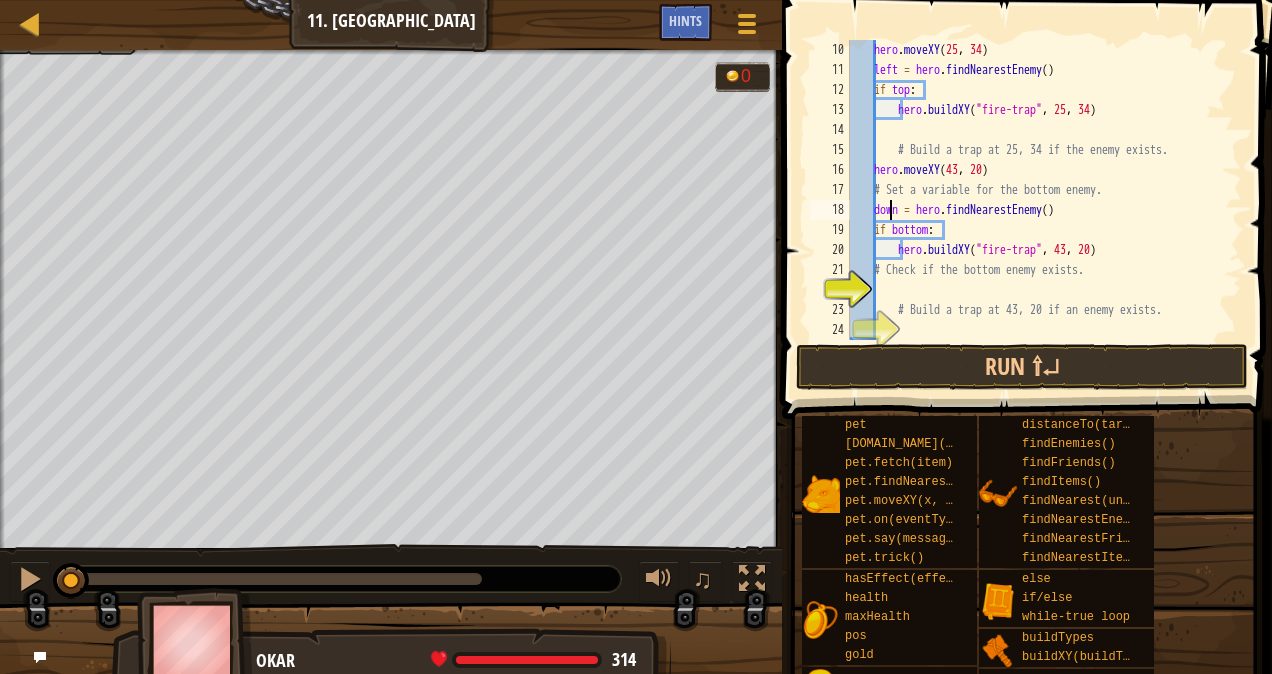 click on "hero . moveXY ( 25 ,   34 )      left   =   hero . findNearestEnemy ( )      if   top :          hero . buildXY ( "fire-trap" ,   25 ,   34 )               # Build a trap at 25, 34 if the enemy exists.      hero . moveXY ( 43 ,   20 )      # Set a variable for the bottom enemy.      down   =   hero . findNearestEnemy ( )      if   bottom :          hero . buildXY ( "fire-trap" ,   43 ,   20 )      # Check if the bottom enemy exists.               # Build a trap at 43, 20 if an enemy exists." at bounding box center [1036, 210] 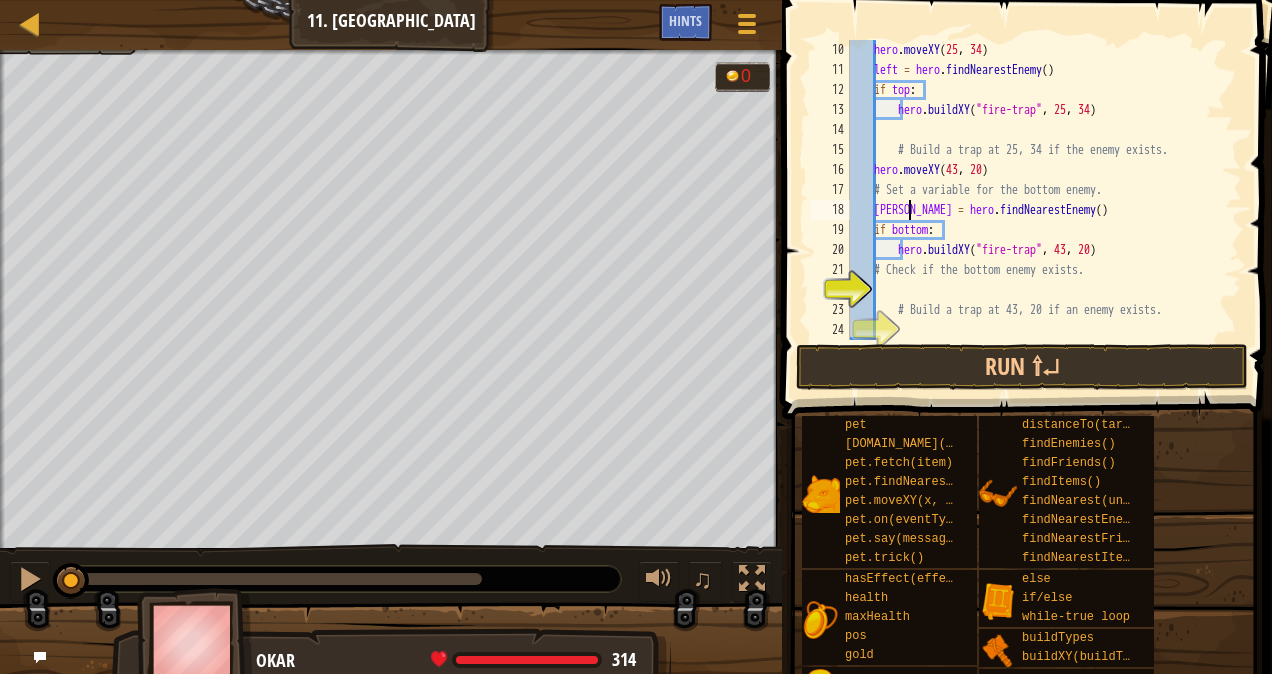 scroll, scrollTop: 9, scrollLeft: 6, axis: both 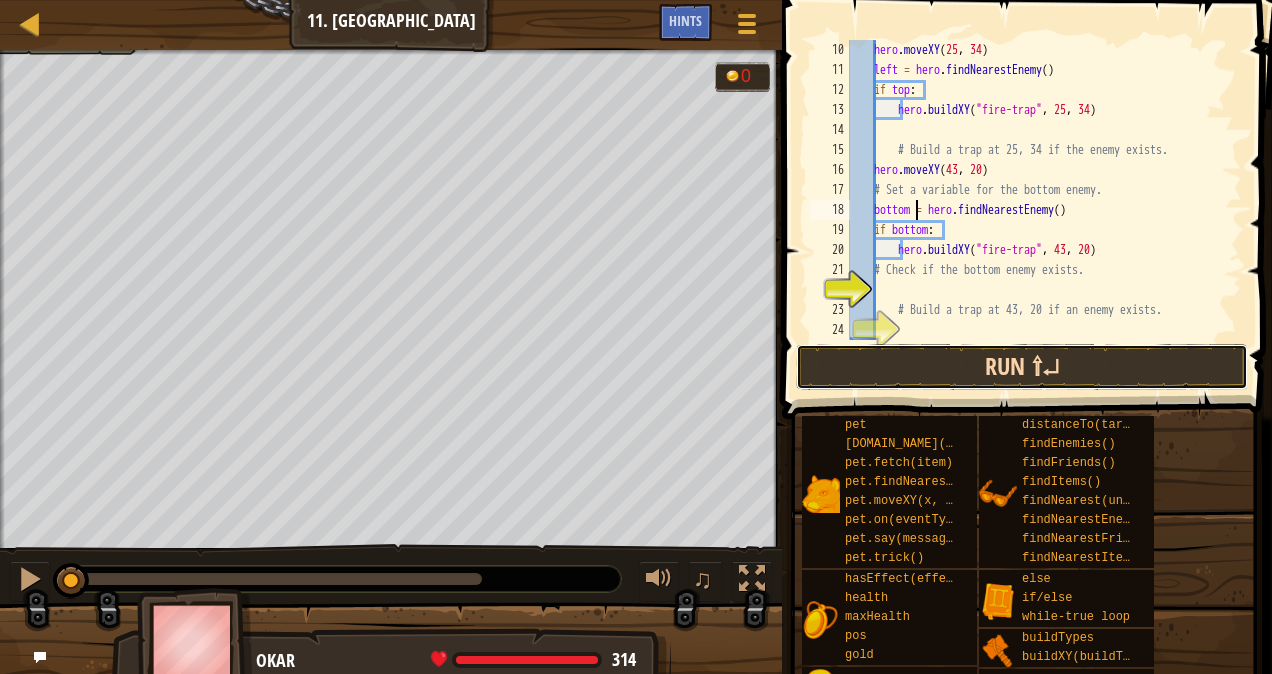 click on "Run ⇧↵" at bounding box center (1022, 367) 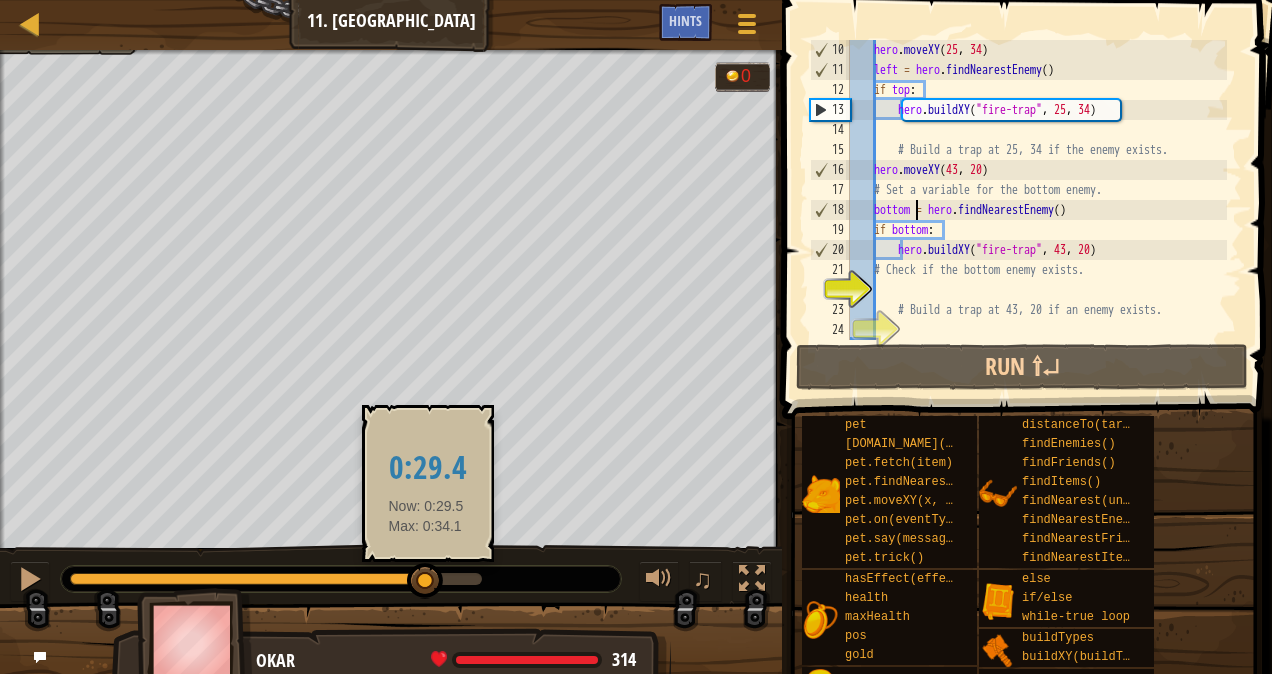 drag, startPoint x: 470, startPoint y: 575, endPoint x: 425, endPoint y: 576, distance: 45.01111 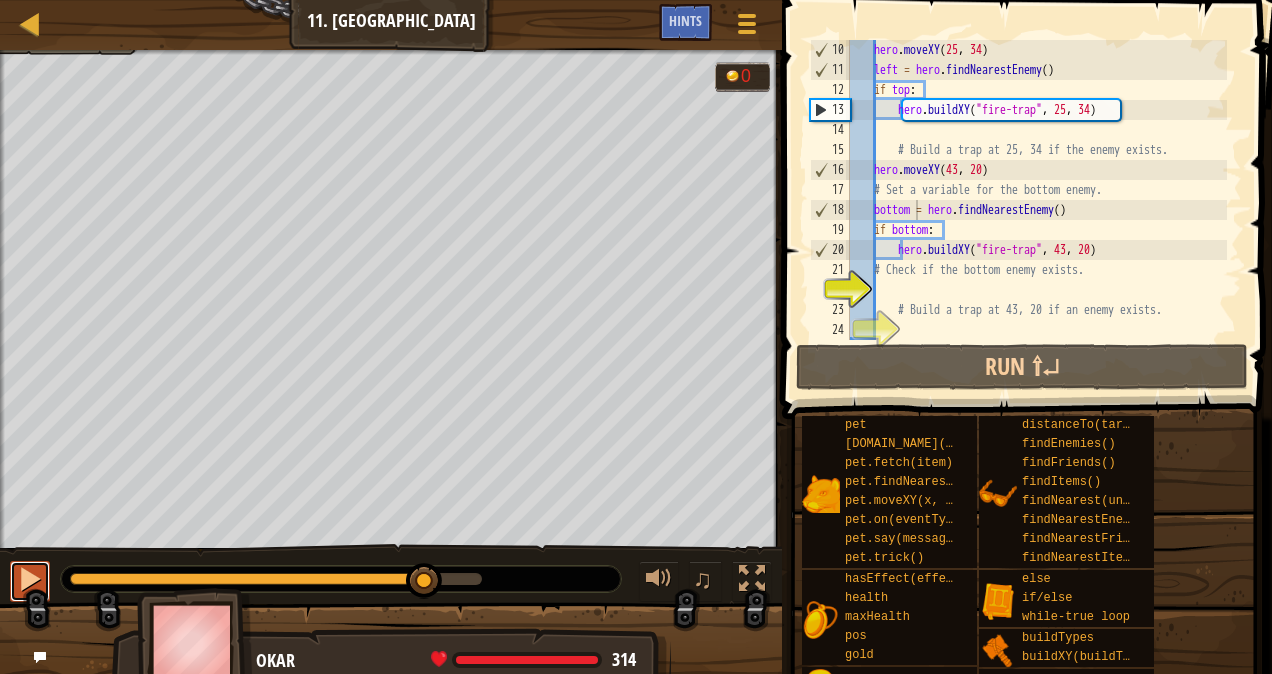 click at bounding box center (30, 579) 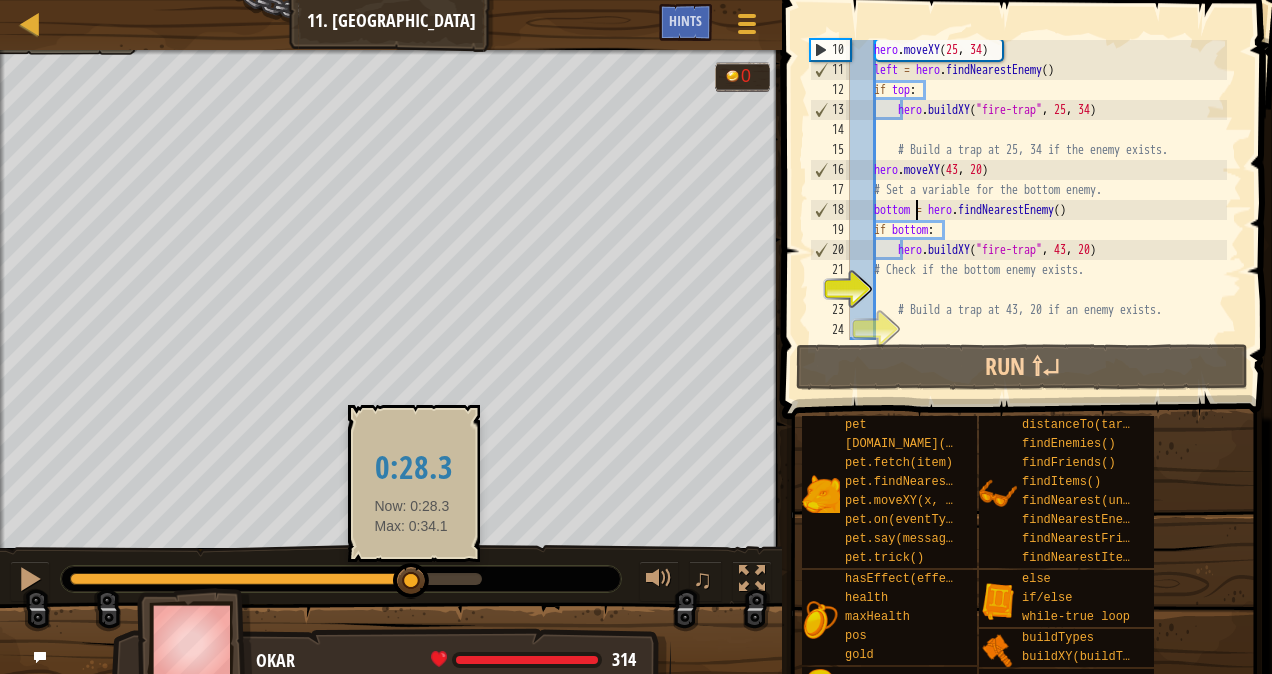 drag, startPoint x: 476, startPoint y: 570, endPoint x: 412, endPoint y: 578, distance: 64.49806 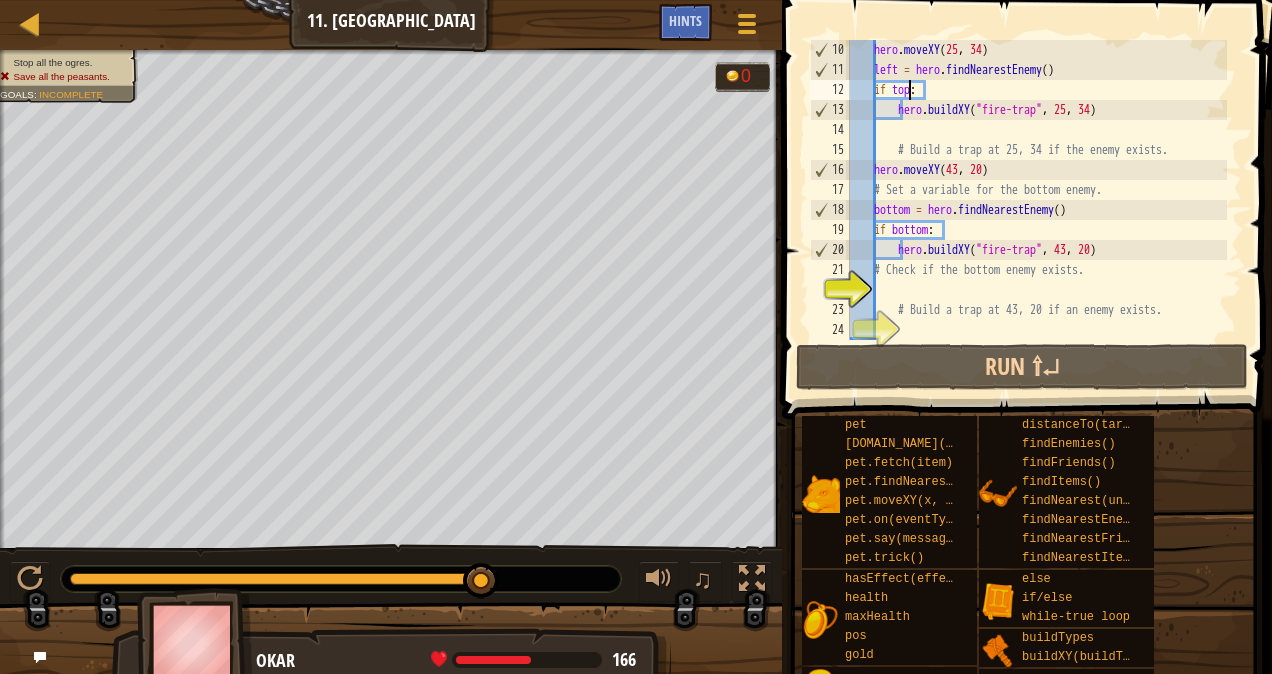 click on "hero . moveXY ( 25 ,   34 )      left   =   hero . findNearestEnemy ( )      if   top :          hero . buildXY ( "fire-trap" ,   25 ,   34 )               # Build a trap at 25, 34 if the enemy exists.      hero . moveXY ( 43 ,   20 )      # Set a variable for the bottom enemy.      bottom   =   hero . findNearestEnemy ( )      if   bottom :          hero . buildXY ( "fire-trap" ,   43 ,   20 )      # Check if the bottom enemy exists.               # Build a trap at 43, 20 if an enemy exists." at bounding box center [1036, 210] 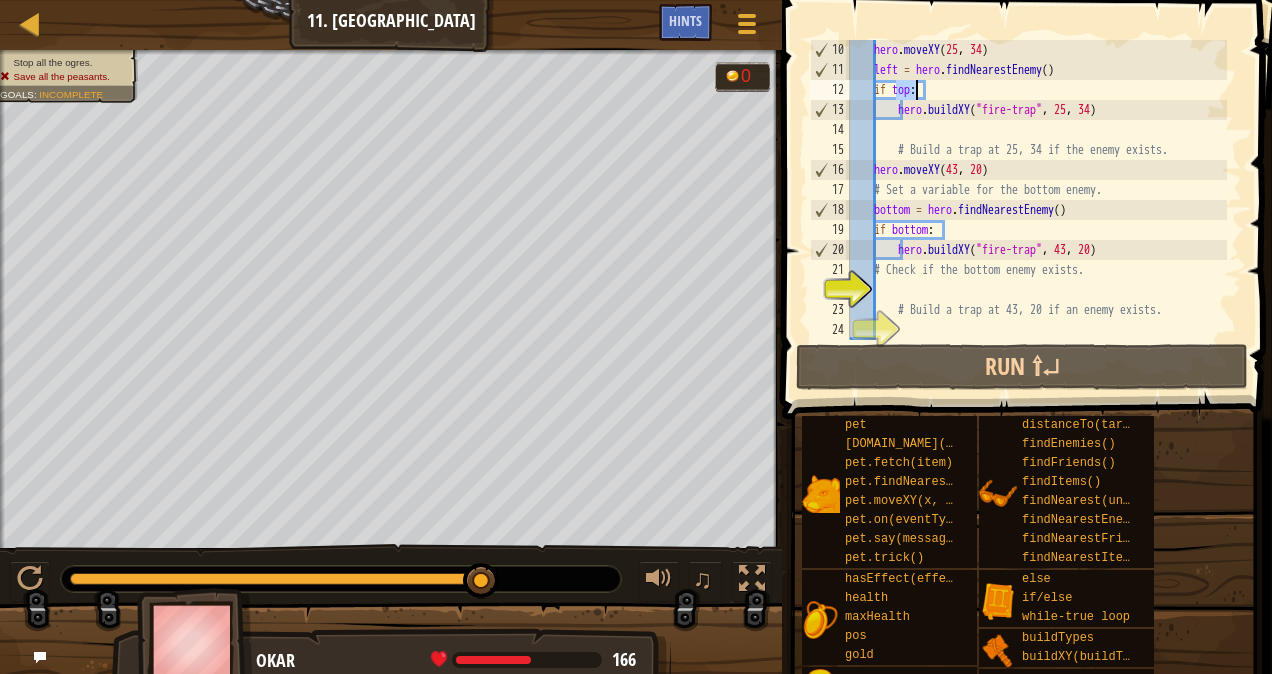 click on "hero . moveXY ( 25 ,   34 )      left   =   hero . findNearestEnemy ( )      if   top :          hero . buildXY ( "fire-trap" ,   25 ,   34 )               # Build a trap at 25, 34 if the enemy exists.      hero . moveXY ( 43 ,   20 )      # Set a variable for the bottom enemy.      bottom   =   hero . findNearestEnemy ( )      if   bottom :          hero . buildXY ( "fire-trap" ,   43 ,   20 )      # Check if the bottom enemy exists.               # Build a trap at 43, 20 if an enemy exists." at bounding box center [1036, 210] 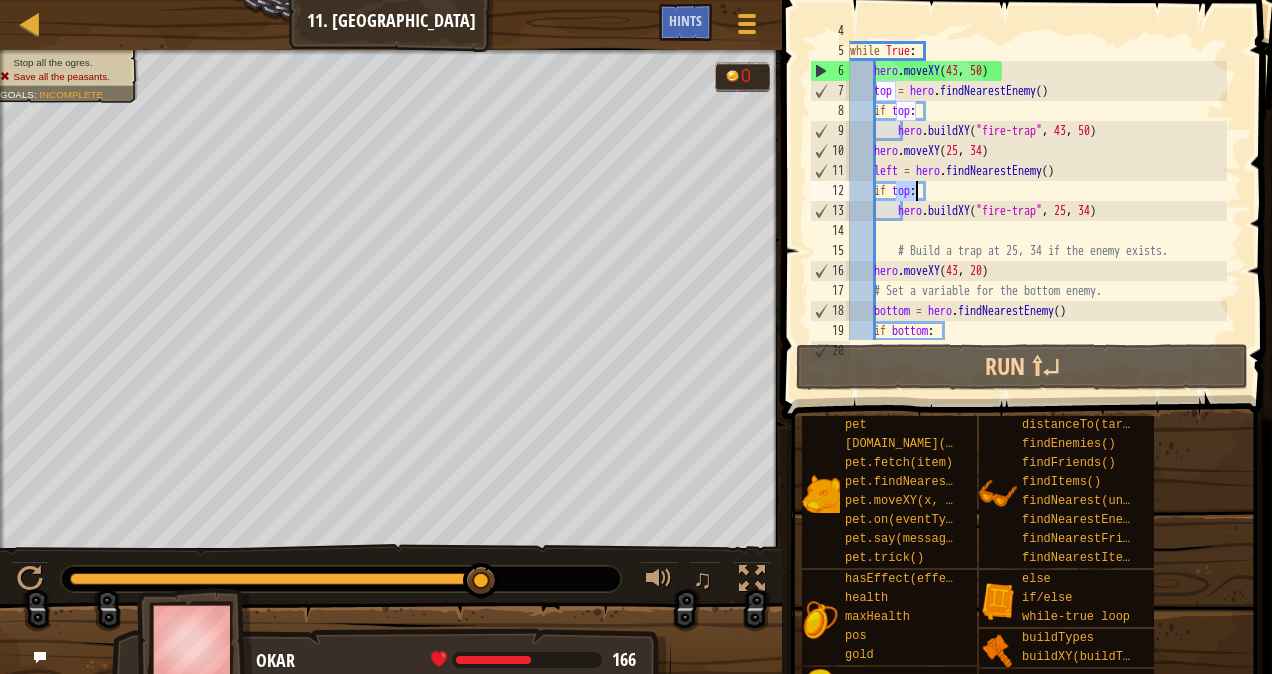 scroll, scrollTop: 79, scrollLeft: 0, axis: vertical 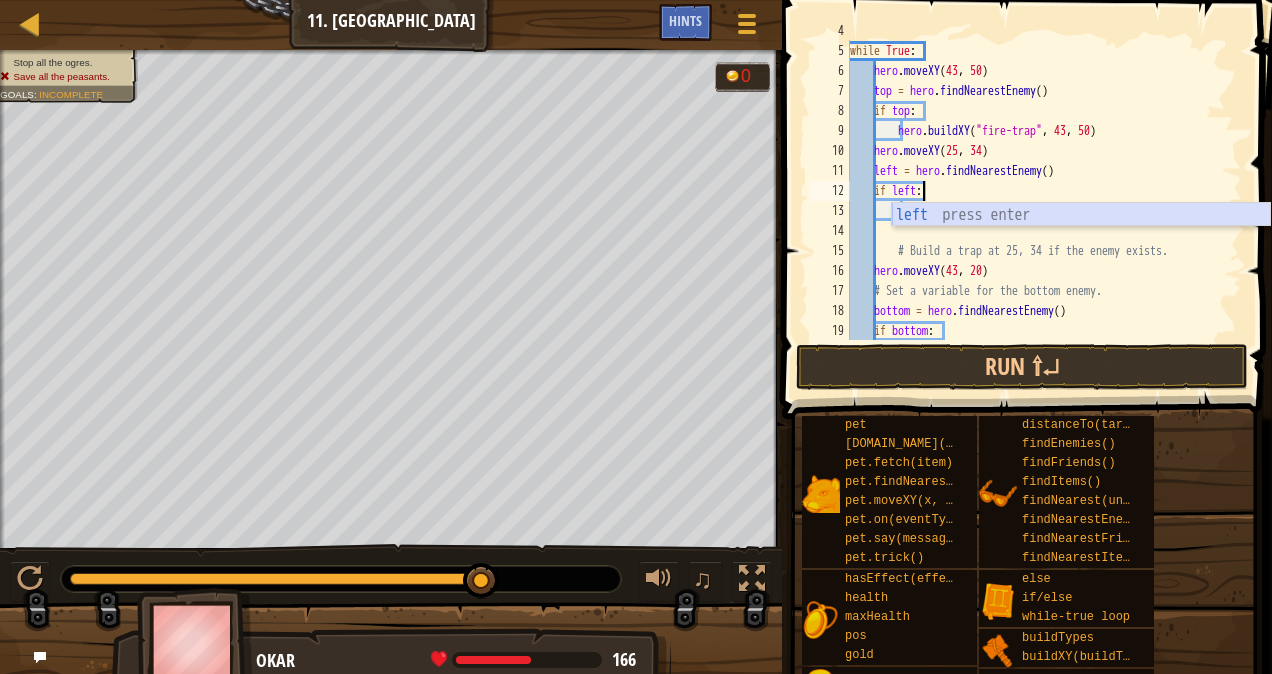 click on "left press enter" at bounding box center (1081, 239) 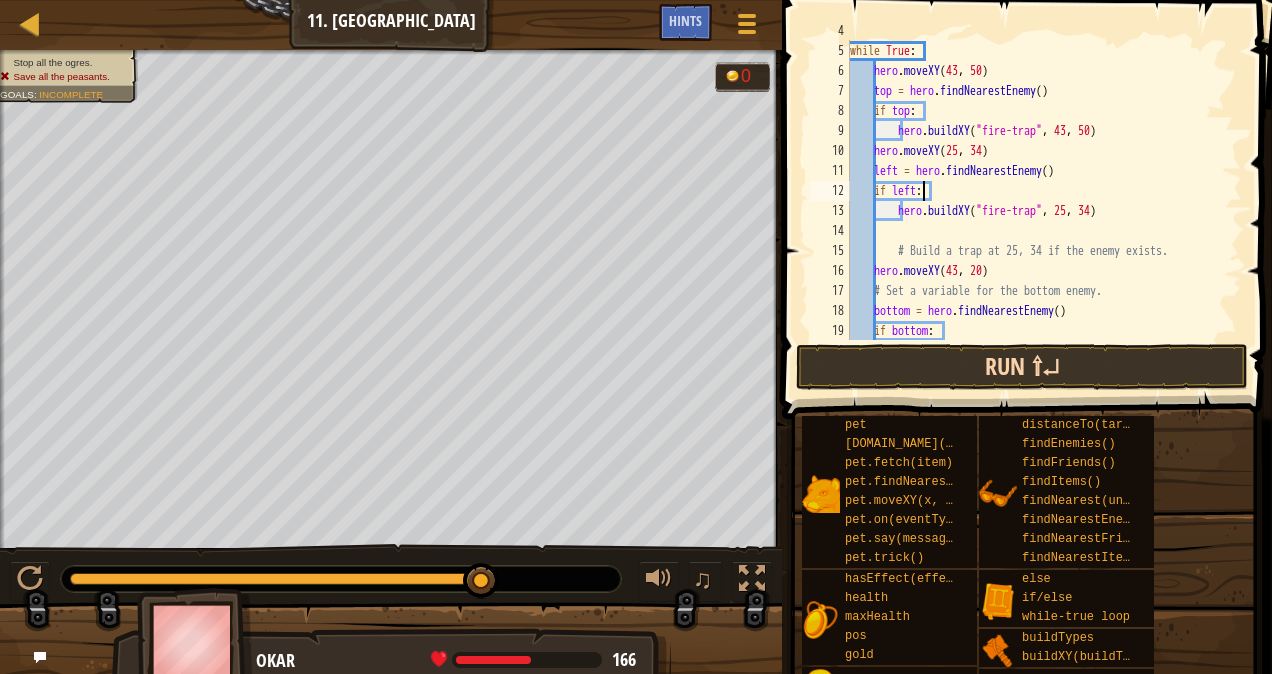 type on "if left:" 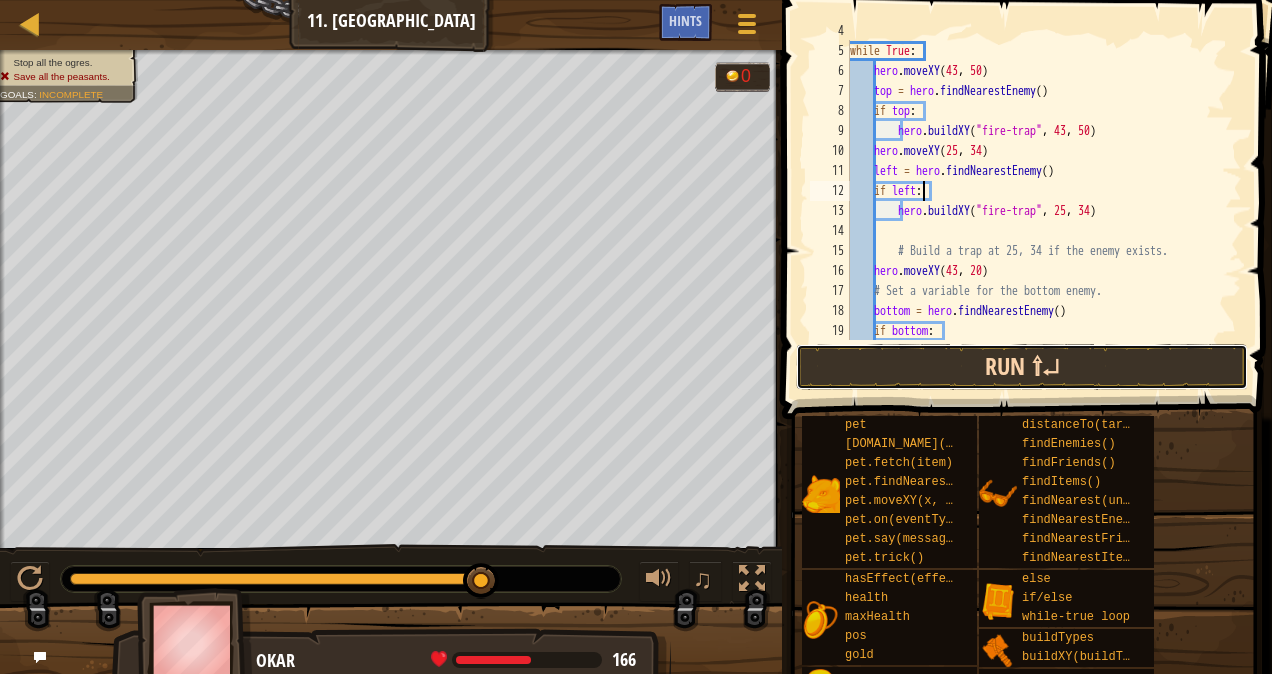 click on "Run ⇧↵" at bounding box center [1022, 367] 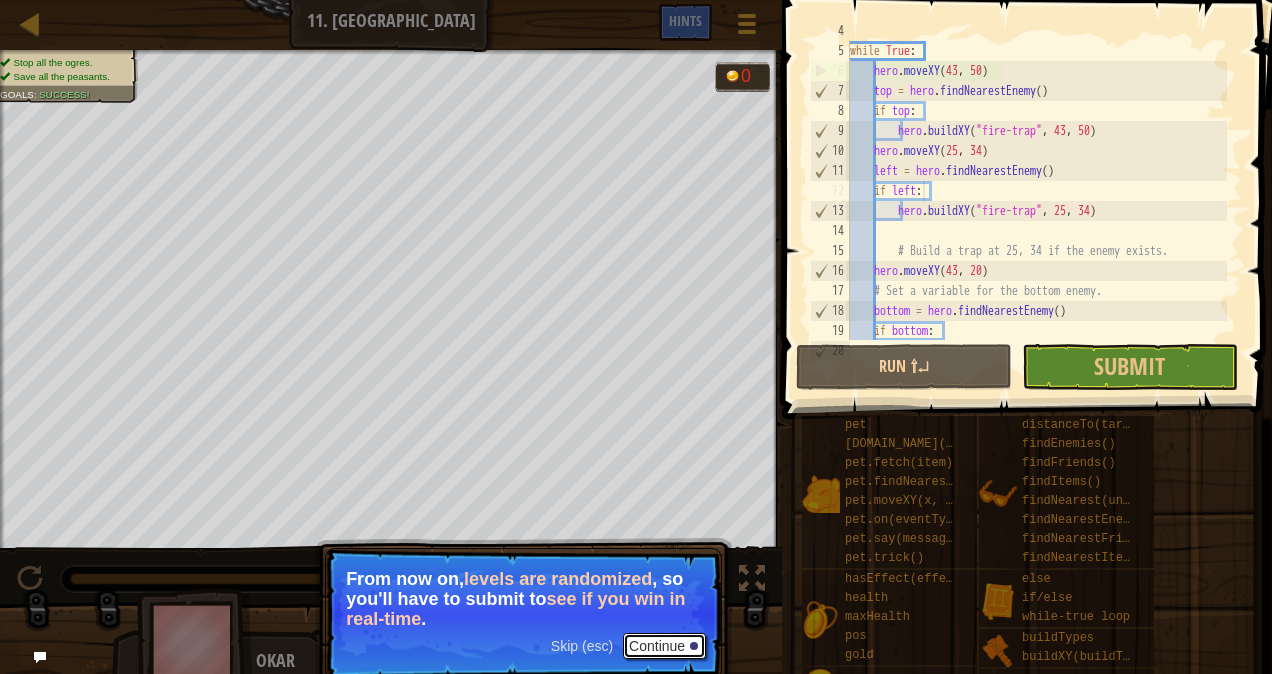 click on "Continue" at bounding box center [664, 646] 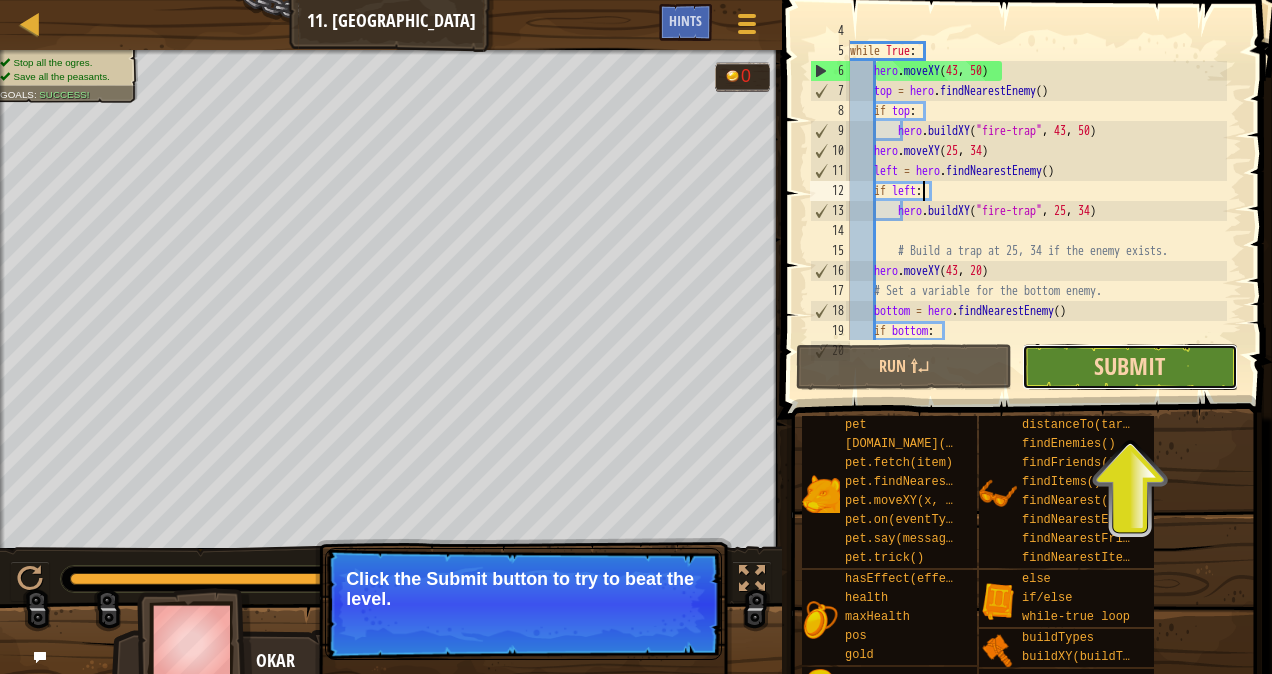 click on "Submit" at bounding box center (1129, 366) 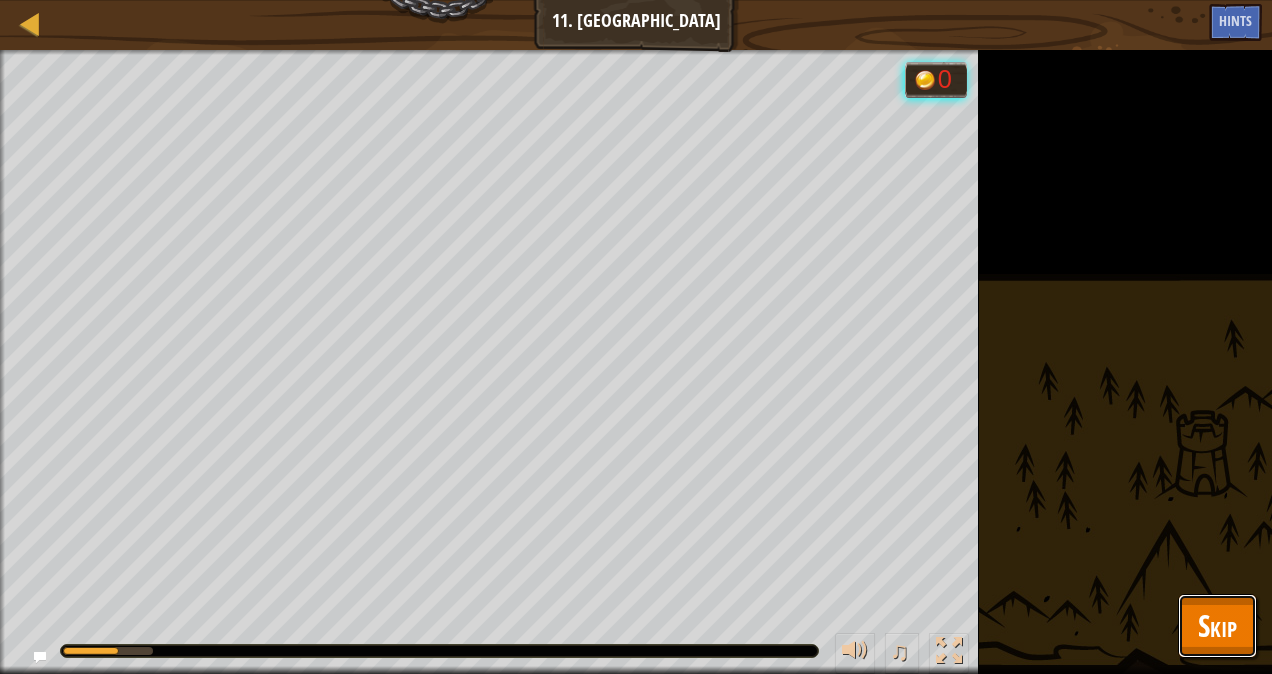 click on "Skip" at bounding box center [1217, 625] 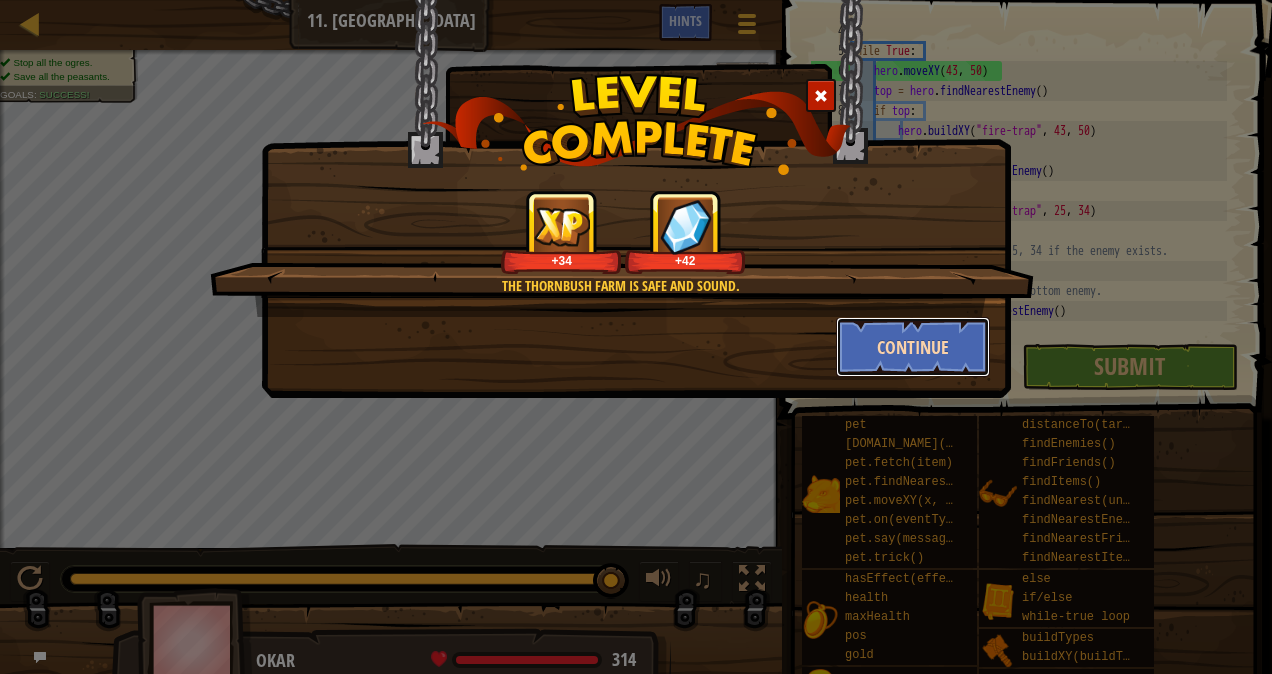 click on "Continue" at bounding box center (913, 347) 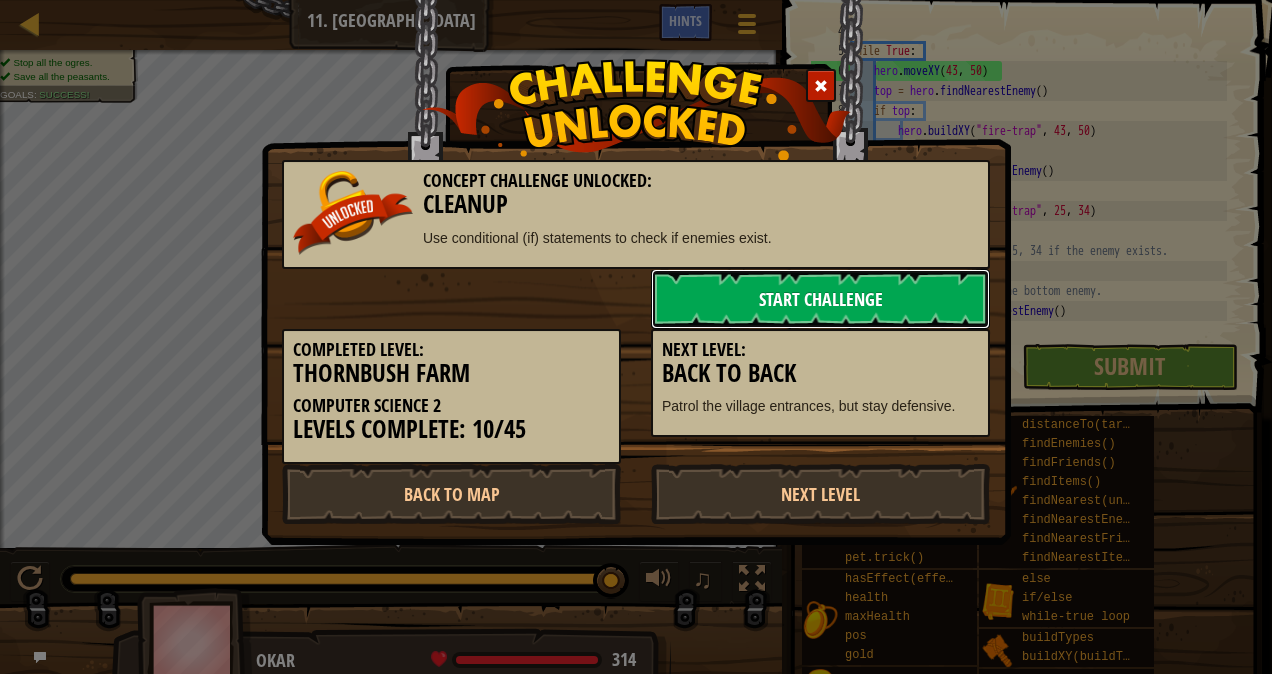 click on "Start Challenge" at bounding box center (820, 299) 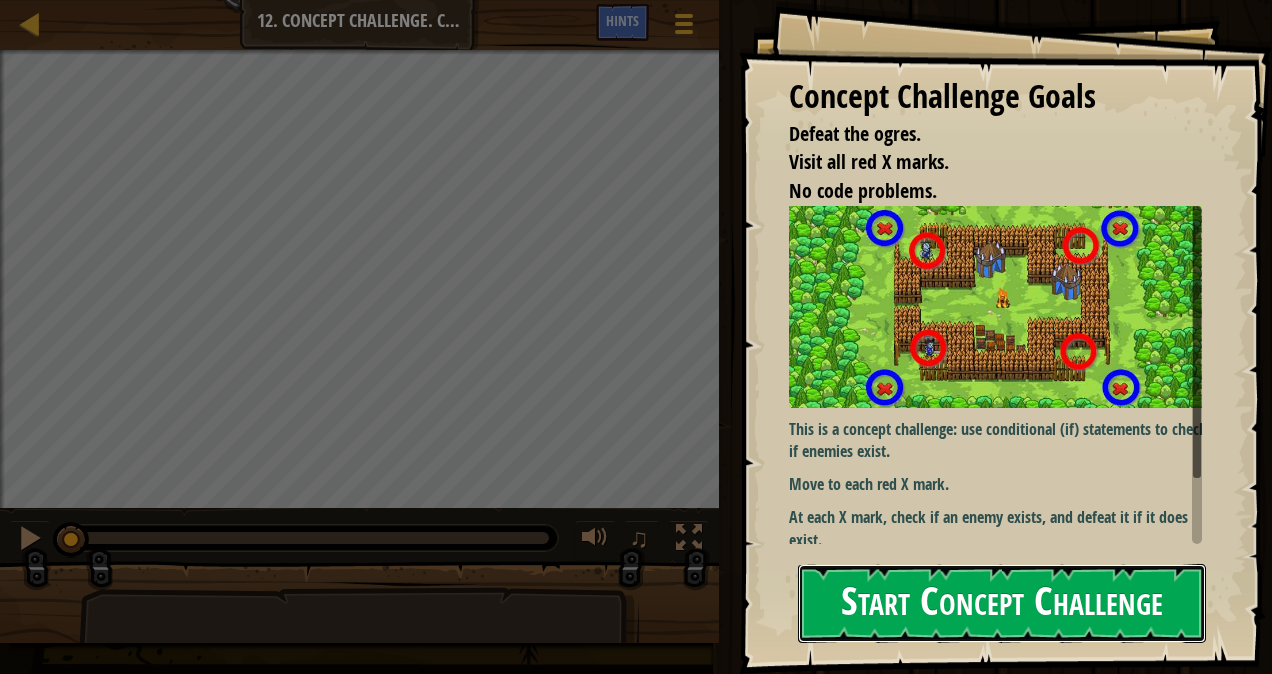 click on "Start Concept Challenge" at bounding box center (1002, 603) 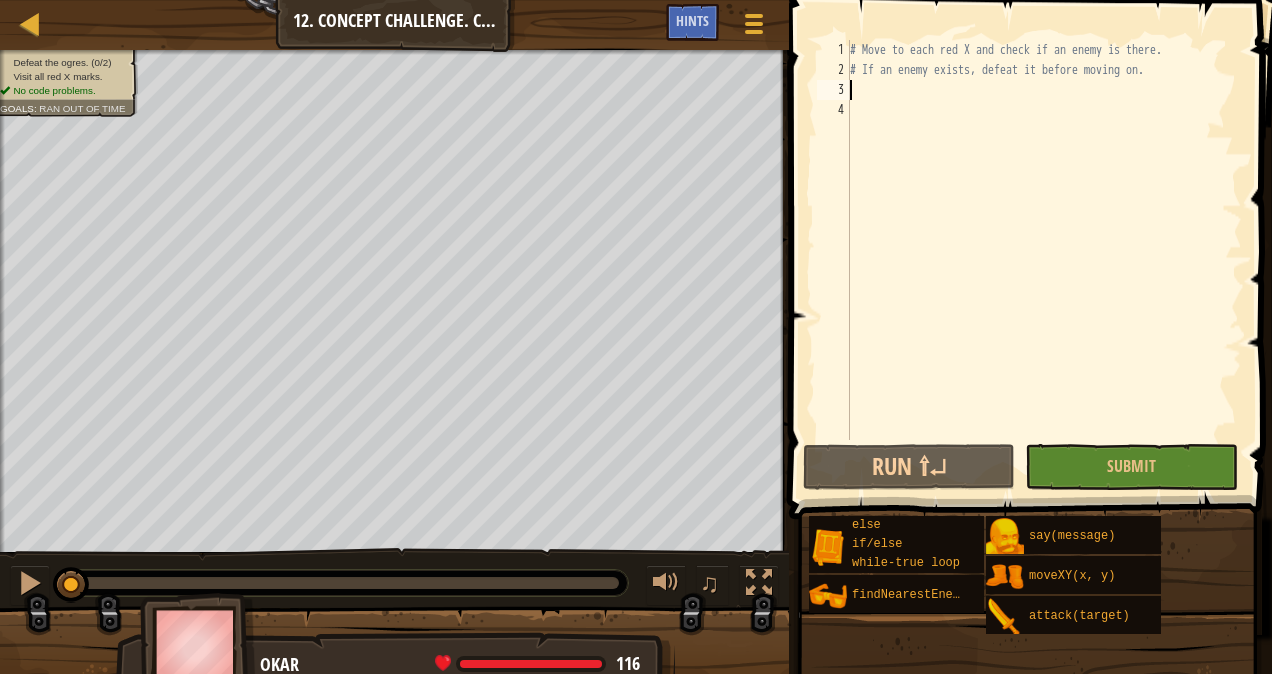 click on "# Move to each red X and check if an enemy is there. # If an enemy exists, defeat it before moving on." at bounding box center [1044, 260] 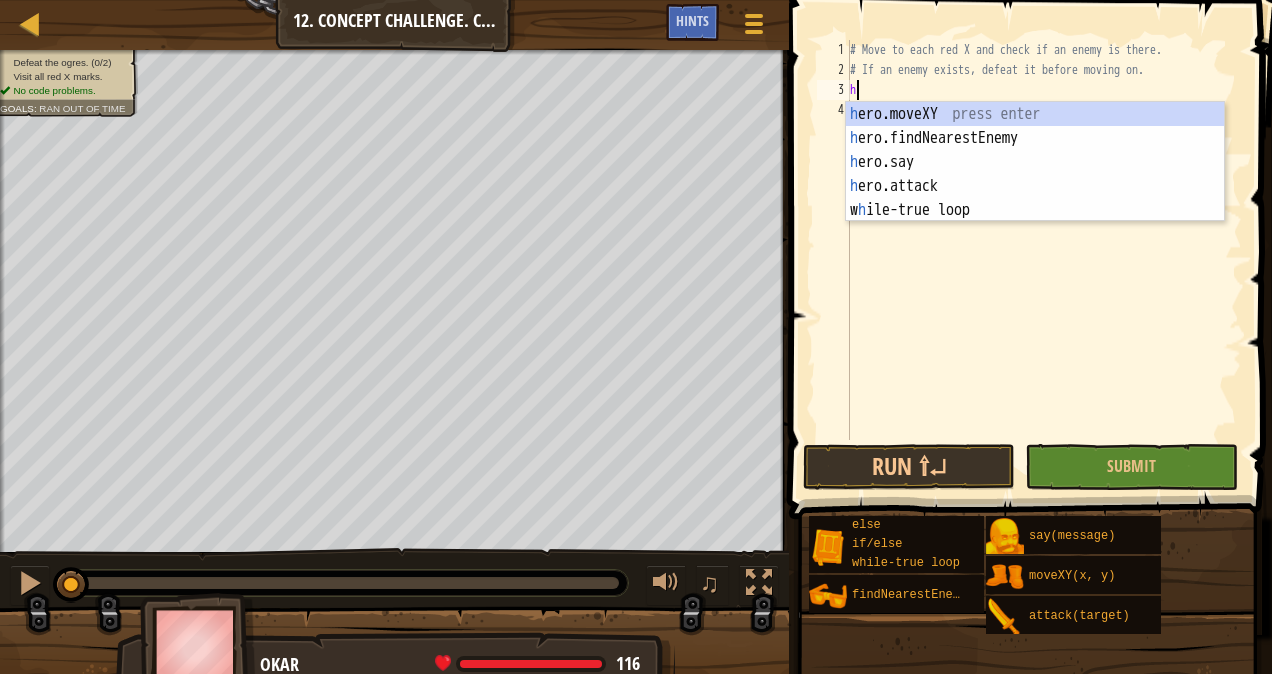 scroll, scrollTop: 9, scrollLeft: 0, axis: vertical 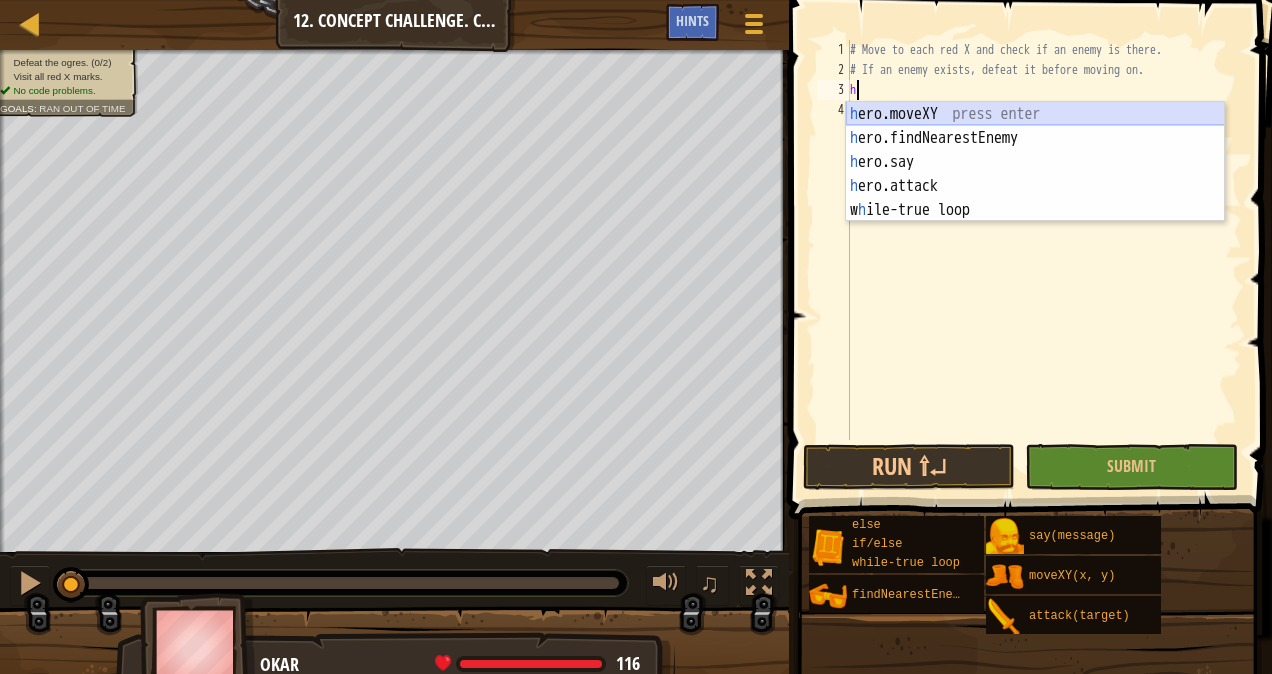 click on "h ero.moveXY press enter h ero.findNearestEnemy press enter h ero.say press enter h ero.attack press enter w h ile-true loop press enter" at bounding box center (1035, 186) 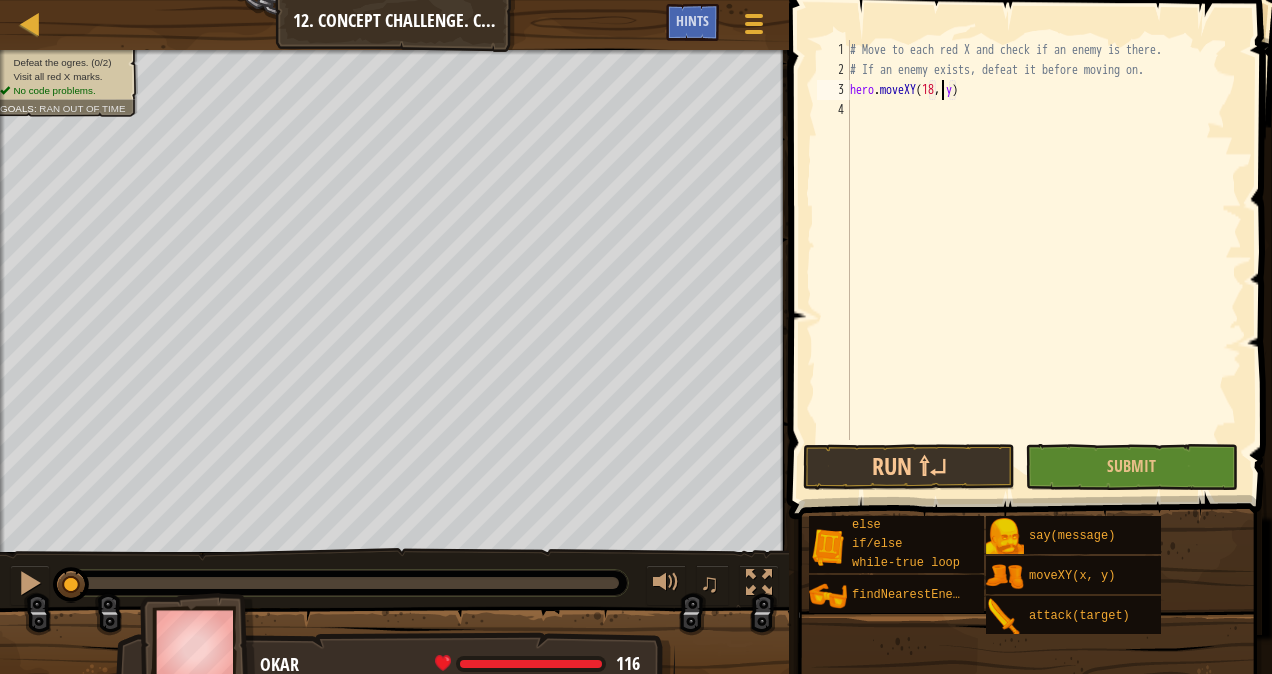 scroll, scrollTop: 9, scrollLeft: 8, axis: both 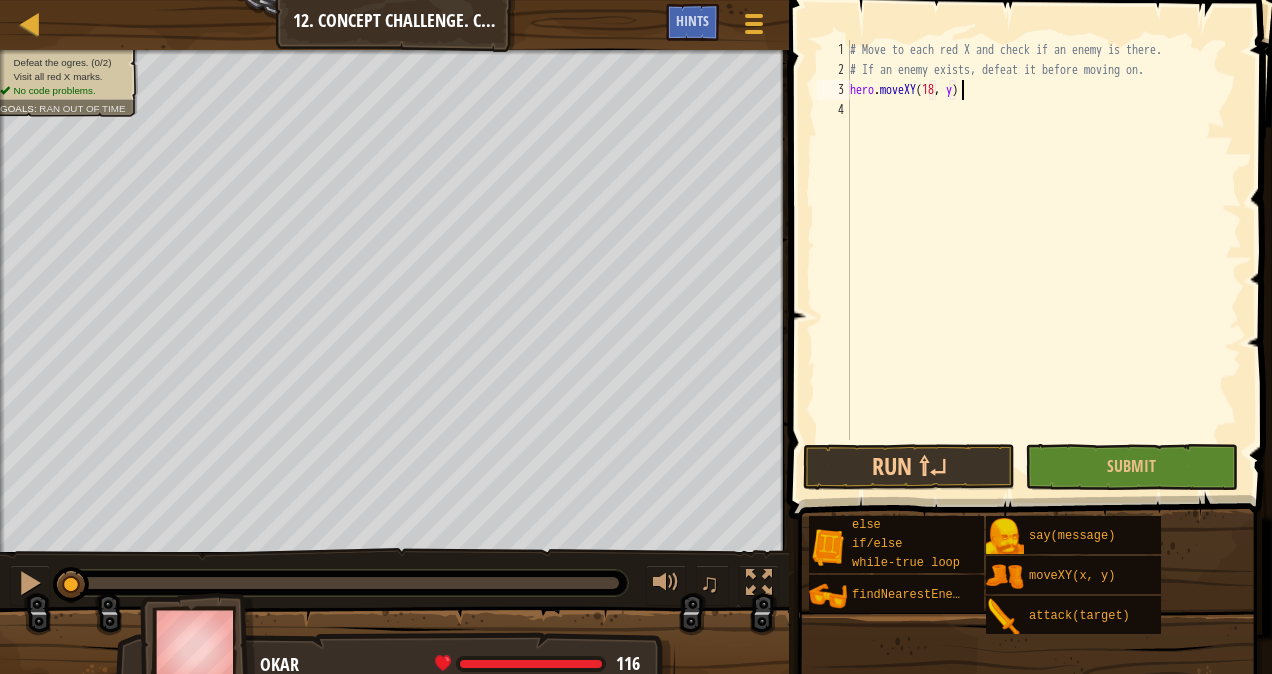 click on "# Move to each red X and check if an enemy is there. # If an enemy exists, defeat it before moving on. hero . moveXY ( 18 ,   y )" at bounding box center [1044, 260] 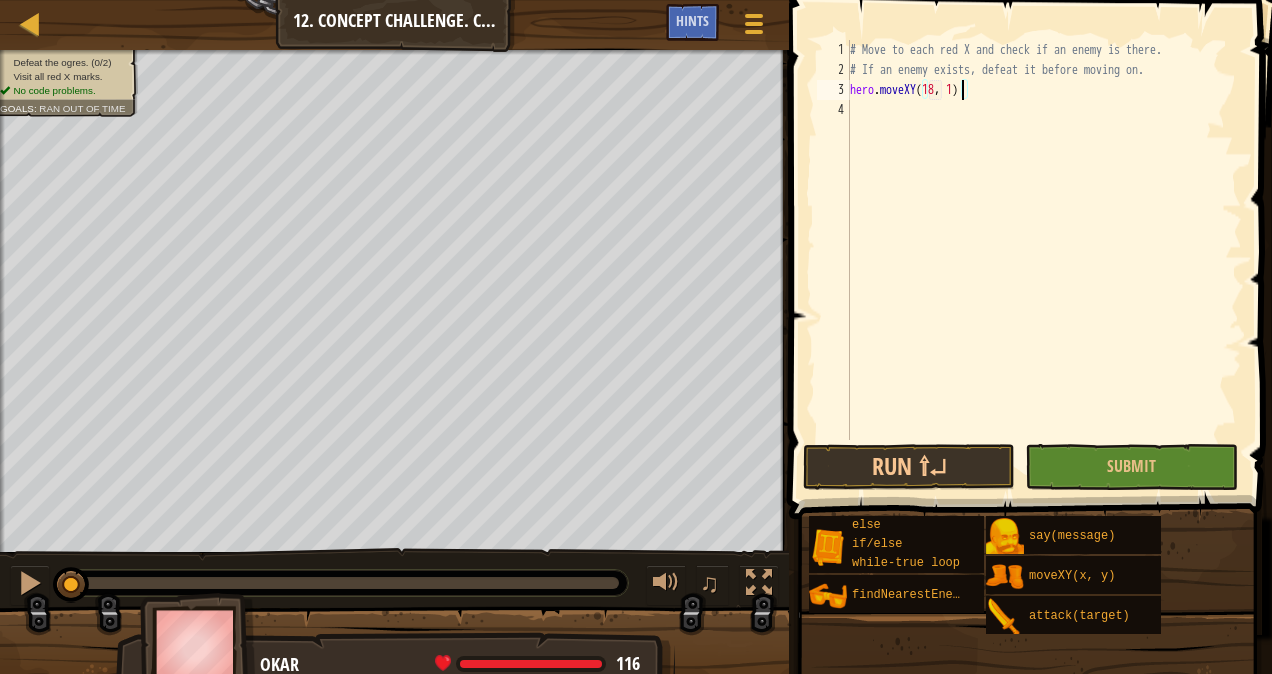 type on "hero.moveXY(18, 14)" 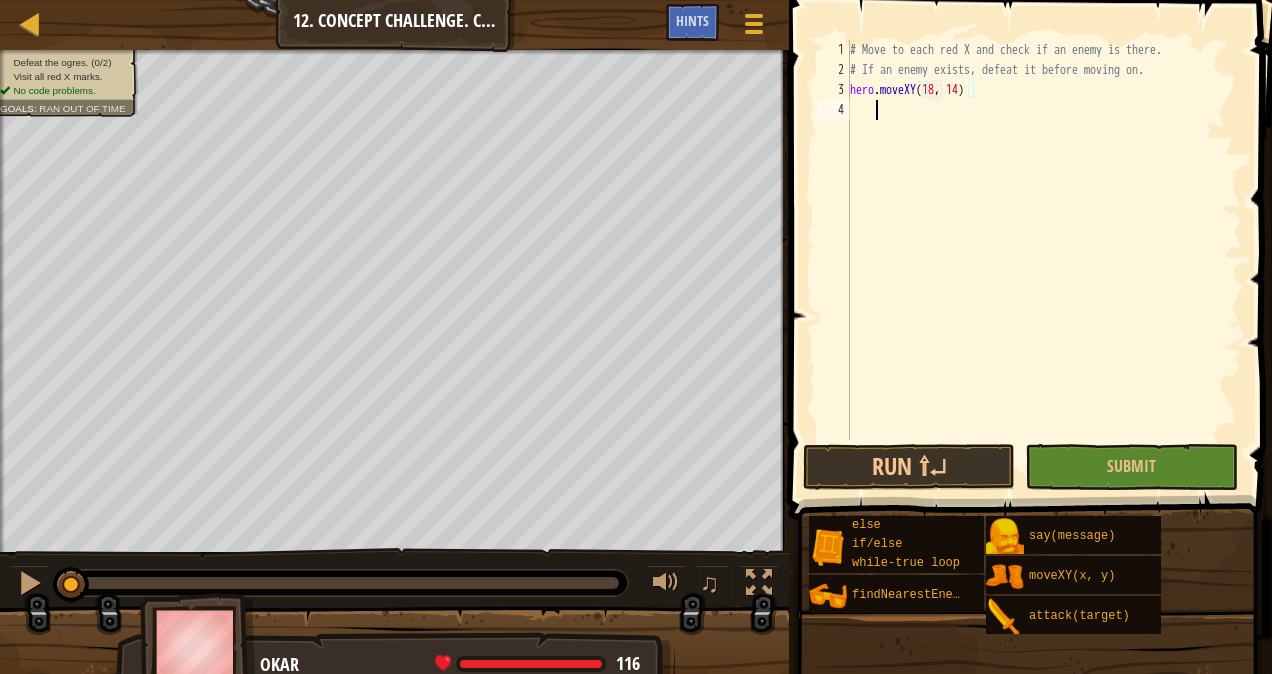 click on "# Move to each red X and check if an enemy is there. # If an enemy exists, defeat it before moving on. hero . moveXY ( 18 ,   14 )" at bounding box center (1044, 260) 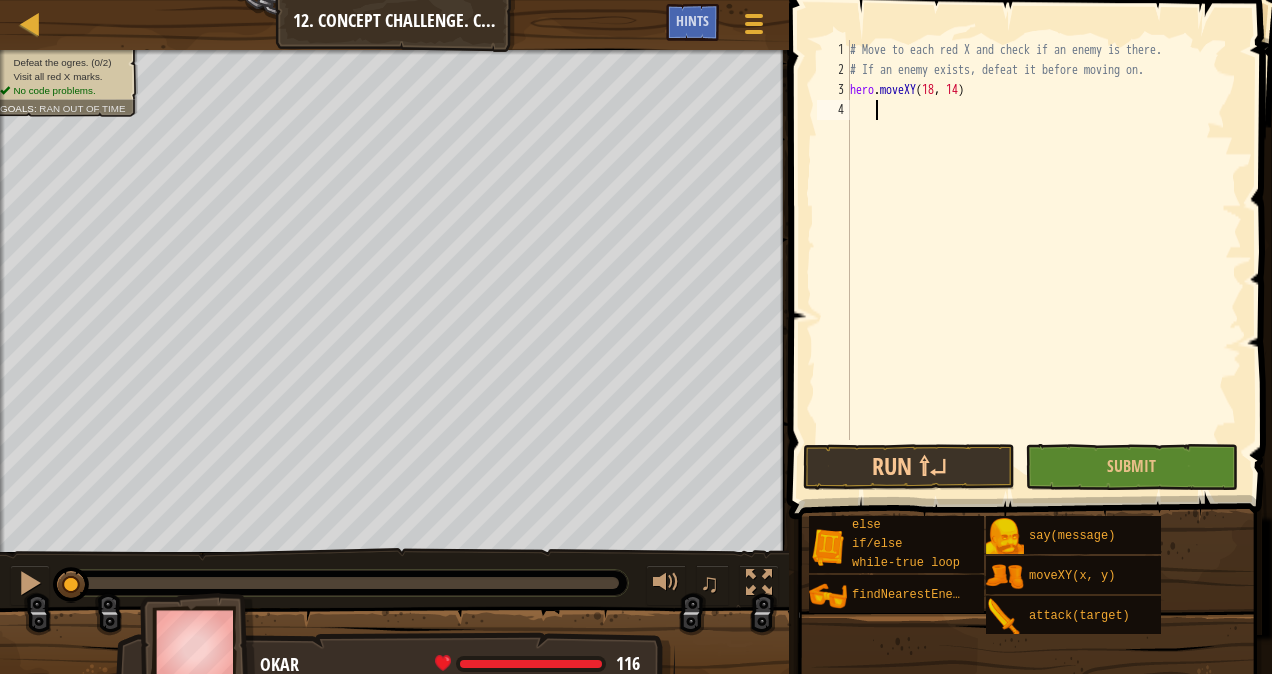 click on "# Move to each red X and check if an enemy is there. # If an enemy exists, defeat it before moving on. hero . moveXY ( 18 ,   14 )" at bounding box center (1044, 260) 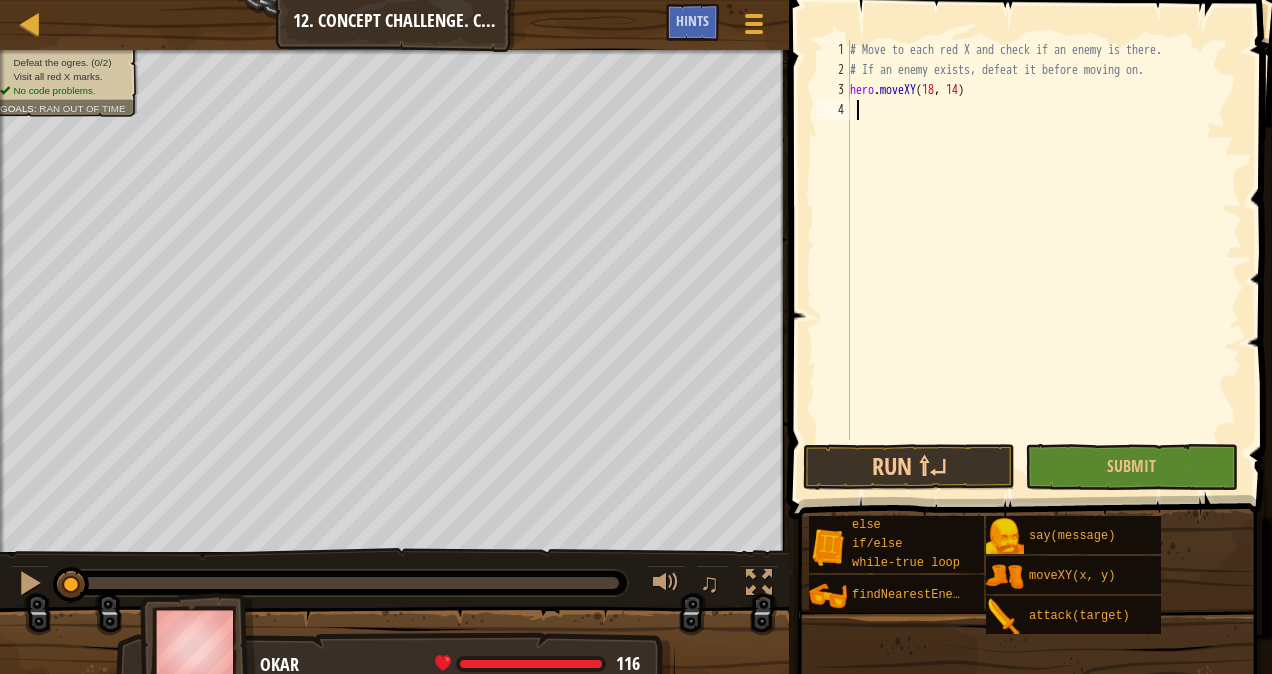 click on "# Move to each red X and check if an enemy is there. # If an enemy exists, defeat it before moving on. hero . moveXY ( 18 ,   14 )" at bounding box center (1044, 260) 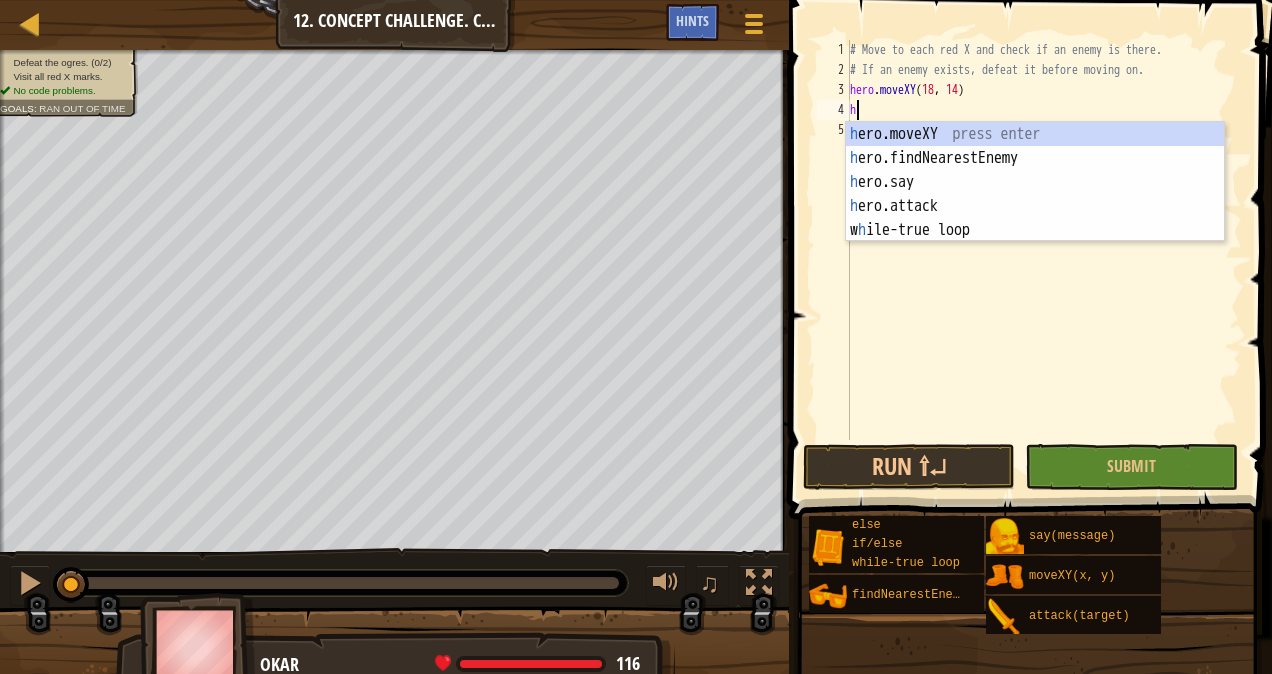 scroll, scrollTop: 9, scrollLeft: 0, axis: vertical 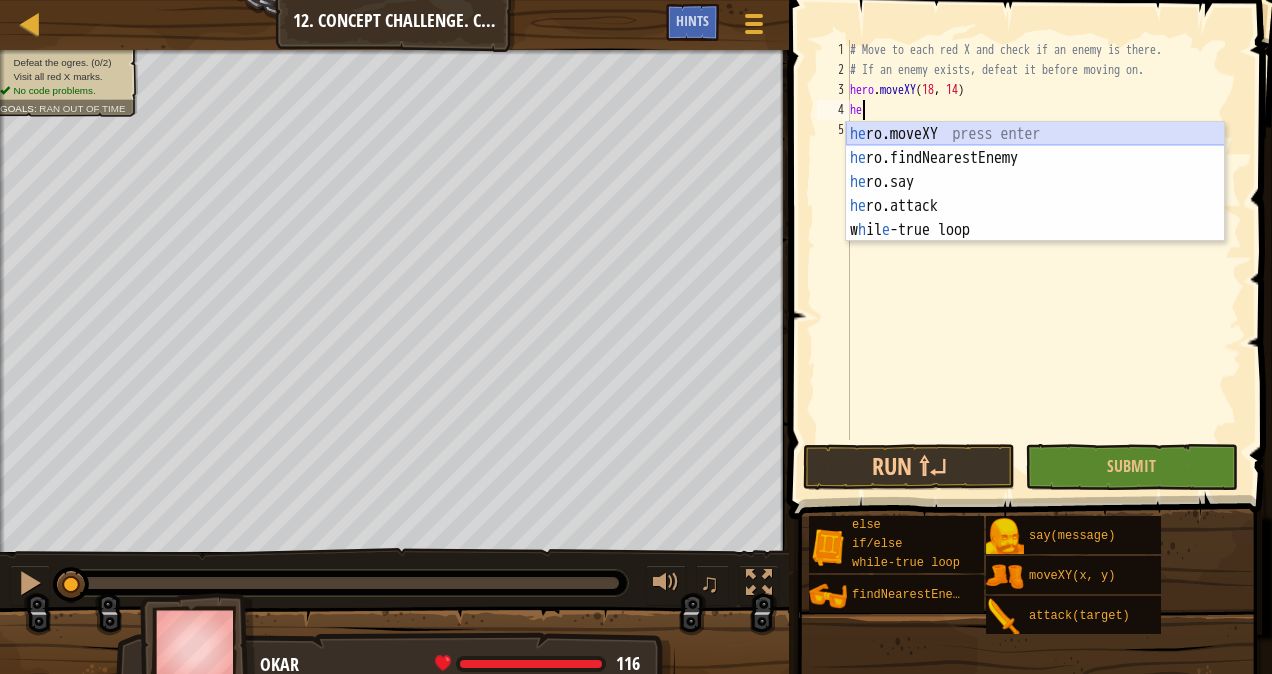click on "he ro.moveXY press enter he ro.findNearestEnemy press enter he ro.say press enter he ro.attack press enter w h il e -true loop press enter" at bounding box center [1035, 206] 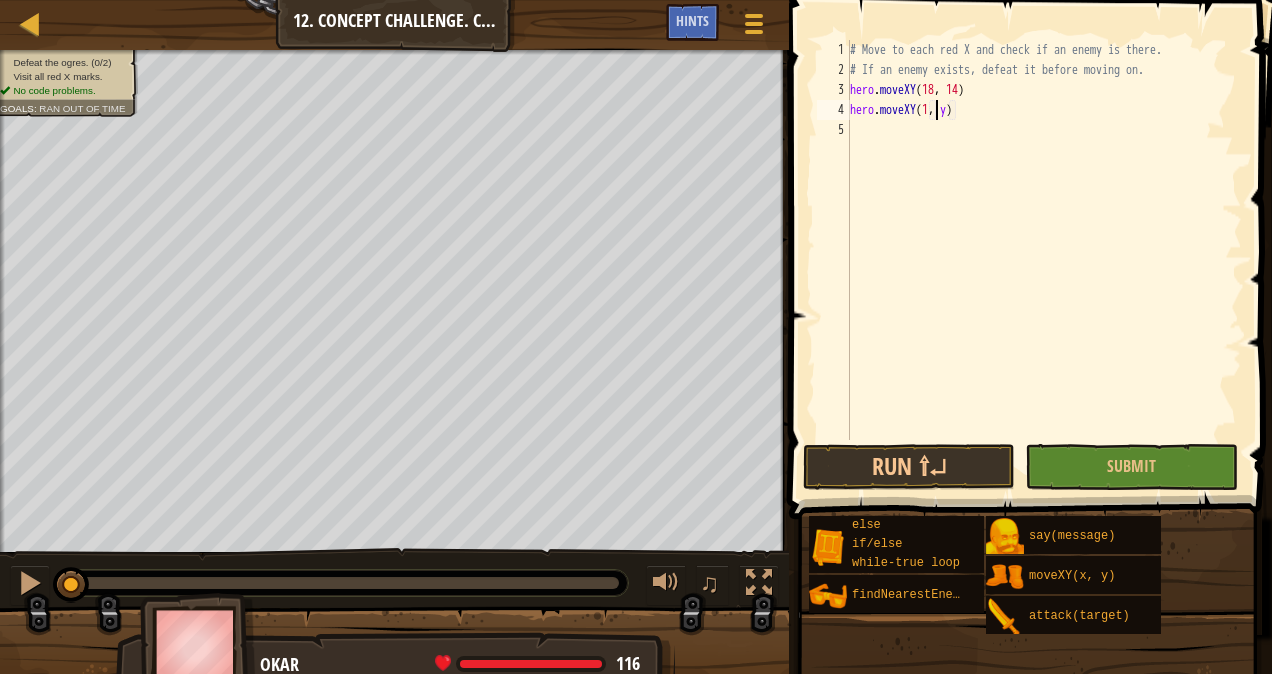 scroll, scrollTop: 9, scrollLeft: 8, axis: both 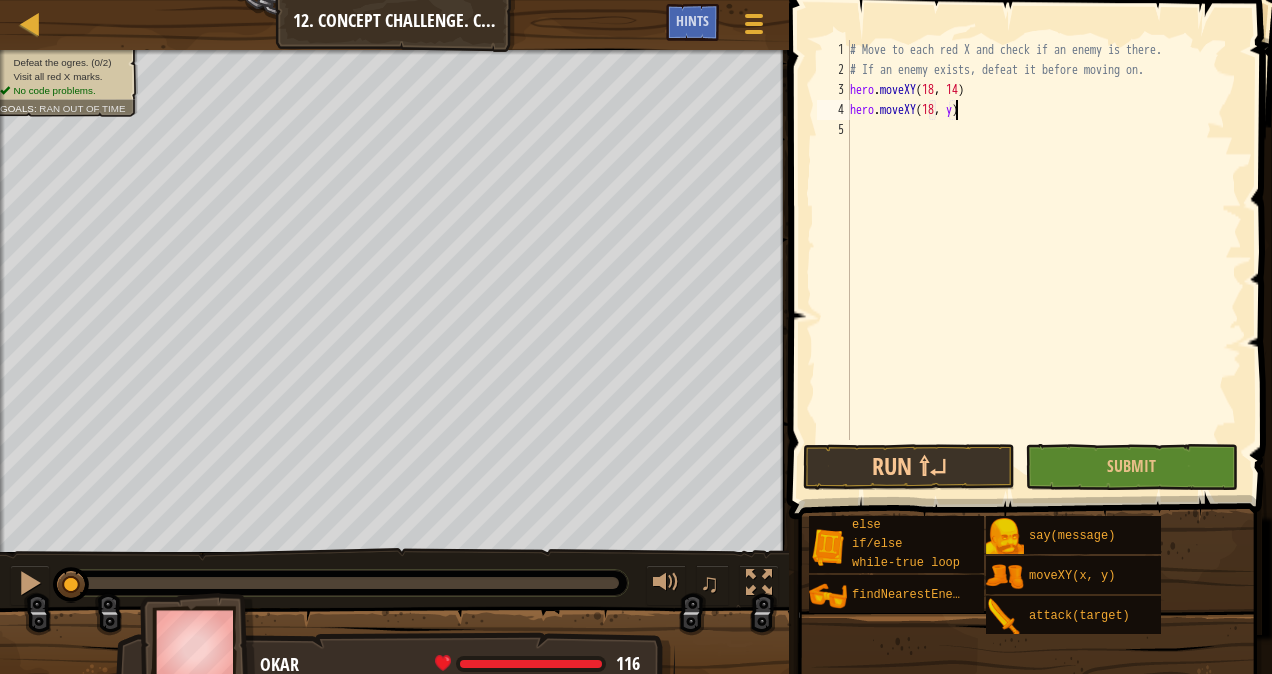 click on "# Move to each red X and check if an enemy is there. # If an enemy exists, defeat it before moving on. hero . moveXY ( 18 ,   14 ) hero . moveXY ( 18 ,   y )" at bounding box center (1044, 260) 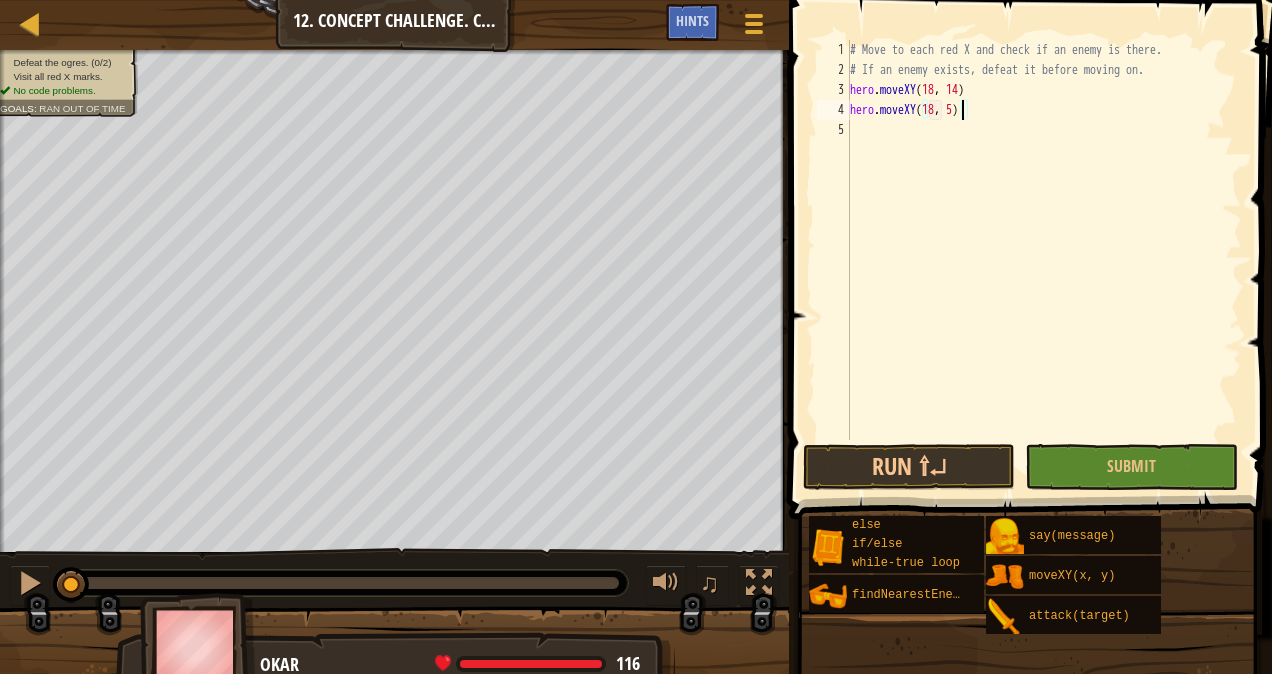 type on "hero.moveXY(18, 54)" 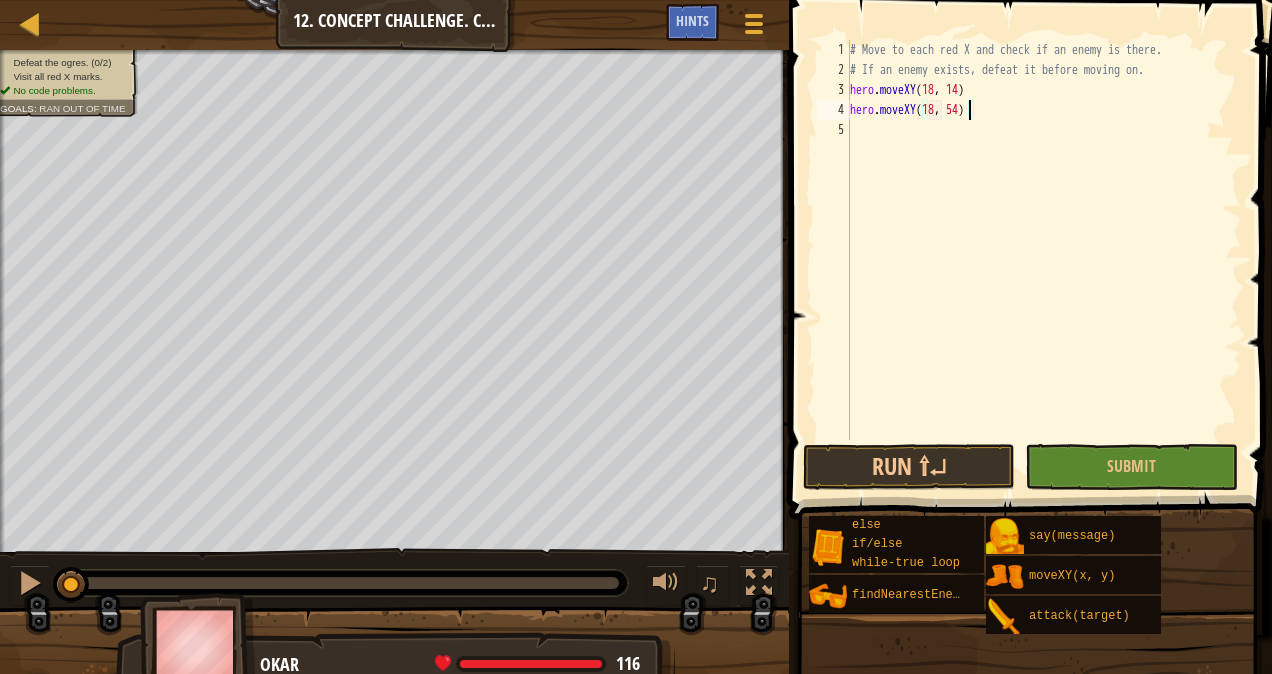 click on "# Move to each red X and check if an enemy is there. # If an enemy exists, defeat it before moving on. hero . moveXY ( 18 ,   14 ) hero . moveXY ( 18 ,   54 )" at bounding box center [1044, 260] 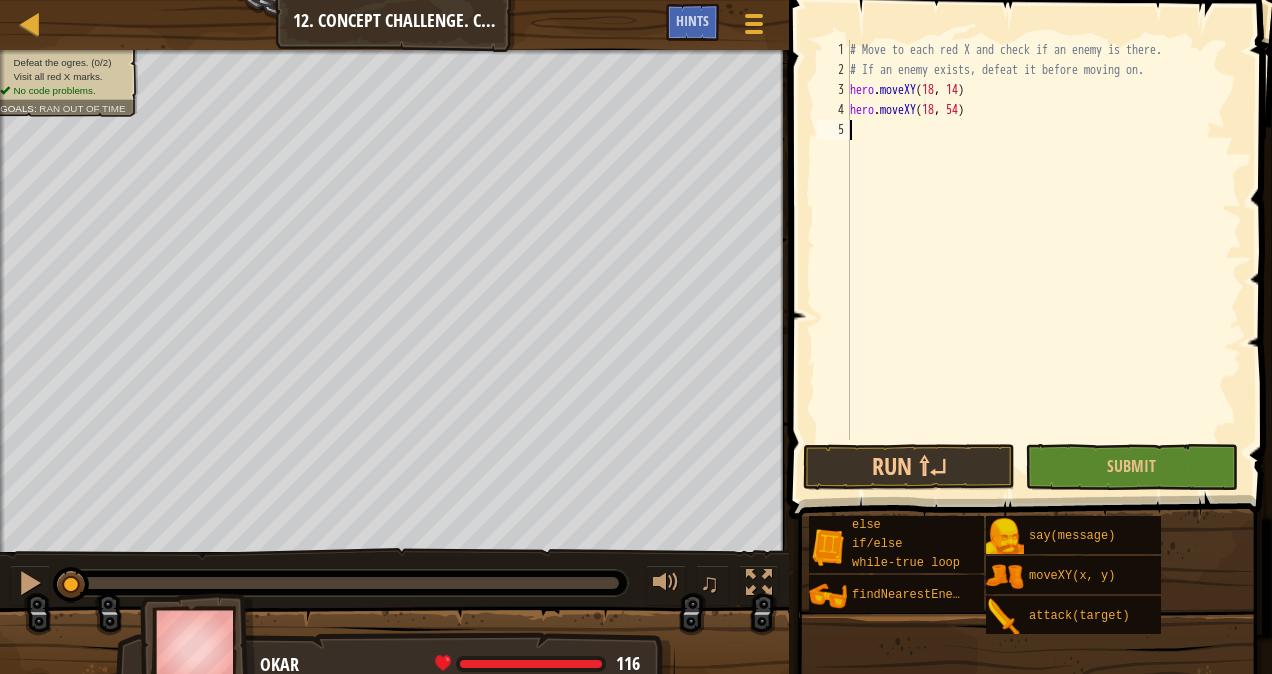 type on "h" 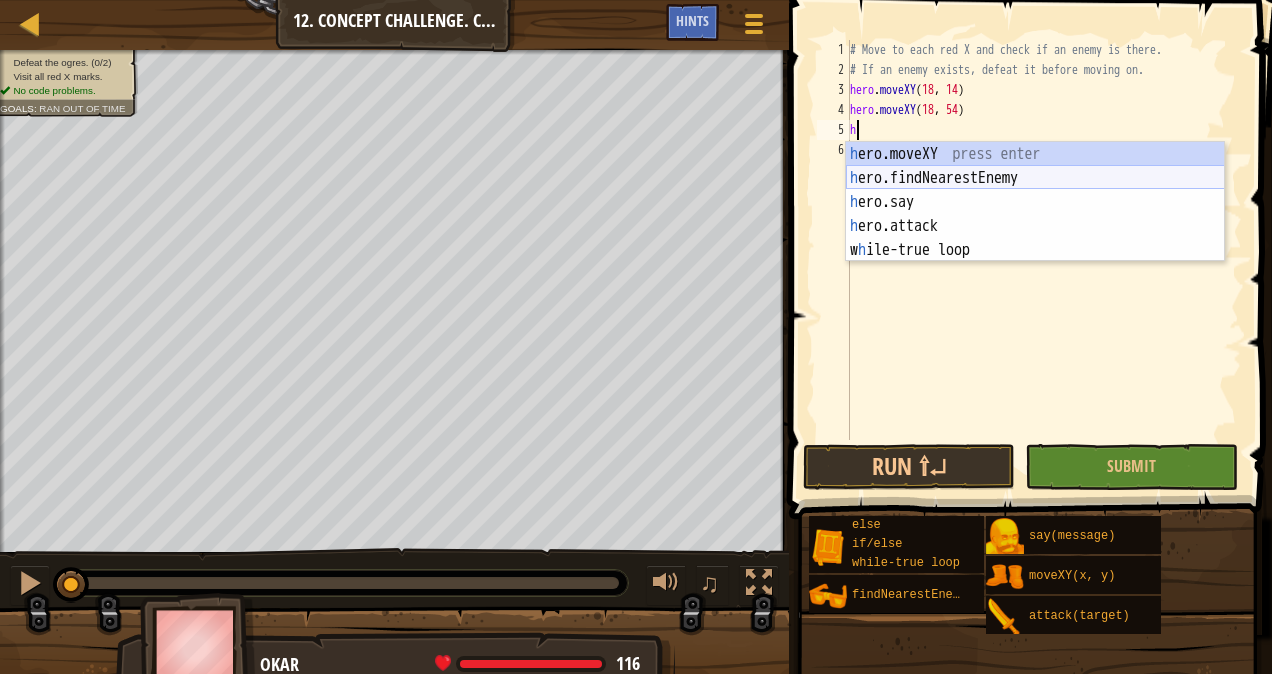 click on "h ero.moveXY press enter h ero.findNearestEnemy press enter h ero.say press enter h ero.attack press enter w h ile-true loop press enter" at bounding box center [1035, 226] 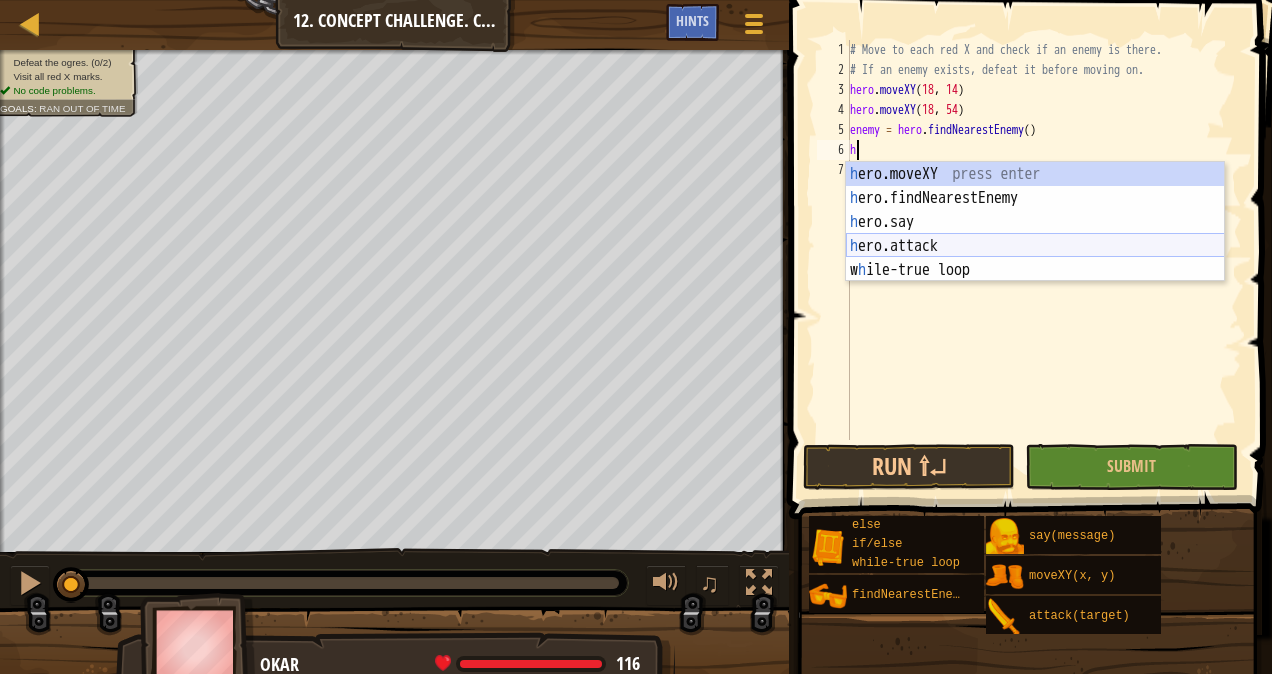 click on "h ero.moveXY press enter h ero.findNearestEnemy press enter h ero.say press enter h ero.attack press enter w h ile-true loop press enter" at bounding box center (1035, 246) 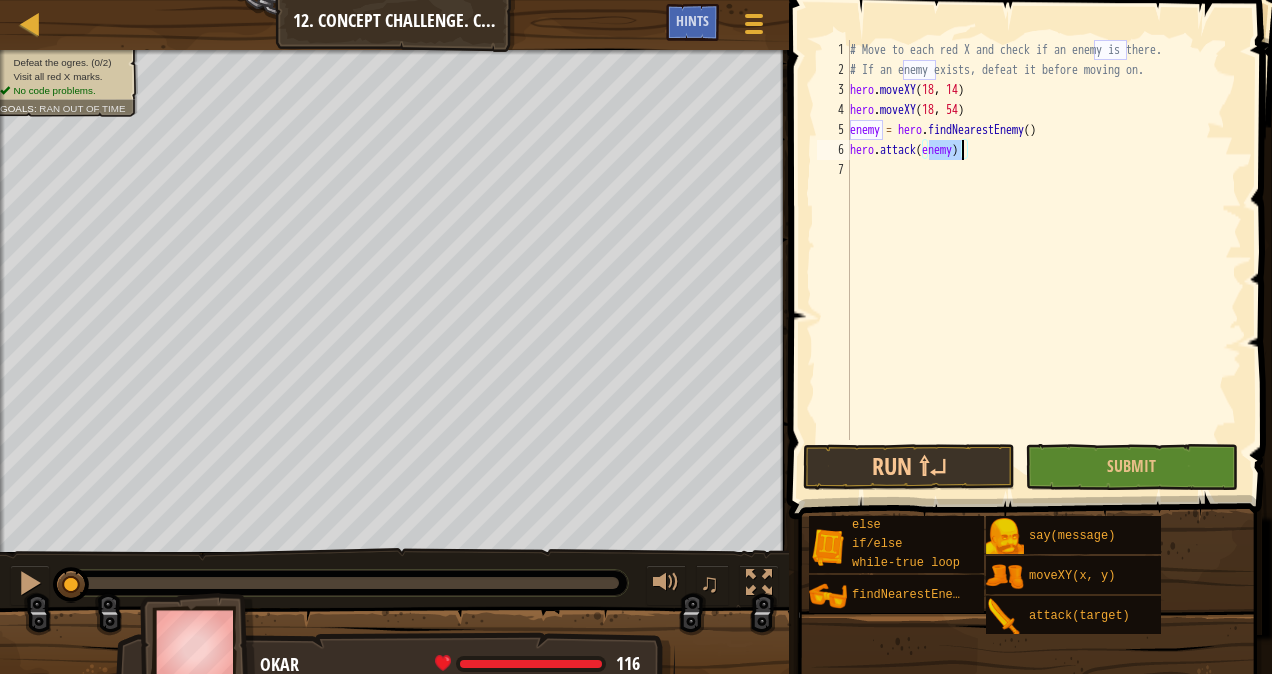 click on "# Move to each red X and check if an enemy is there. # If an enemy exists, defeat it before moving on. hero . moveXY ( 18 ,   14 ) hero . moveXY ( 18 ,   54 )      enemy   =   hero . findNearestEnemy ( ) hero . attack ( enemy )" at bounding box center [1044, 260] 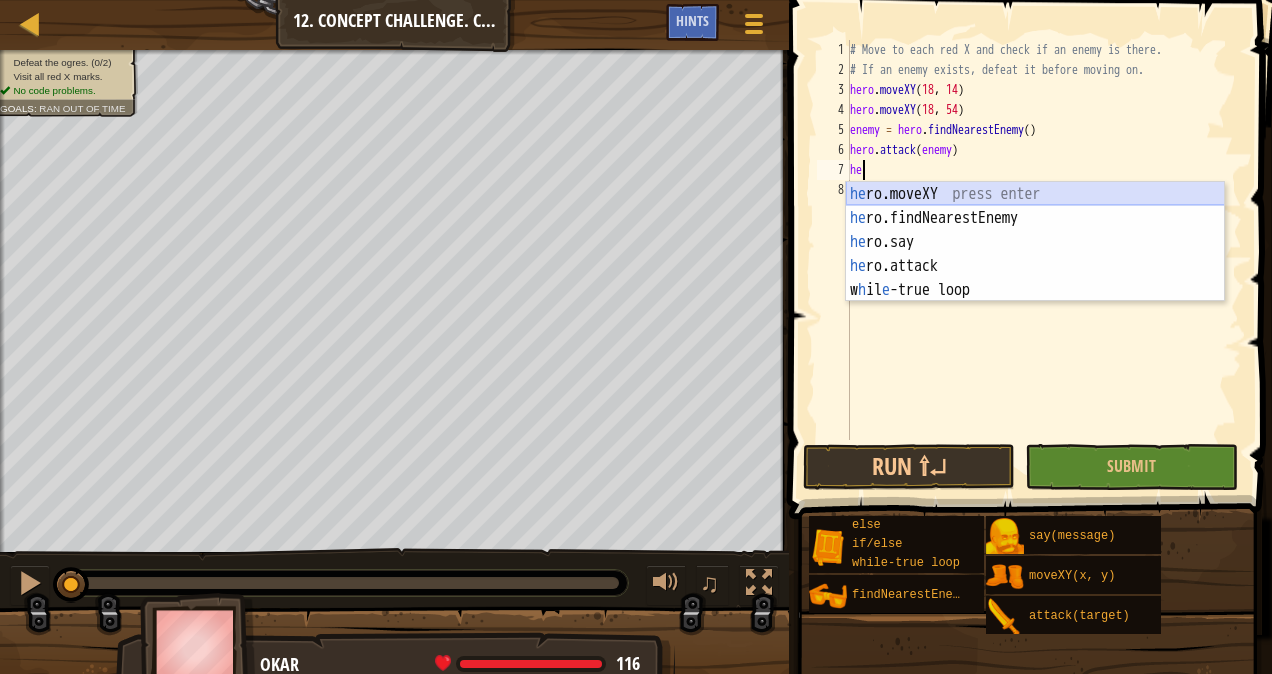 click on "he ro.moveXY press enter he ro.findNearestEnemy press enter he ro.say press enter he ro.attack press enter w h il e -true loop press enter" at bounding box center [1035, 266] 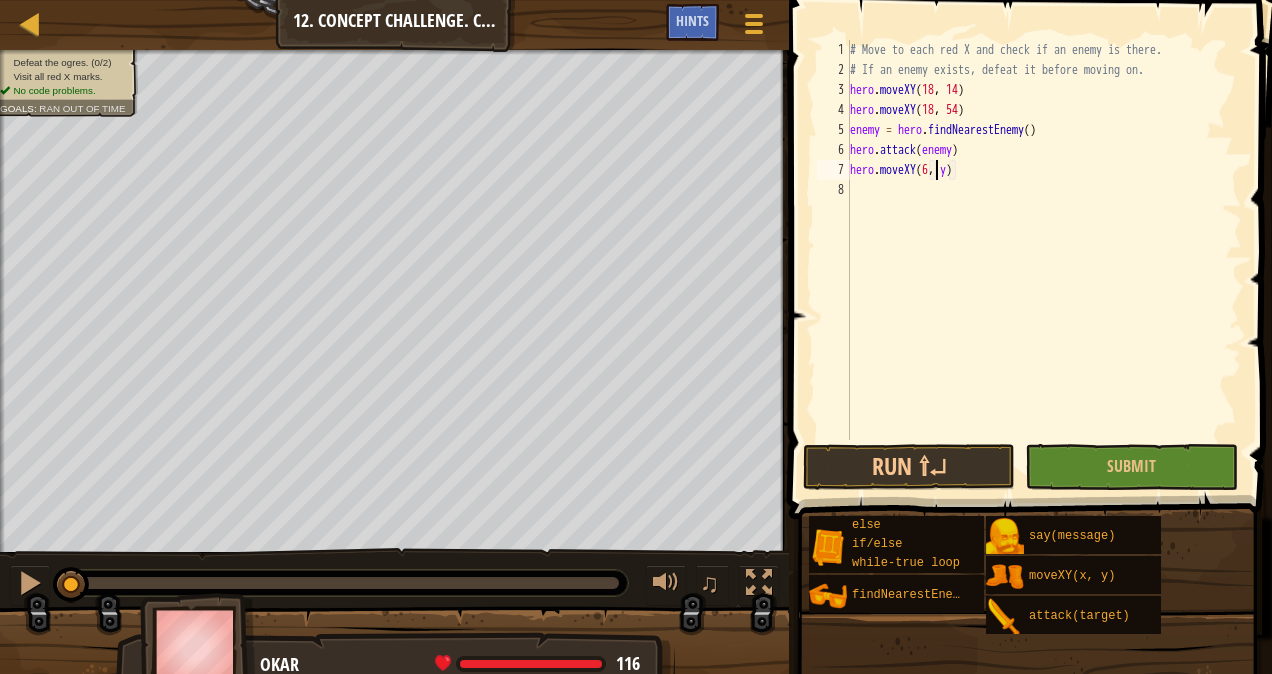 scroll, scrollTop: 9, scrollLeft: 8, axis: both 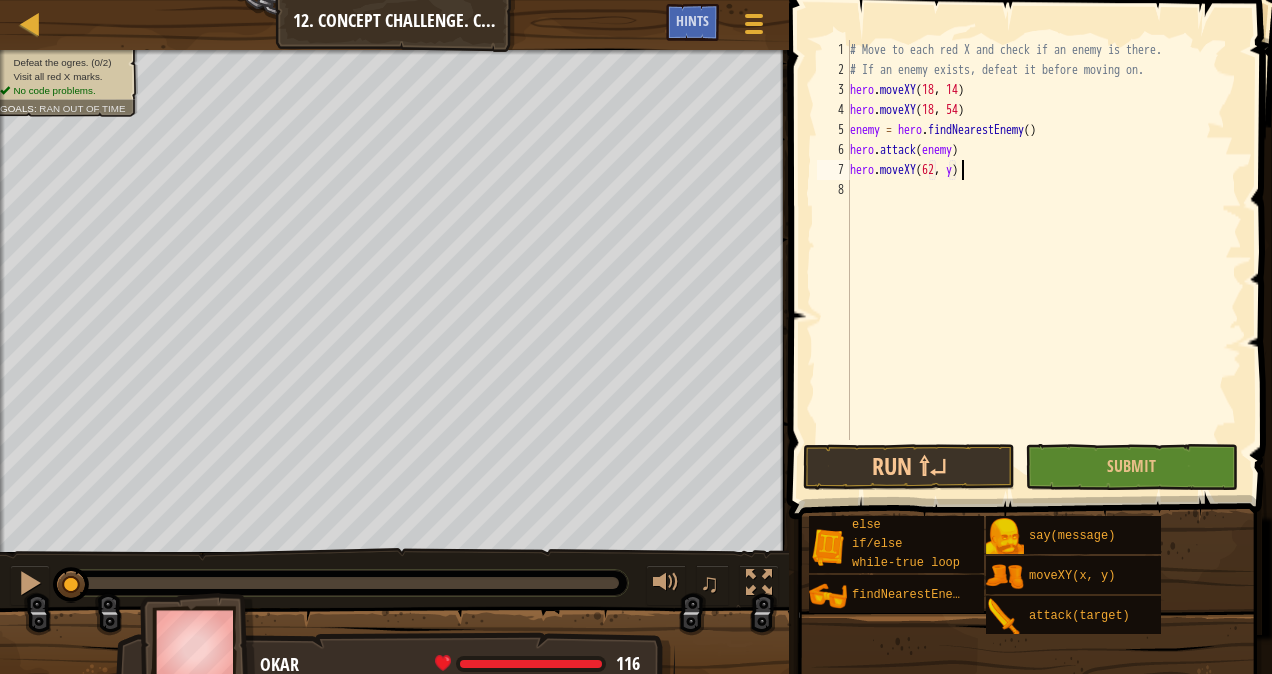 click on "# Move to each red X and check if an enemy is there. # If an enemy exists, defeat it before moving on. hero . moveXY ( 18 ,   14 ) hero . moveXY ( 18 ,   54 )      enemy   =   hero . findNearestEnemy ( ) hero . attack ( enemy ) hero . moveXY ( 62 ,   y )" at bounding box center (1044, 260) 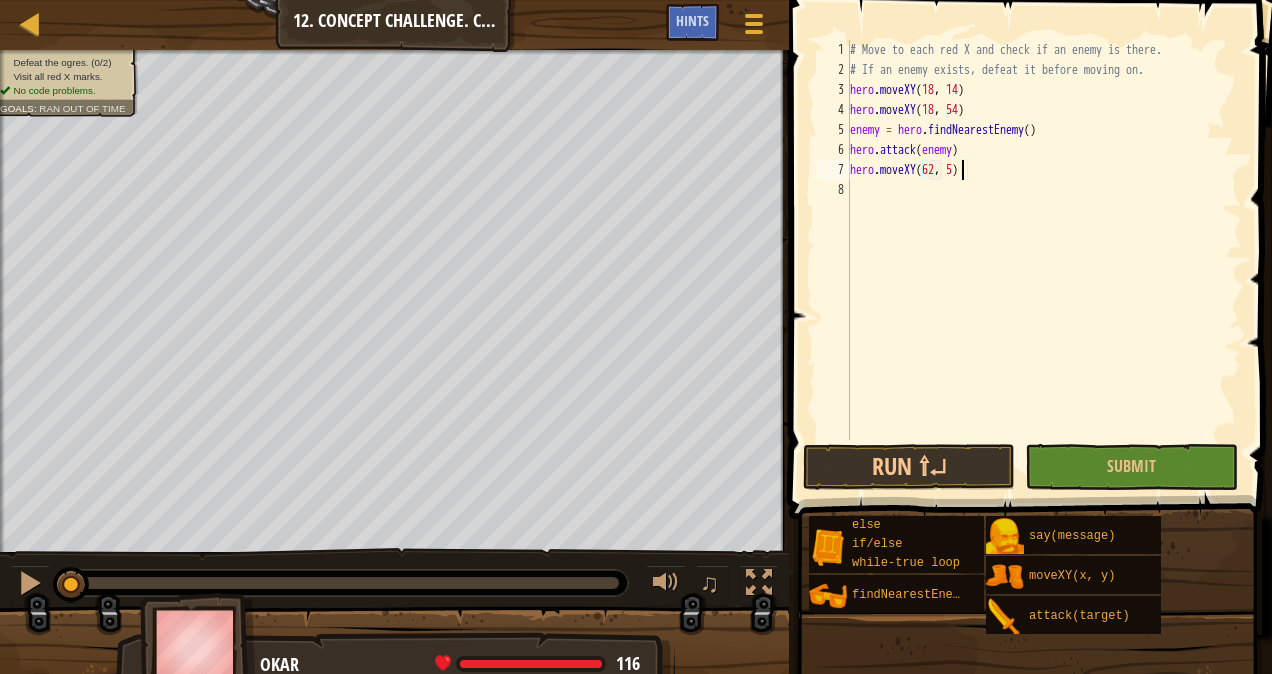type on "hero.moveXY(62, 54)" 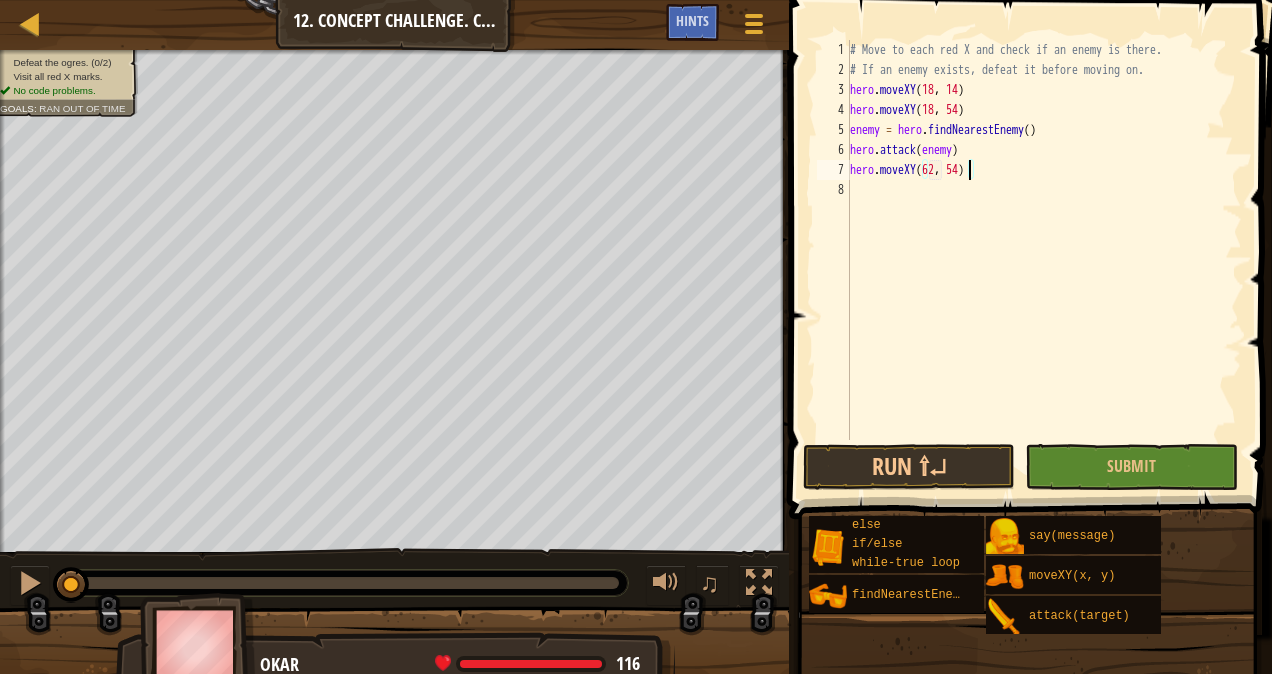 click on "# Move to each red X and check if an enemy is there. # If an enemy exists, defeat it before moving on. hero . moveXY ( 18 ,   14 ) hero . moveXY ( 18 ,   54 )      enemy   =   hero . findNearestEnemy ( ) hero . attack ( enemy ) hero . moveXY ( 62 ,   54 )" at bounding box center [1044, 260] 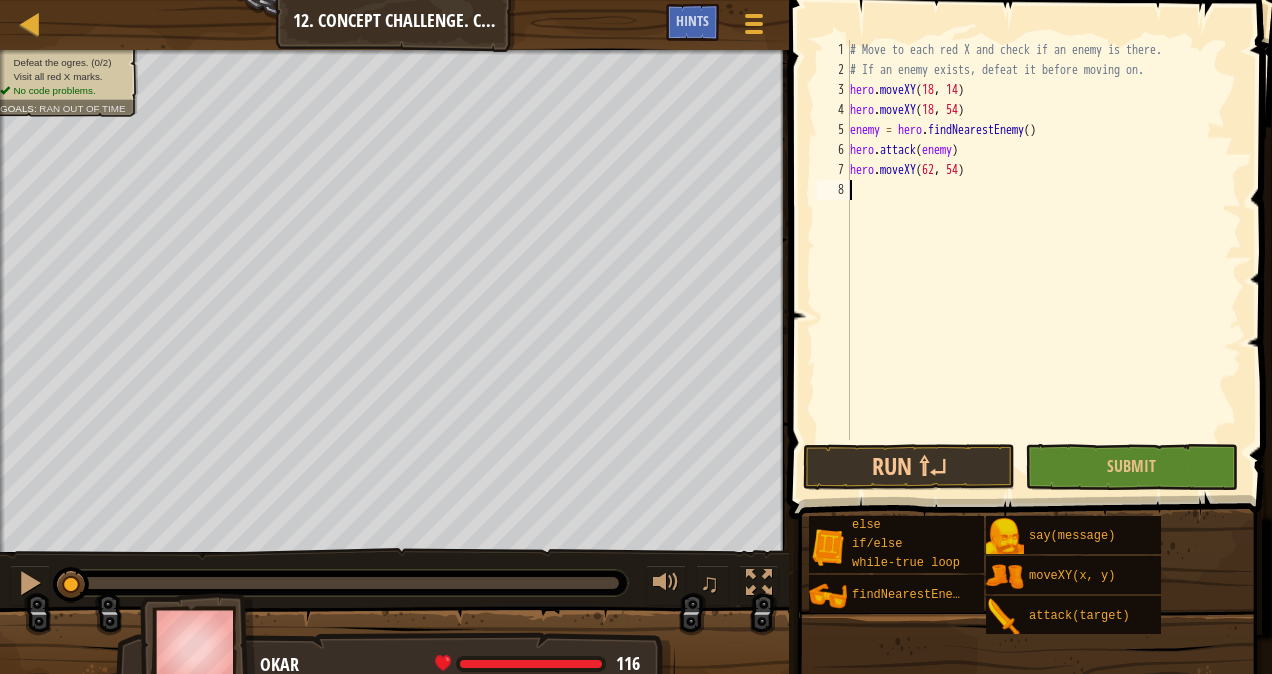 type on "h" 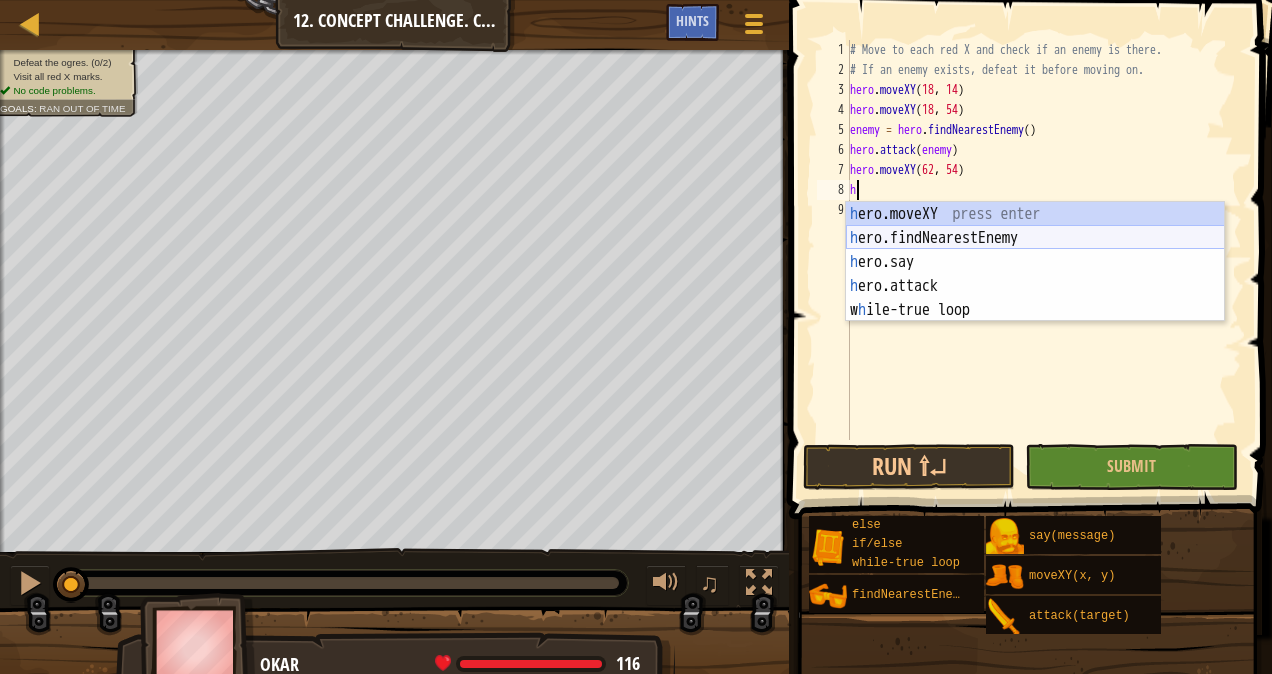 click on "h ero.moveXY press enter h ero.findNearestEnemy press enter h ero.say press enter h ero.attack press enter w h ile-true loop press enter" at bounding box center (1035, 286) 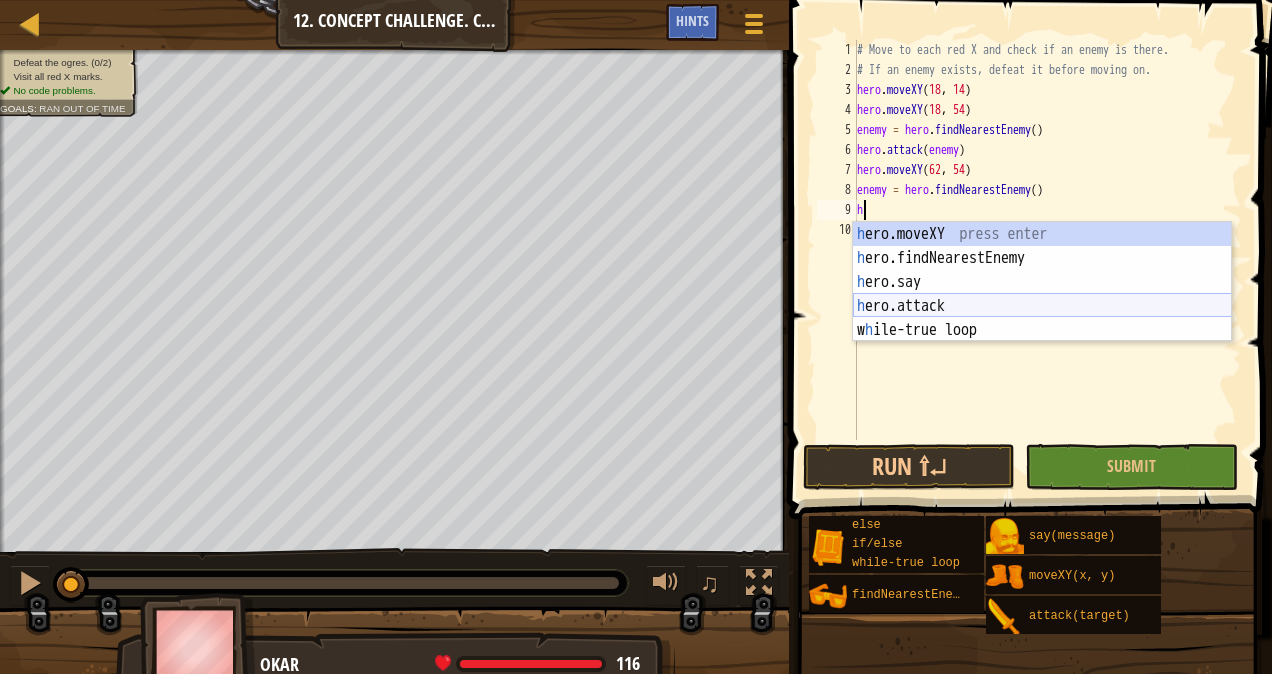 click on "h ero.moveXY press enter h ero.findNearestEnemy press enter h ero.say press enter h ero.attack press enter w h ile-true loop press enter" at bounding box center (1042, 306) 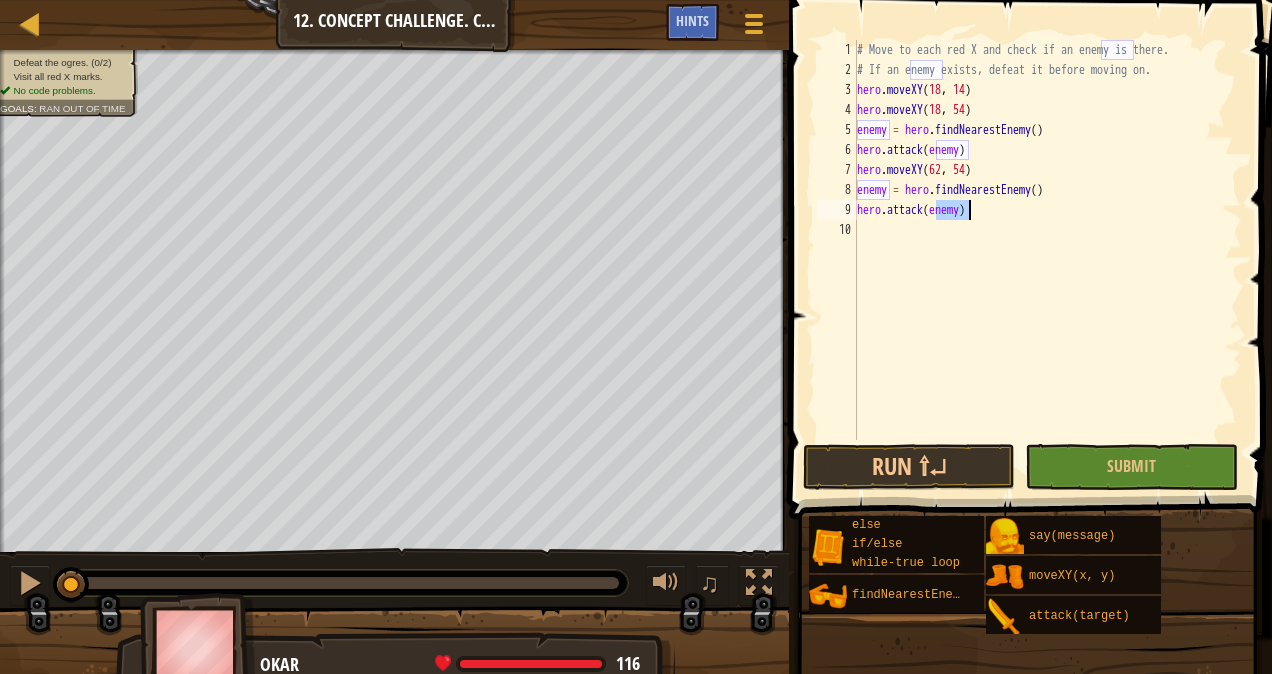 type on "hero.attack(enemy)" 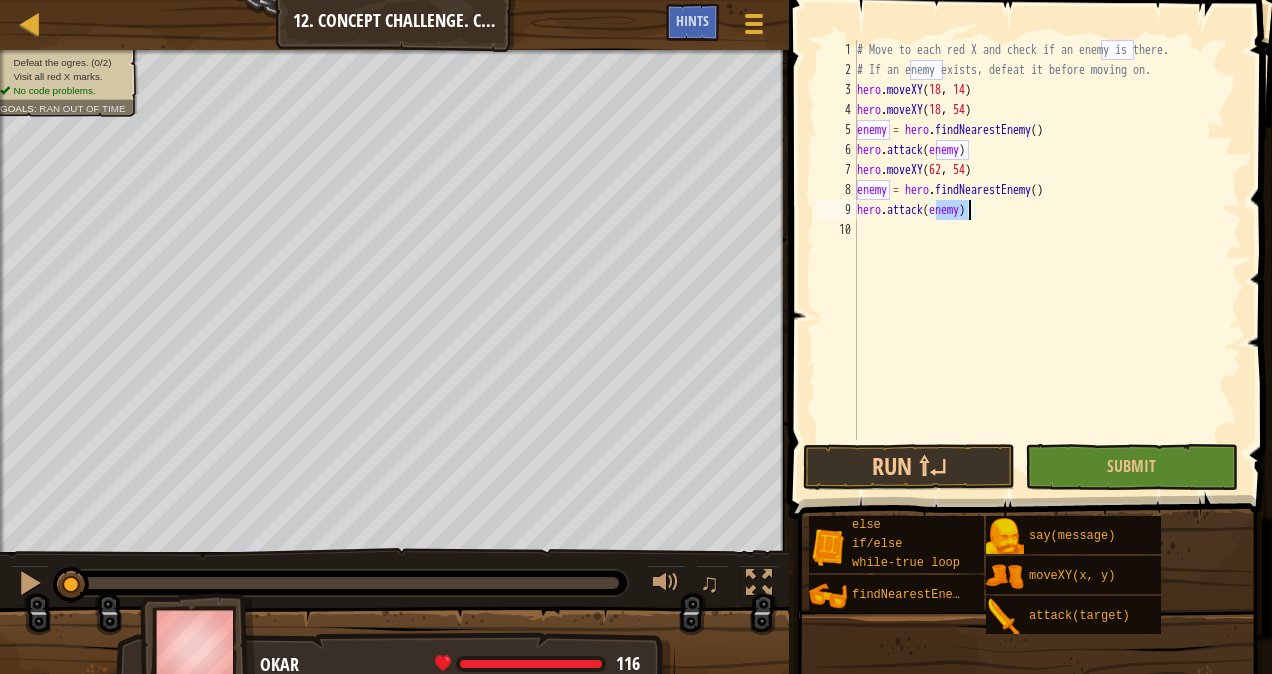 click on "# Move to each red X and check if an enemy is there. # If an enemy exists, defeat it before moving on. hero . moveXY ( 18 ,   14 ) hero . moveXY ( 18 ,   54 )      enemy   =   hero . findNearestEnemy ( ) hero . attack ( enemy ) hero . moveXY ( 62 ,   54 ) enemy   =   hero . findNearestEnemy ( ) hero . attack ( enemy )" at bounding box center (1048, 260) 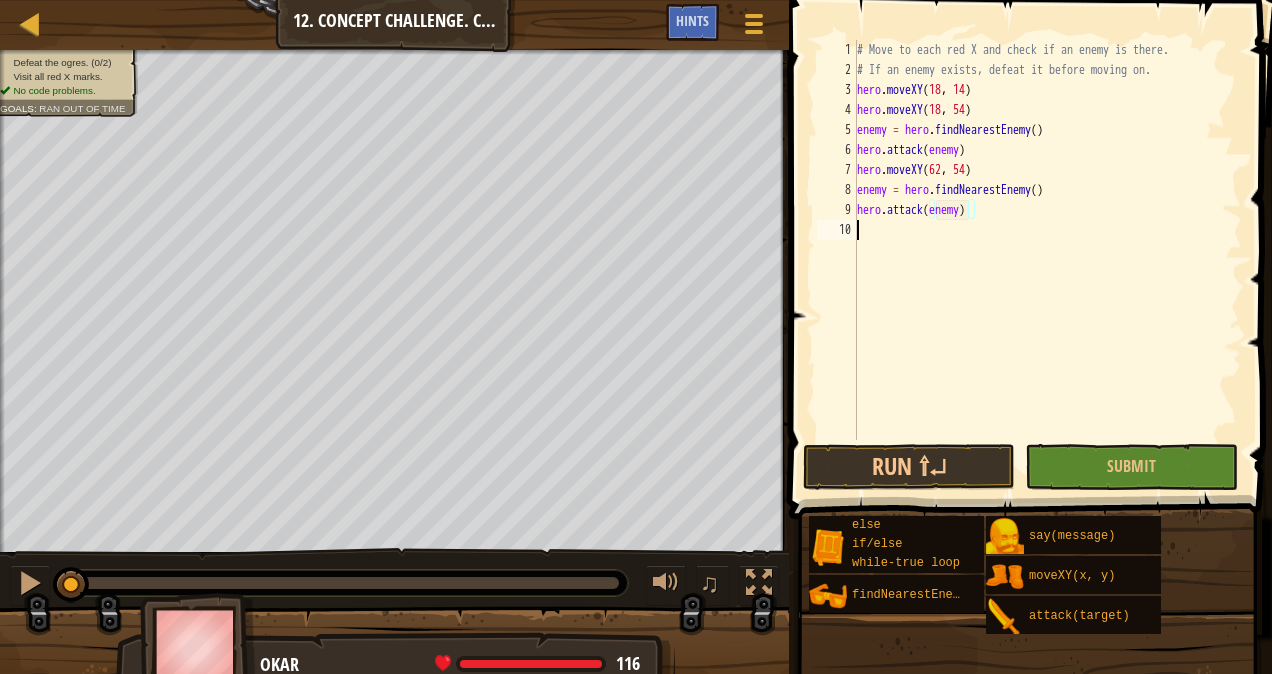 click on "# Move to each red X and check if an enemy is there. # If an enemy exists, defeat it before moving on. hero . moveXY ( 18 ,   14 ) hero . moveXY ( 18 ,   54 )      enemy   =   hero . findNearestEnemy ( ) hero . attack ( enemy ) hero . moveXY ( 62 ,   54 ) enemy   =   hero . findNearestEnemy ( ) hero . attack ( enemy )" at bounding box center (1048, 260) 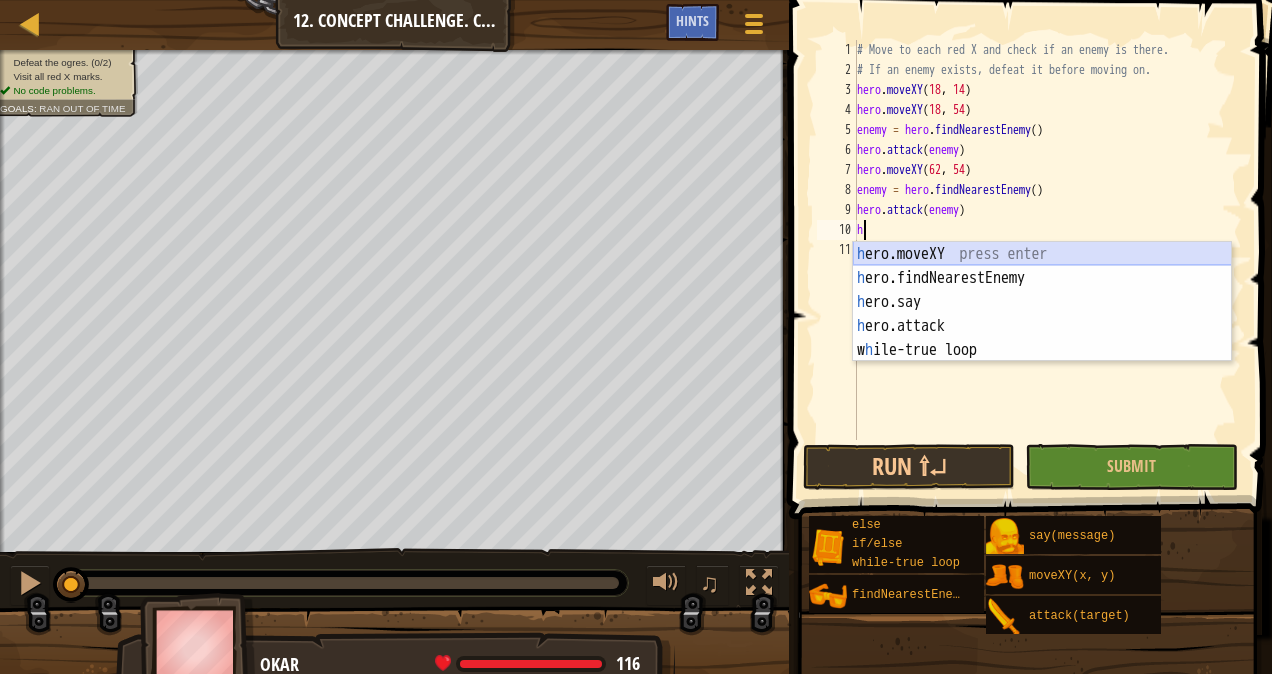 click on "h ero.moveXY press enter h ero.findNearestEnemy press enter h ero.say press enter h ero.attack press enter w h ile-true loop press enter" at bounding box center (1042, 326) 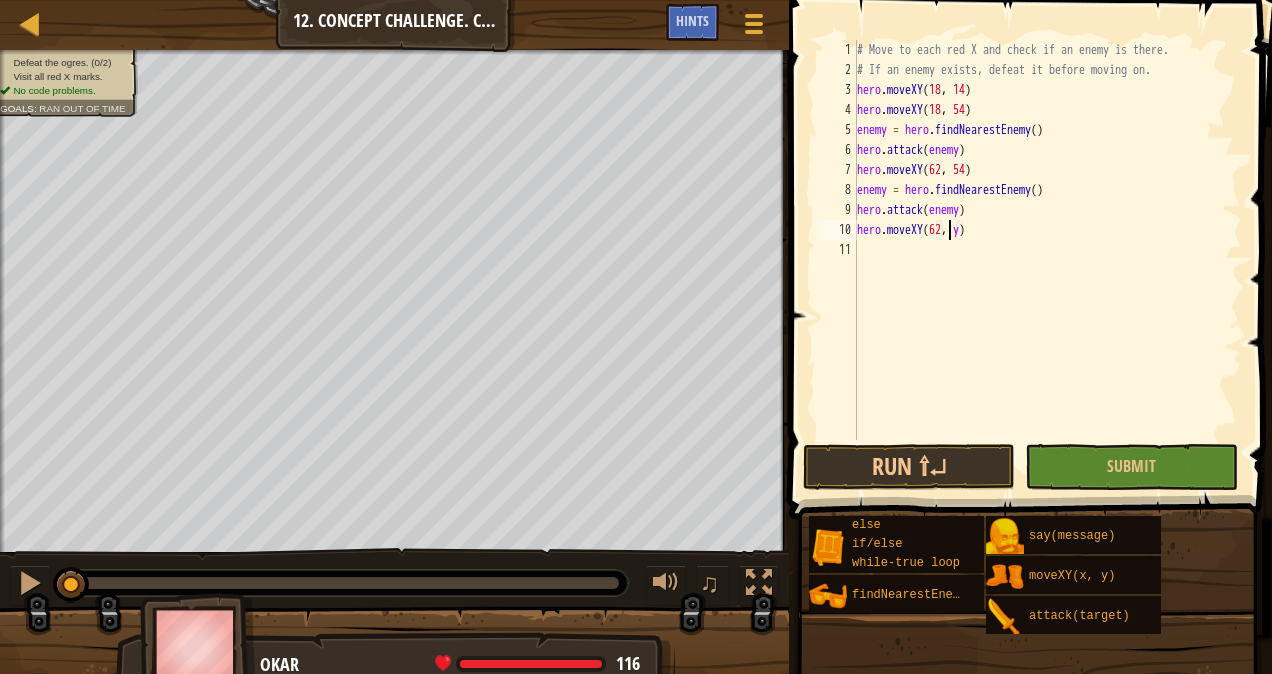 scroll, scrollTop: 9, scrollLeft: 8, axis: both 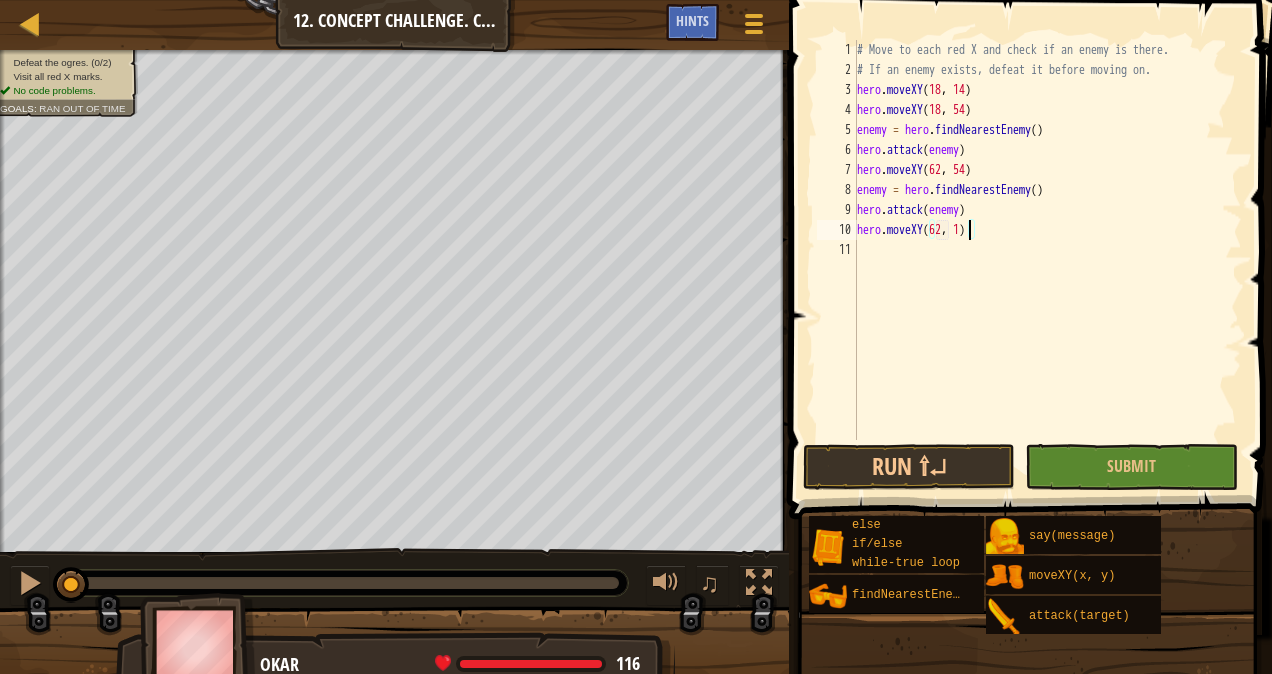 type on "hero.moveXY(62, 14)" 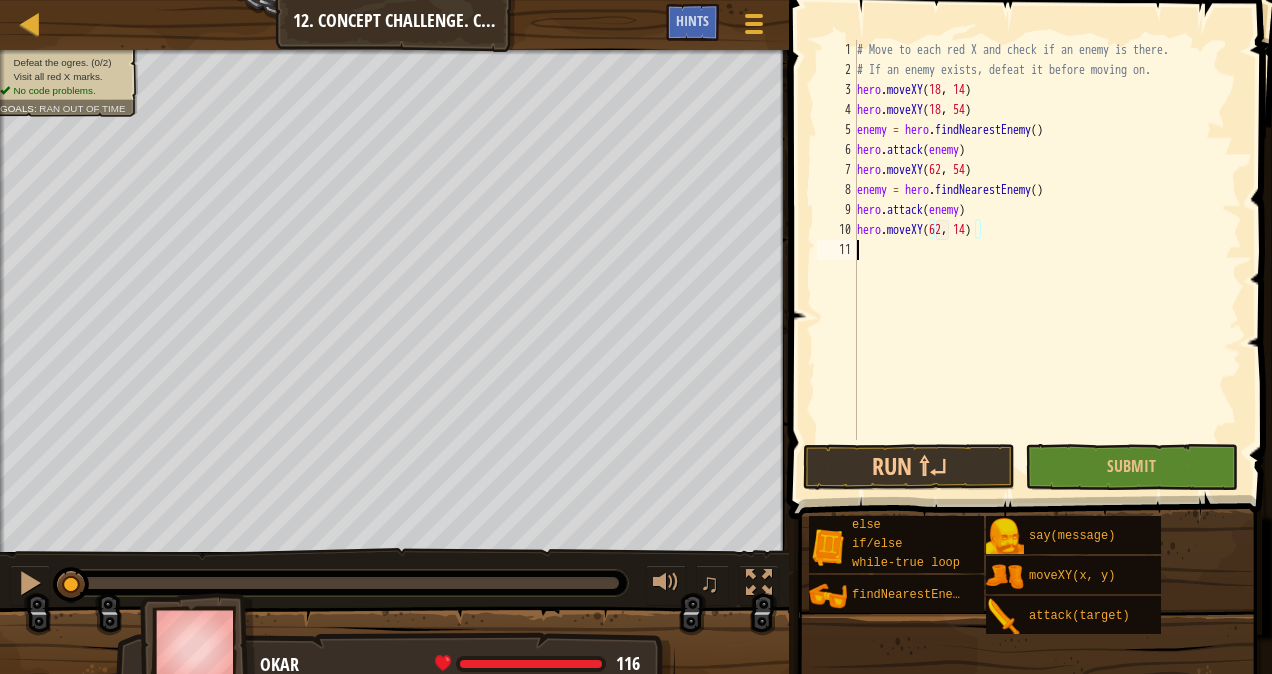click on "# Move to each red X and check if an enemy is there. # If an enemy exists, defeat it before moving on. hero . moveXY ( 18 ,   14 ) hero . moveXY ( 18 ,   54 )      enemy   =   hero . findNearestEnemy ( ) hero . attack ( enemy ) hero . moveXY ( 62 ,   54 ) enemy   =   hero . findNearestEnemy ( ) hero . attack ( enemy ) hero . moveXY ( 62 ,   14 )" at bounding box center (1048, 260) 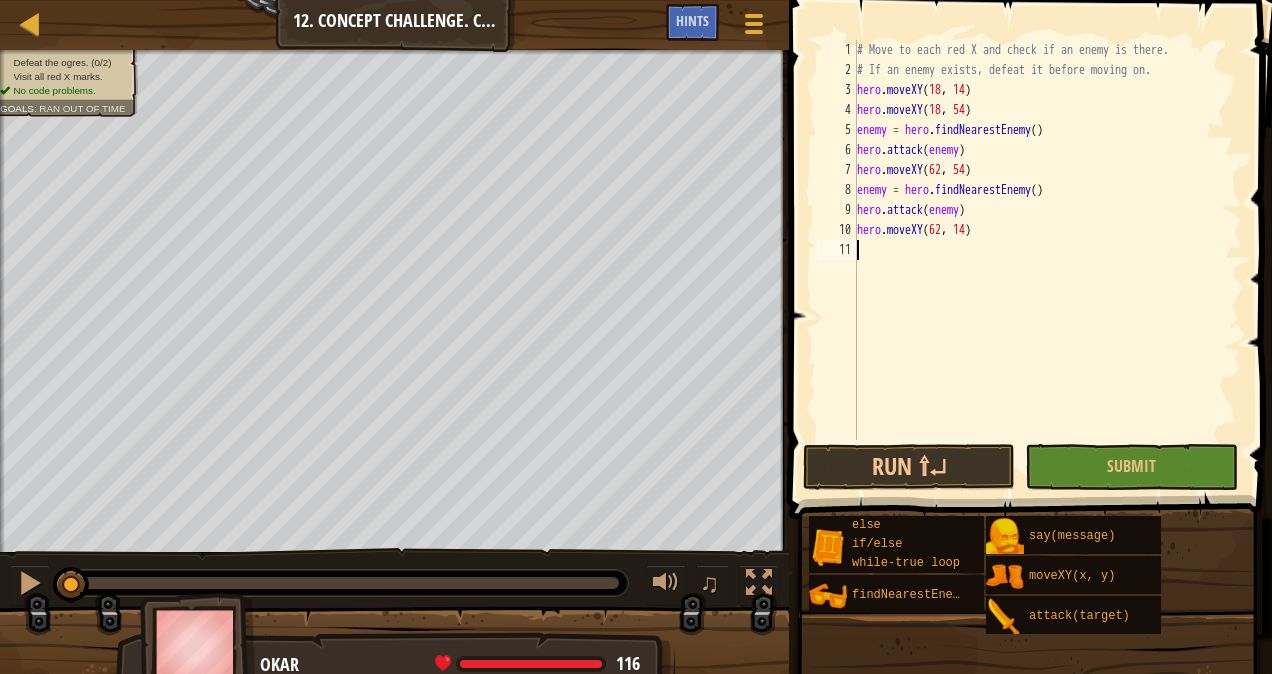 type on "h" 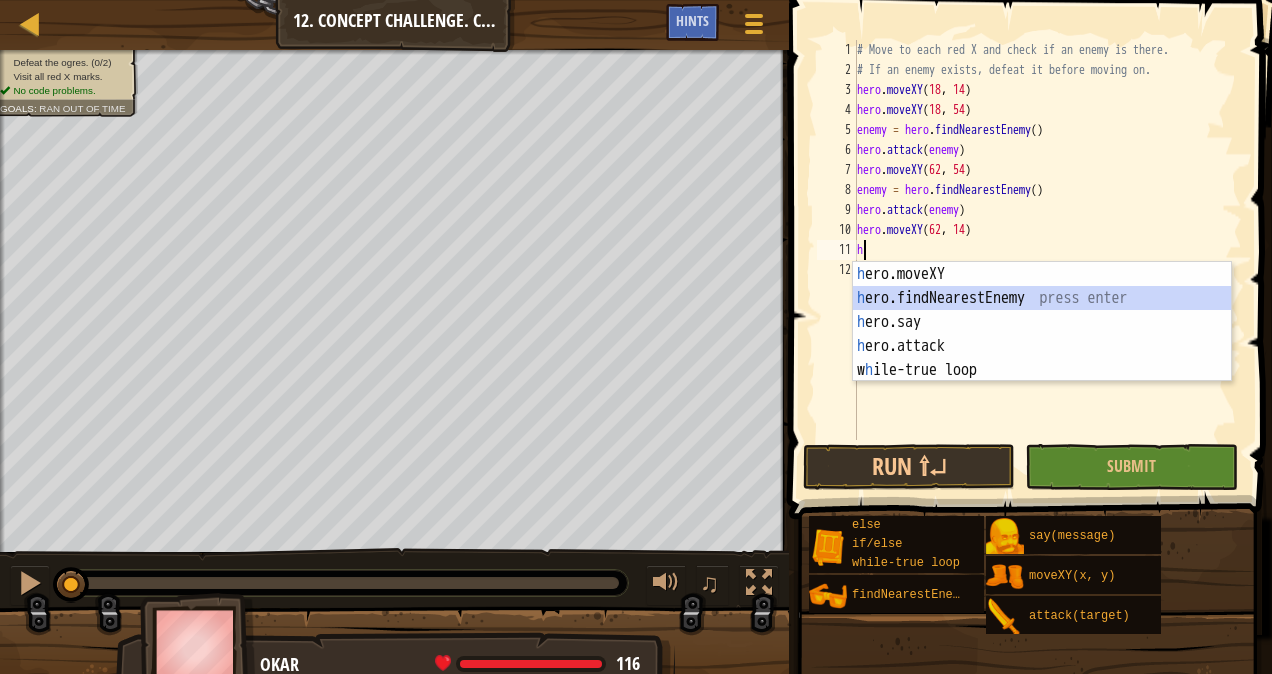 click on "h ero.moveXY press enter h ero.findNearestEnemy press enter h ero.say press enter h ero.attack press enter w h ile-true loop press enter" at bounding box center [1042, 346] 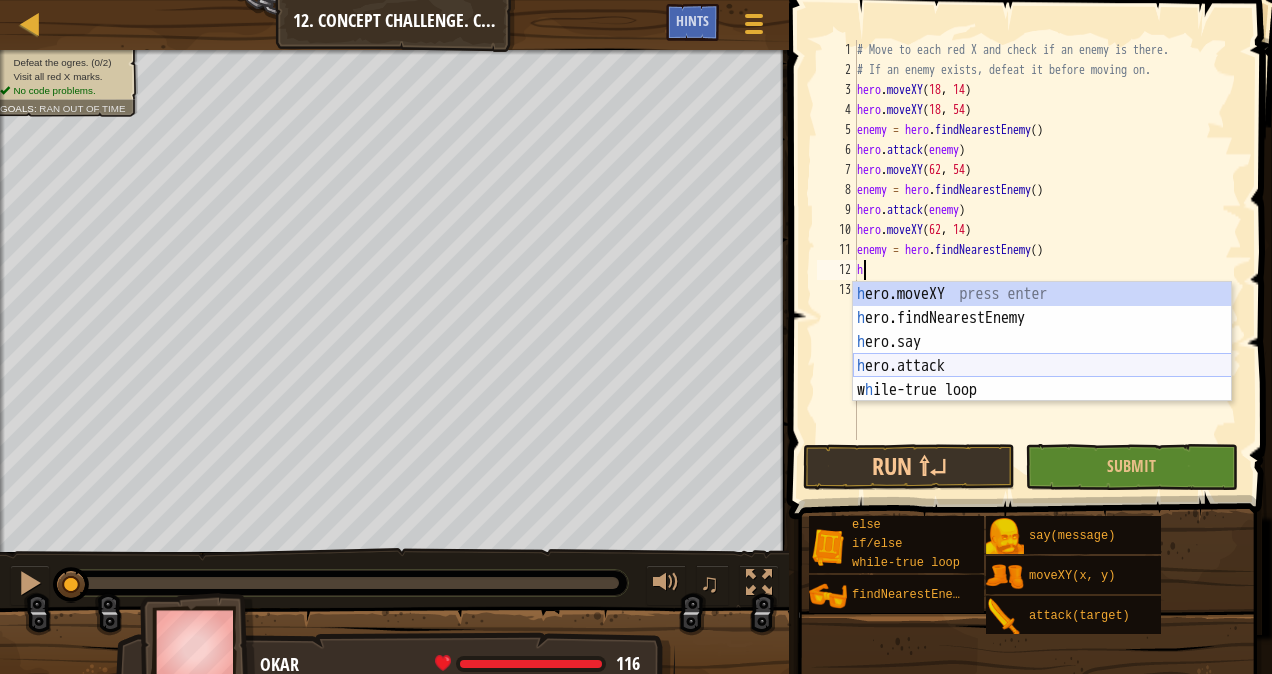 click on "h ero.moveXY press enter h ero.findNearestEnemy press enter h ero.say press enter h ero.attack press enter w h ile-true loop press enter" at bounding box center (1042, 366) 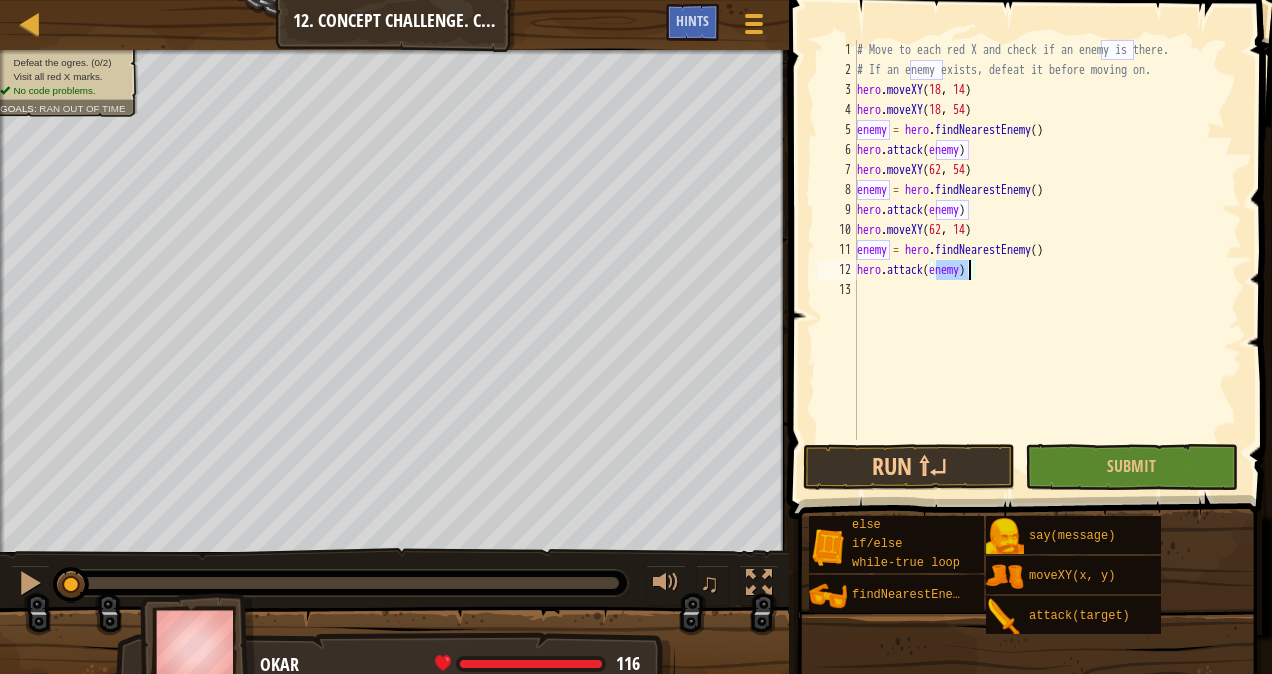 click on "# Move to each red X and check if an enemy is there. # If an enemy exists, defeat it before moving on. hero . moveXY ( 18 ,   14 ) hero . moveXY ( 18 ,   54 )      enemy   =   hero . findNearestEnemy ( ) hero . attack ( enemy ) hero . moveXY ( 62 ,   54 ) enemy   =   hero . findNearestEnemy ( ) hero . attack ( enemy ) hero . moveXY ( 62 ,   14 ) enemy   =   hero . findNearestEnemy ( ) hero . attack ( enemy )" at bounding box center (1048, 260) 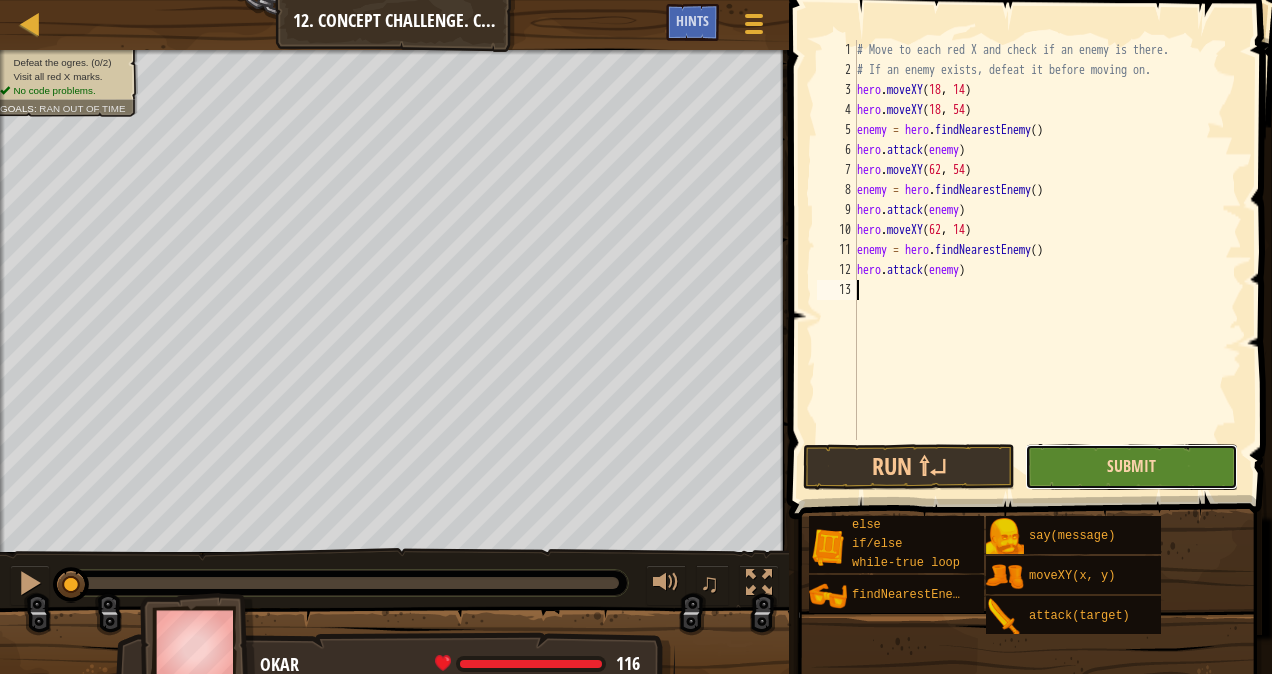 click on "Submit" at bounding box center (1131, 466) 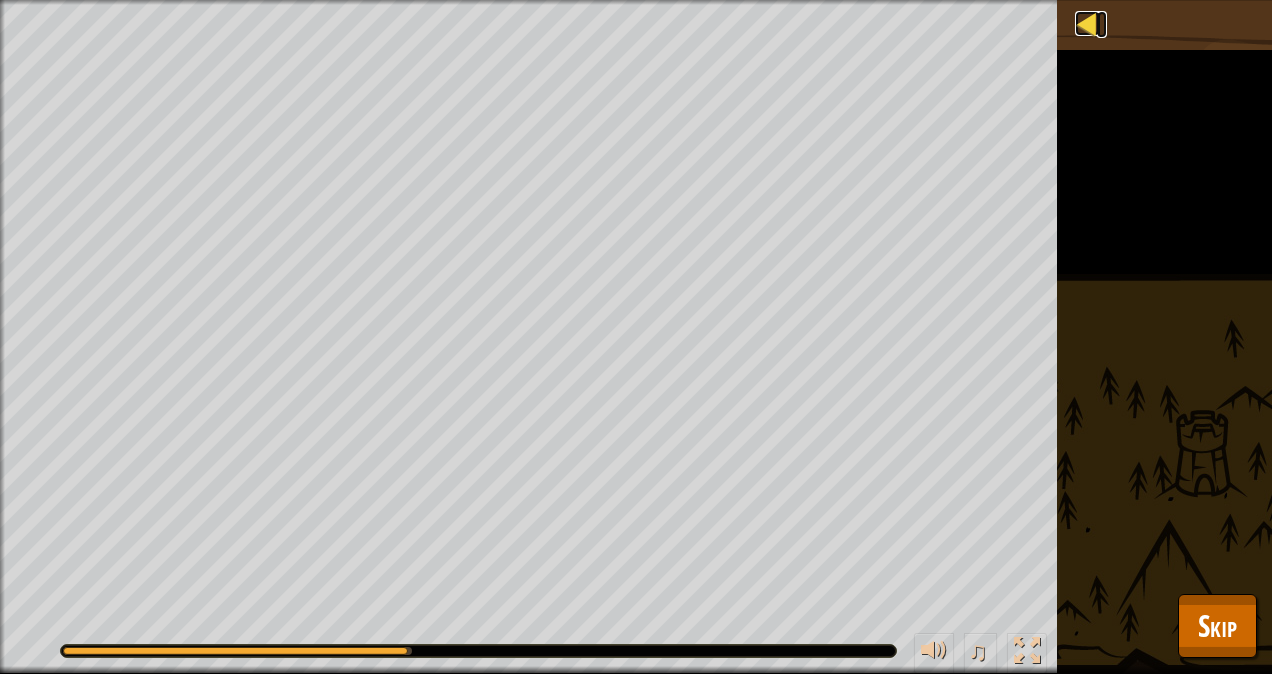click at bounding box center [1087, 23] 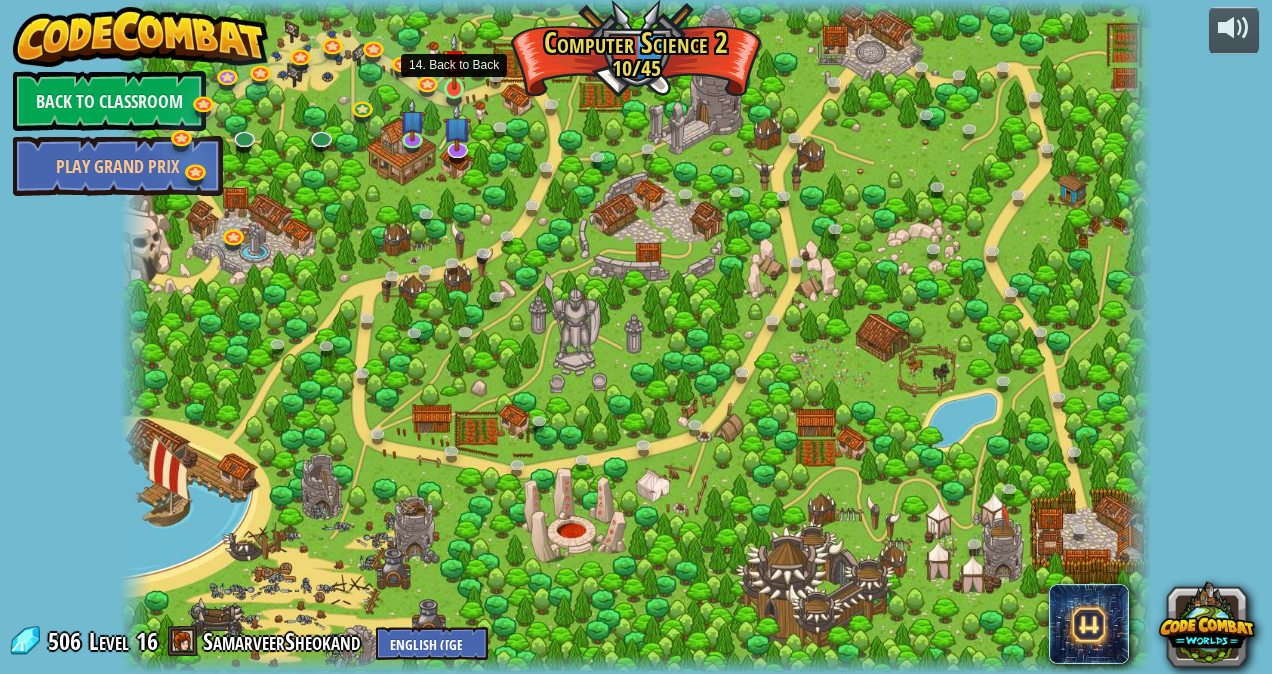click at bounding box center [454, 61] 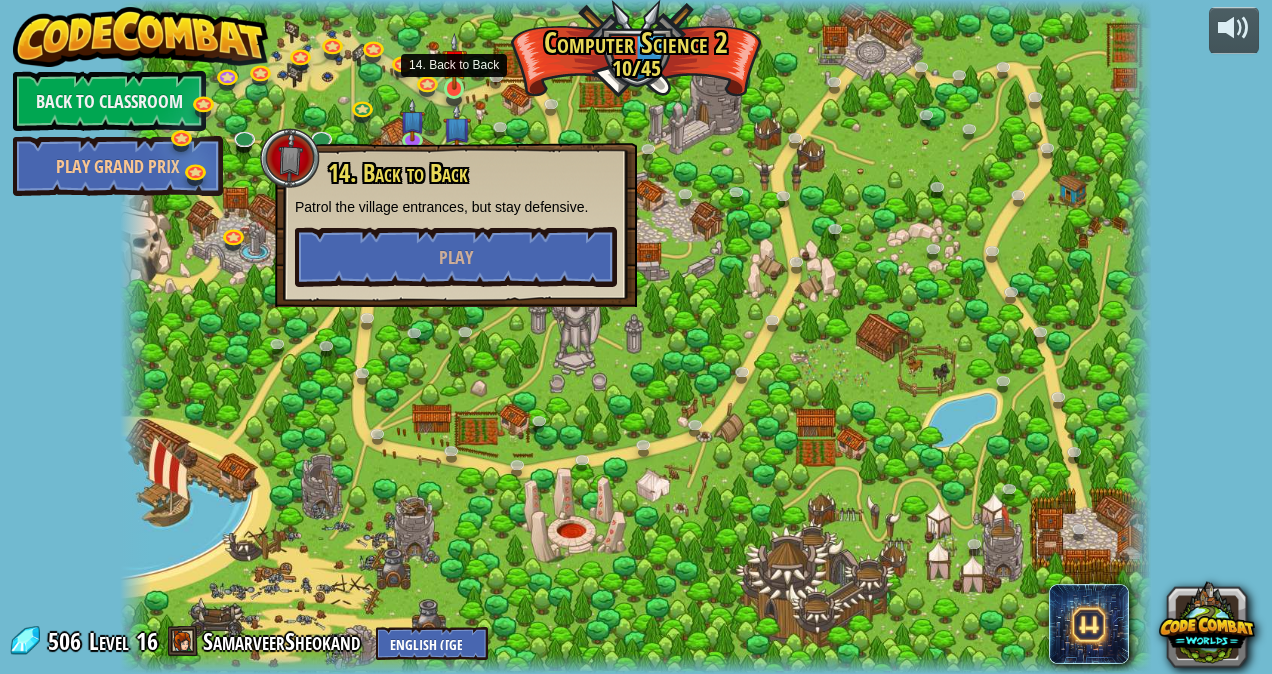 click at bounding box center [454, 61] 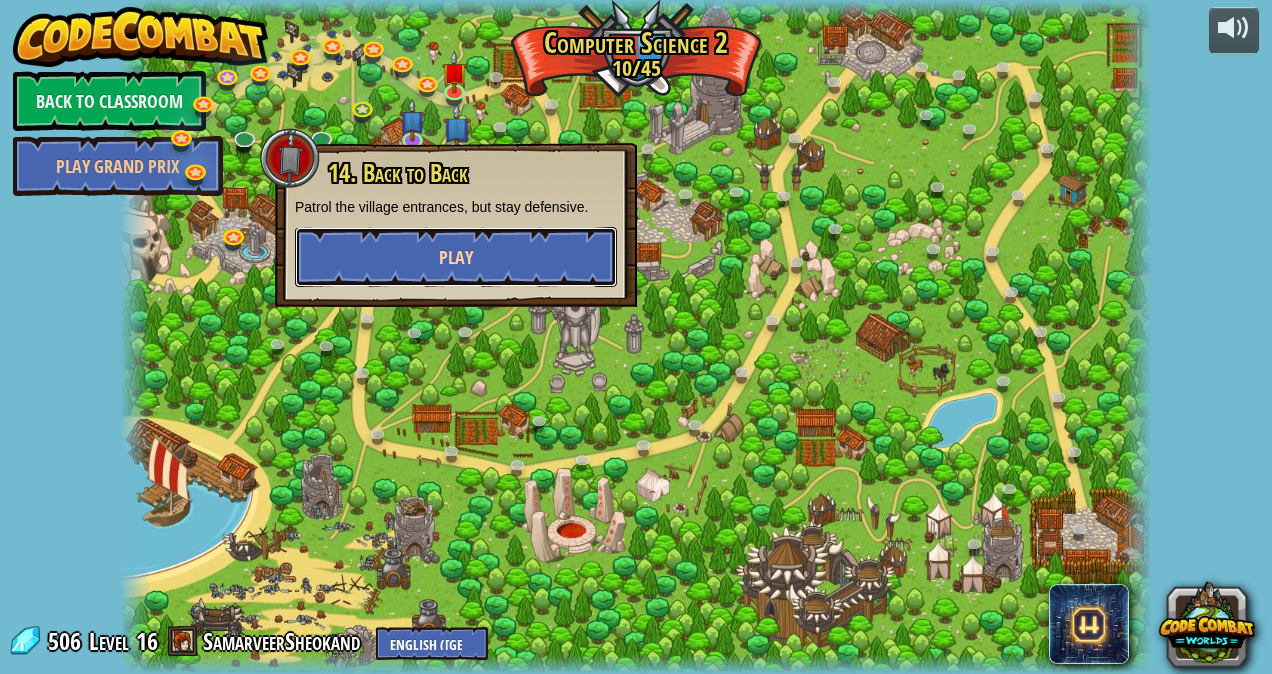 click on "Play" at bounding box center [456, 257] 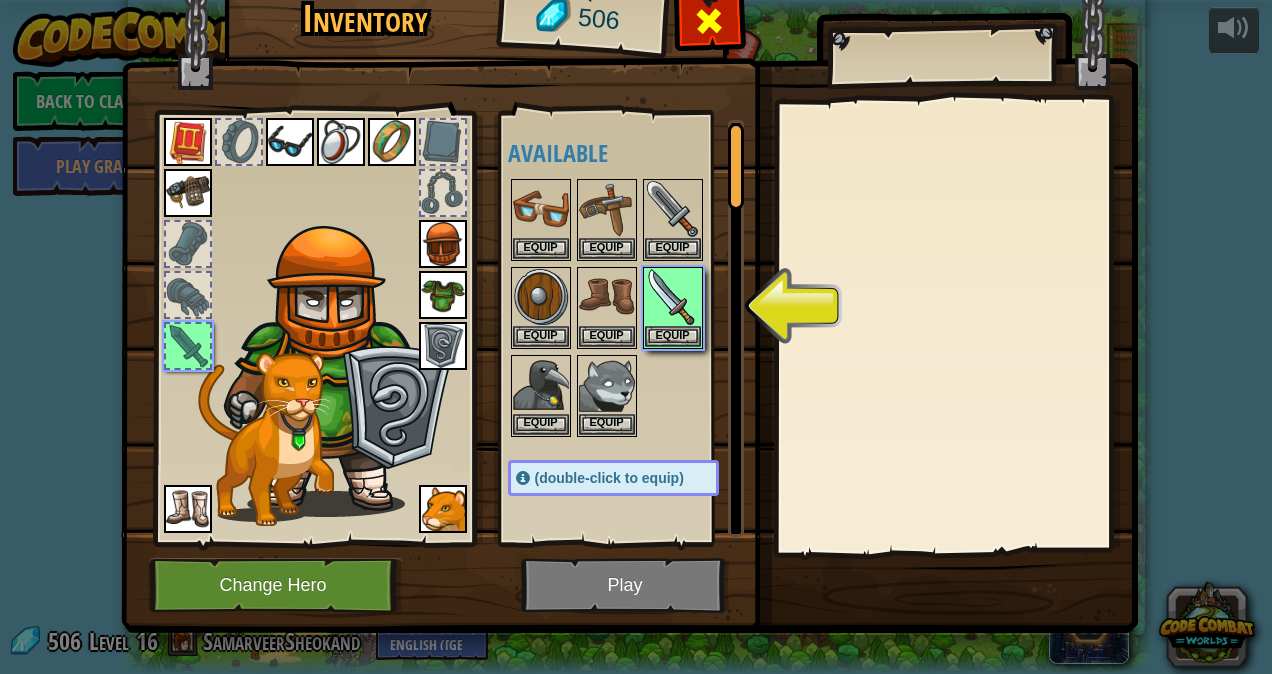 click at bounding box center [709, 26] 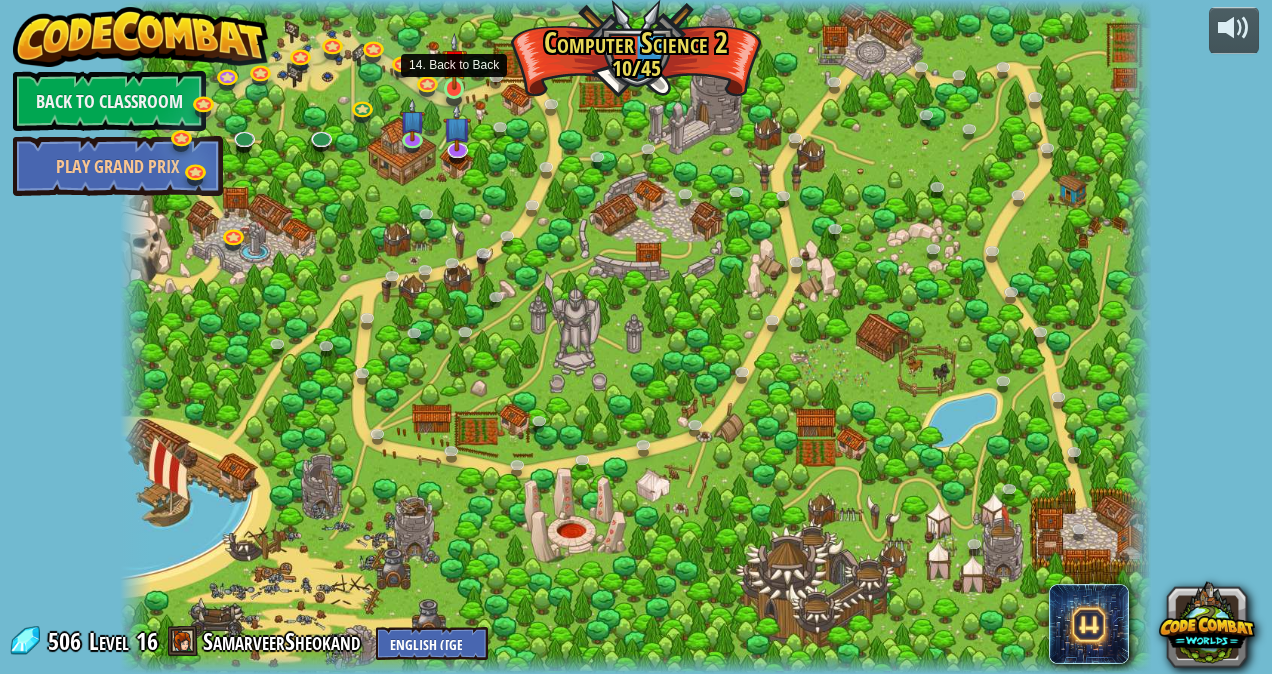 click at bounding box center [454, 61] 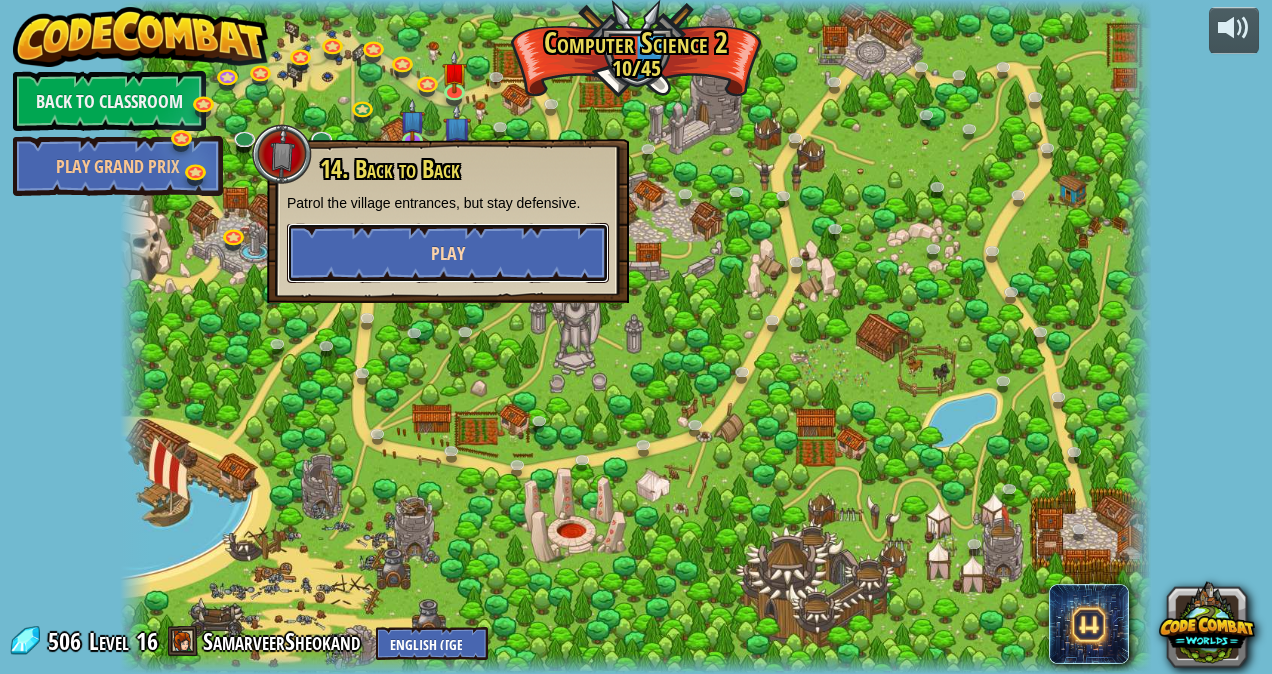 click on "Play" at bounding box center (448, 253) 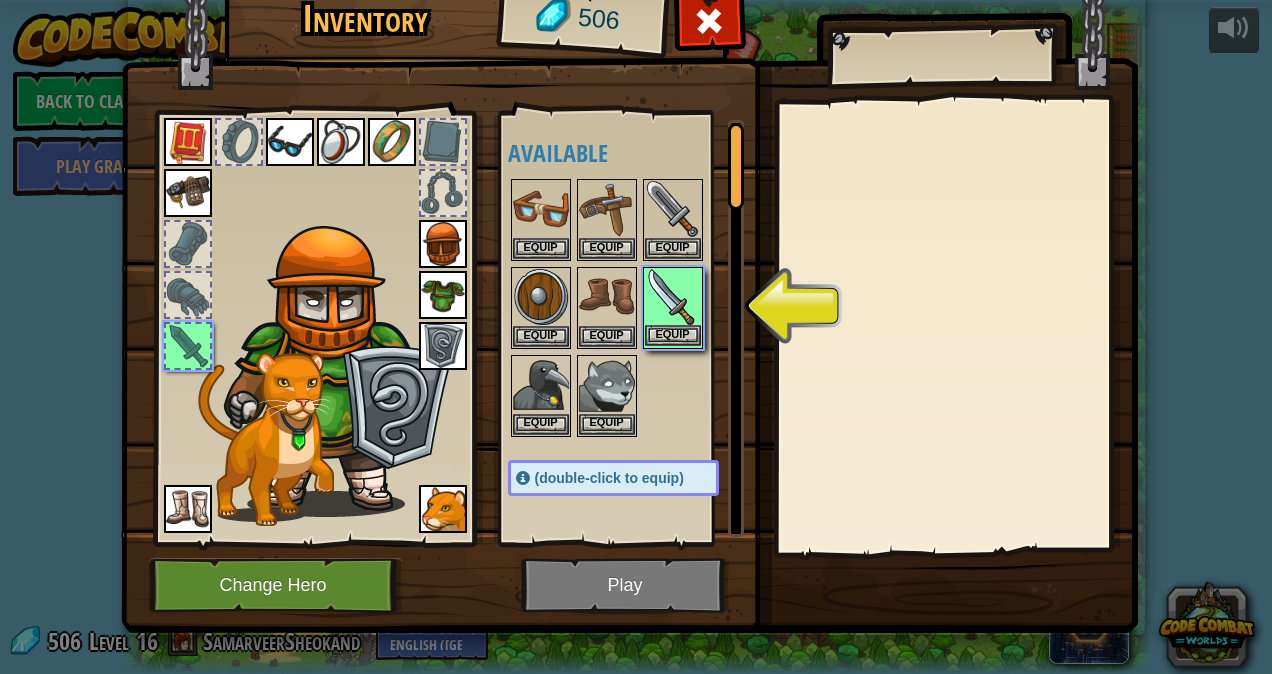 click at bounding box center (673, 297) 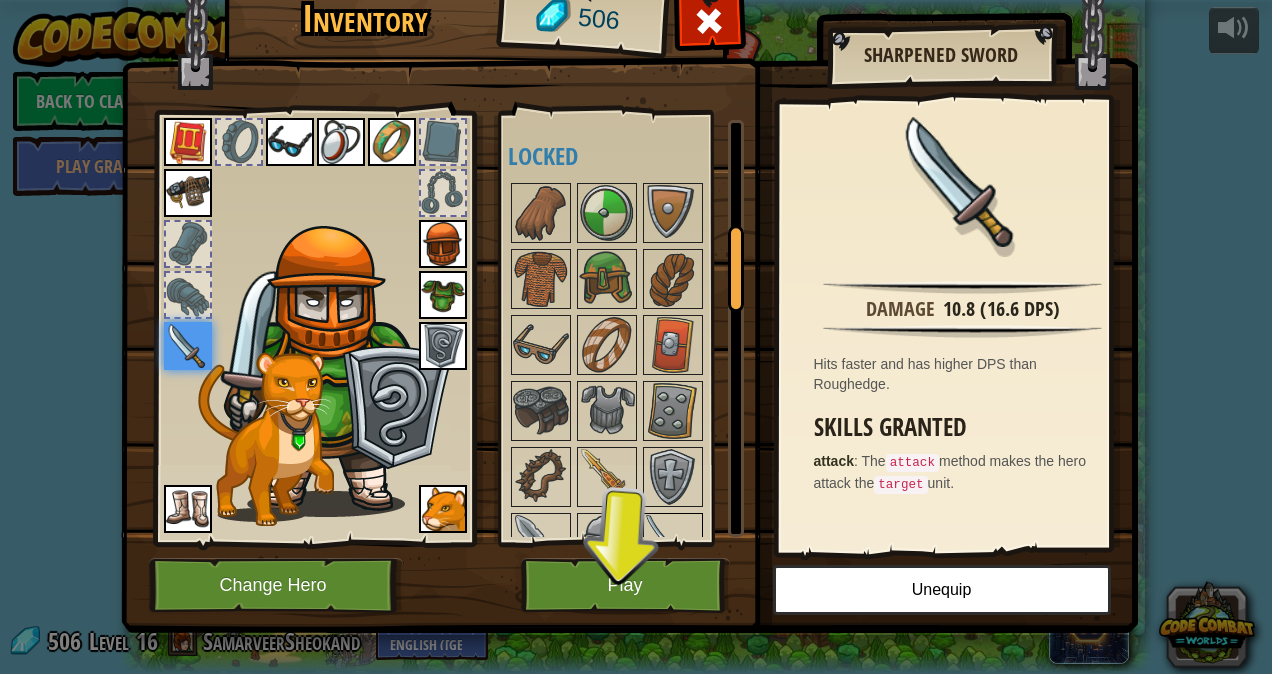 scroll, scrollTop: 596, scrollLeft: 0, axis: vertical 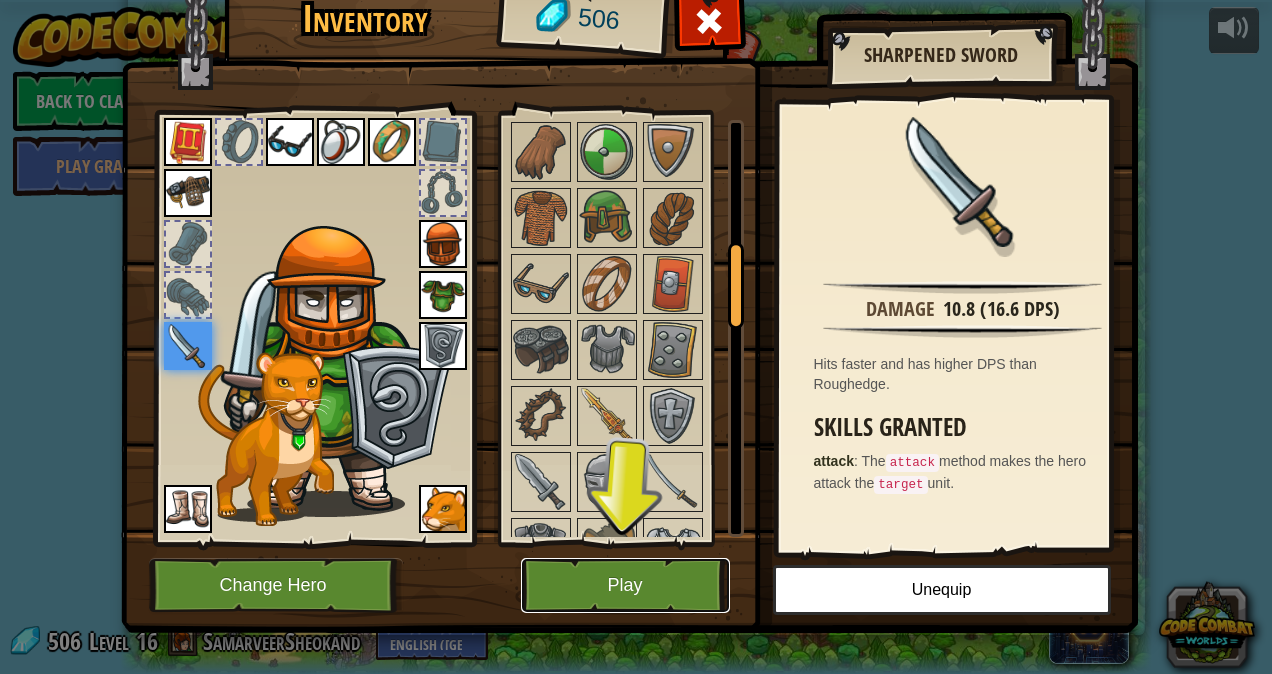 click on "Play" at bounding box center [625, 585] 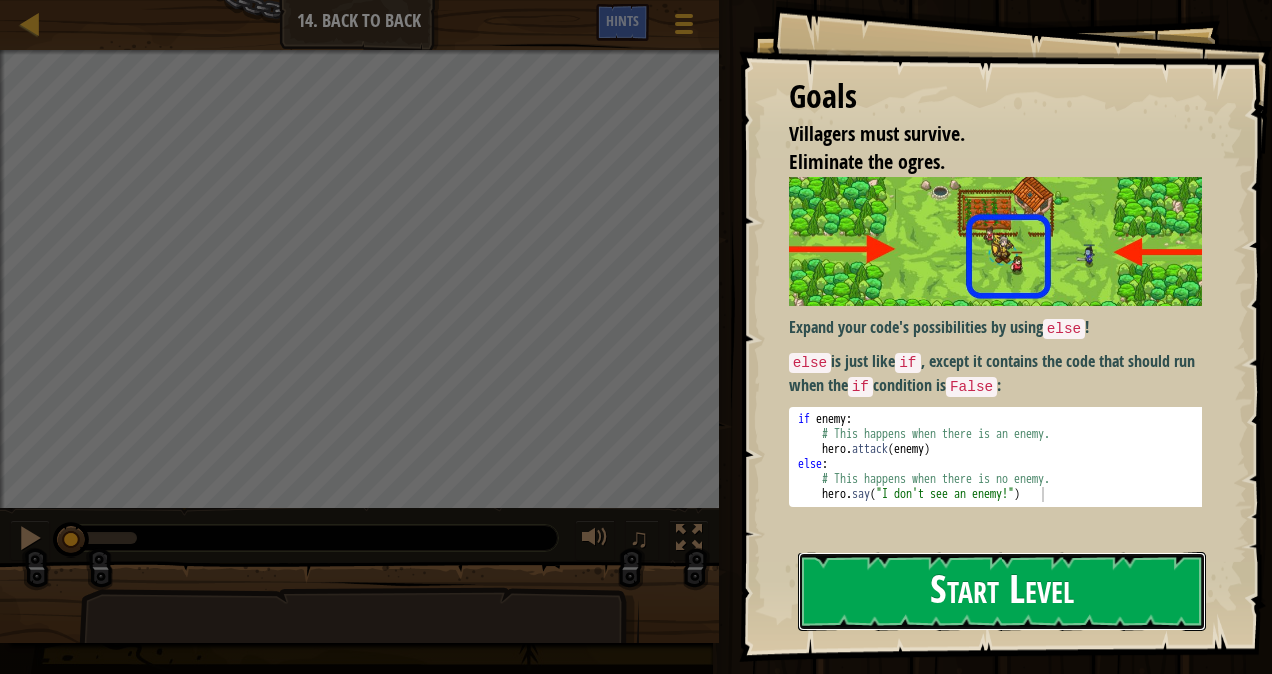 click on "Start Level" at bounding box center (1002, 591) 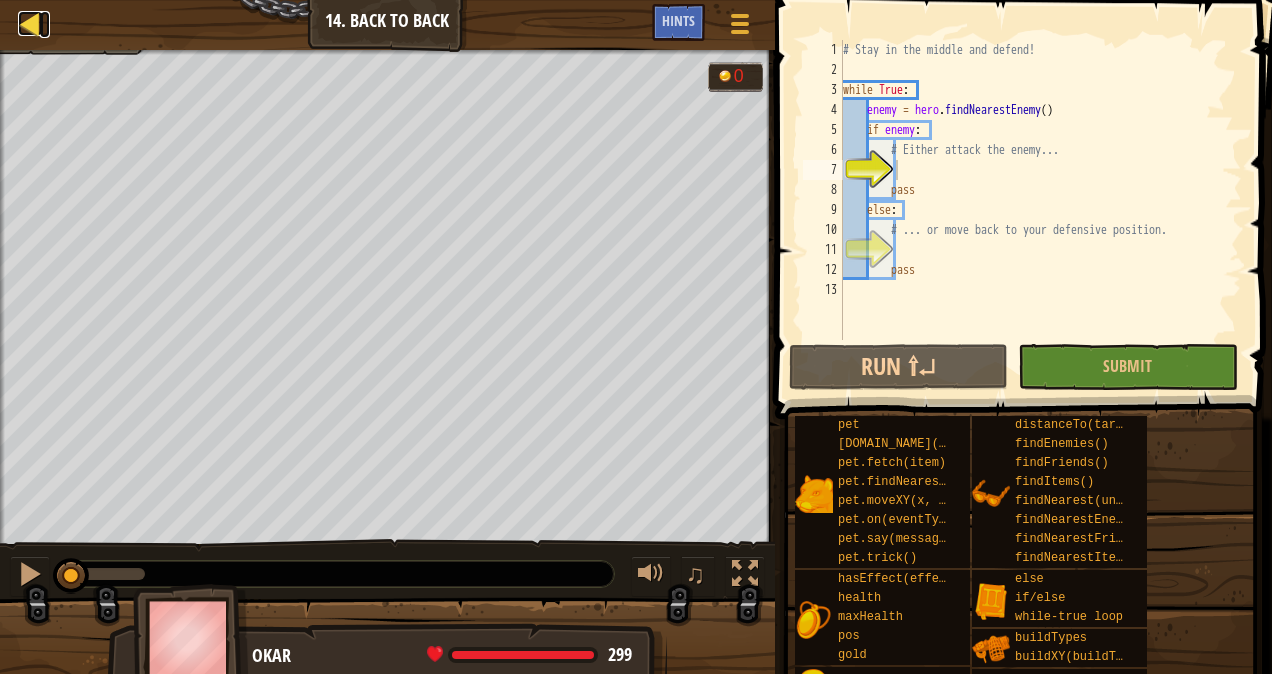 click at bounding box center [30, 23] 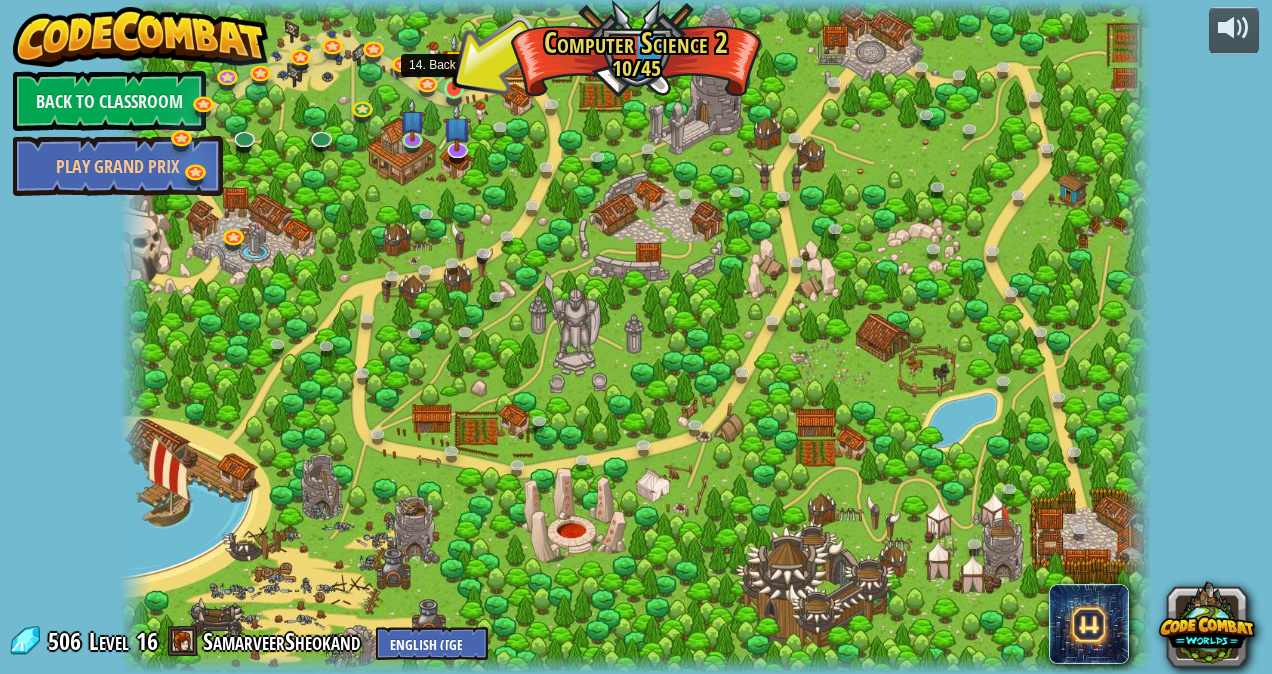 click at bounding box center (454, 61) 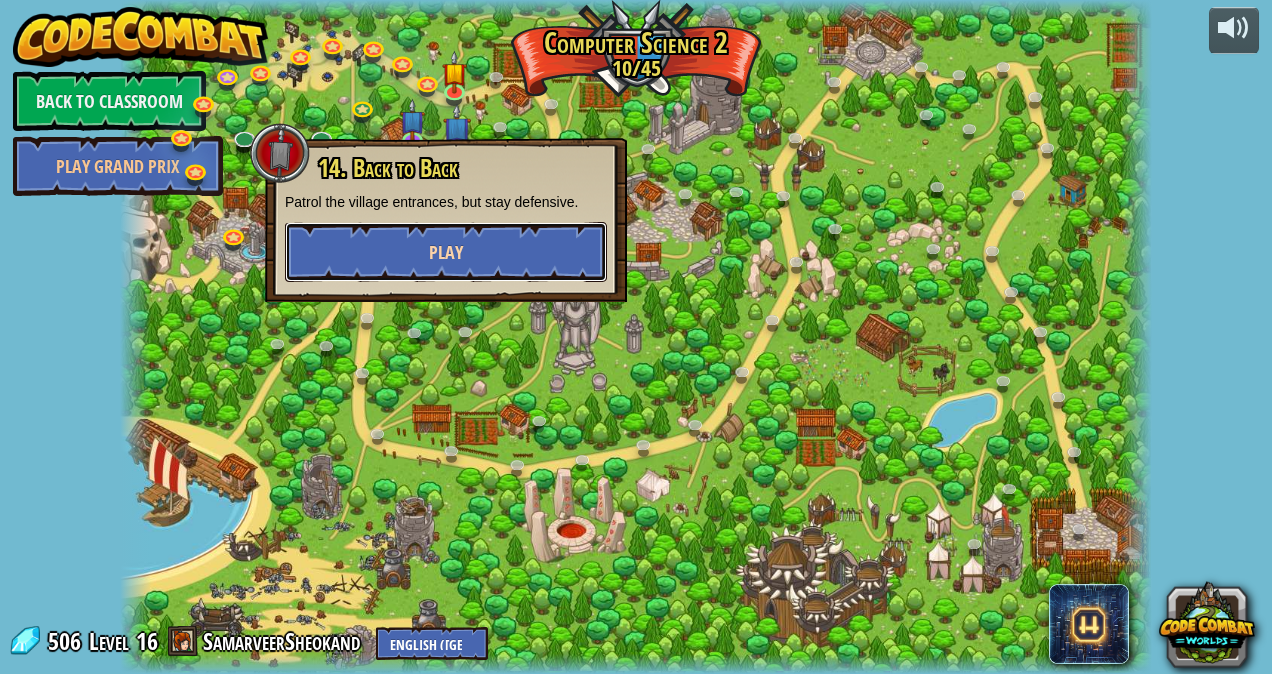 click on "Play" at bounding box center [446, 252] 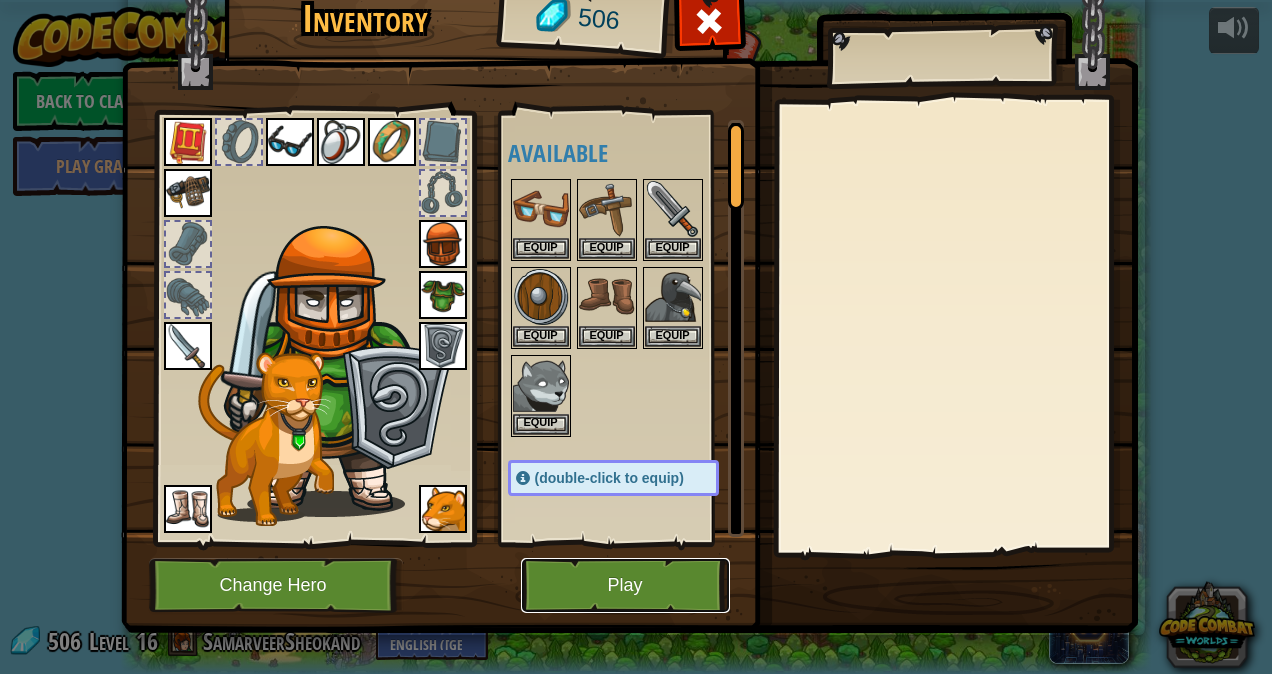 click on "Play" at bounding box center [625, 585] 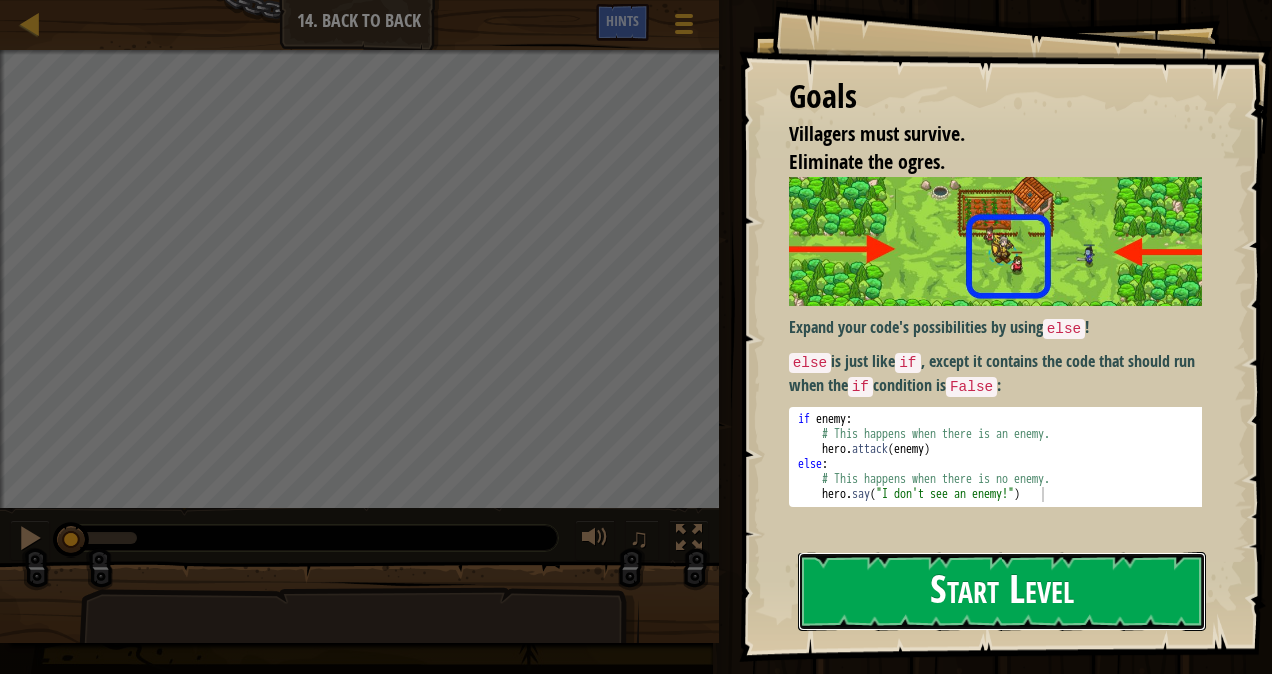click on "Start Level" at bounding box center (1002, 591) 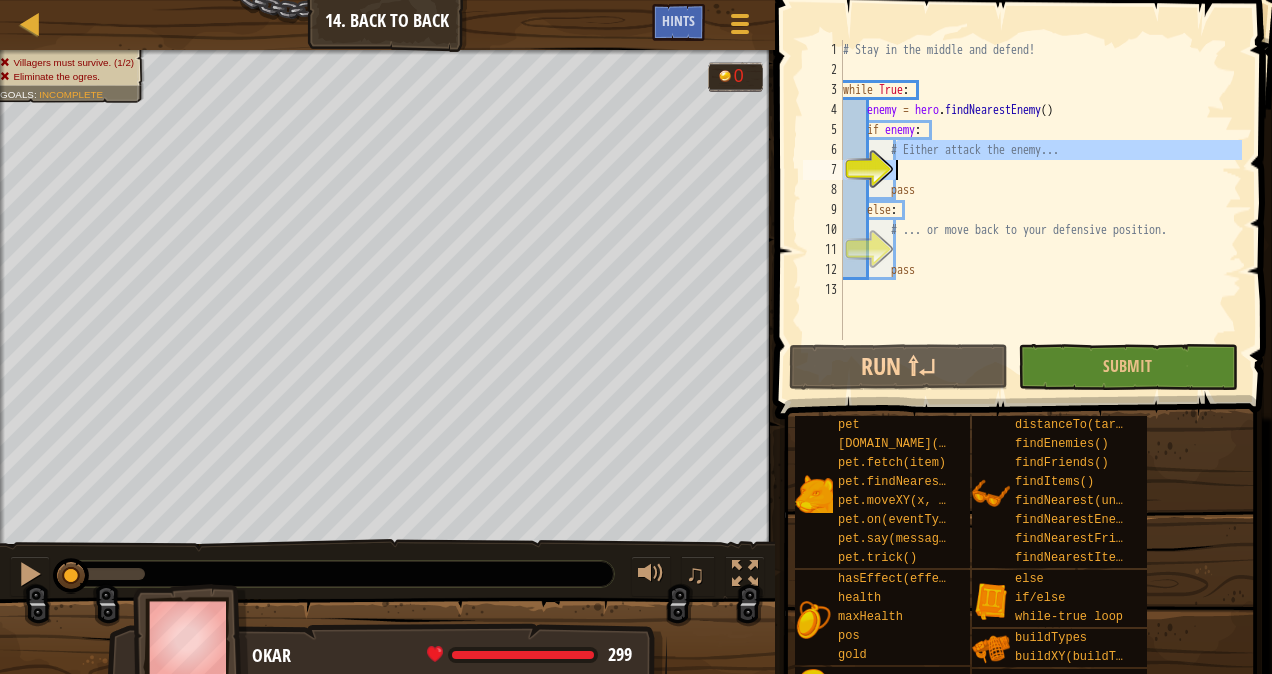 drag, startPoint x: 894, startPoint y: 148, endPoint x: 1096, endPoint y: 164, distance: 202.63268 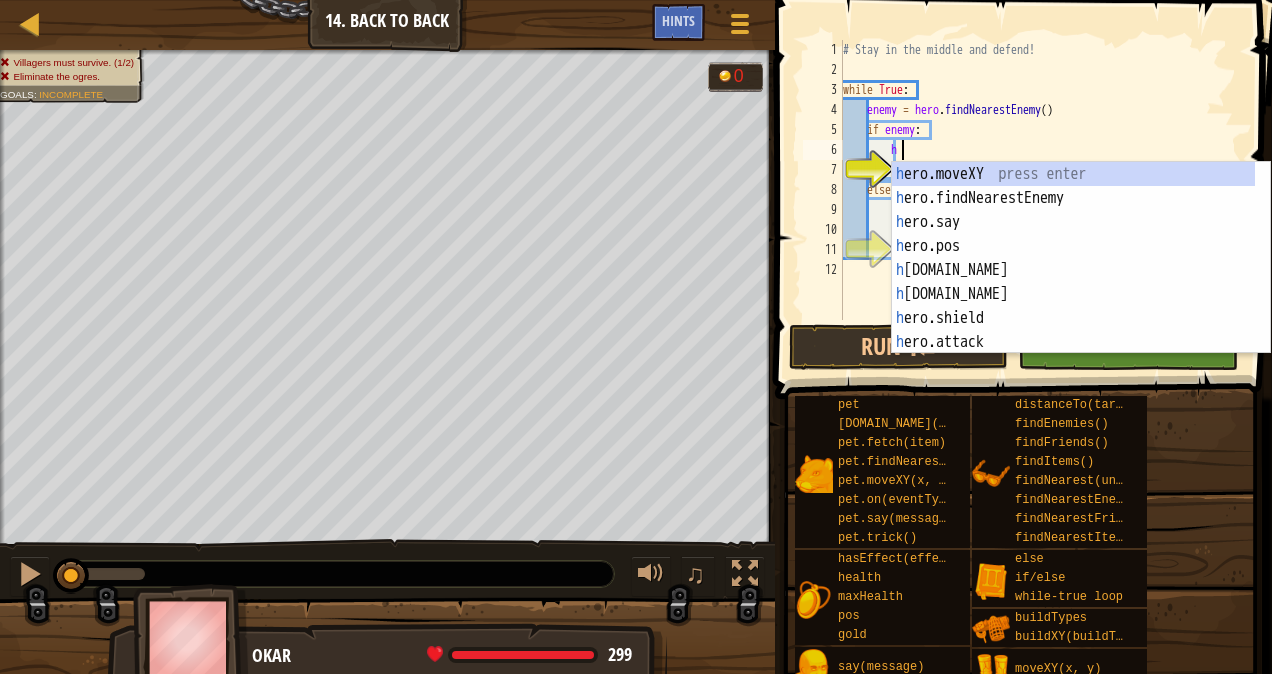 scroll, scrollTop: 9, scrollLeft: 4, axis: both 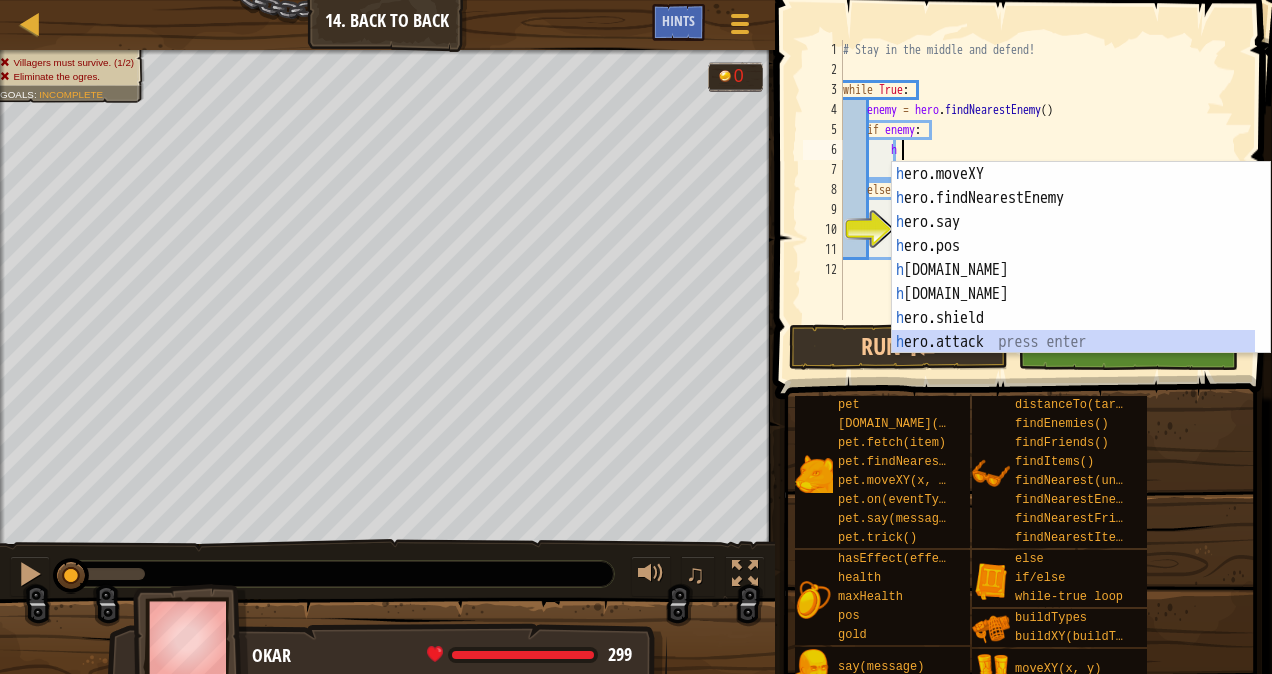 click on "h ero.moveXY press enter h ero.findNearestEnemy press enter h ero.say press enter h ero.pos press enter h [DOMAIN_NAME] press enter h [DOMAIN_NAME] press enter h ero.shield press enter h ero.attack press enter h ero.maxHealth press enter" at bounding box center (1074, 282) 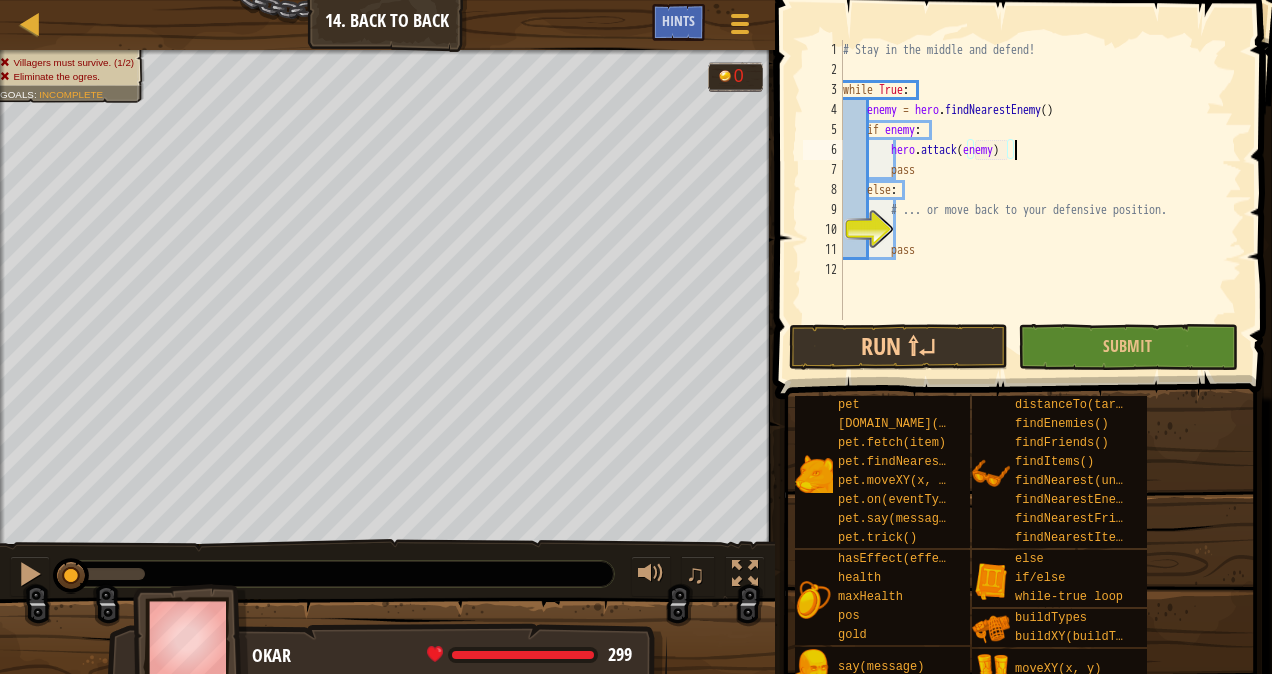 click on "# Stay in the middle and defend! while   True :      enemy   =   hero . findNearestEnemy ( )      if   enemy :          hero . attack ( enemy )          pass      else :          # ... or move back to your defensive position.                   pass" at bounding box center (1040, 200) 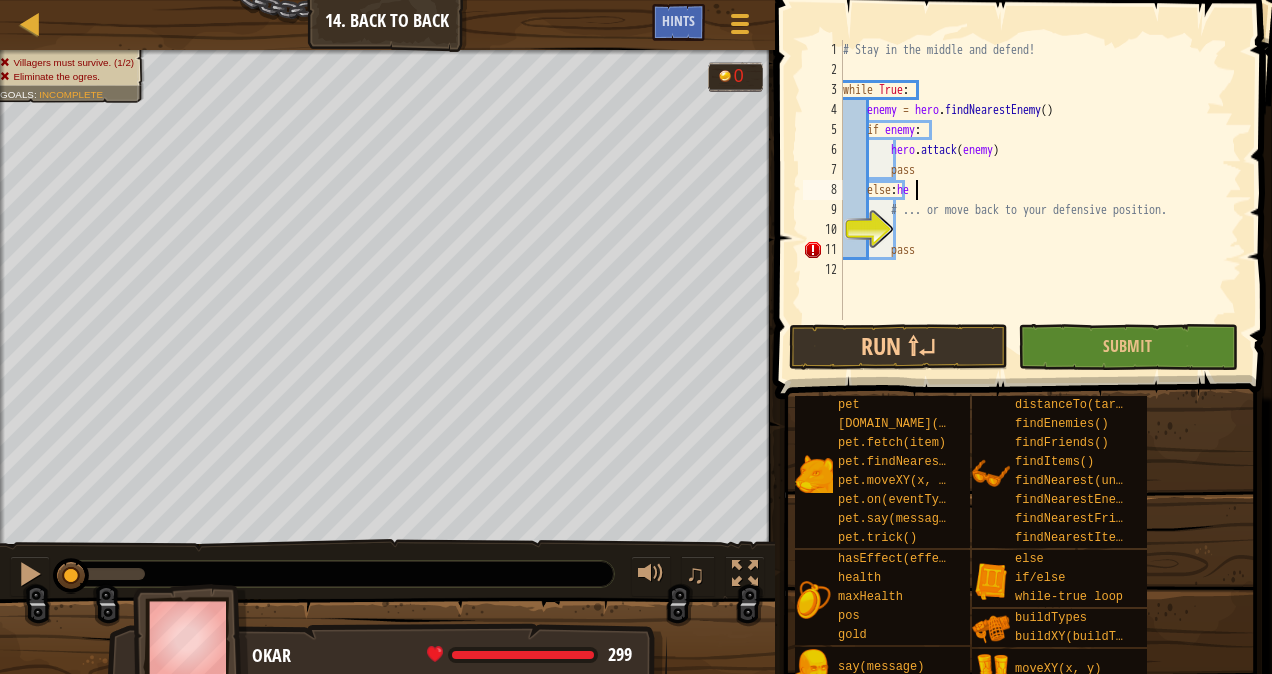 scroll, scrollTop: 9, scrollLeft: 5, axis: both 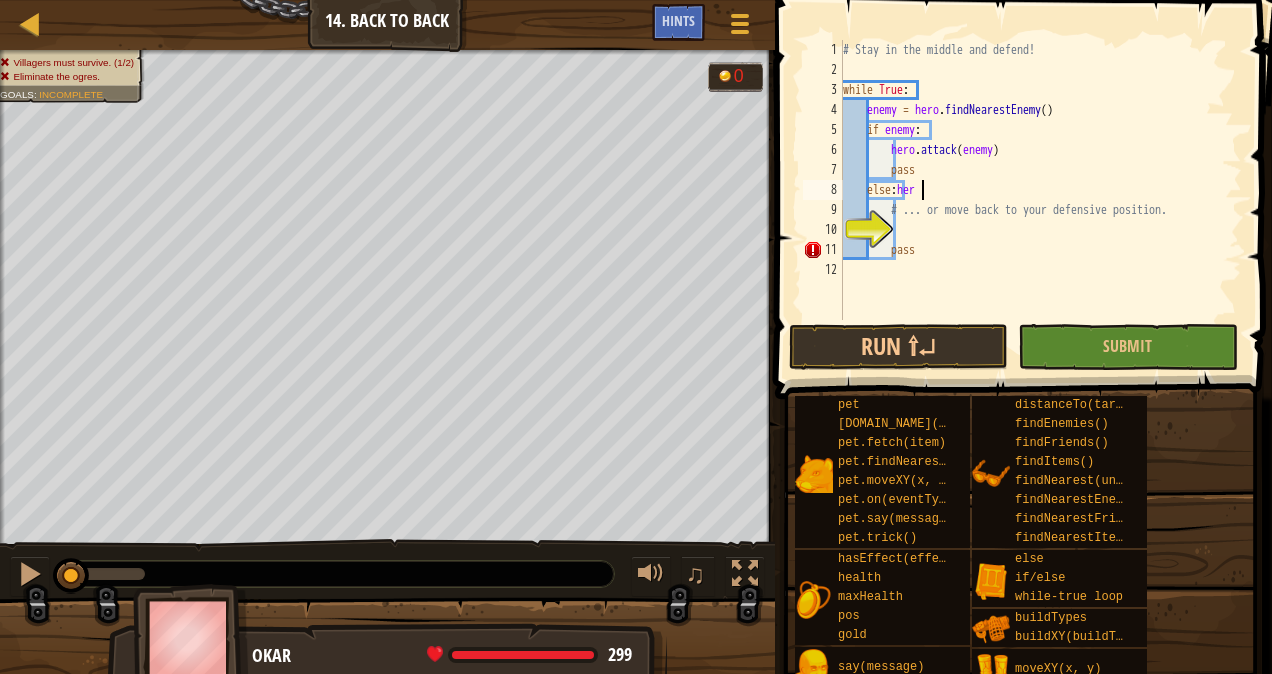 click on "# Stay in the middle and defend! while   True :      enemy   =   hero . findNearestEnemy ( )      if   enemy :          hero . attack ( enemy )          pass      else : her          # ... or move back to your defensive position.                   pass" at bounding box center (1040, 200) 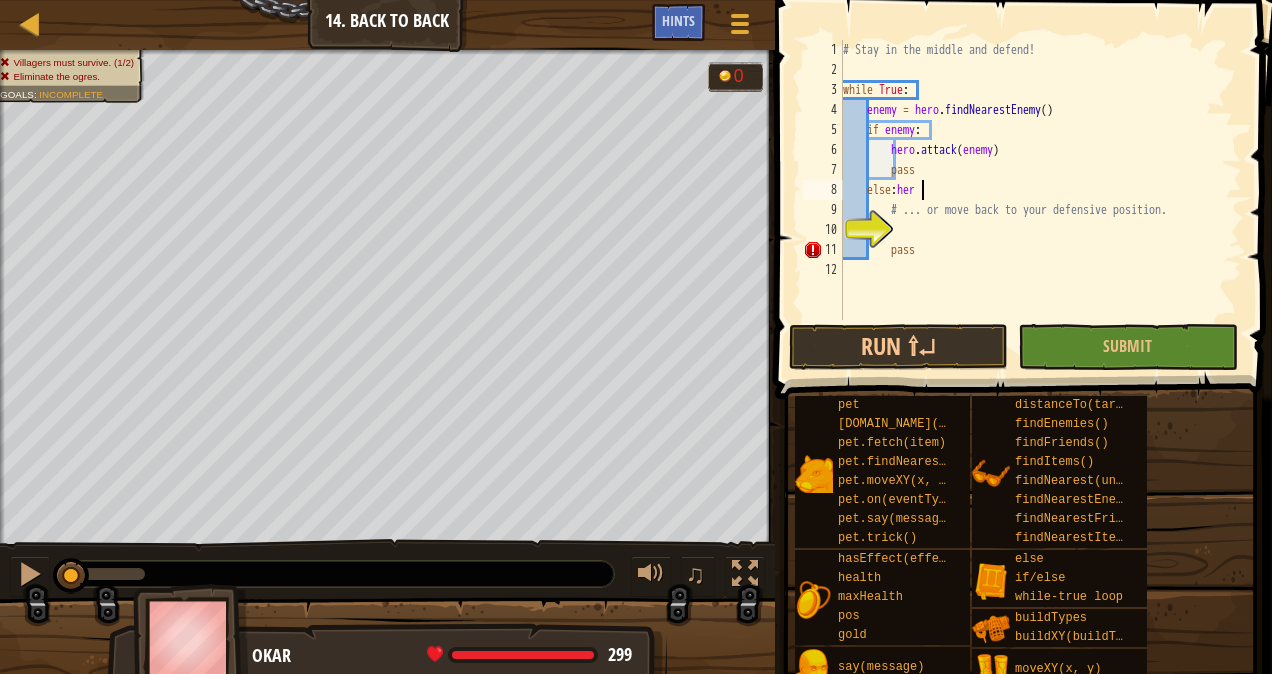 click on "# Stay in the middle and defend! while   True :      enemy   =   hero . findNearestEnemy ( )      if   enemy :          hero . attack ( enemy )          pass      else : her          # ... or move back to your defensive position.                   pass" at bounding box center [1040, 200] 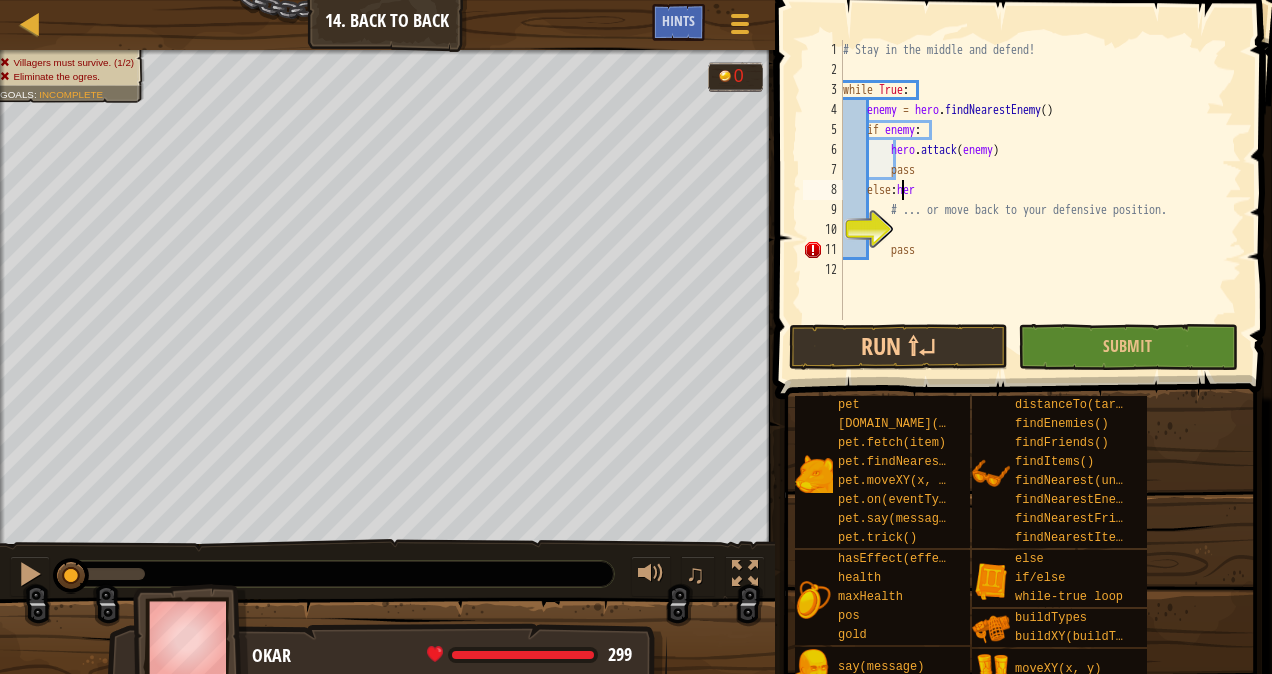 type on "elseher" 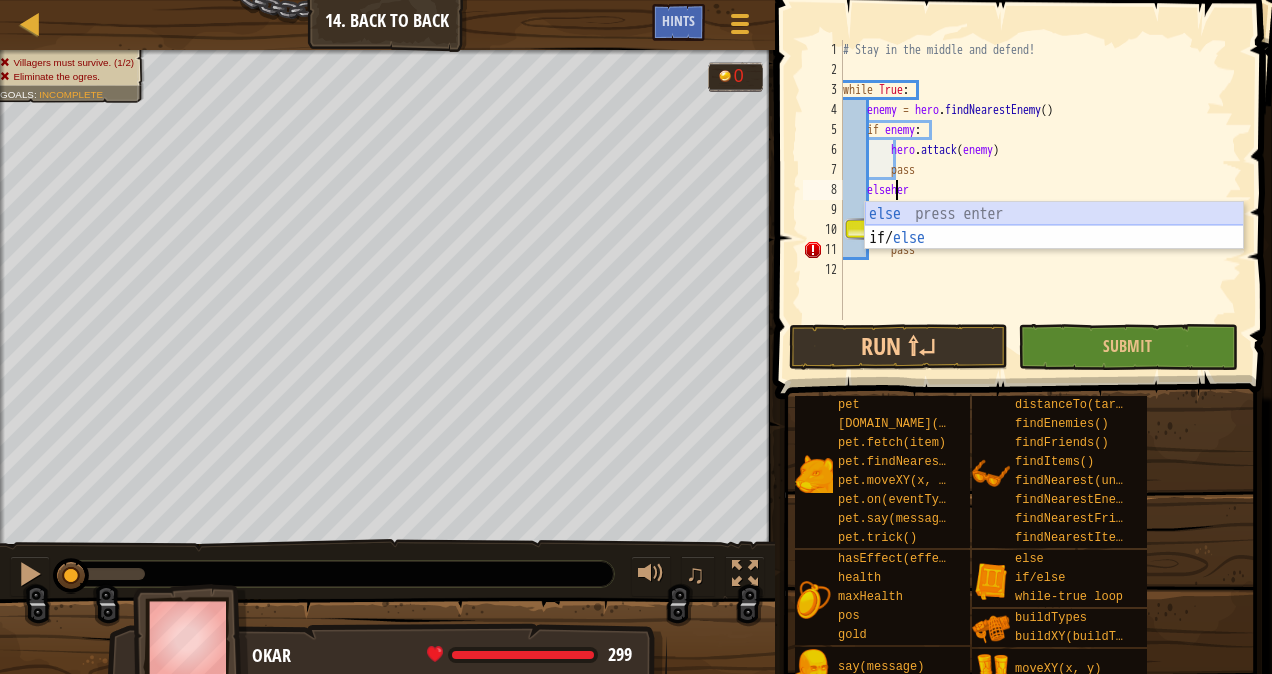 click on "else press enter if/ else press enter" at bounding box center [1054, 250] 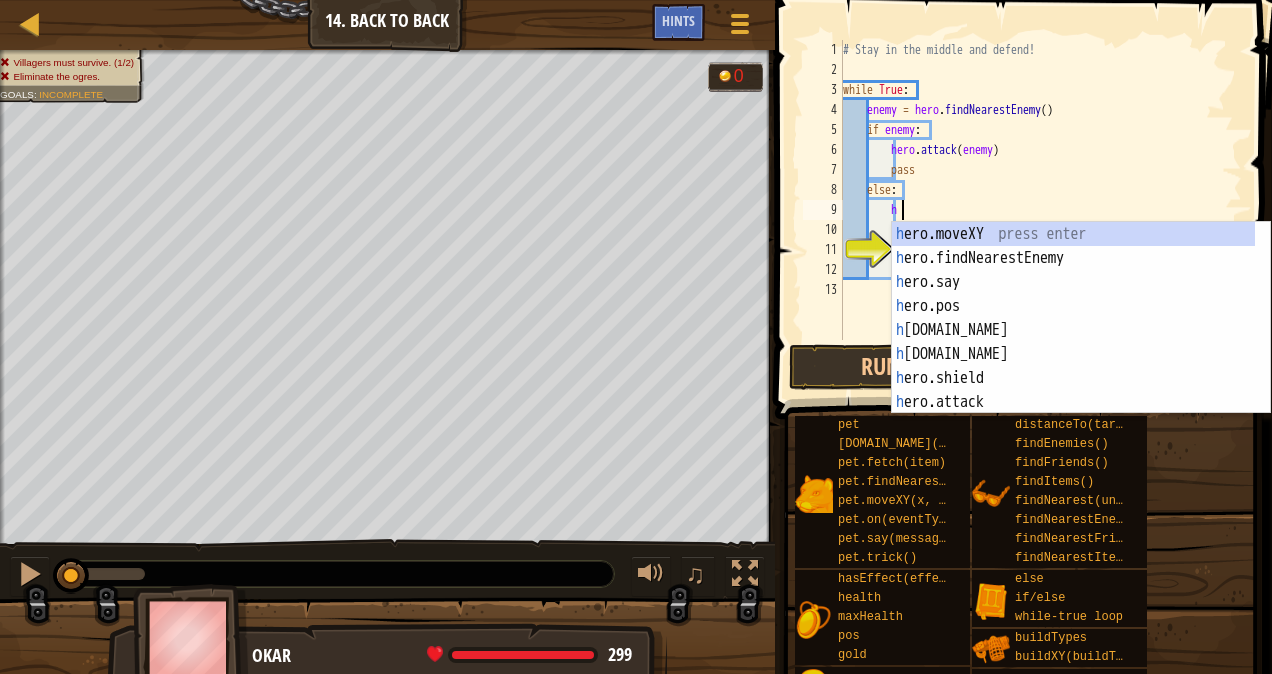 scroll, scrollTop: 9, scrollLeft: 4, axis: both 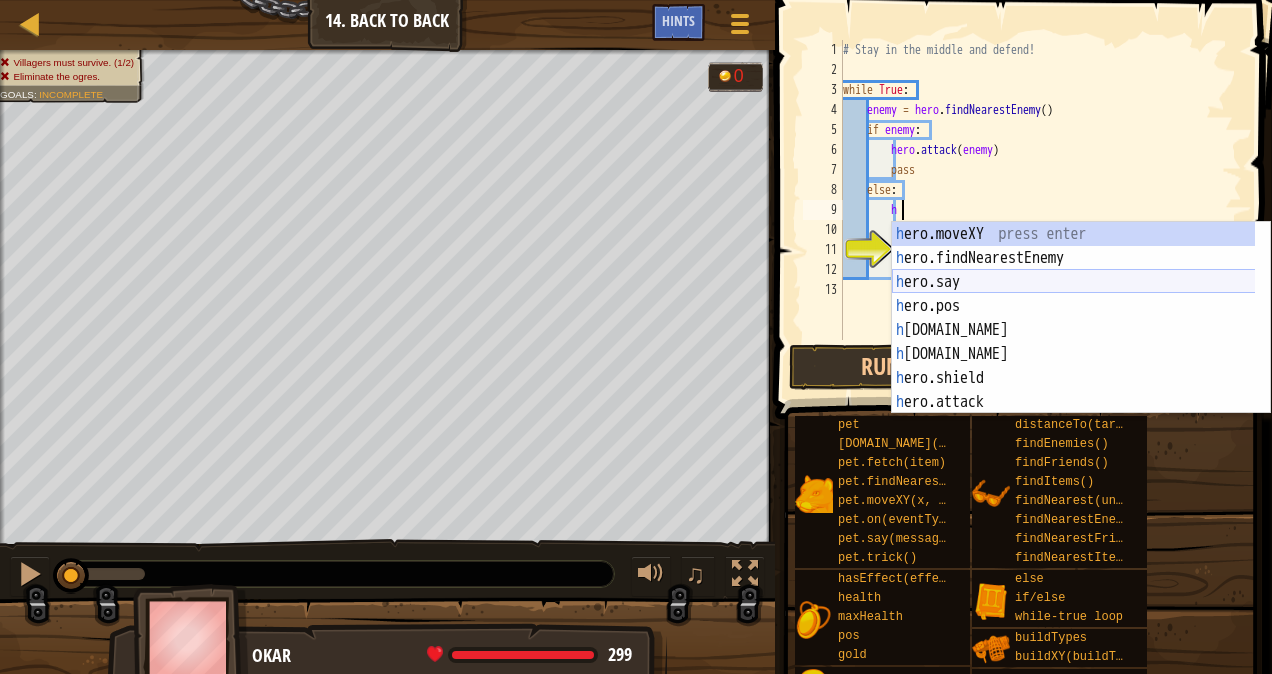 click on "h ero.moveXY press enter h ero.findNearestEnemy press enter h ero.say press enter h ero.pos press enter h [DOMAIN_NAME] press enter h [DOMAIN_NAME] press enter h ero.shield press enter h ero.attack press enter h ero.maxHealth press enter" at bounding box center [1081, 342] 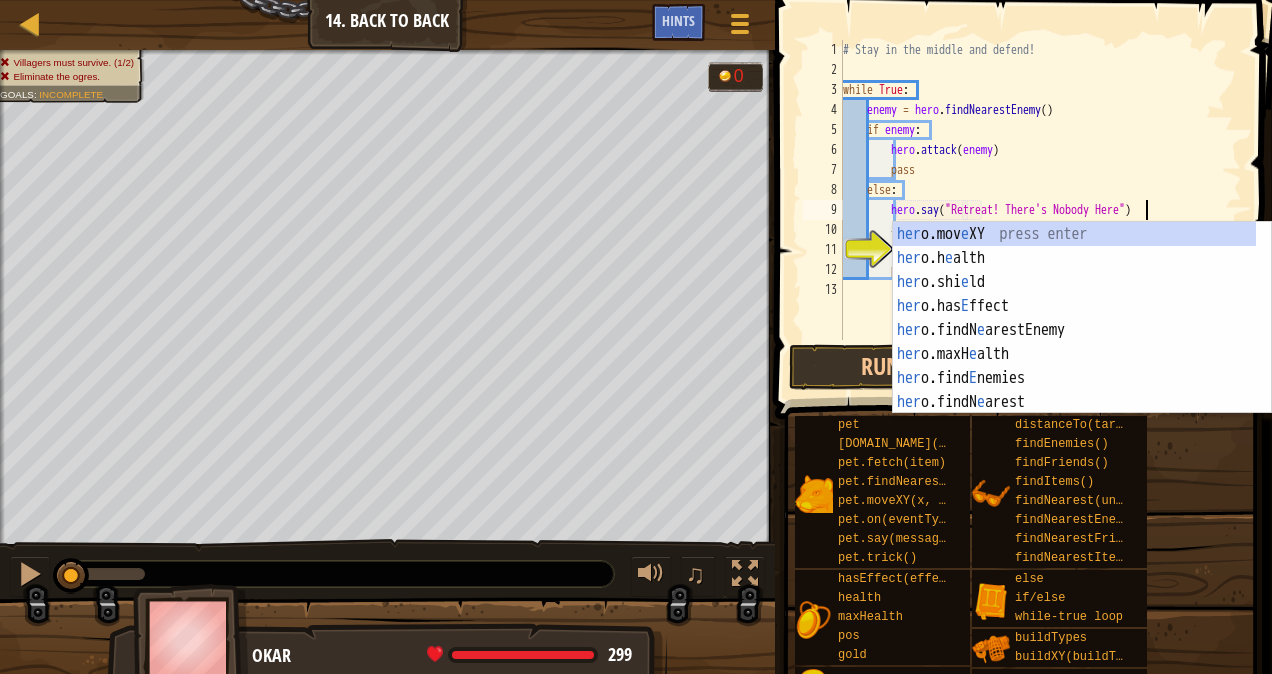 scroll, scrollTop: 9, scrollLeft: 25, axis: both 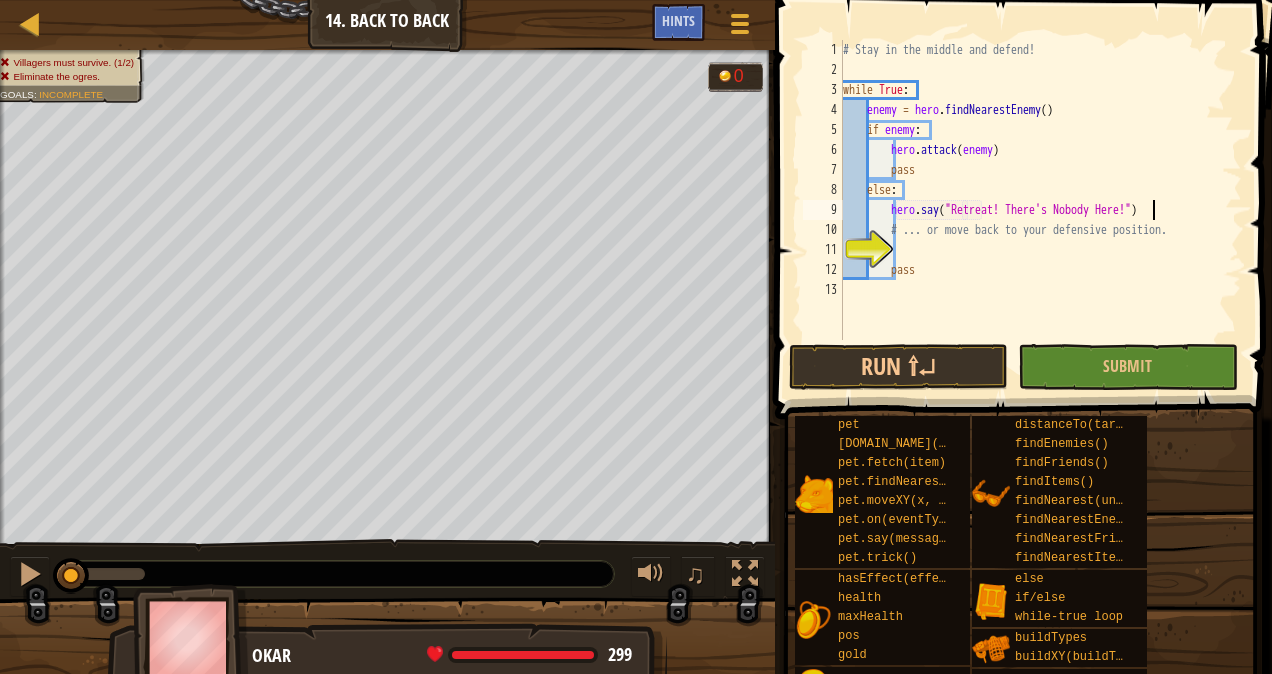 click on "# Stay in the middle and defend! while   True :      enemy   =   hero . findNearestEnemy ( )      if   enemy :          hero . attack ( enemy )          pass      else :          hero . say ( "Retreat! There's Nobody Here!" )          # ... or move back to your defensive position.                   pass" at bounding box center [1040, 210] 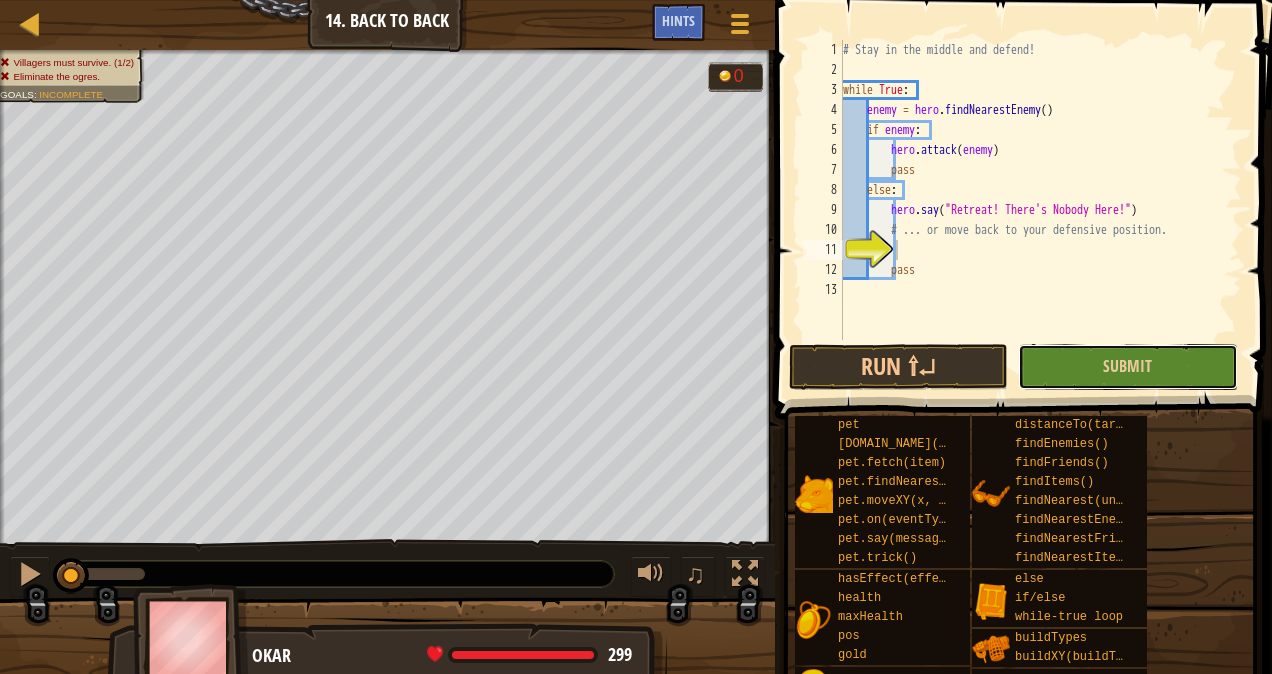 click on "Submit" at bounding box center [1127, 367] 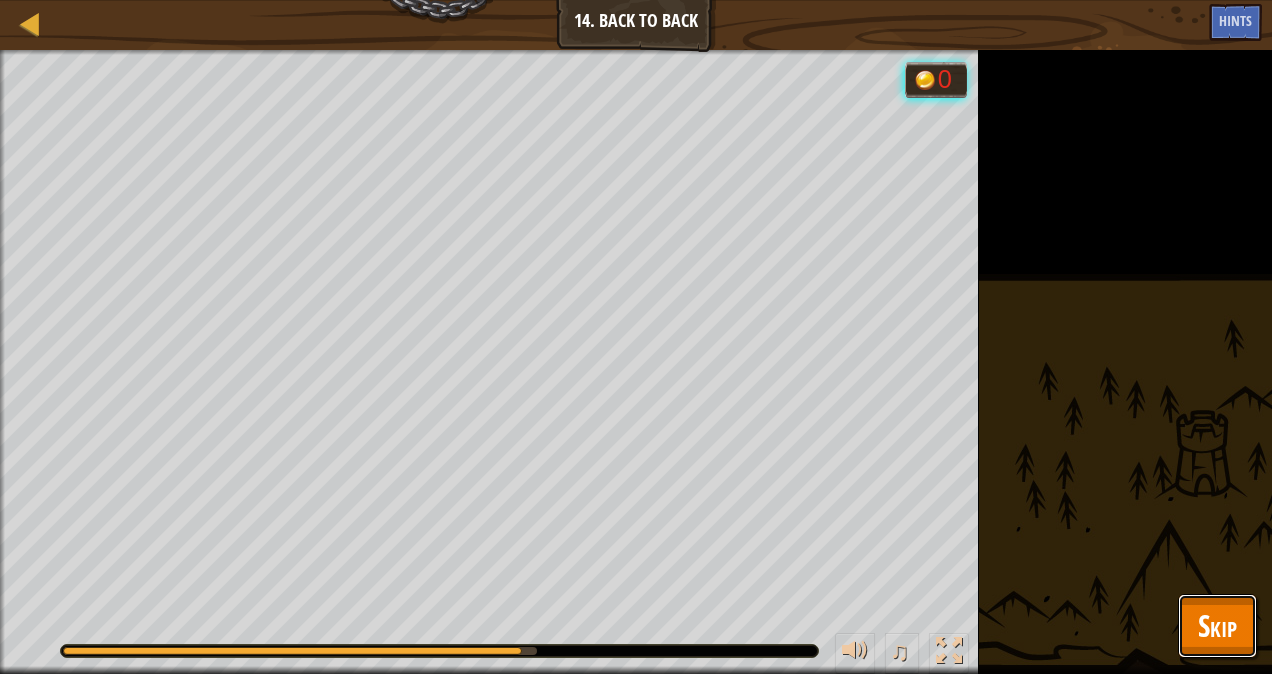 click on "Skip" at bounding box center (1217, 625) 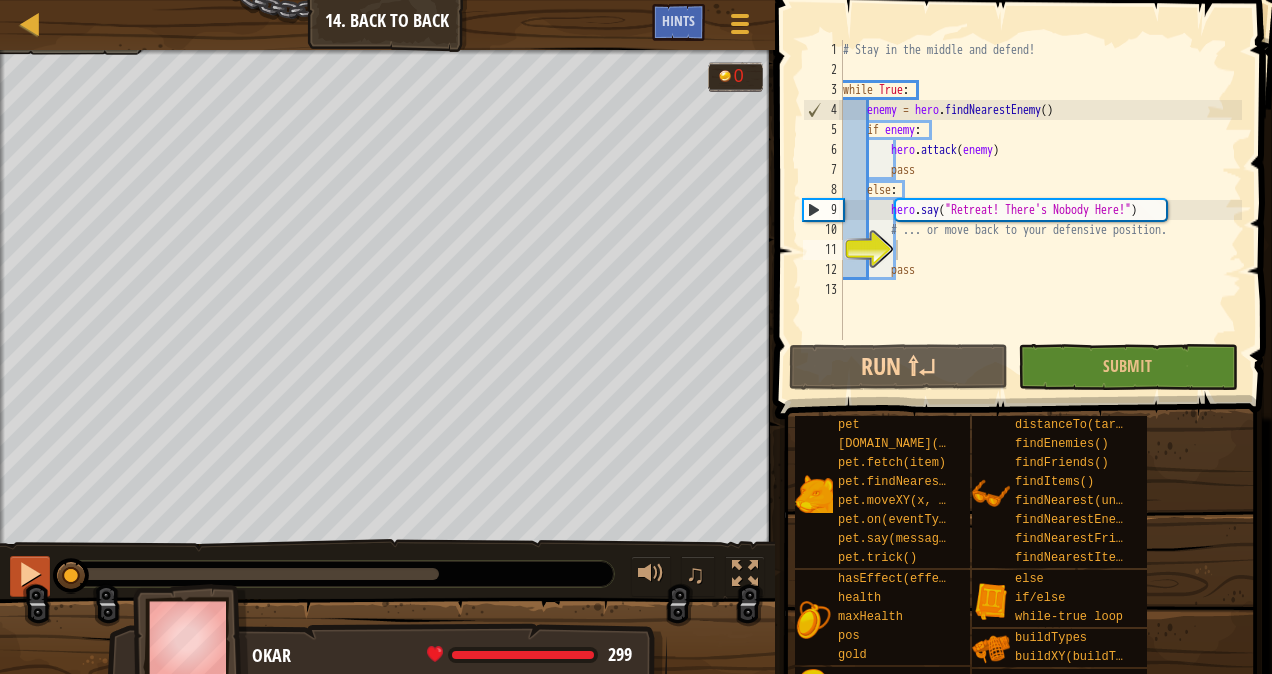 drag, startPoint x: 441, startPoint y: 579, endPoint x: 36, endPoint y: 571, distance: 405.079 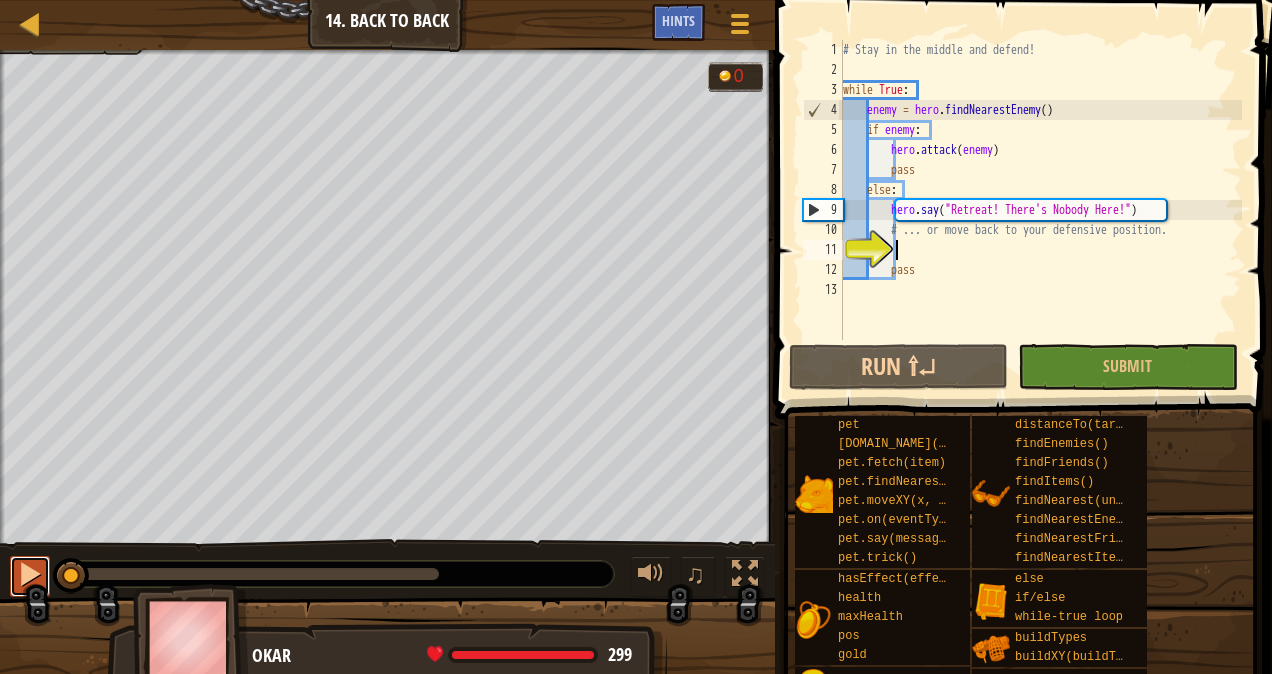 click at bounding box center [30, 574] 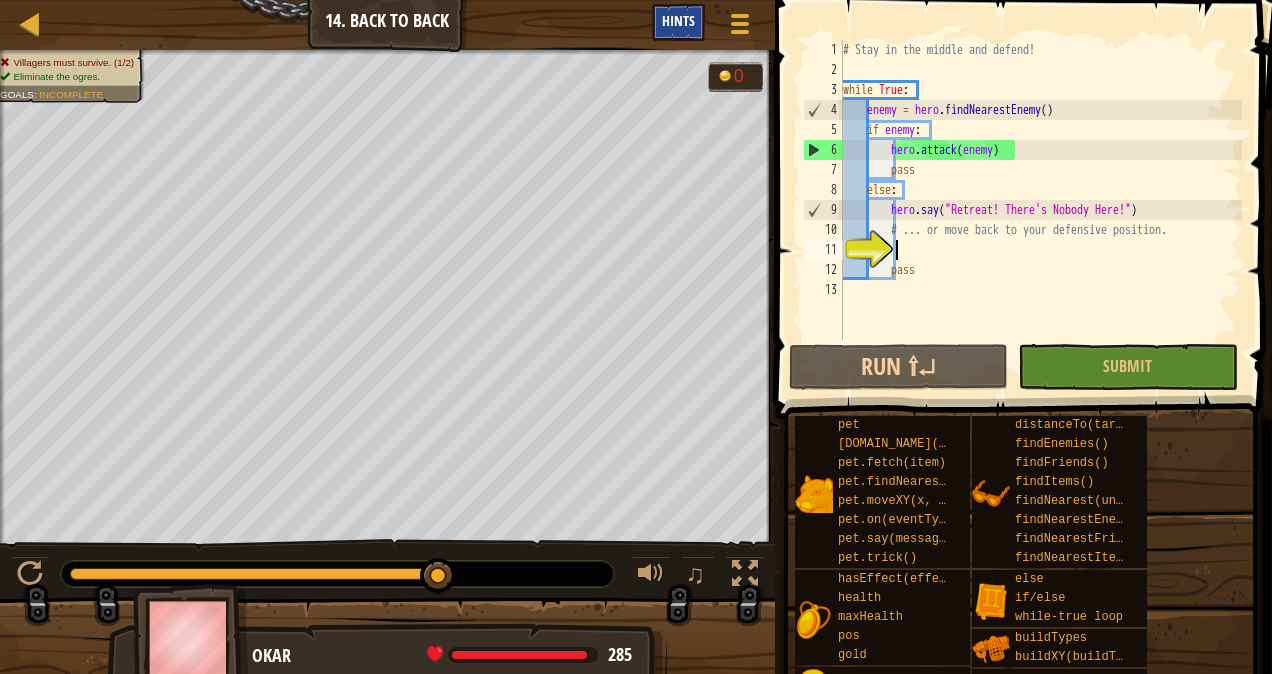 click on "Hints" at bounding box center (678, 22) 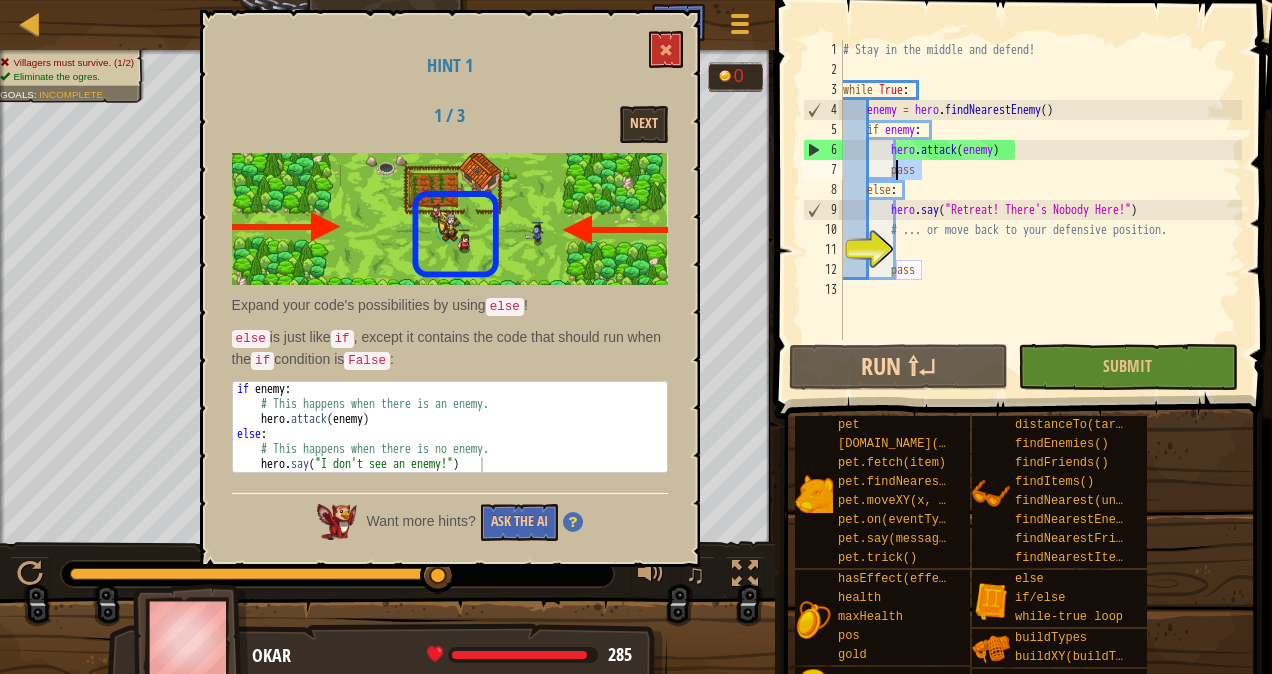 drag, startPoint x: 936, startPoint y: 172, endPoint x: 894, endPoint y: 172, distance: 42 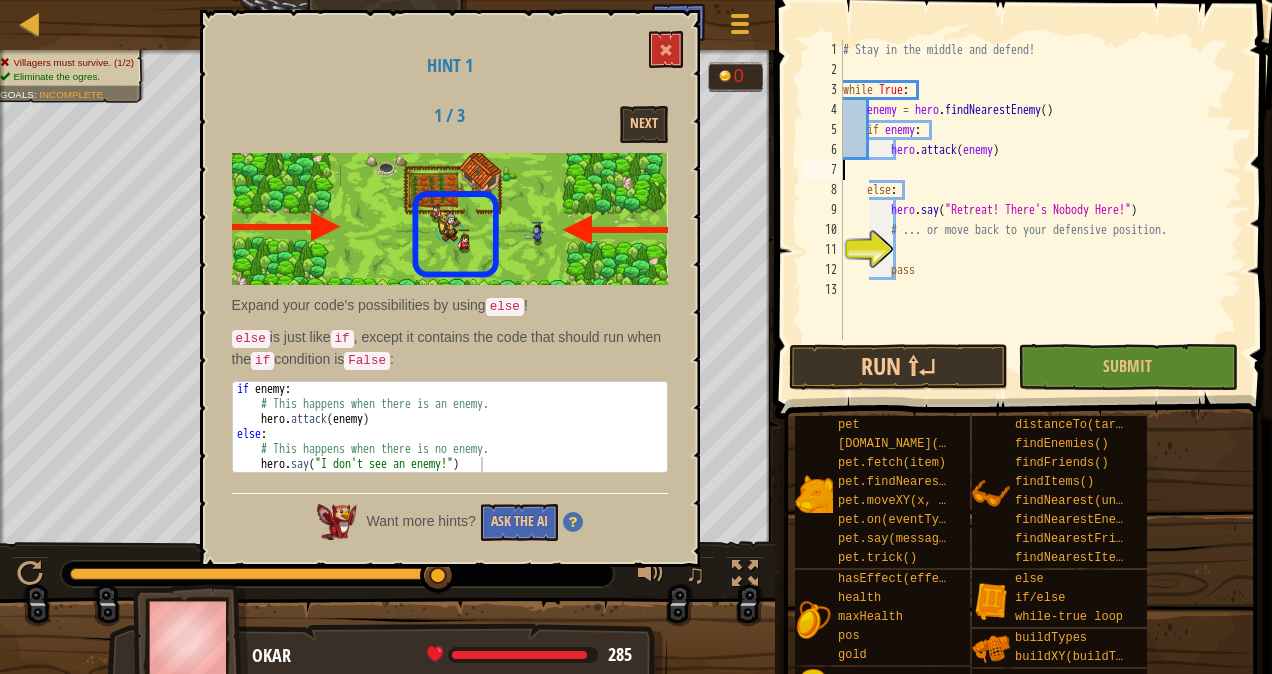 scroll, scrollTop: 9, scrollLeft: 0, axis: vertical 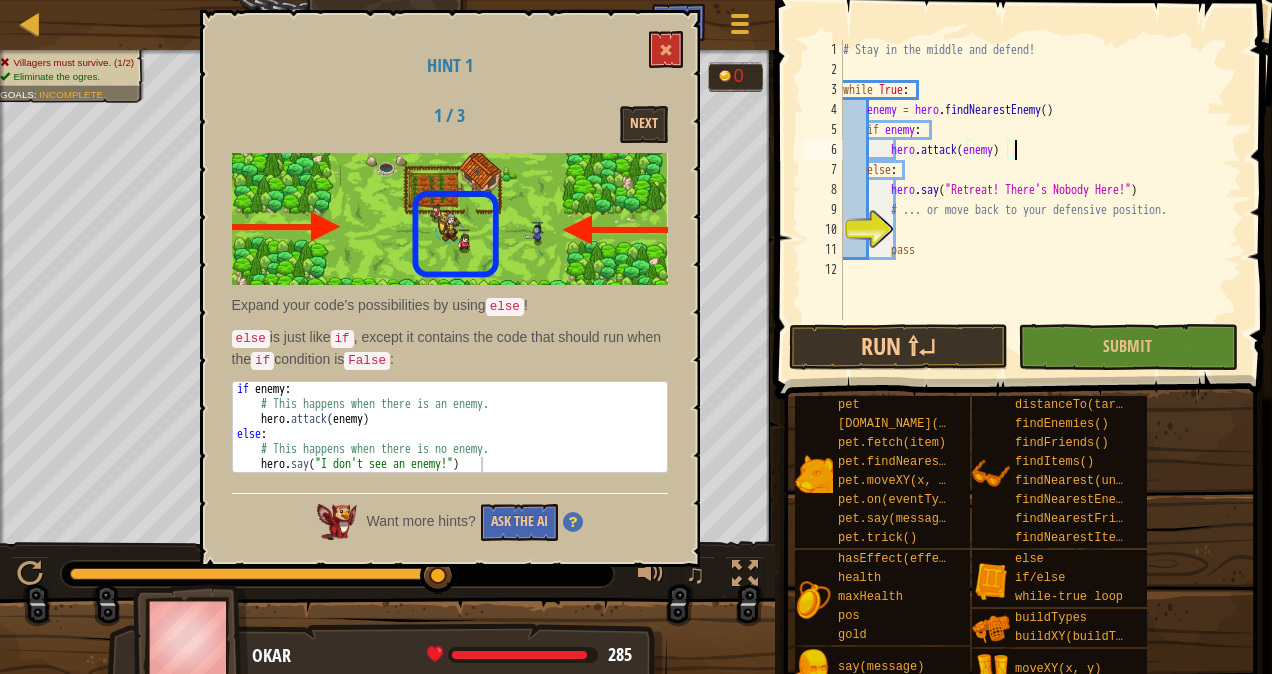 click on "# Stay in the middle and defend! while   True :      enemy   =   hero . findNearestEnemy ( )      if   enemy :          hero . attack ( enemy )      else :          hero . say ( "Retreat! There's Nobody Here!" )          # ... or move back to your defensive position.                   pass" at bounding box center (1040, 200) 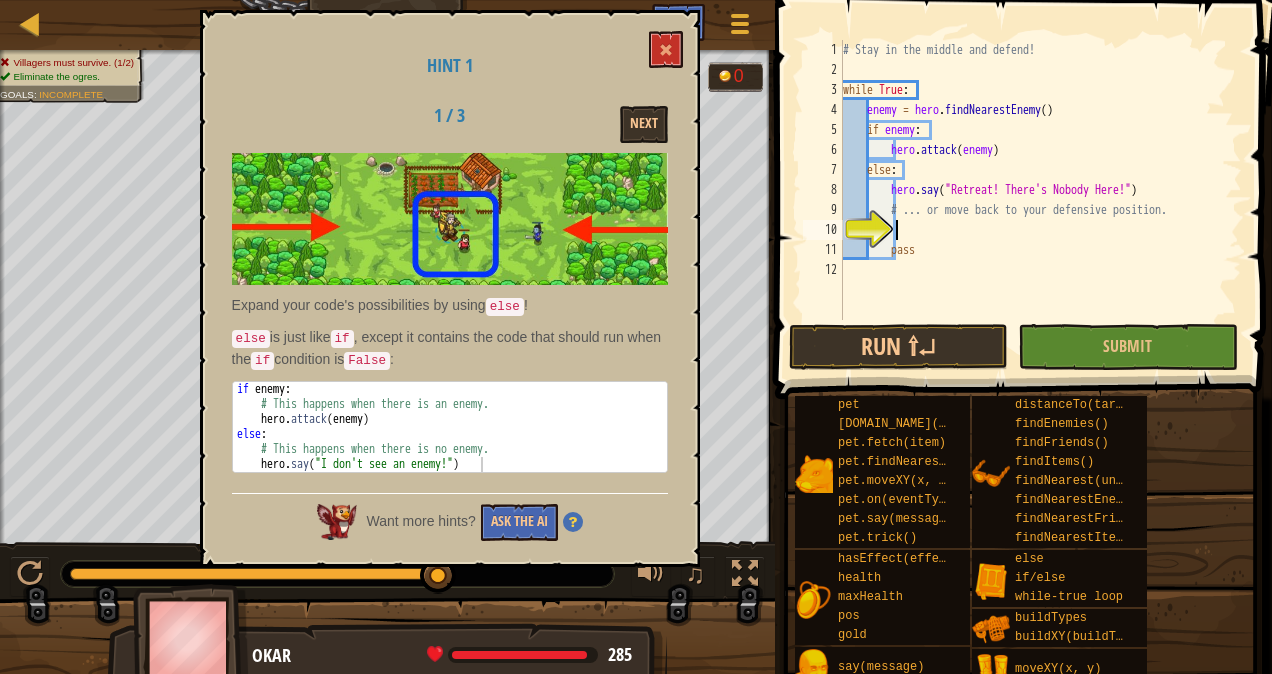 type on "h" 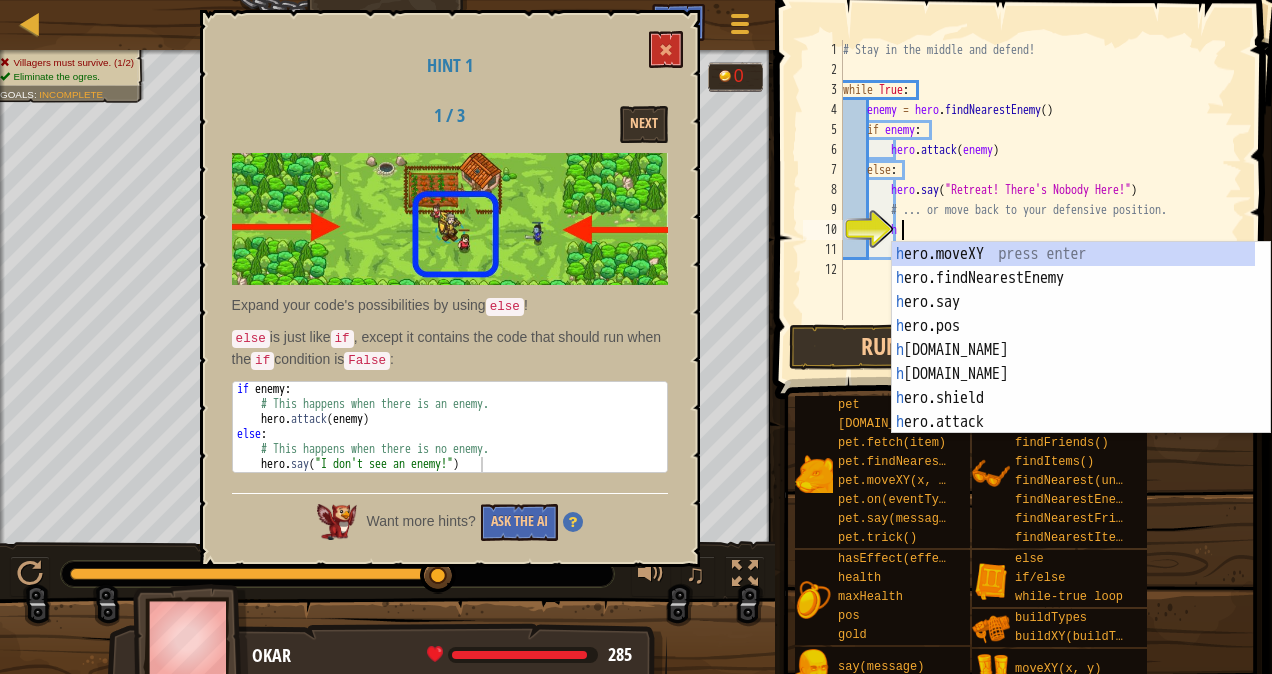 scroll, scrollTop: 9, scrollLeft: 4, axis: both 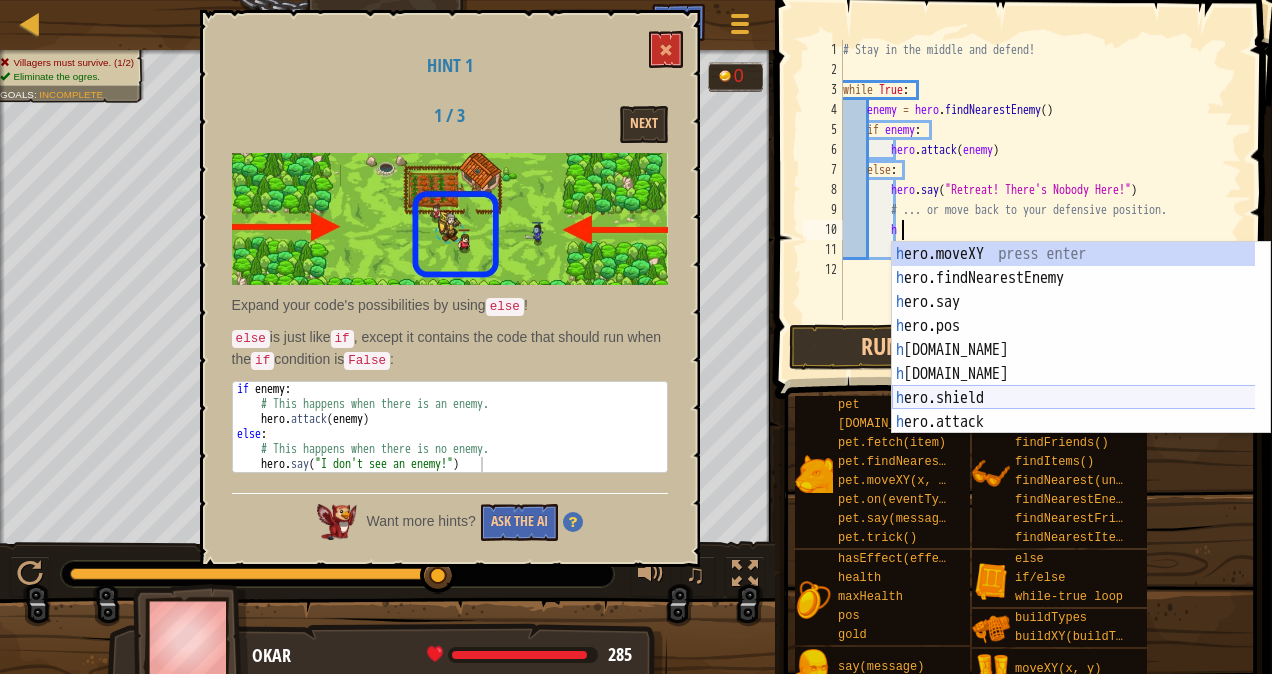 click on "h ero.moveXY press enter h ero.findNearestEnemy press enter h ero.say press enter h ero.pos press enter h [DOMAIN_NAME] press enter h [DOMAIN_NAME] press enter h ero.shield press enter h ero.attack press enter h ero.maxHealth press enter" at bounding box center [1074, 362] 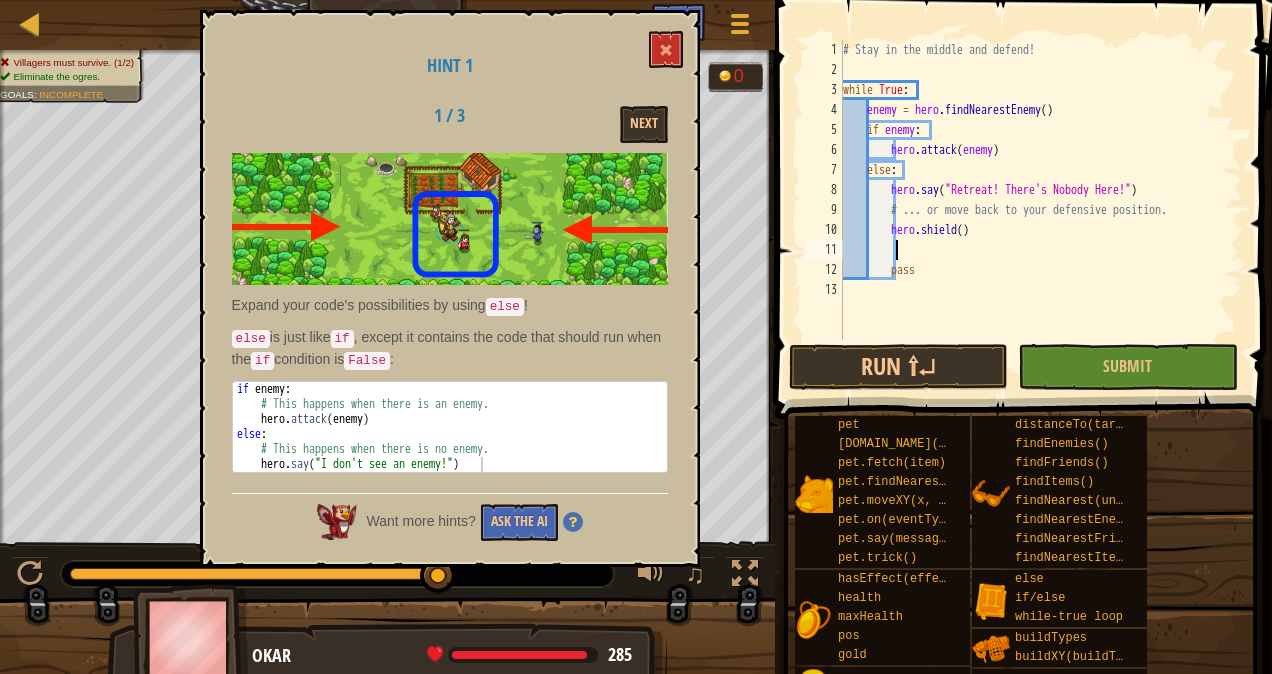 click on "# Stay in the middle and defend! while   True :      enemy   =   hero . findNearestEnemy ( )      if   enemy :          hero . attack ( enemy )      else :          hero . say ( "Retreat! There's Nobody Here!" )          # ... or move back to your defensive position.          hero . shield ( )                   pass" at bounding box center [1040, 210] 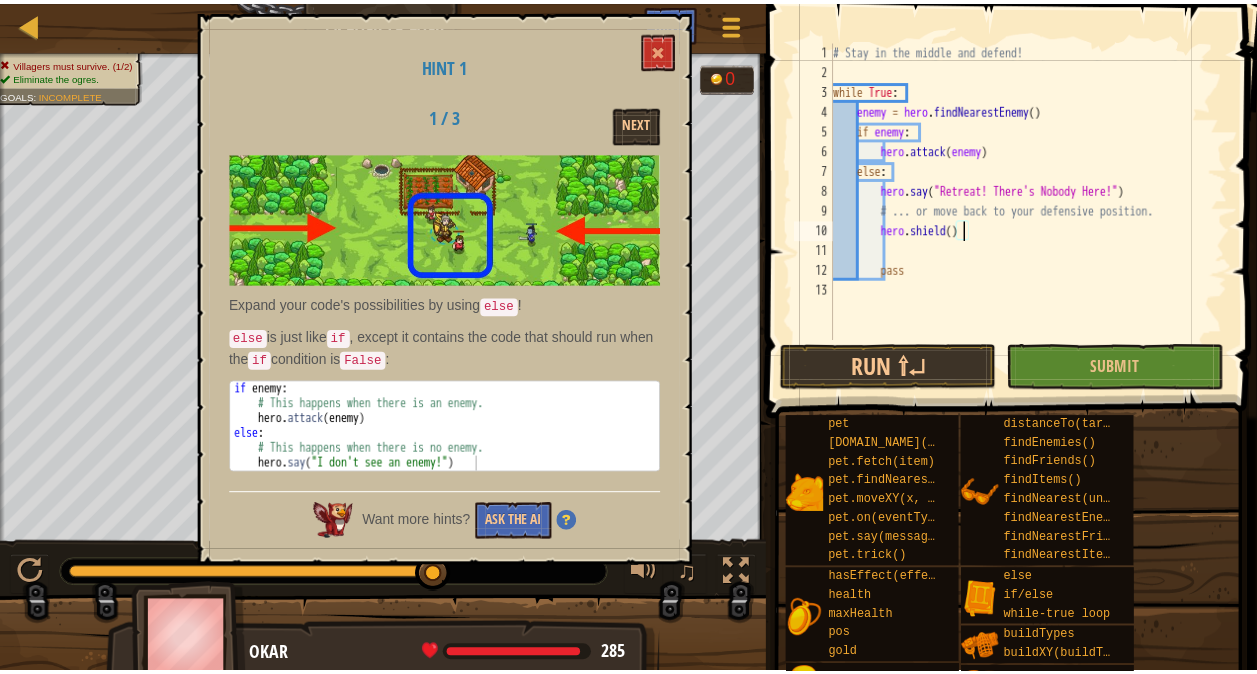 scroll, scrollTop: 9, scrollLeft: 10, axis: both 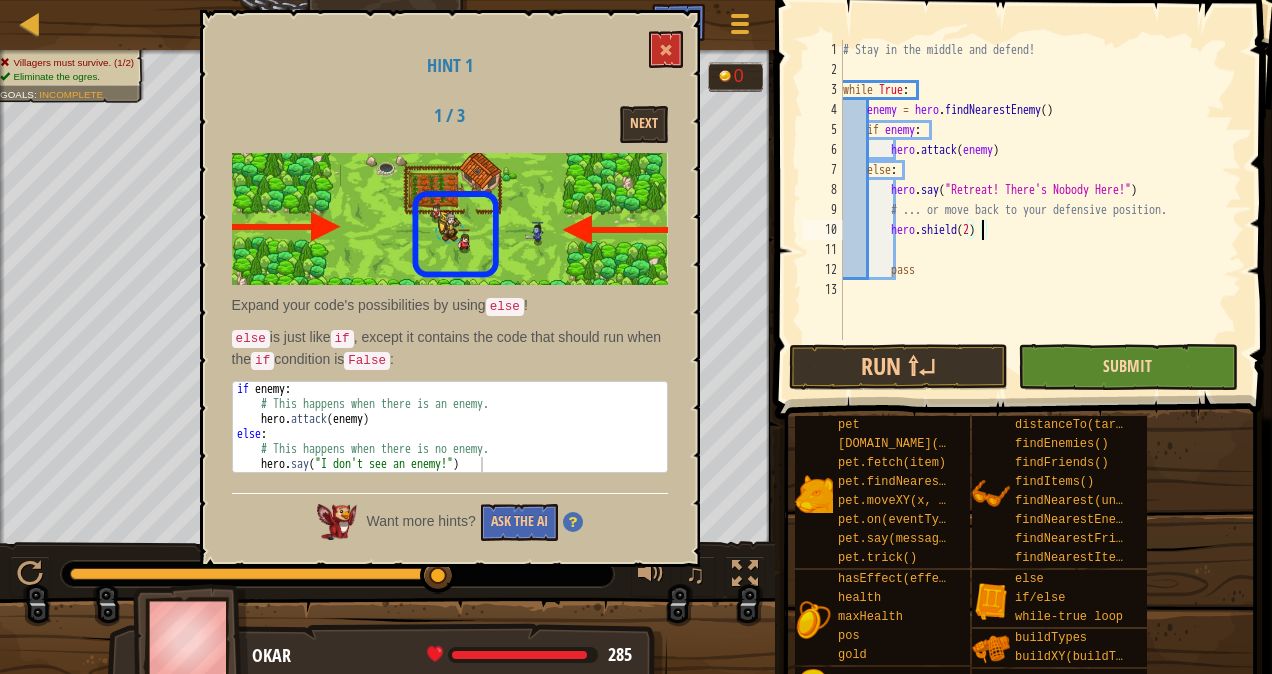 type on "hero.shield(2)" 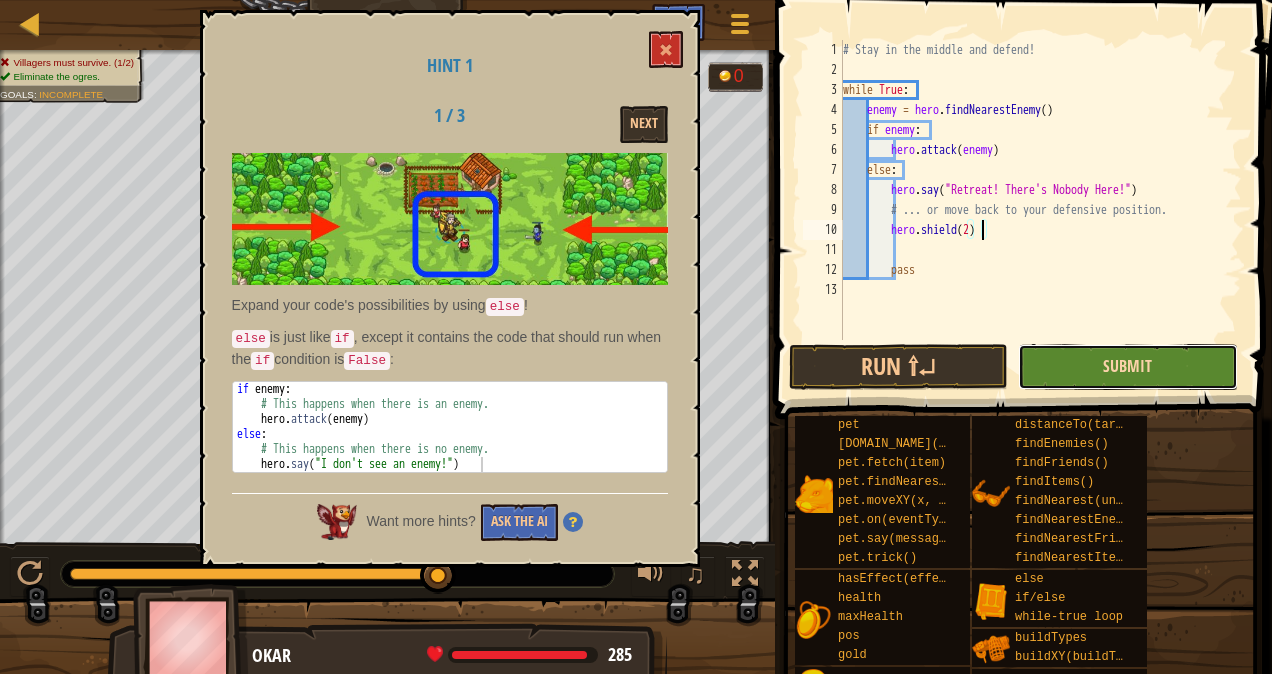 click on "Submit" at bounding box center [1127, 366] 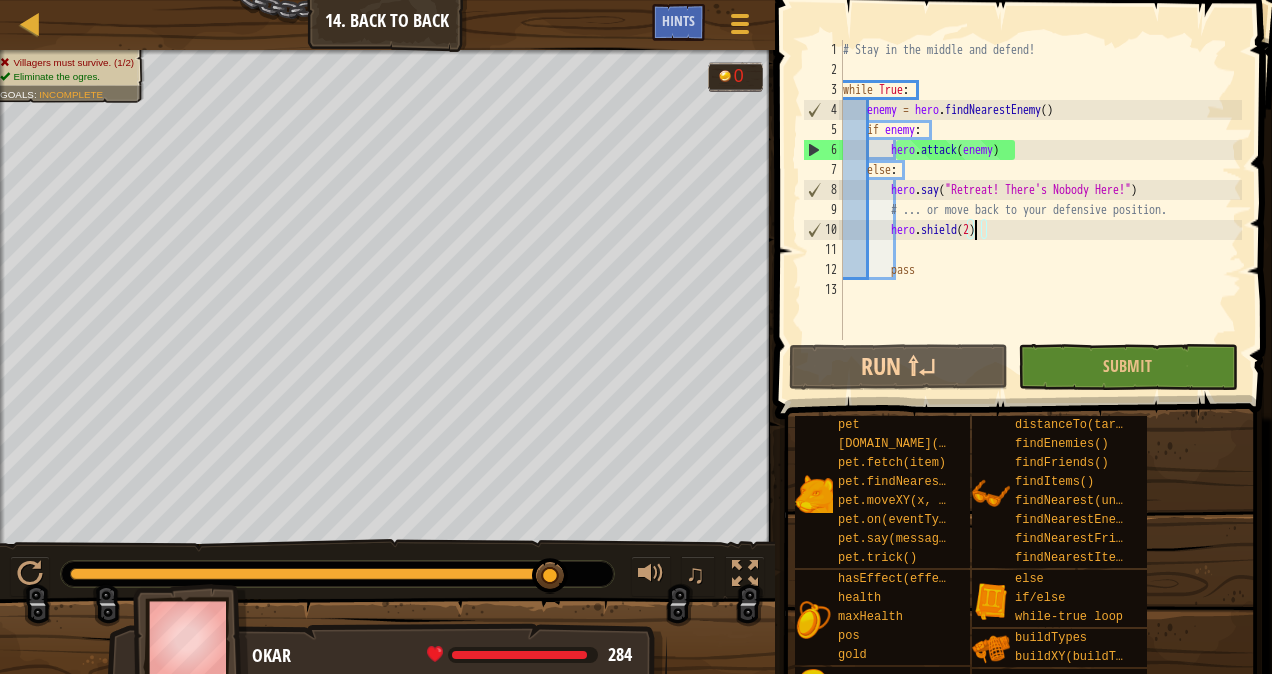 click on "# Stay in the middle and defend! while   True :      enemy   =   hero . findNearestEnemy ( )      if   enemy :          hero . attack ( enemy )      else :          hero . say ( "Retreat! There's Nobody Here!" )          # ... or move back to your defensive position.          hero . shield ( 2 )                   pass" at bounding box center [1040, 210] 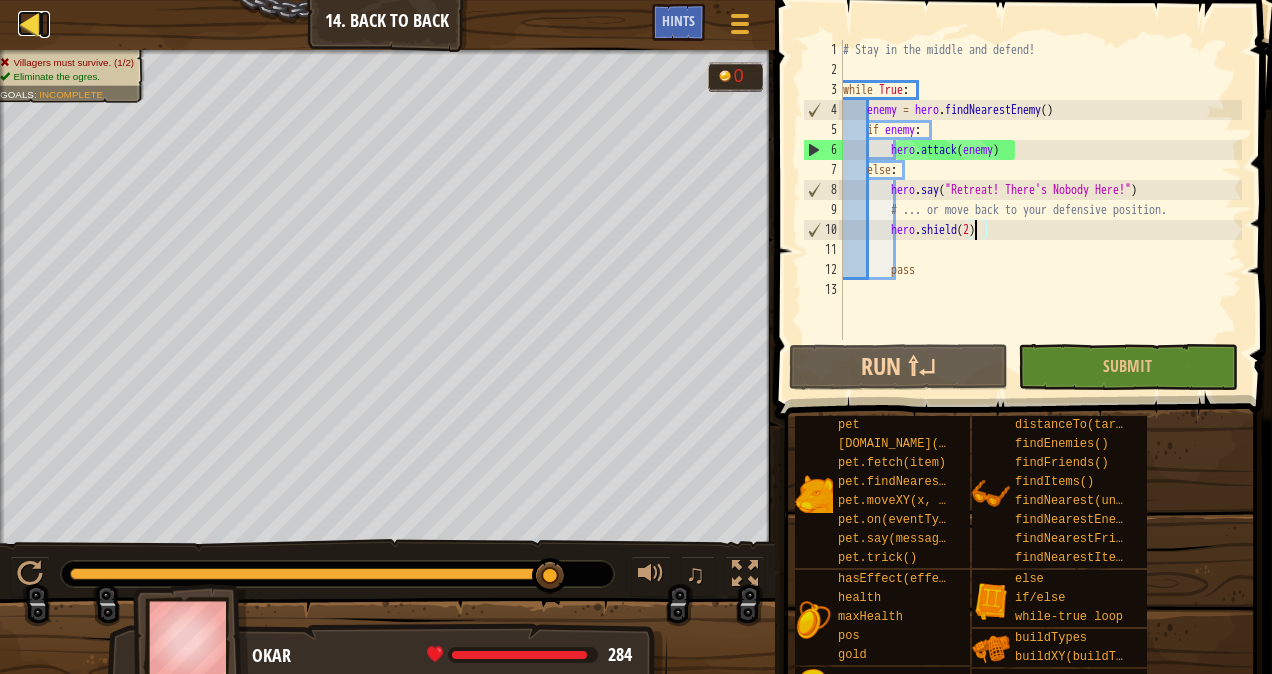 click on "Map" at bounding box center (45, 24) 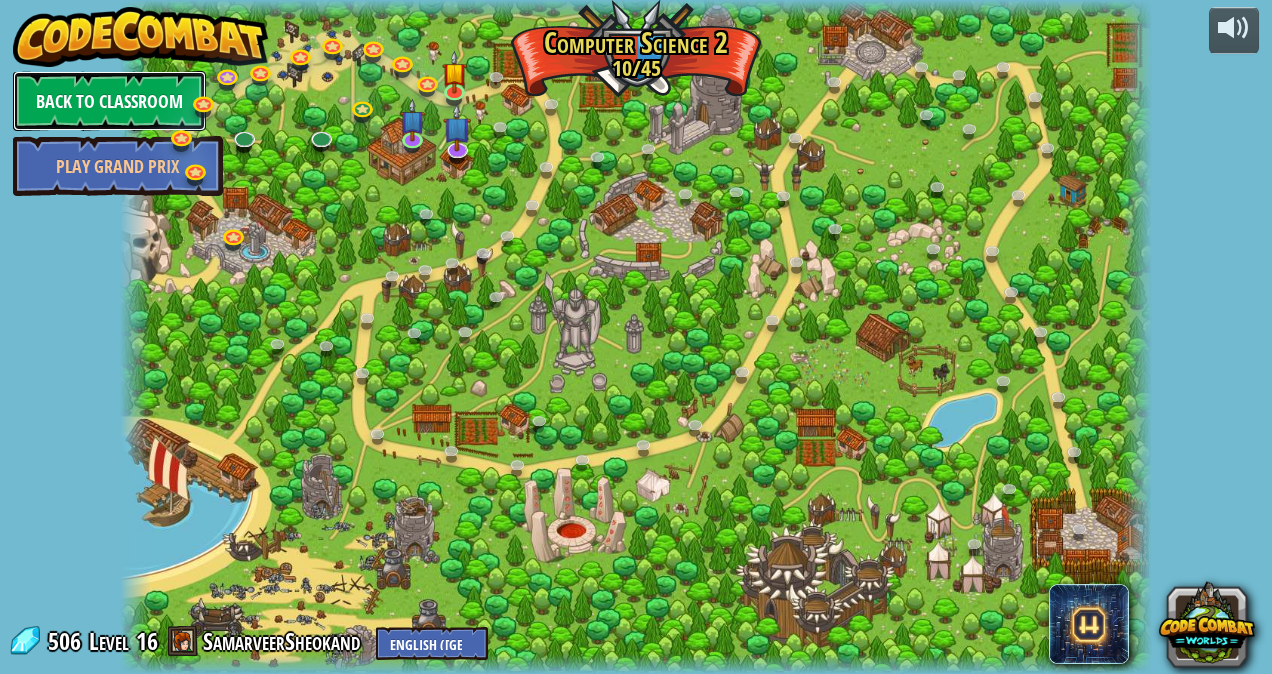 click on "Back to Classroom" at bounding box center [109, 101] 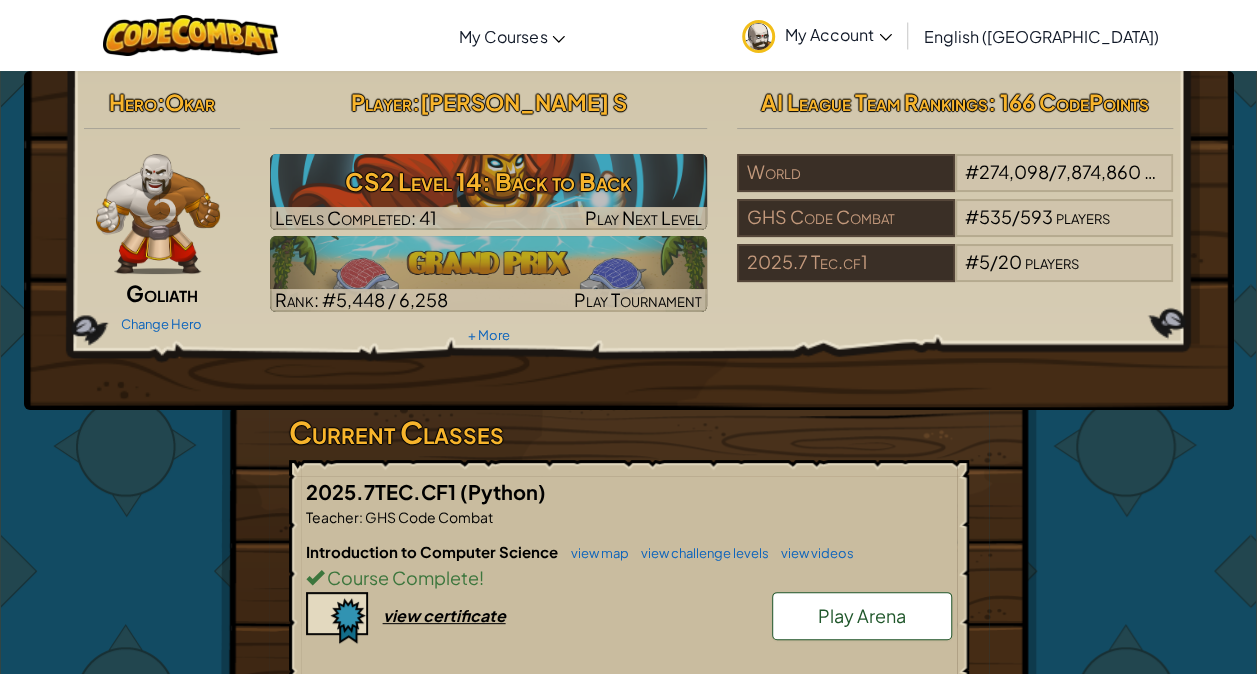 click on "My Account" at bounding box center (838, 34) 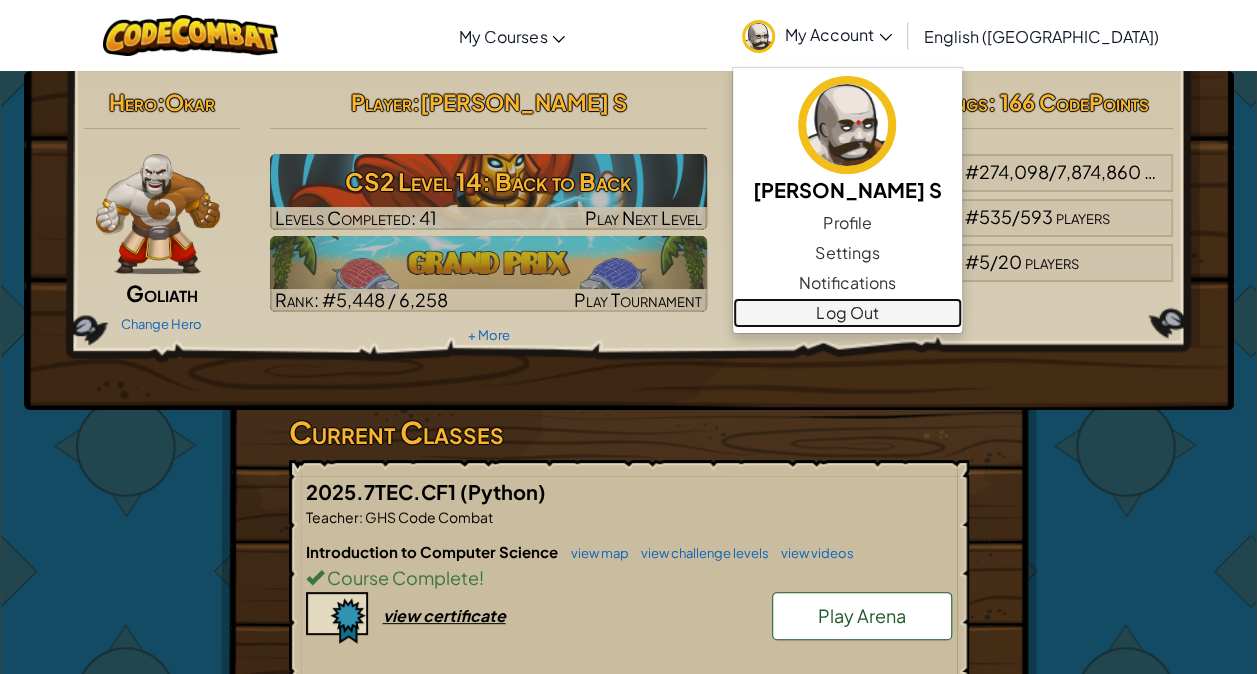 click on "Log Out" at bounding box center [847, 313] 